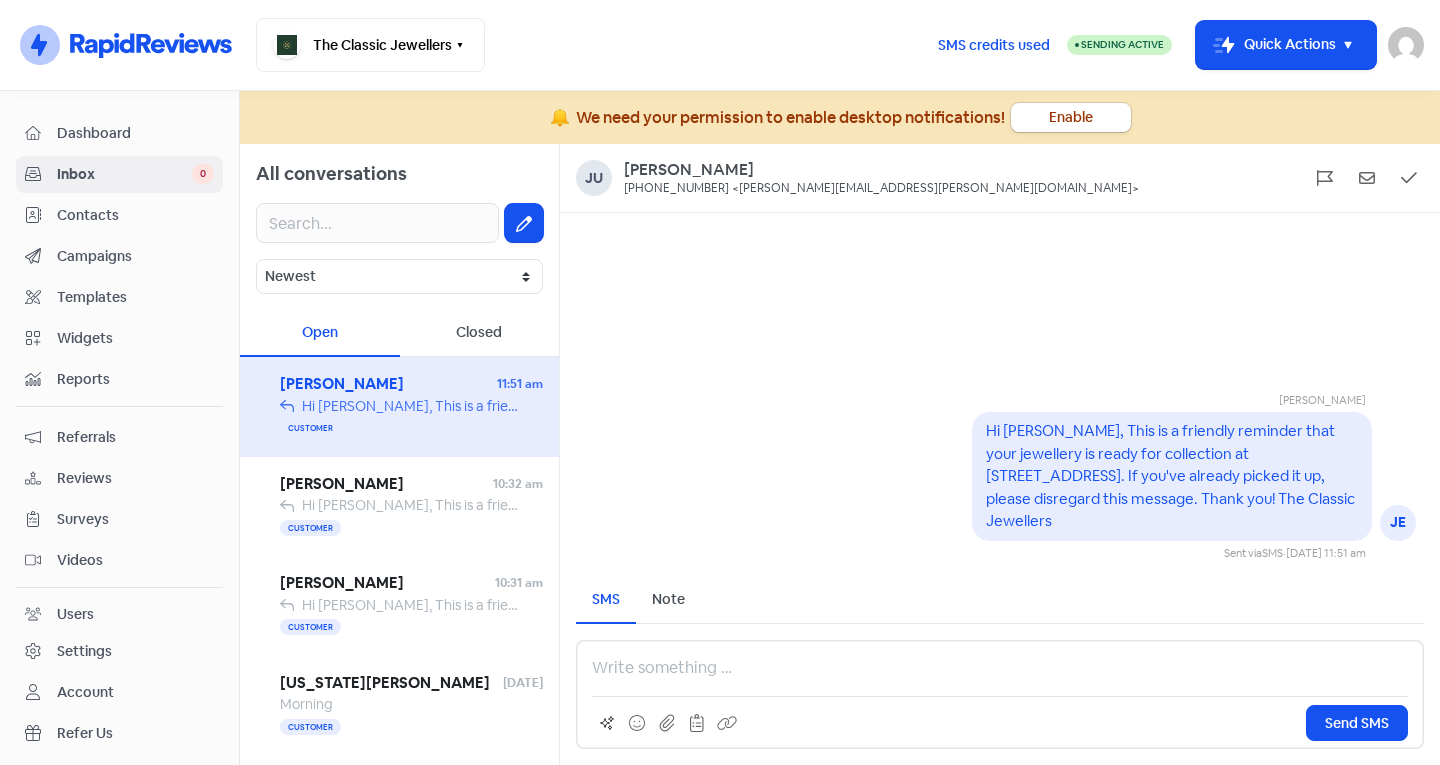 click on "Contacts" at bounding box center [135, 215] 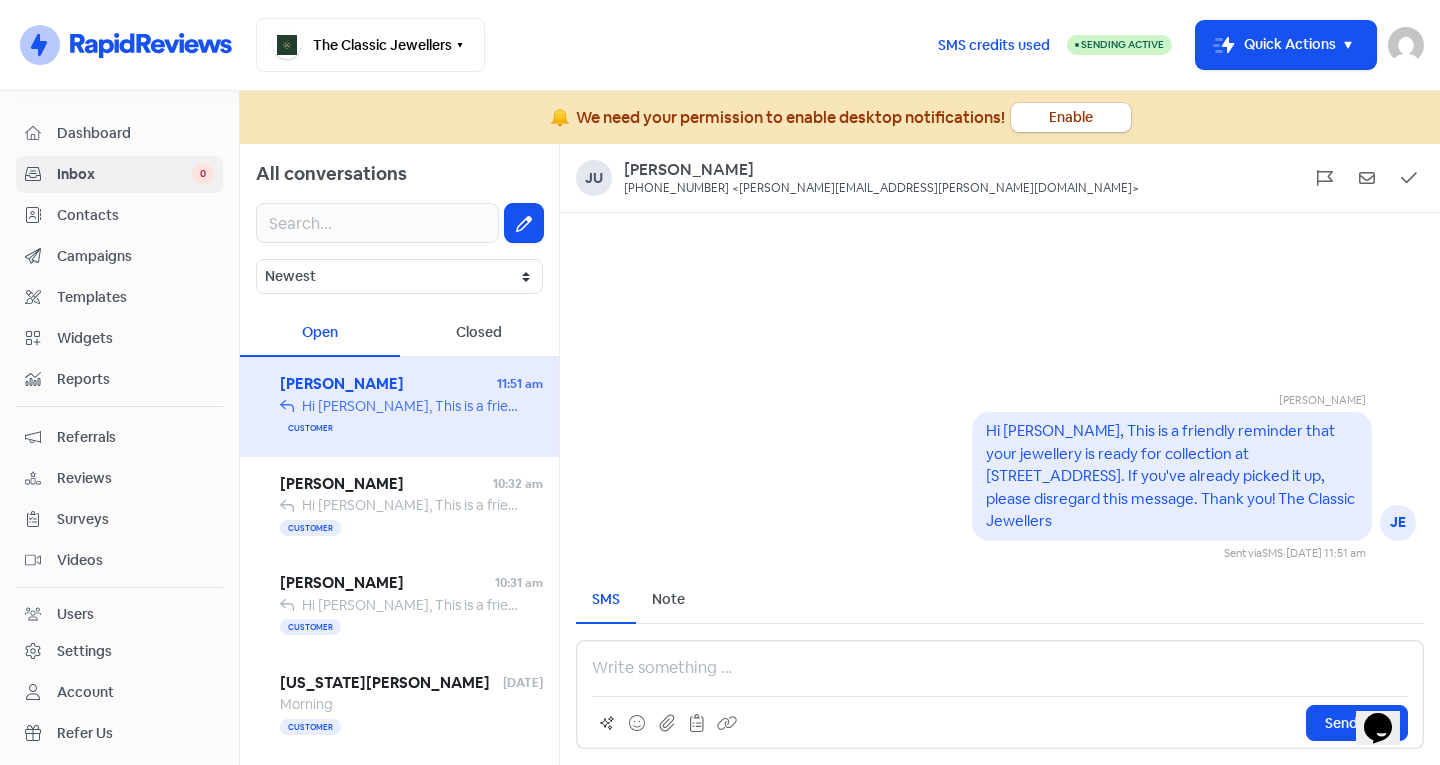 scroll, scrollTop: 0, scrollLeft: 0, axis: both 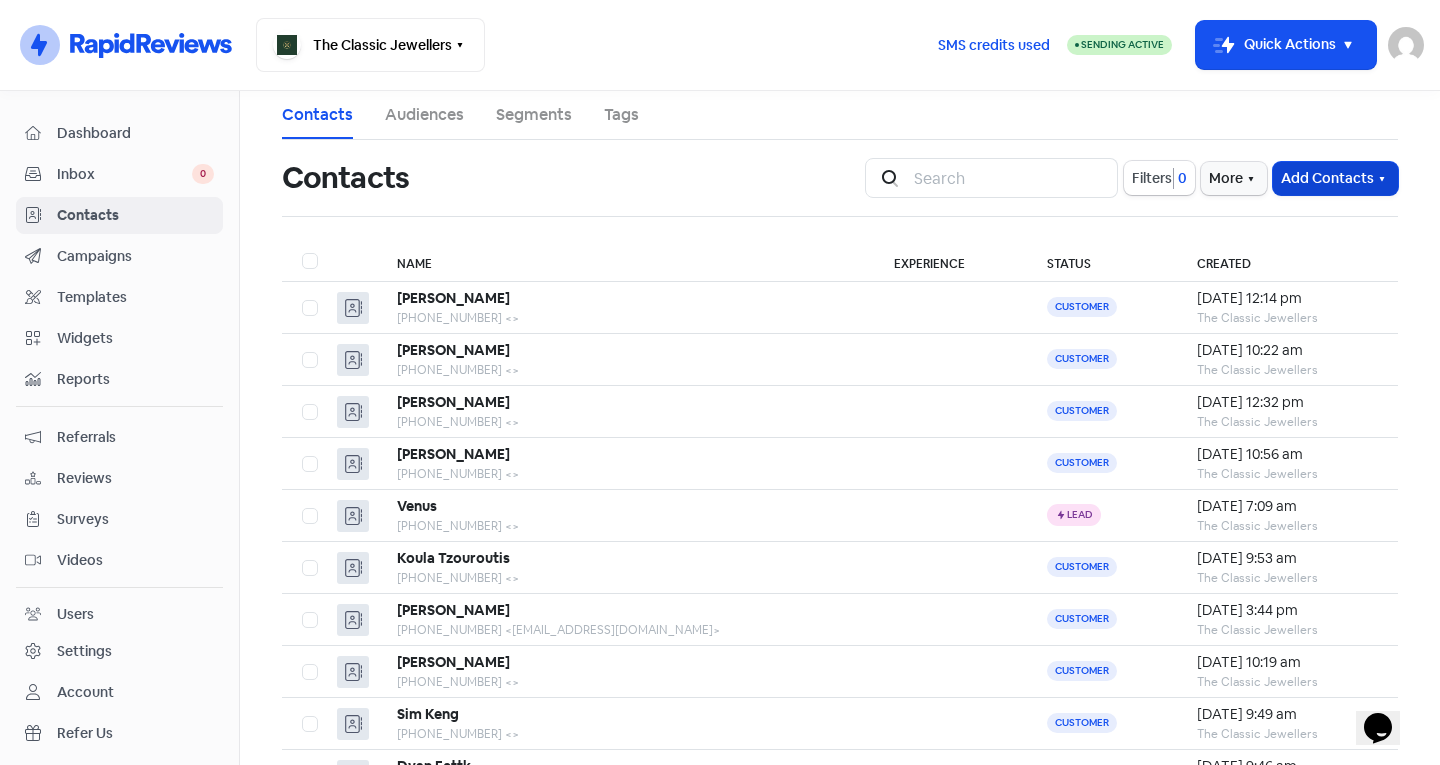 click on "Add Contacts" at bounding box center (1335, 178) 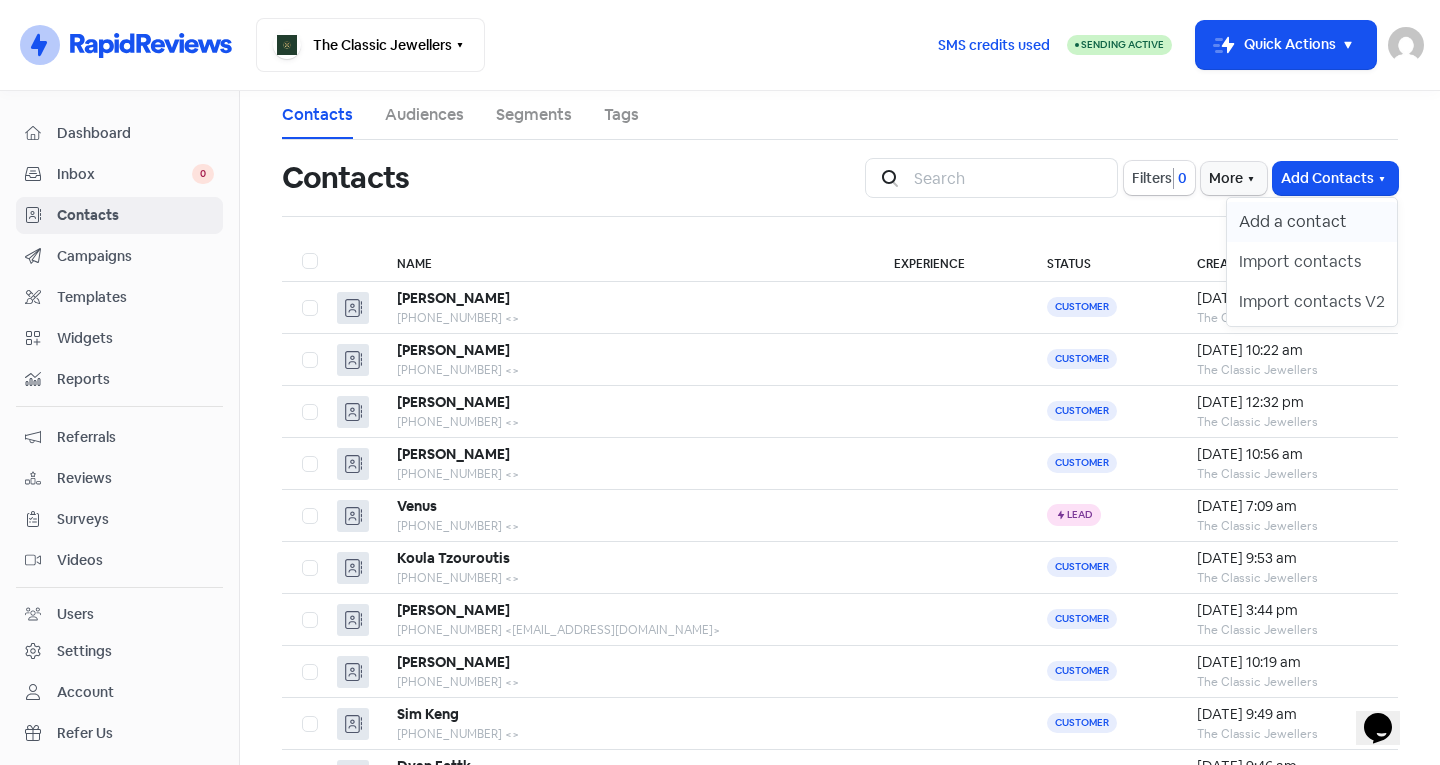 click on "Add a contact" at bounding box center [1312, 222] 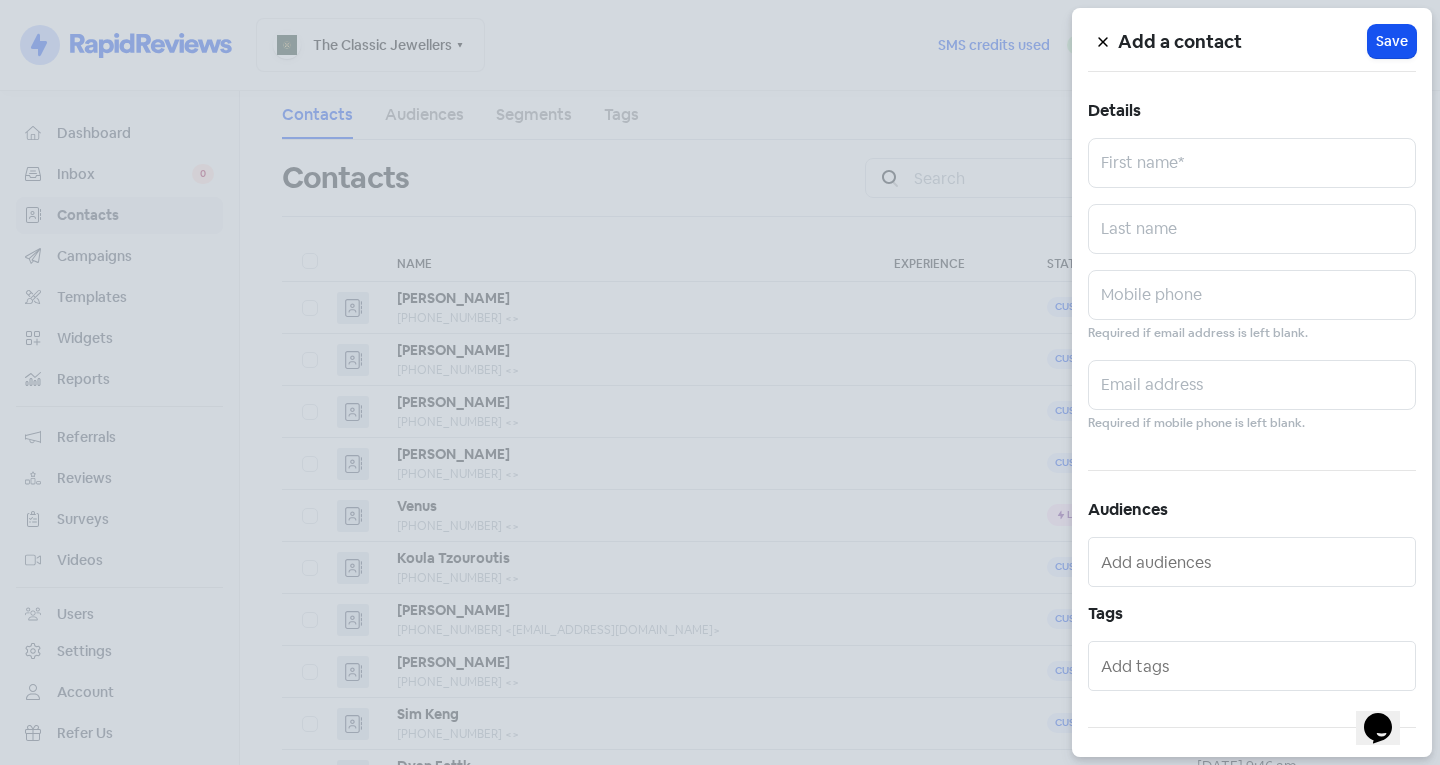 click at bounding box center (720, 382) 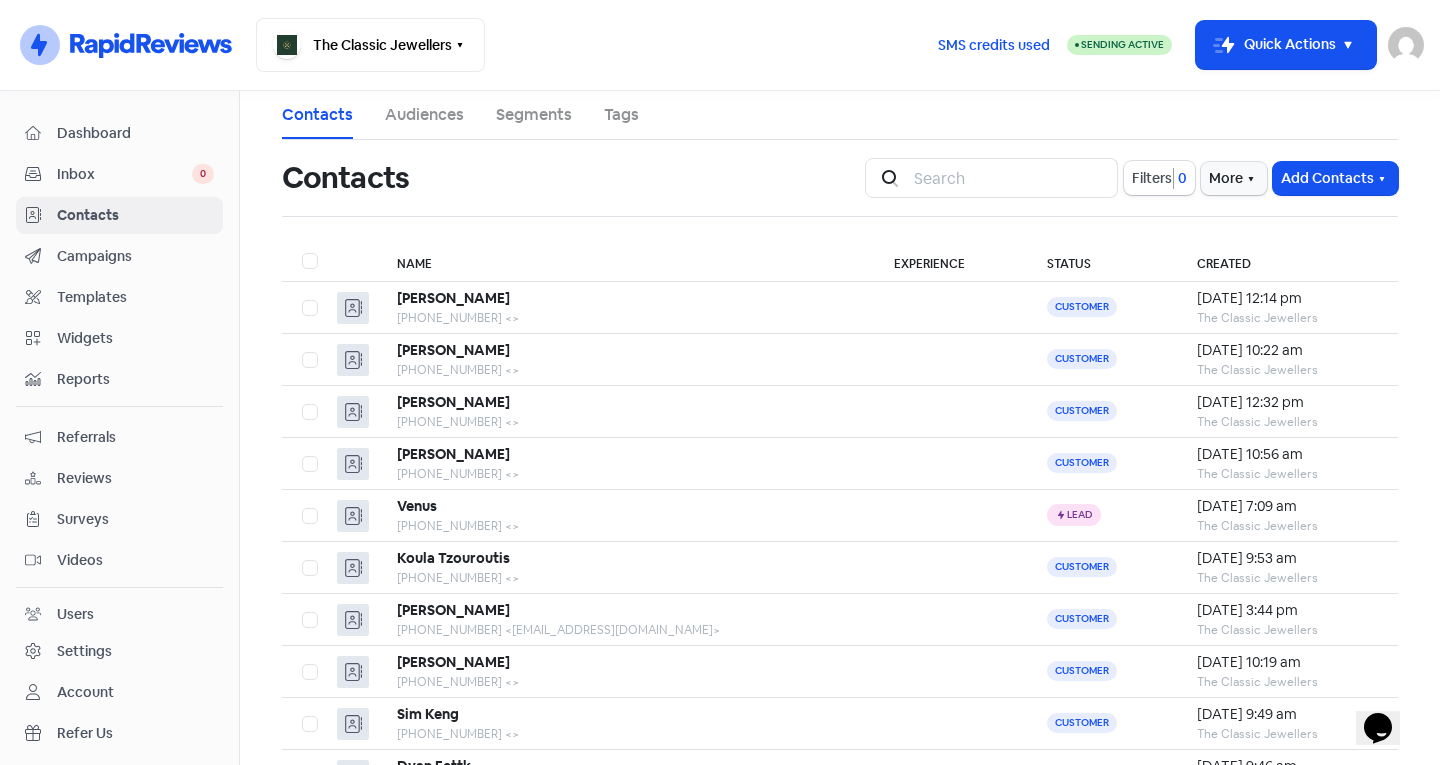 click on "Inbox" at bounding box center [124, 174] 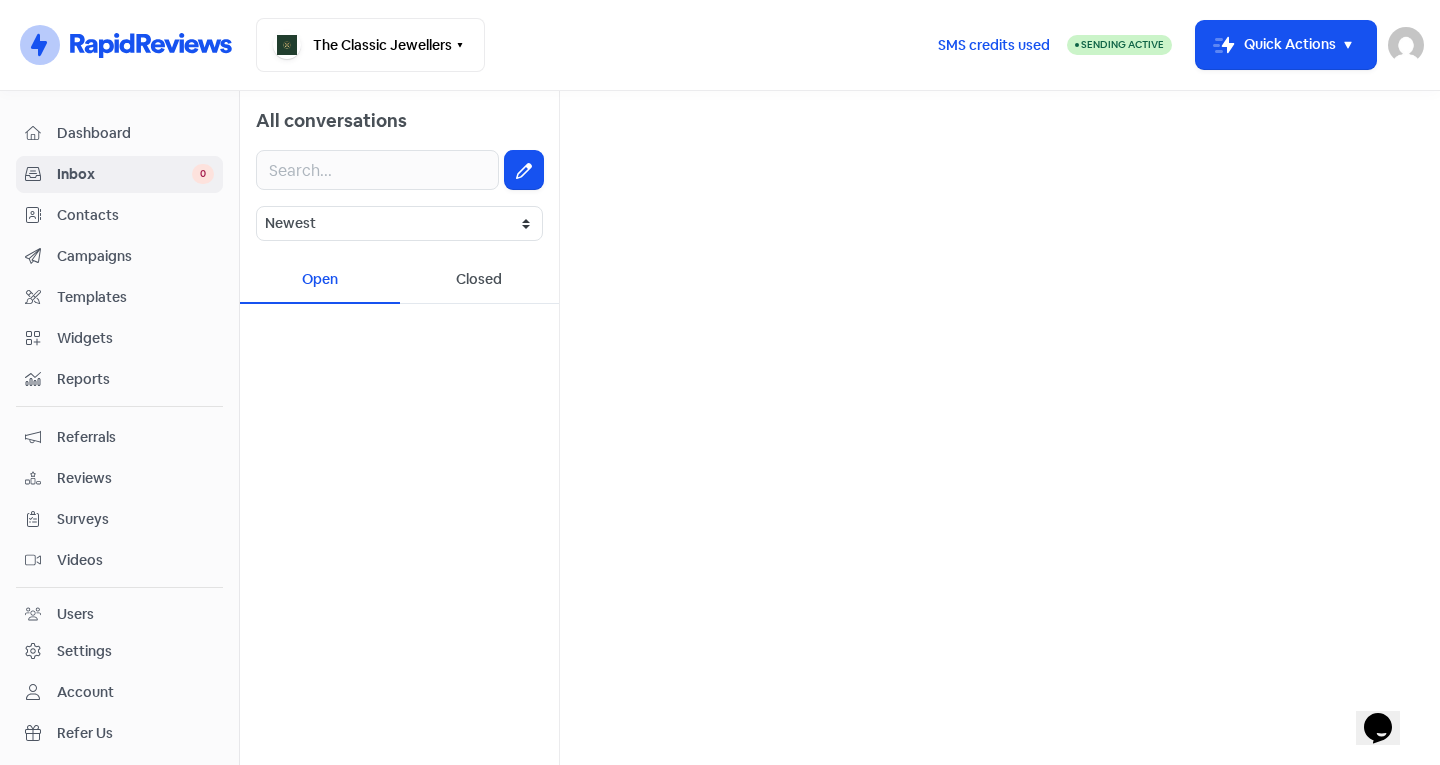 click on "All conversations" at bounding box center (399, 112) 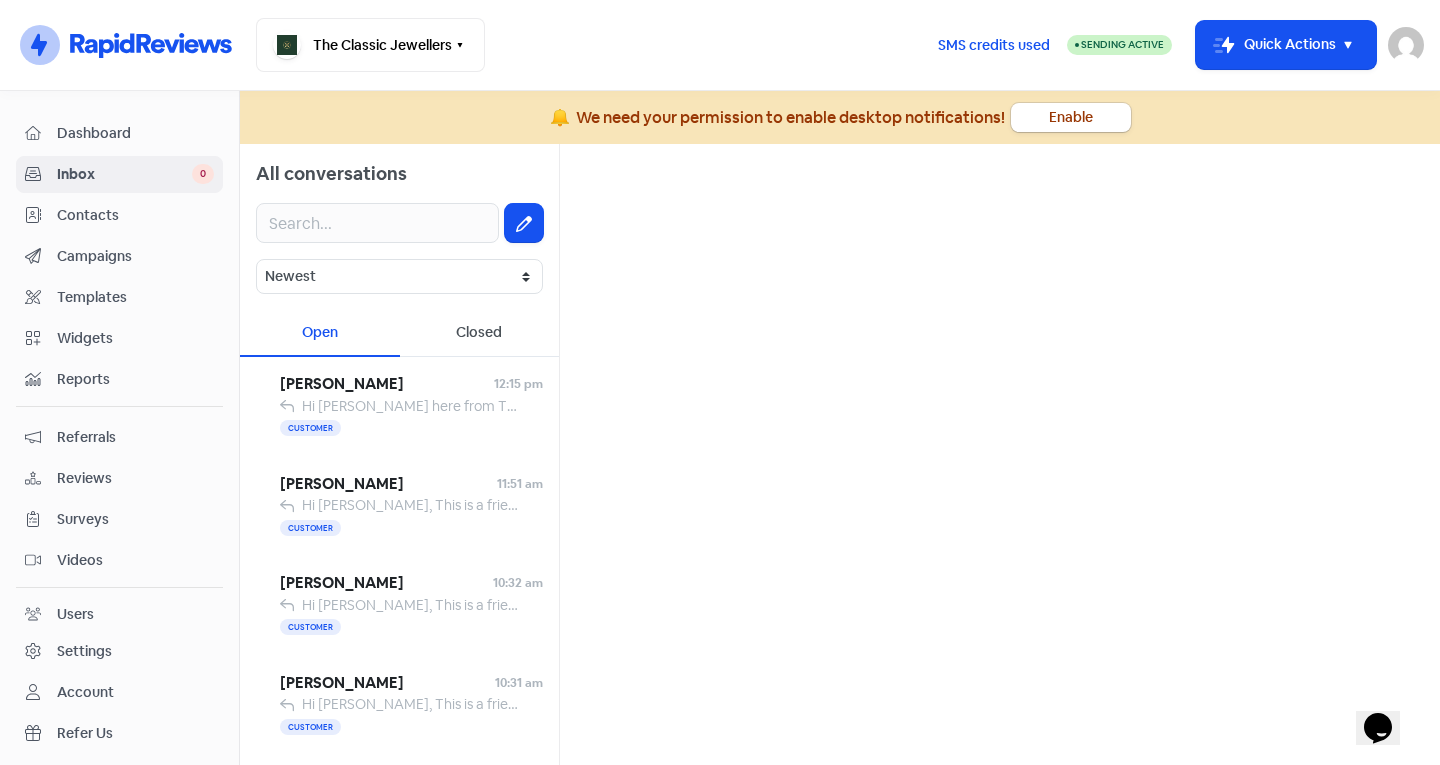 click on "Contacts" at bounding box center [119, 215] 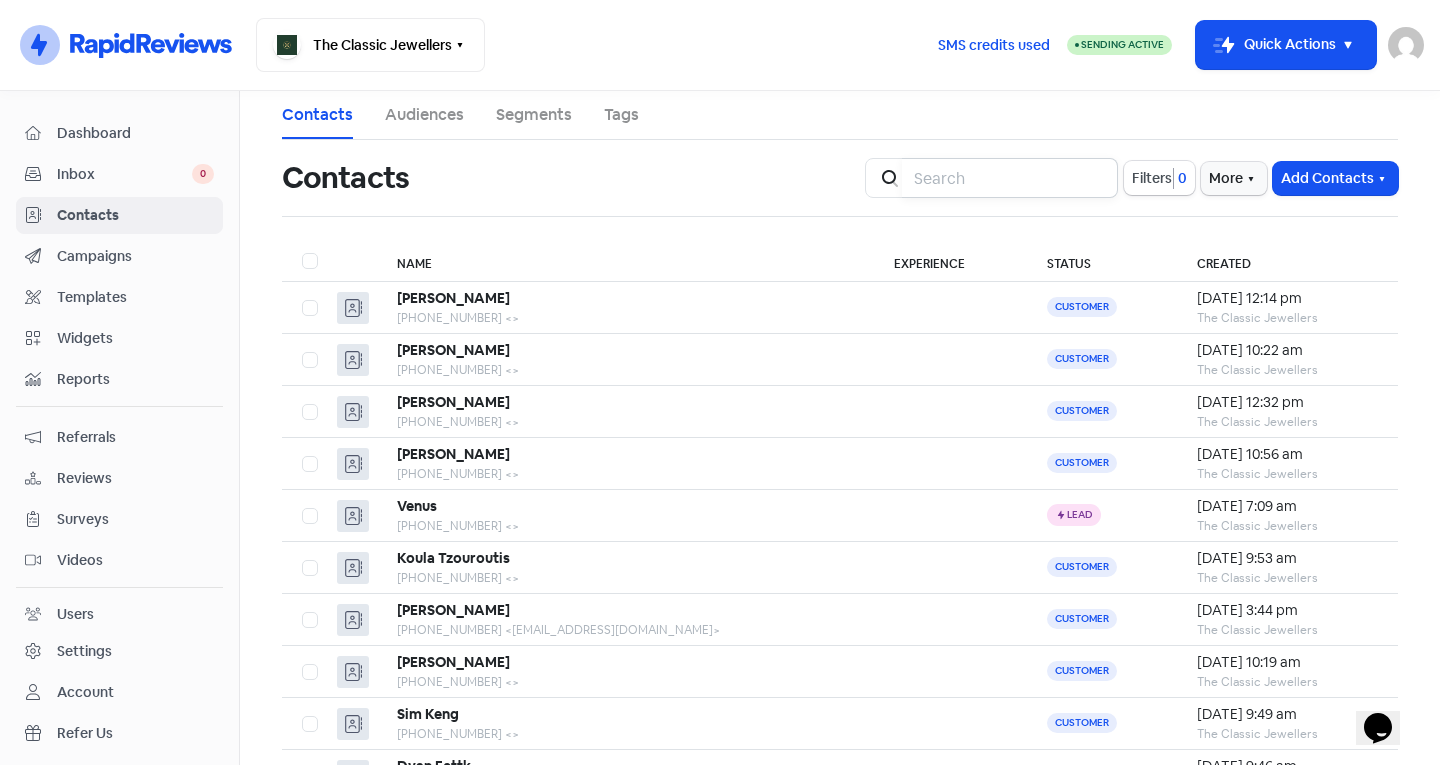 click at bounding box center [1010, 178] 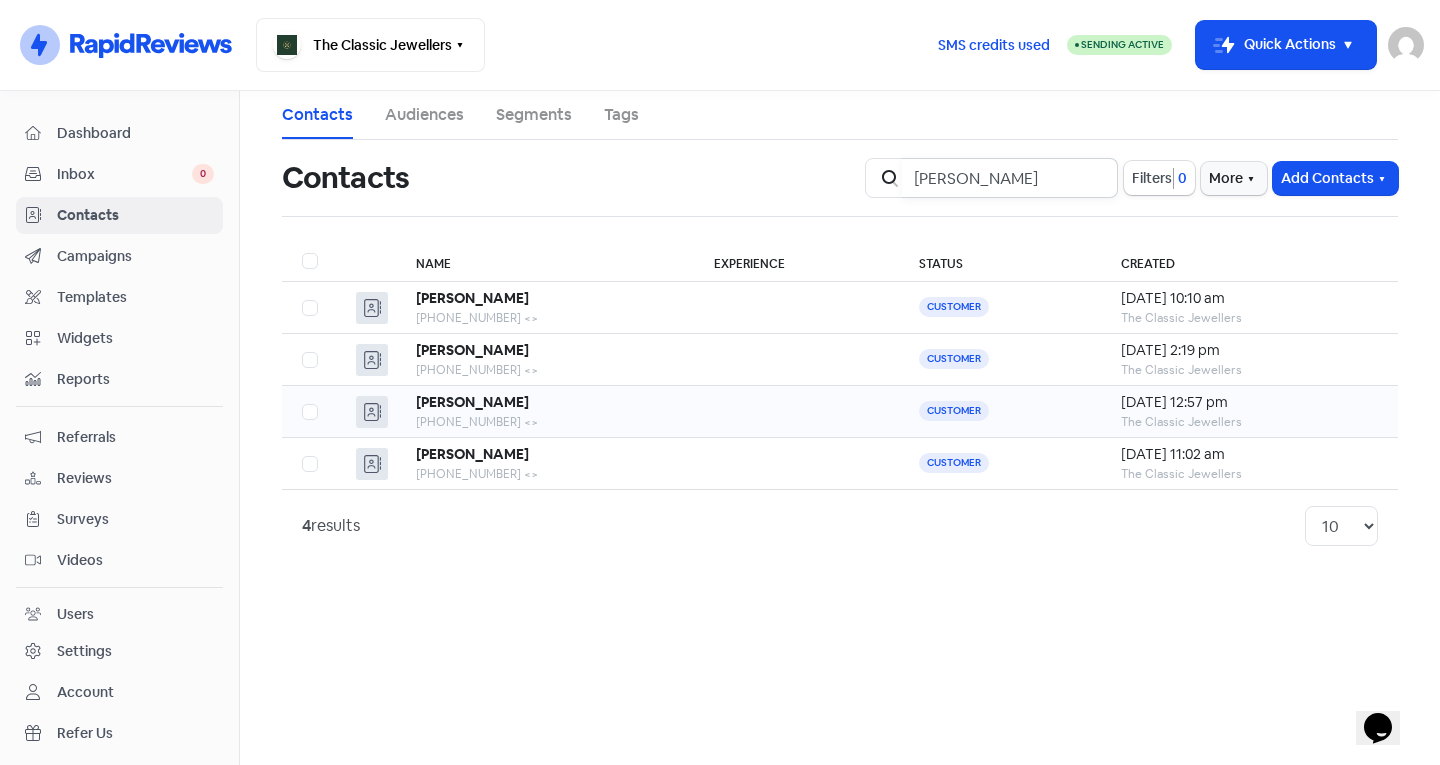 type on "william" 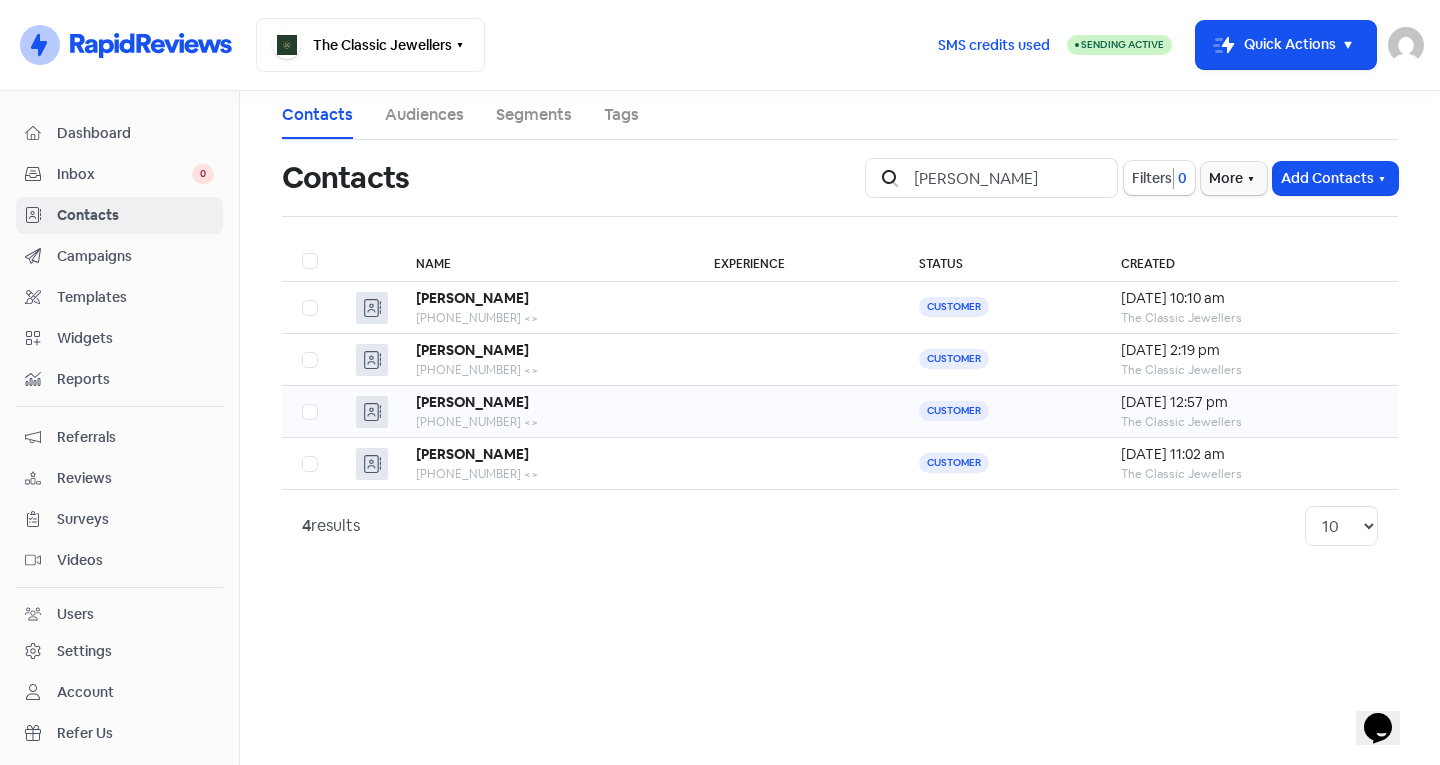 click on "William Coote +61468367791 <>" at bounding box center (545, 412) 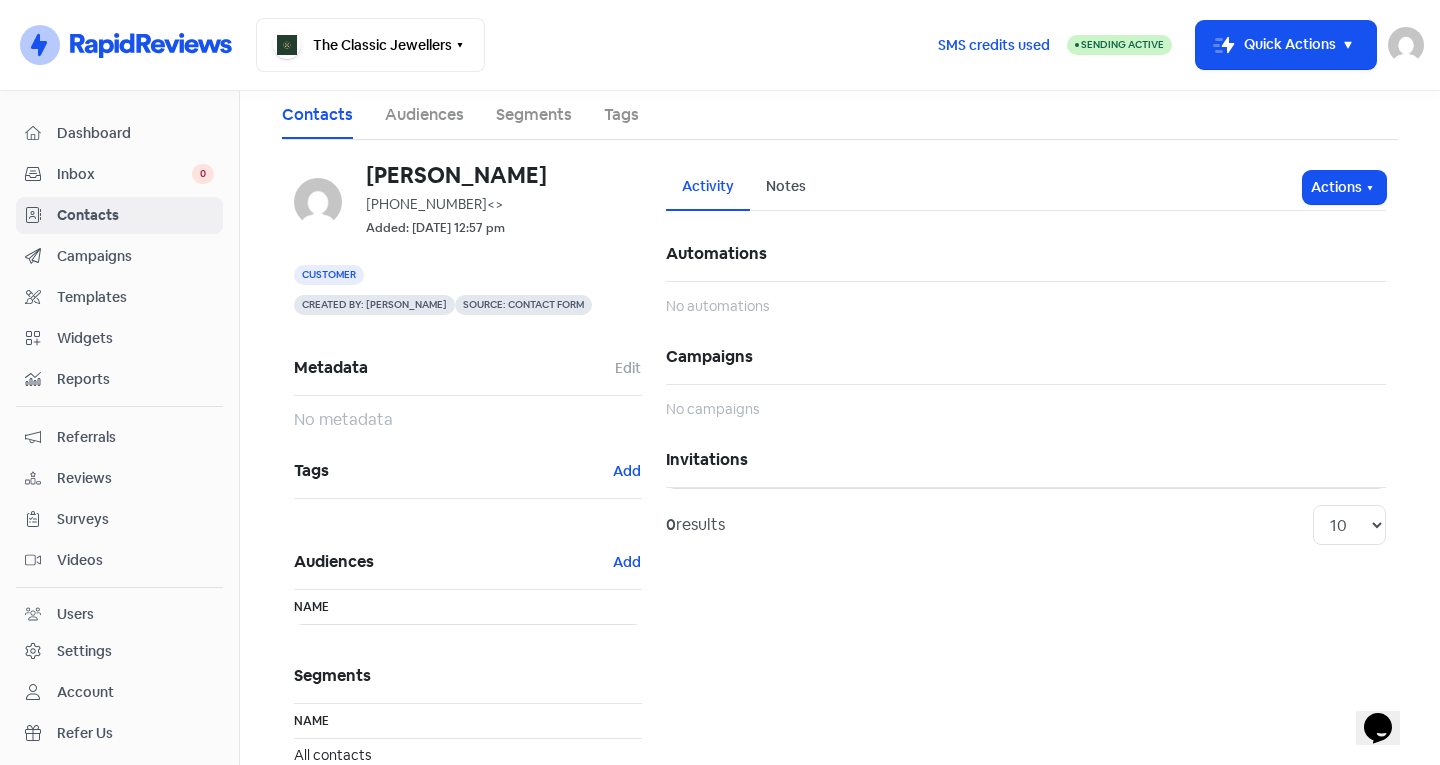 scroll, scrollTop: 89, scrollLeft: 0, axis: vertical 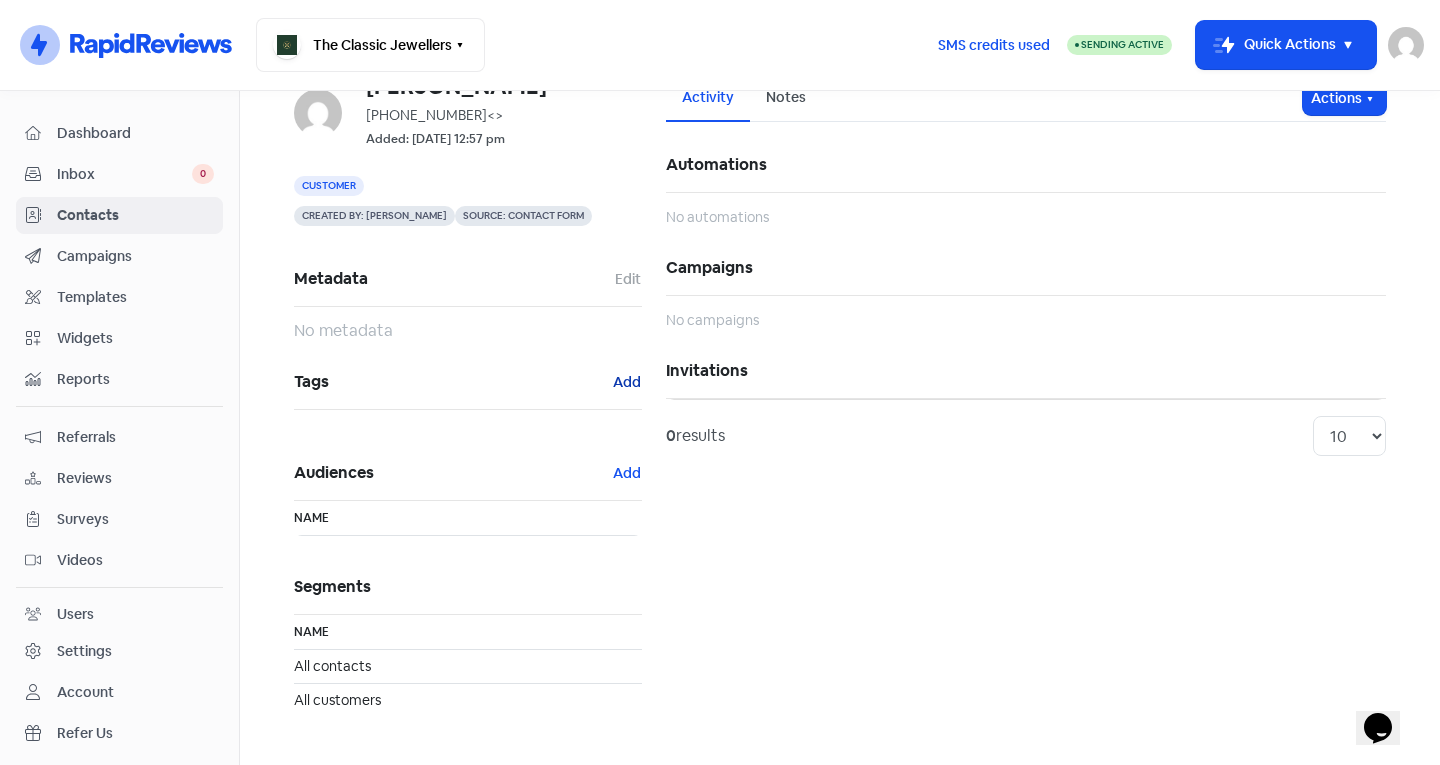 click on "Add" at bounding box center (627, 382) 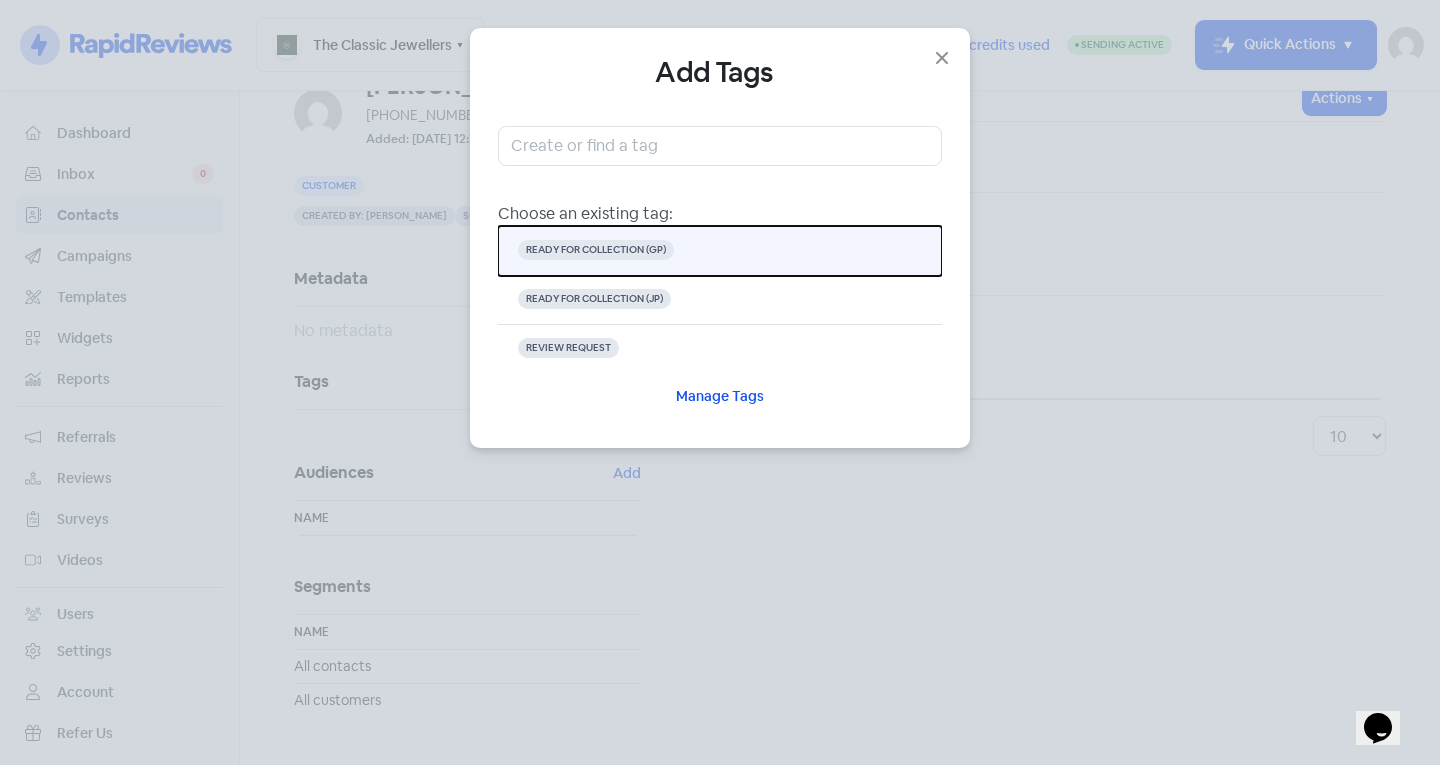 click on "READY FOR COLLECTION (GP)" at bounding box center (720, 251) 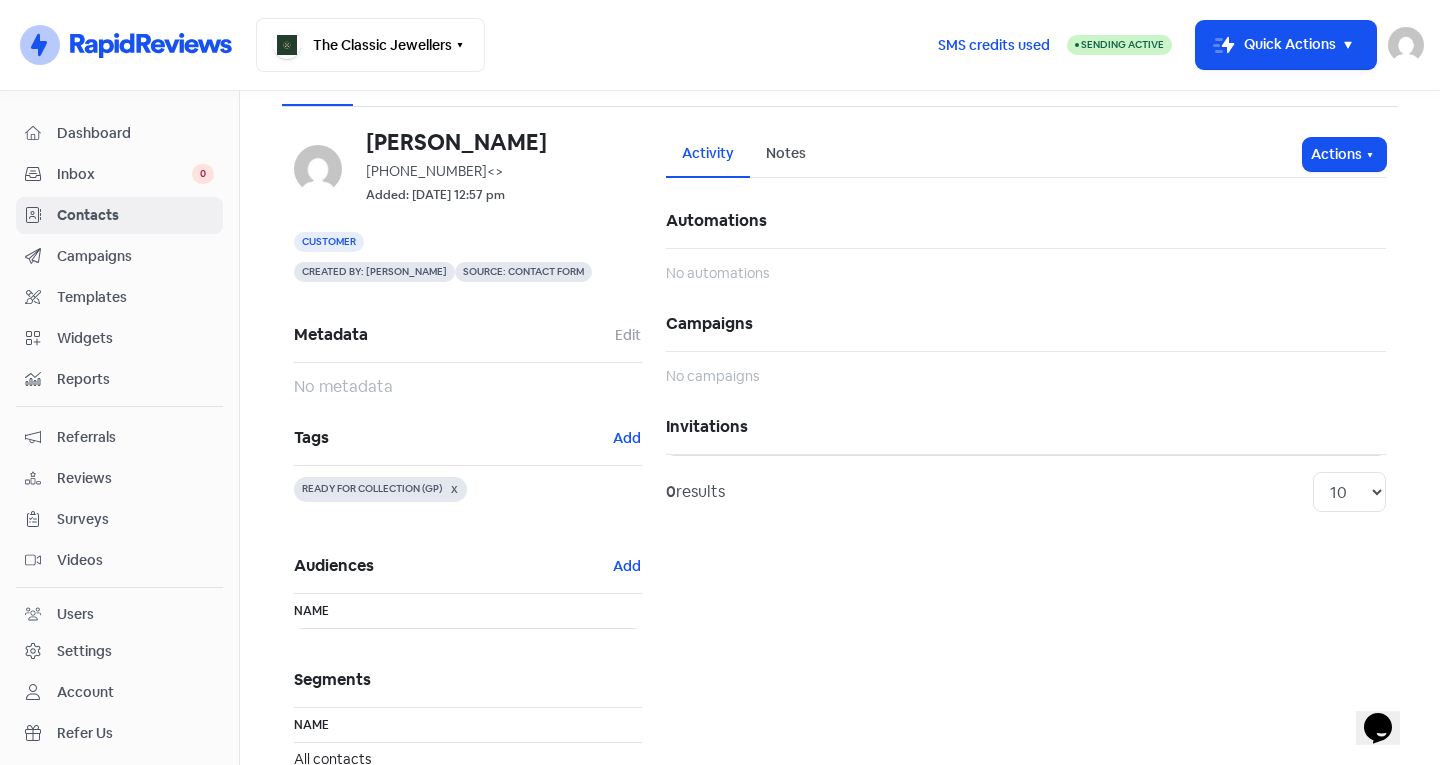 scroll, scrollTop: 36, scrollLeft: 0, axis: vertical 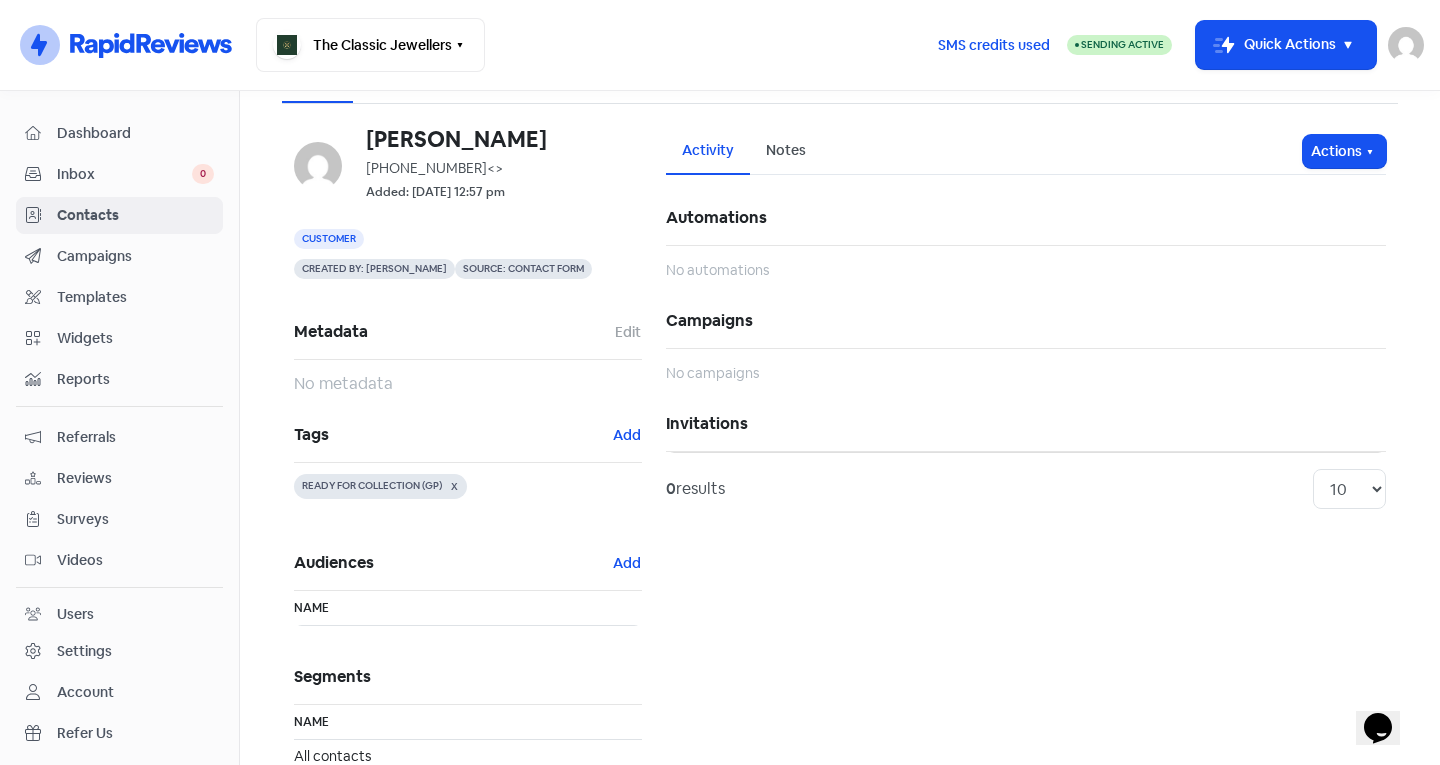 click on "Contacts" at bounding box center [135, 215] 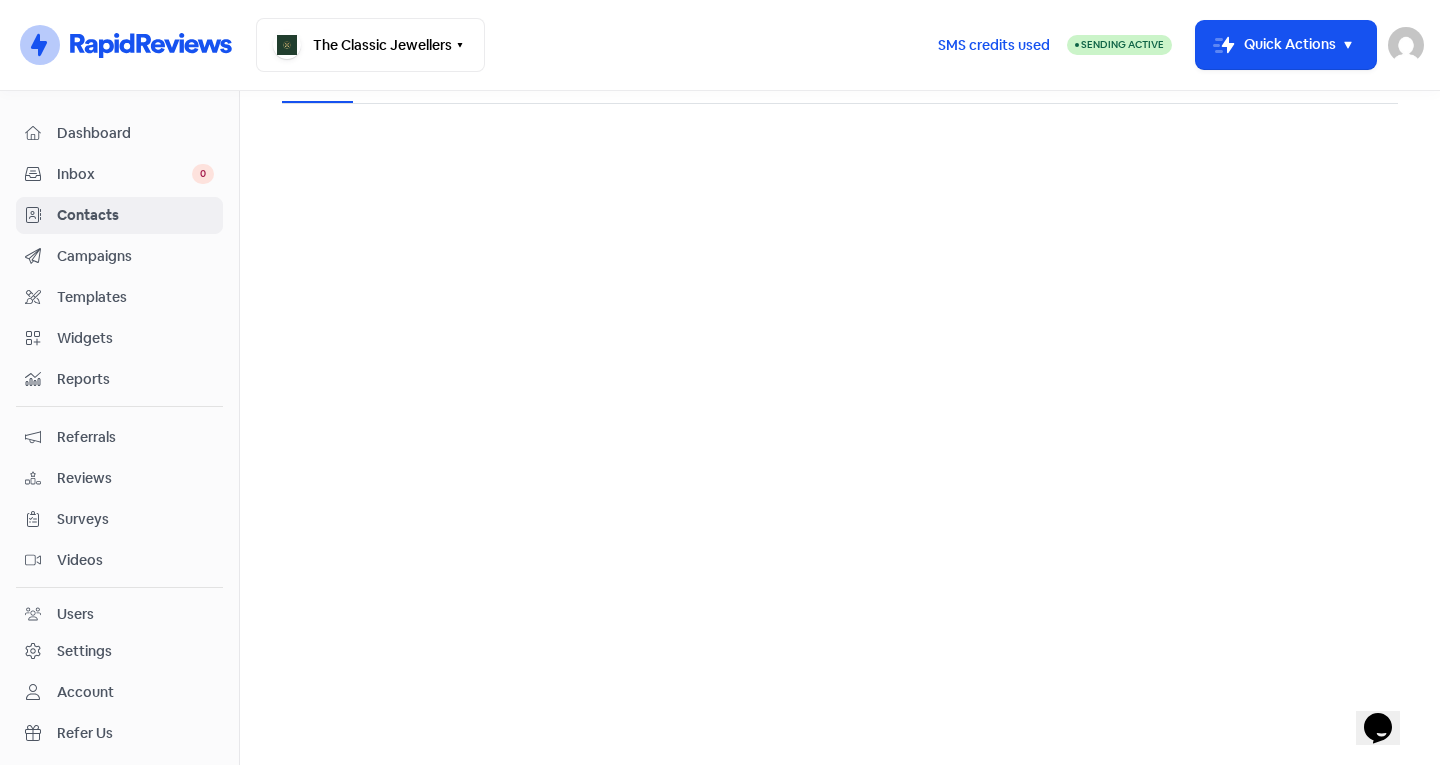 scroll, scrollTop: 0, scrollLeft: 0, axis: both 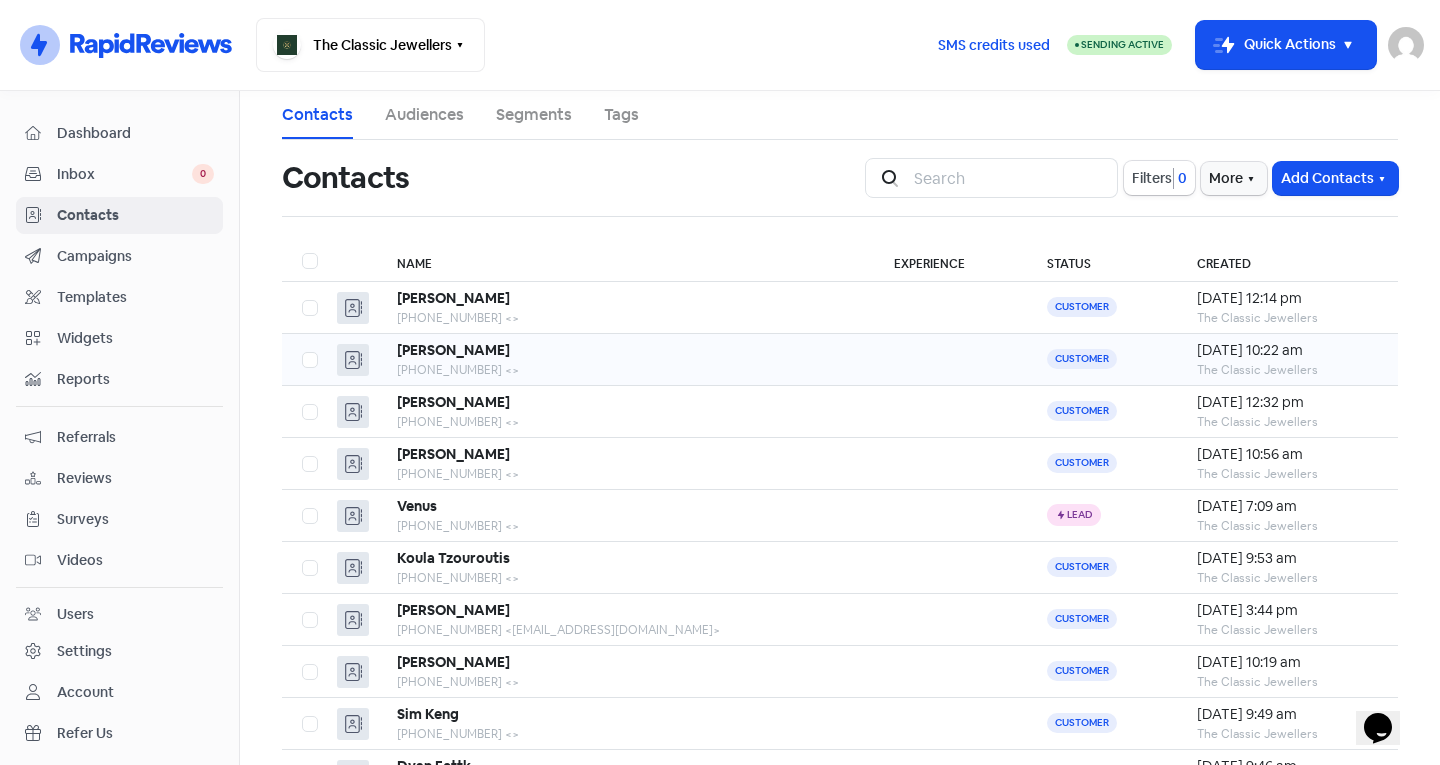 click on "[PERSON_NAME]" at bounding box center [453, 350] 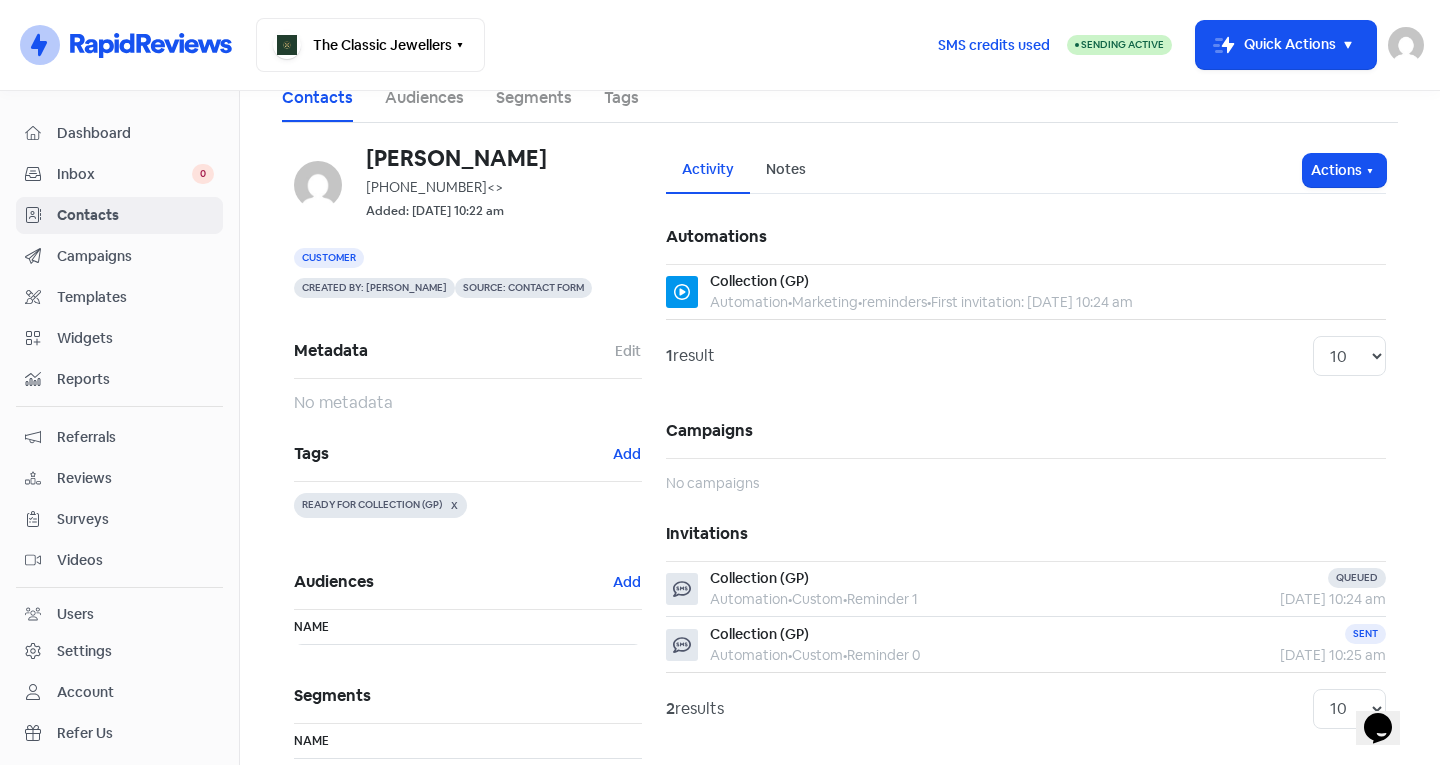scroll, scrollTop: 14, scrollLeft: 0, axis: vertical 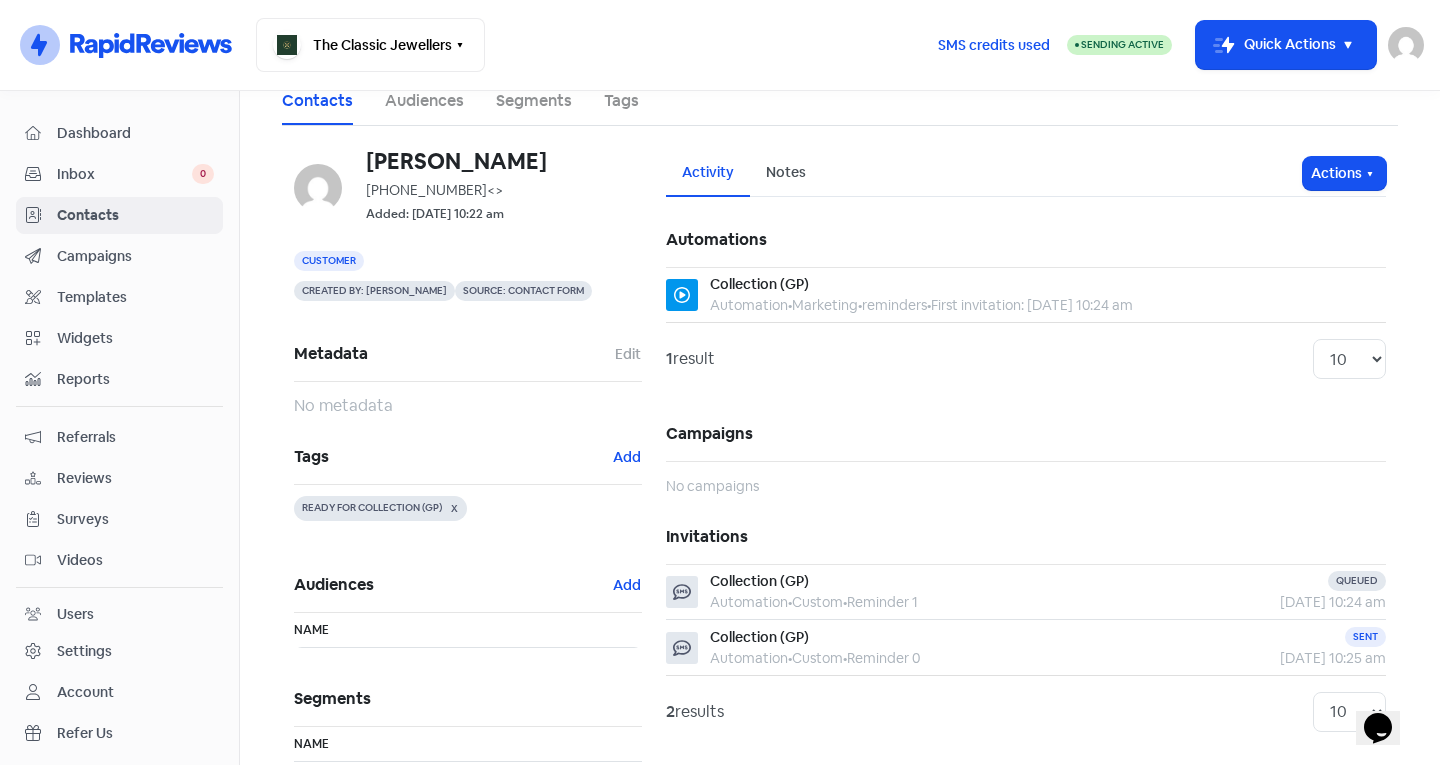 click on "Inbox   0" at bounding box center [119, 174] 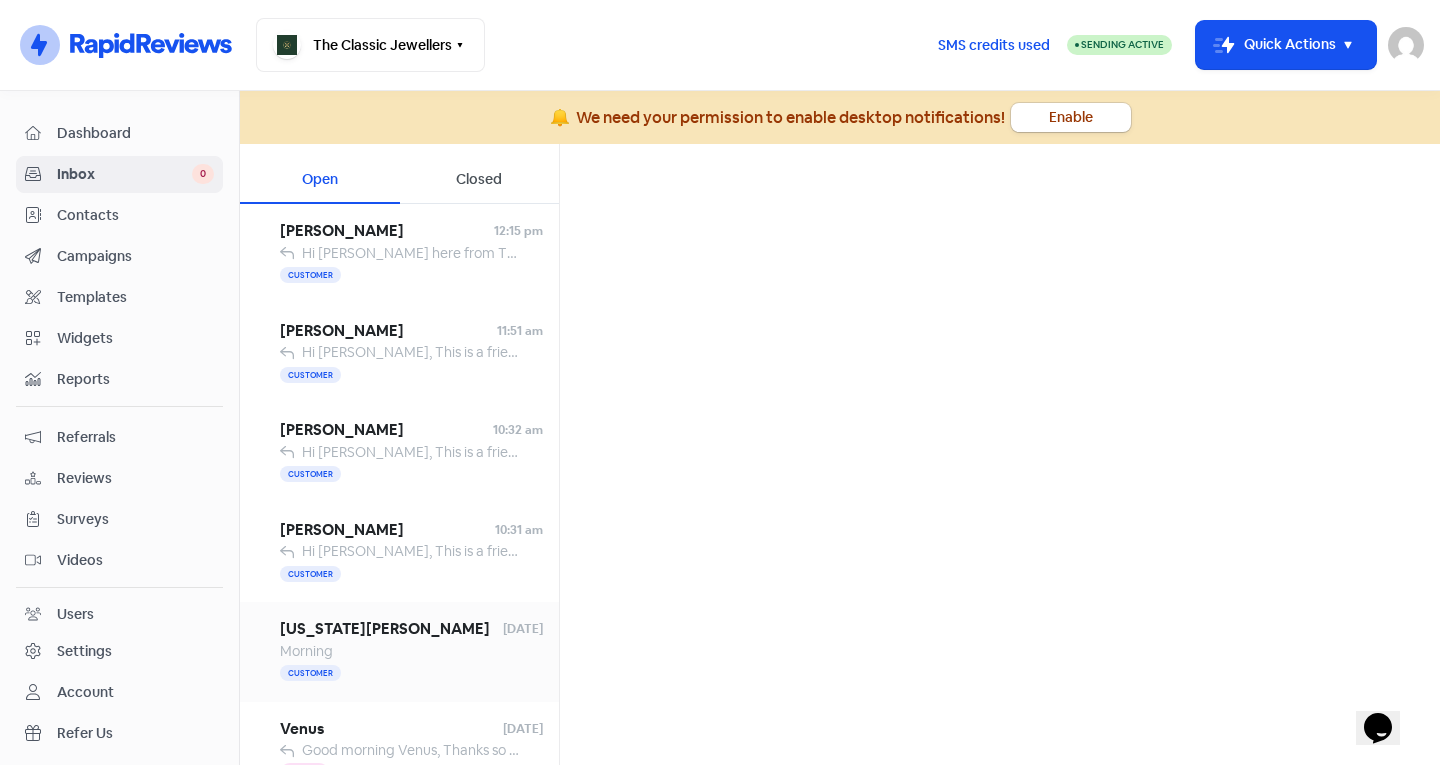 scroll, scrollTop: 144, scrollLeft: 0, axis: vertical 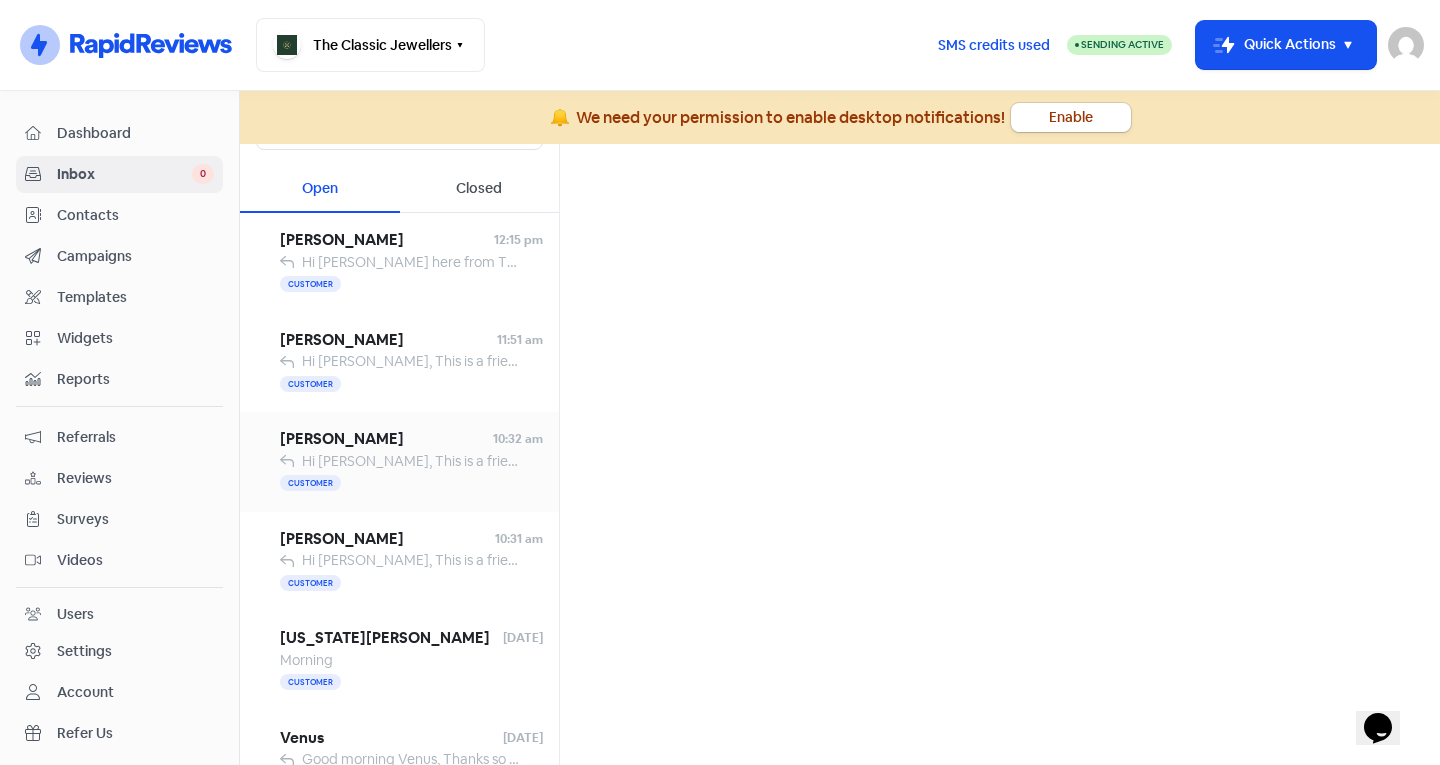 click on "Hi [PERSON_NAME], This is a friendly reminder that your jewellery is ready for collection at [STREET_ADDRESS]. If you've already picked it up, please disregard this message. Thank you! The Classic Jewellers" at bounding box center (954, 461) 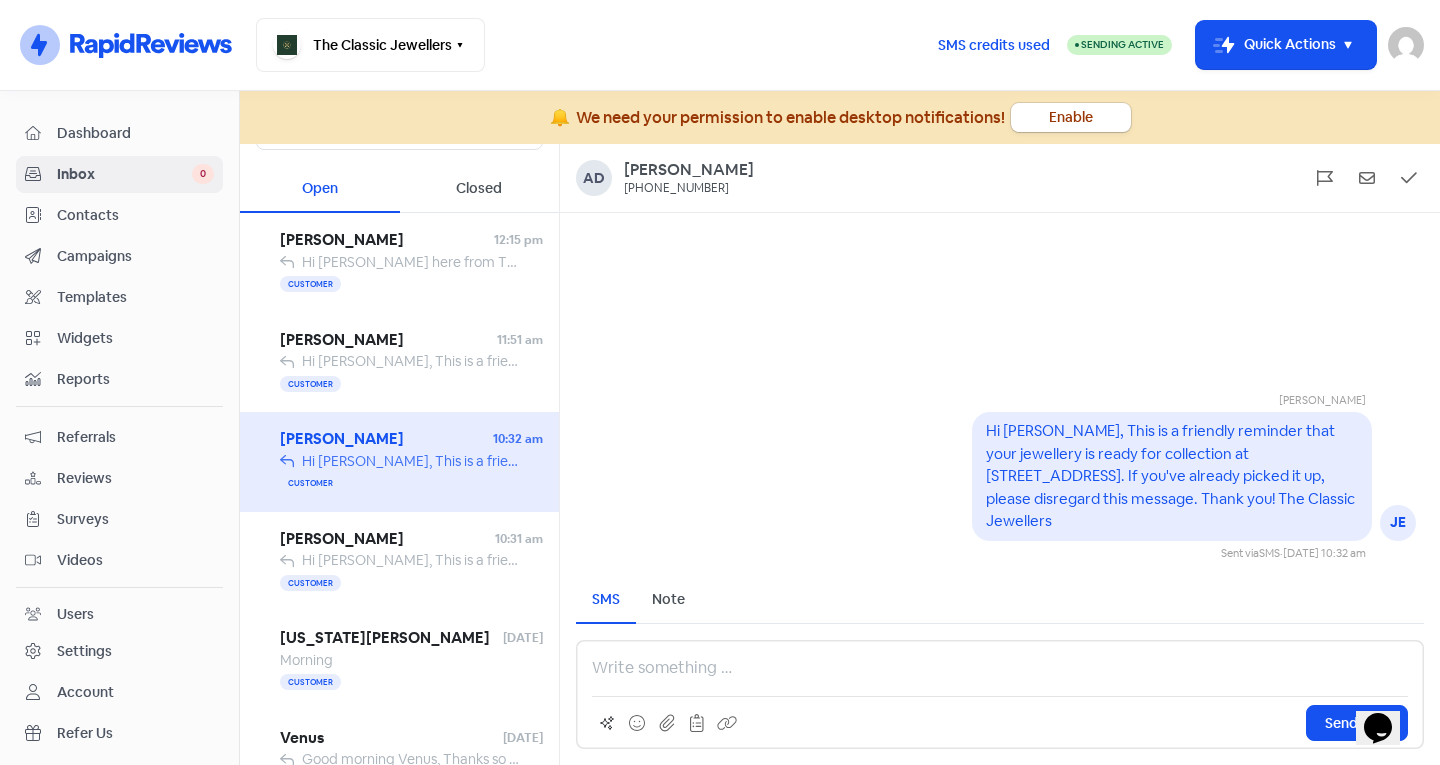click on "Contacts" at bounding box center [135, 215] 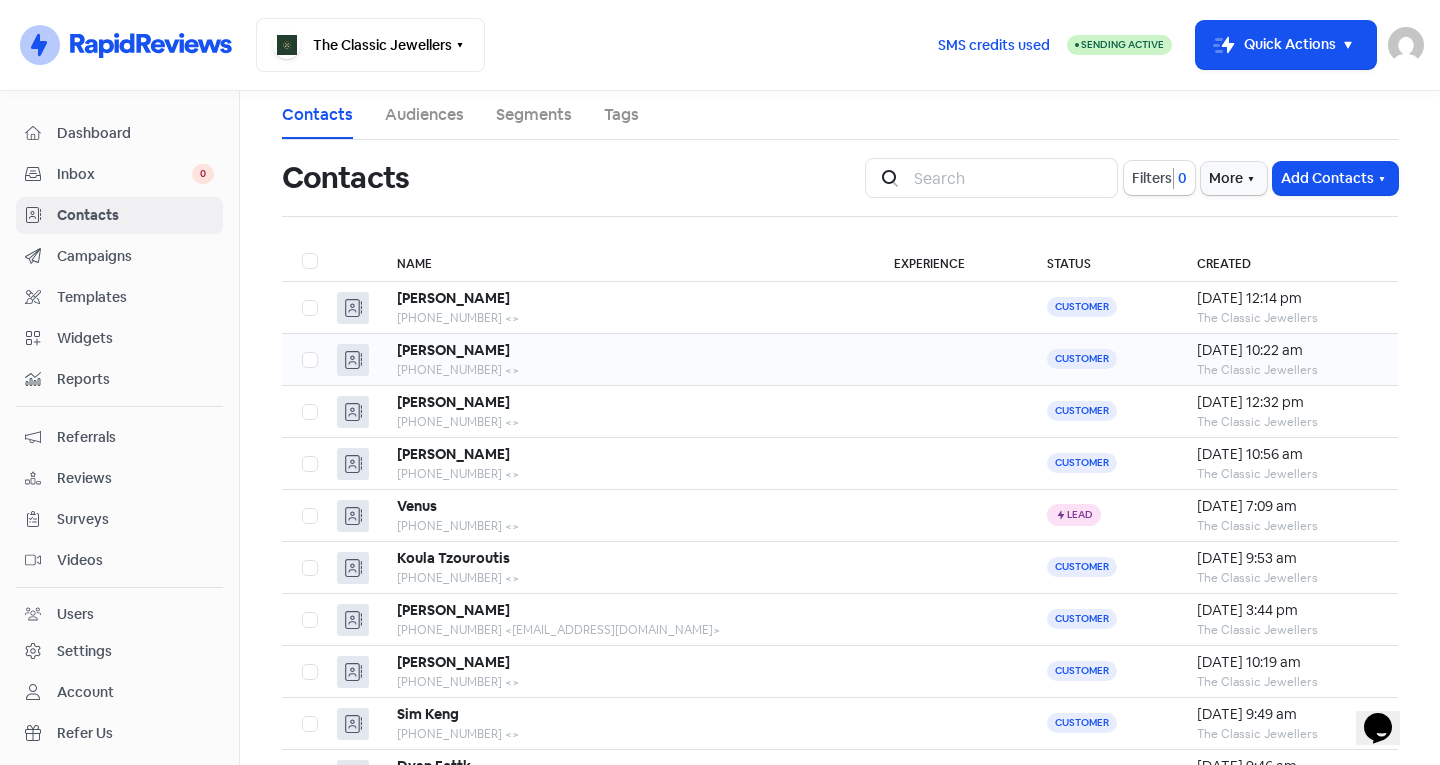 click on "[PHONE_NUMBER] <>" at bounding box center [626, 370] 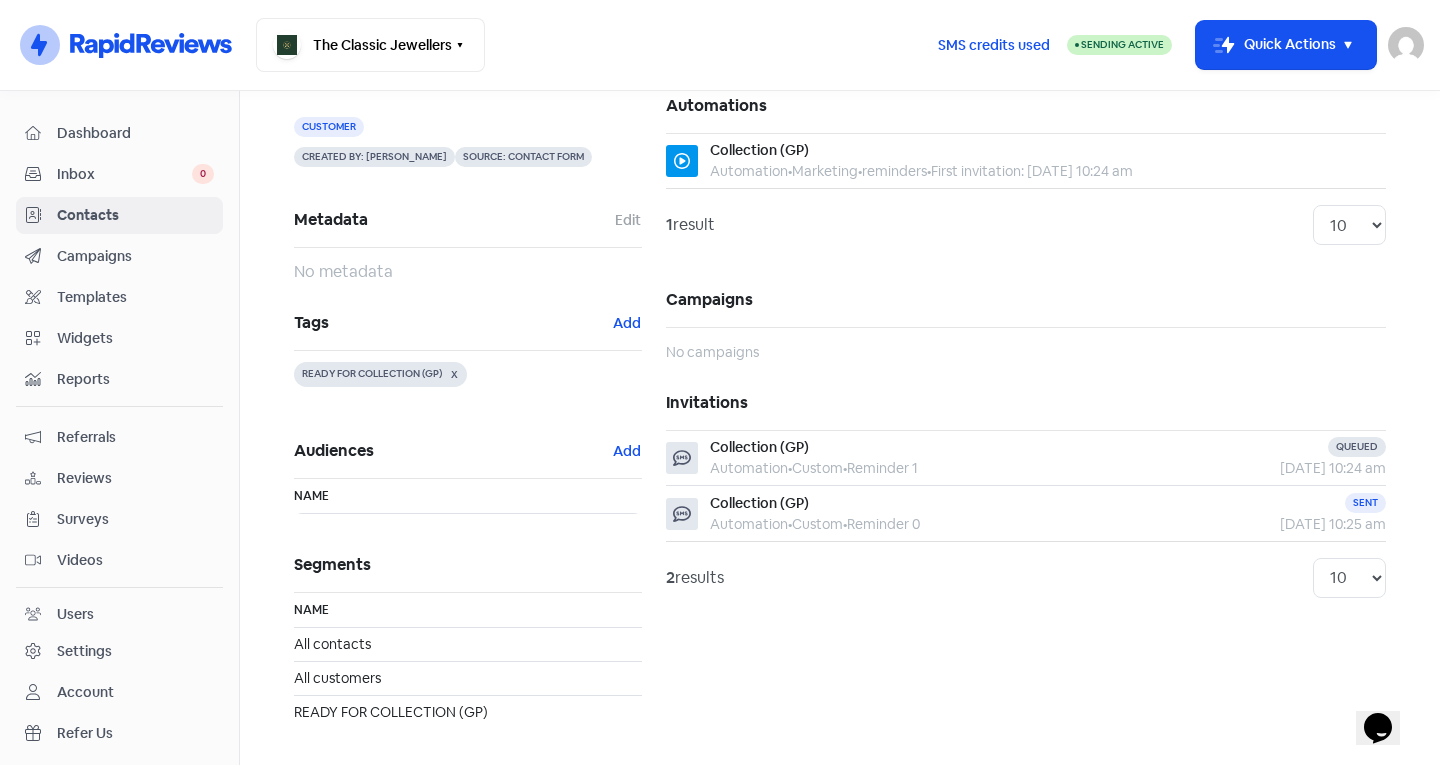 scroll, scrollTop: 161, scrollLeft: 0, axis: vertical 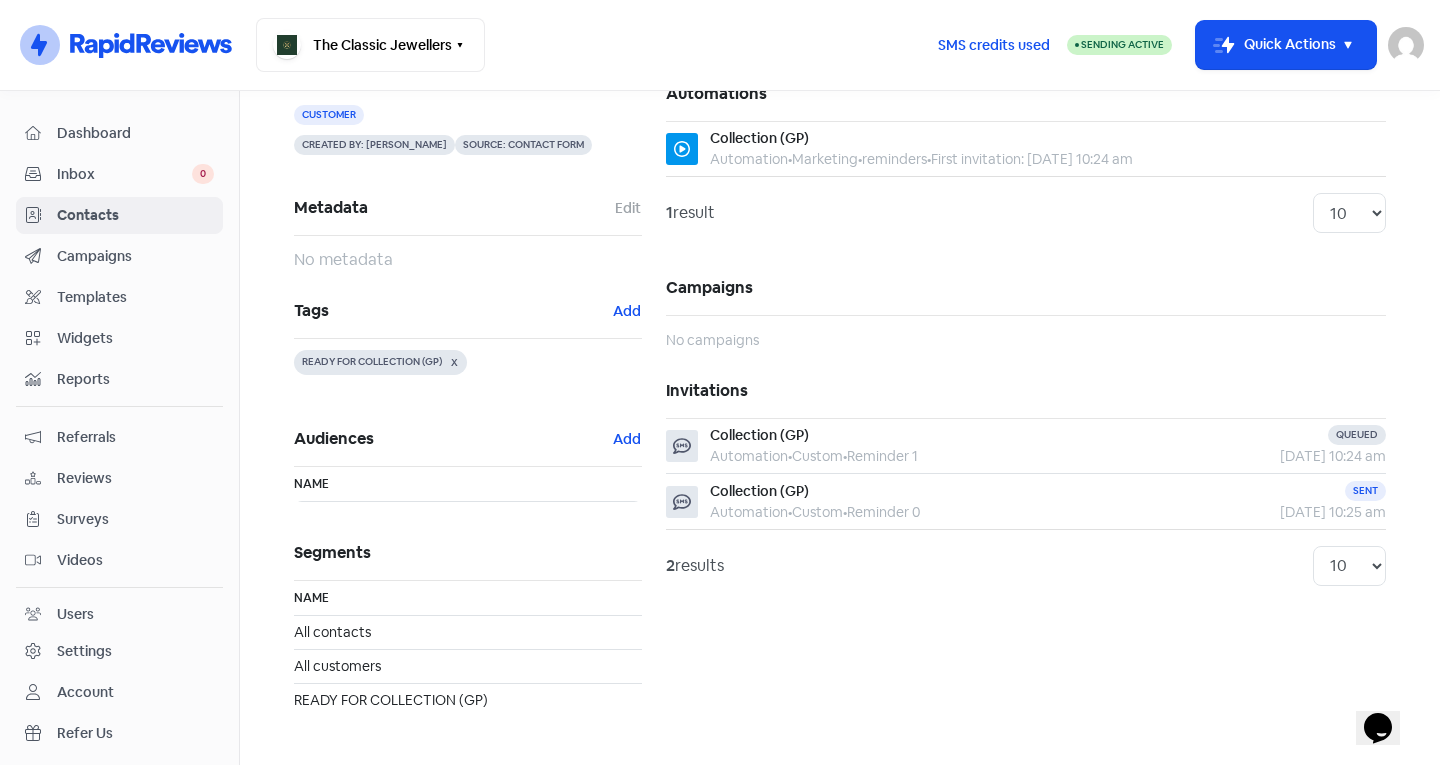 click on "Inbox   0" at bounding box center [119, 174] 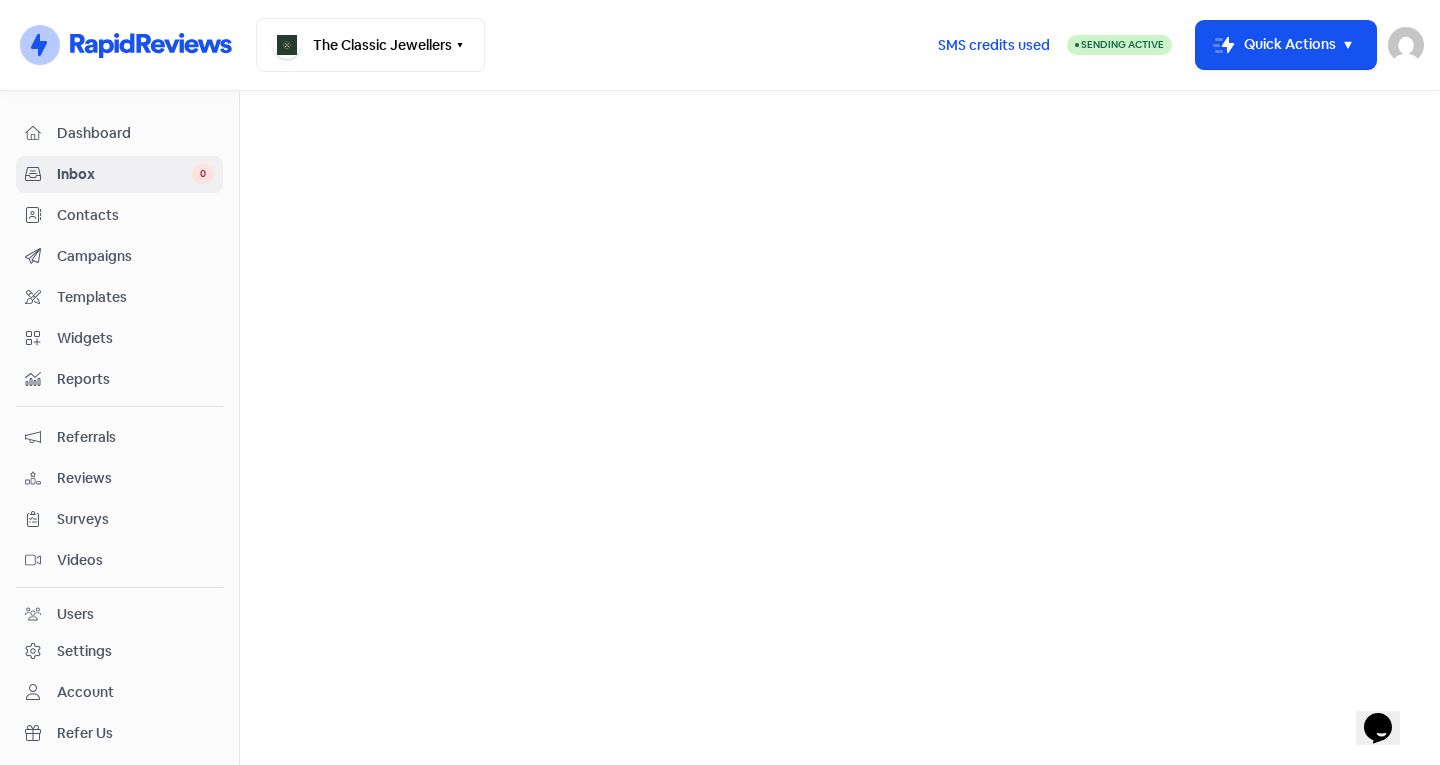 scroll, scrollTop: 0, scrollLeft: 0, axis: both 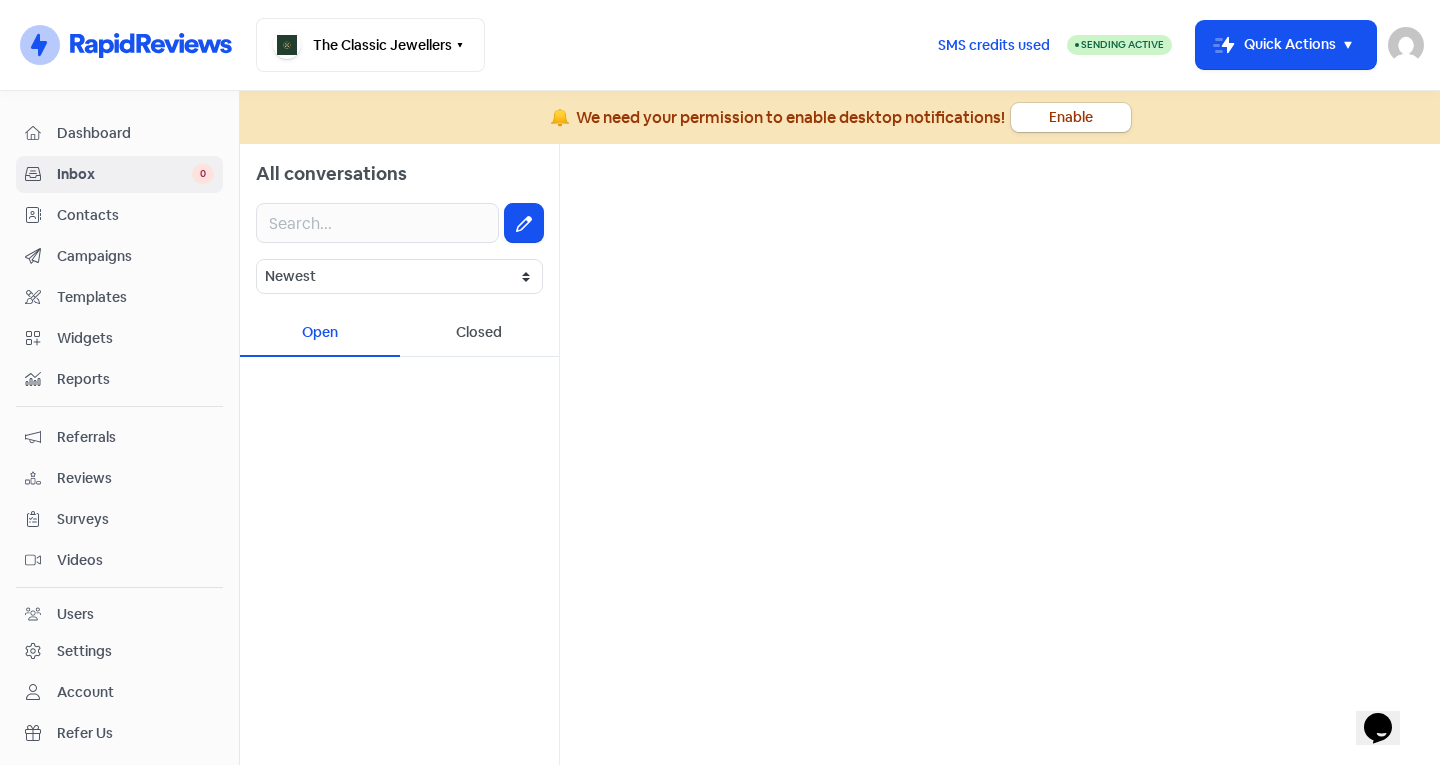 click on "All conversations" at bounding box center [399, 165] 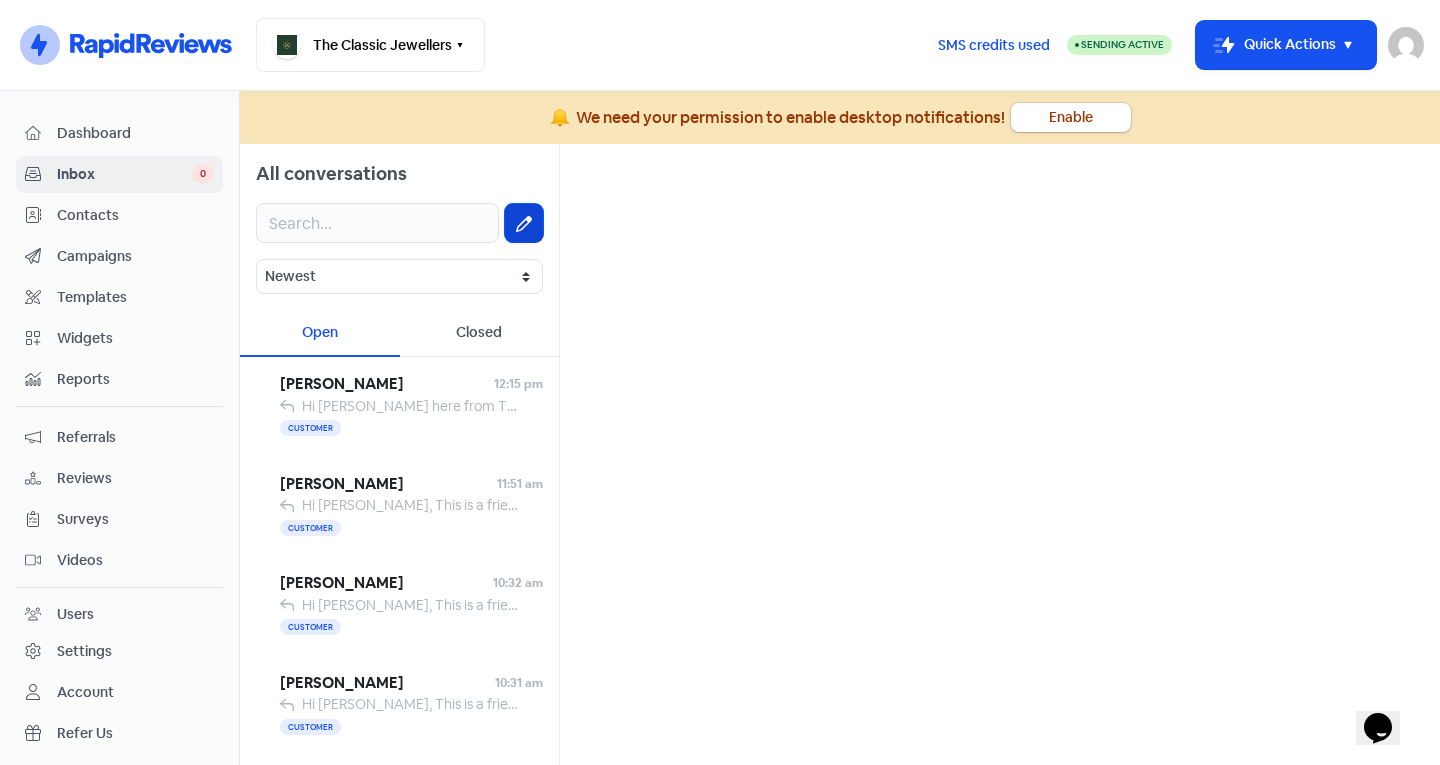 click at bounding box center [524, 223] 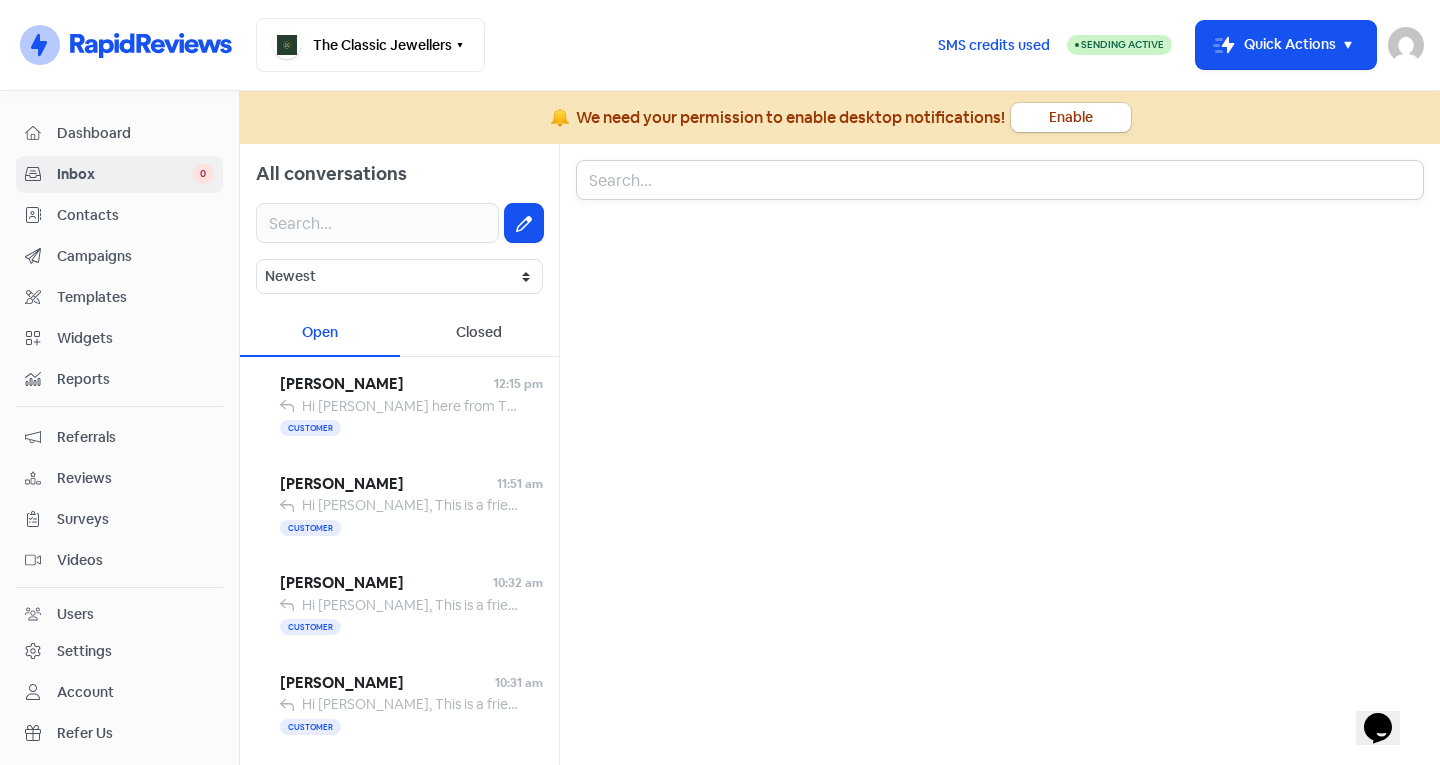click at bounding box center [1000, 180] 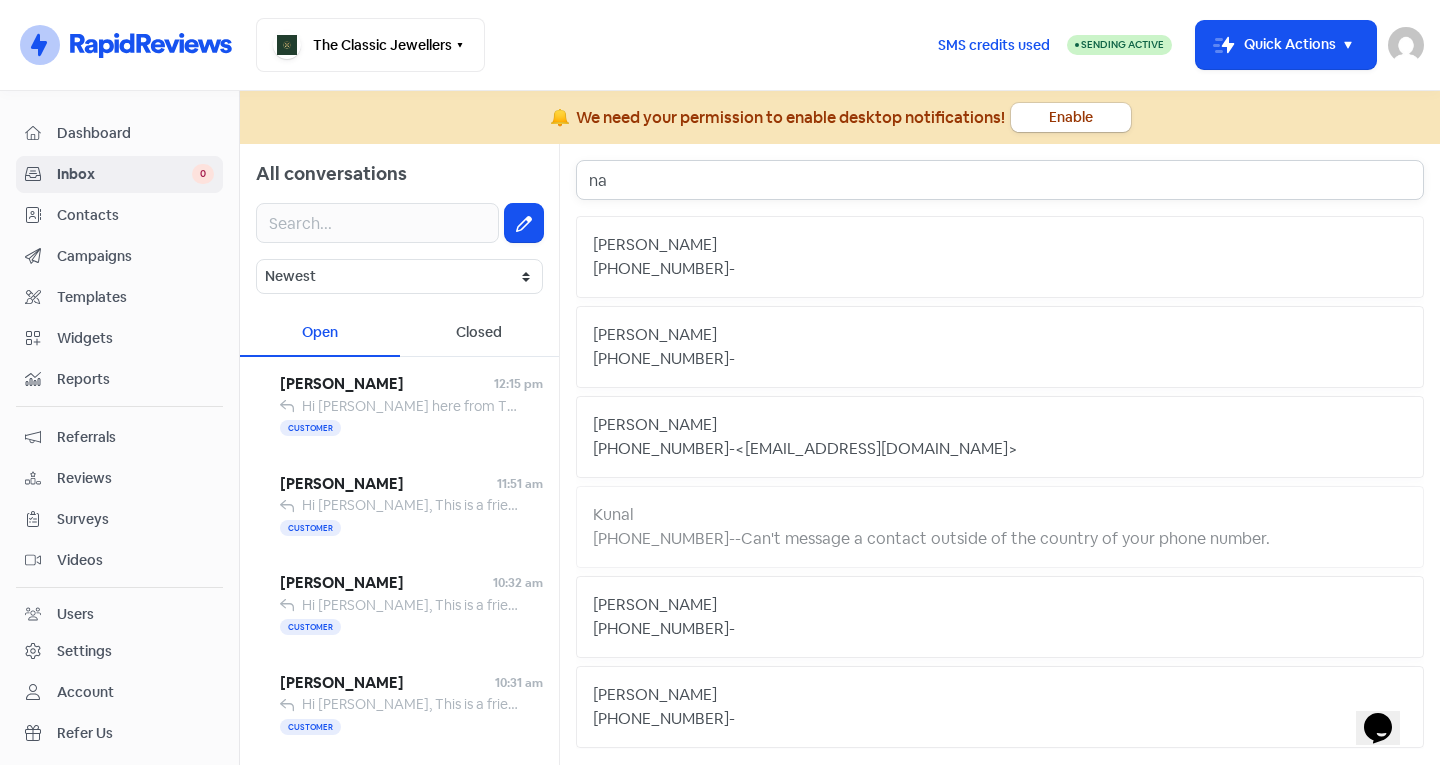 type on "n" 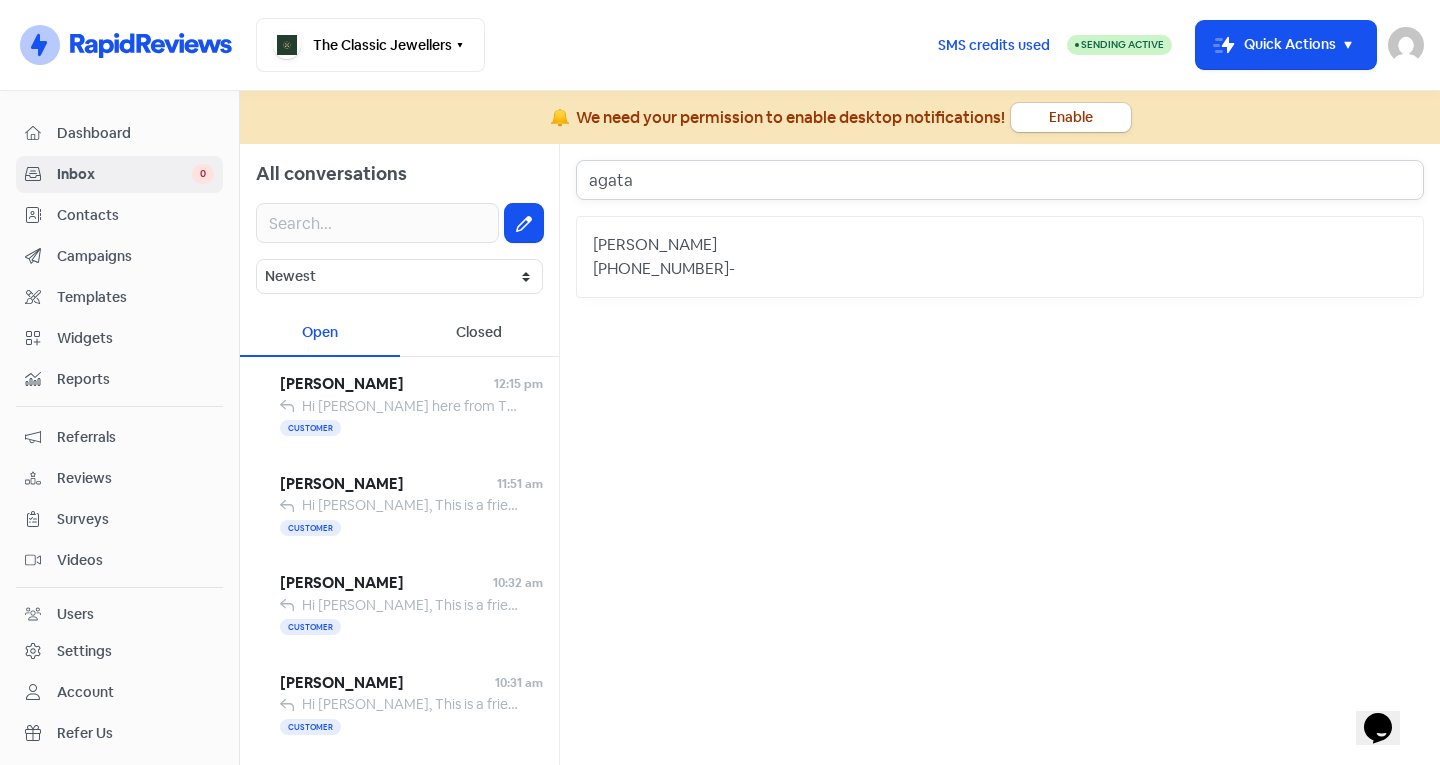 type on "agata" 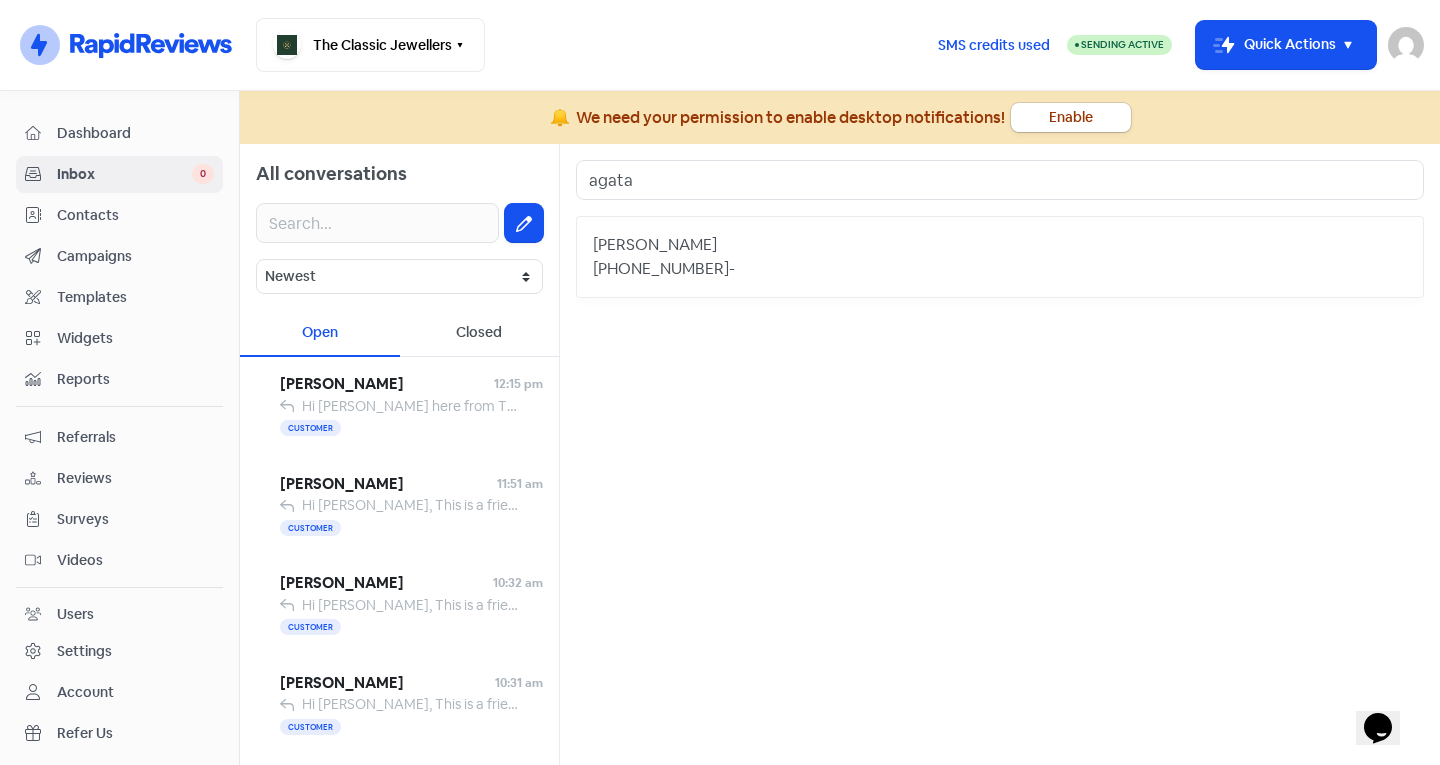 click on "[PERSON_NAME]" at bounding box center (1000, 245) 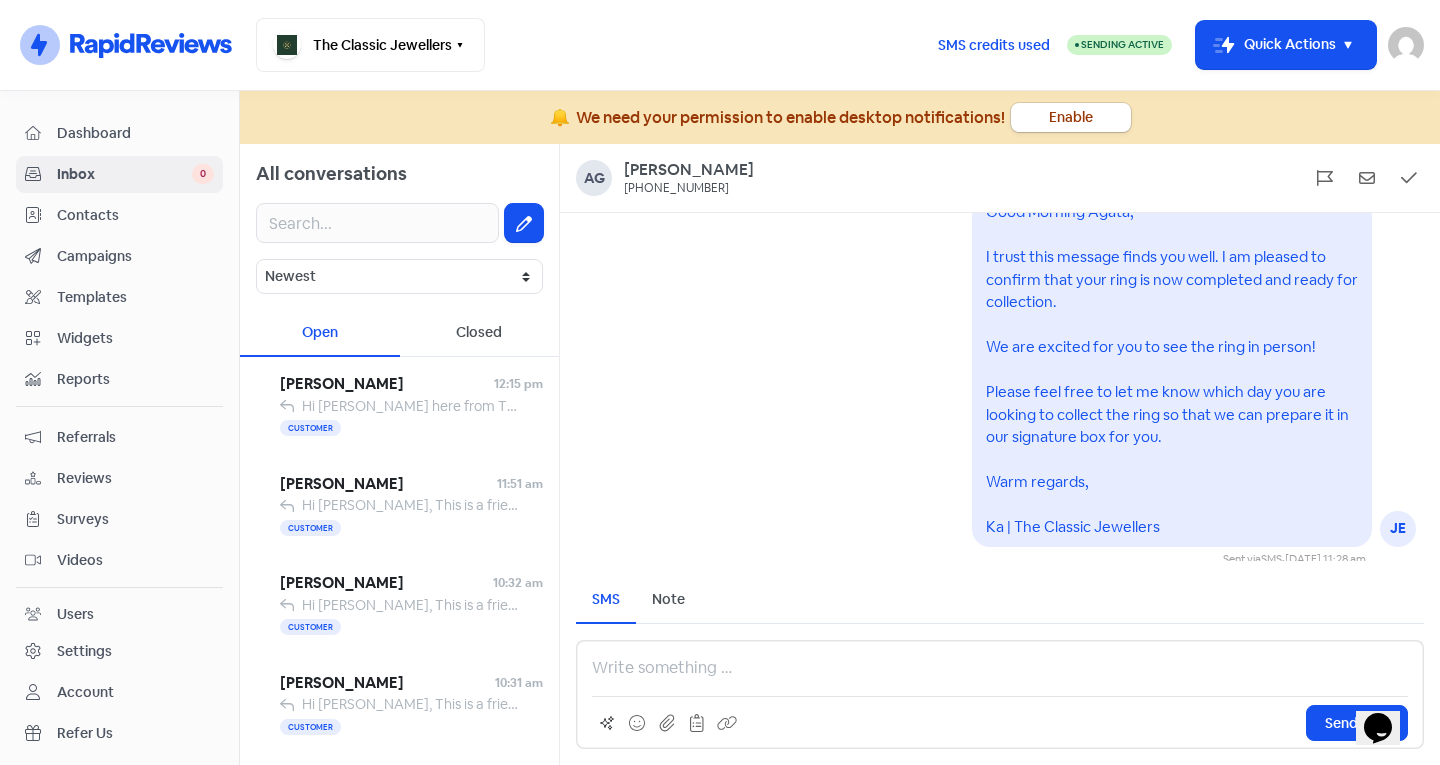 scroll, scrollTop: -4, scrollLeft: 0, axis: vertical 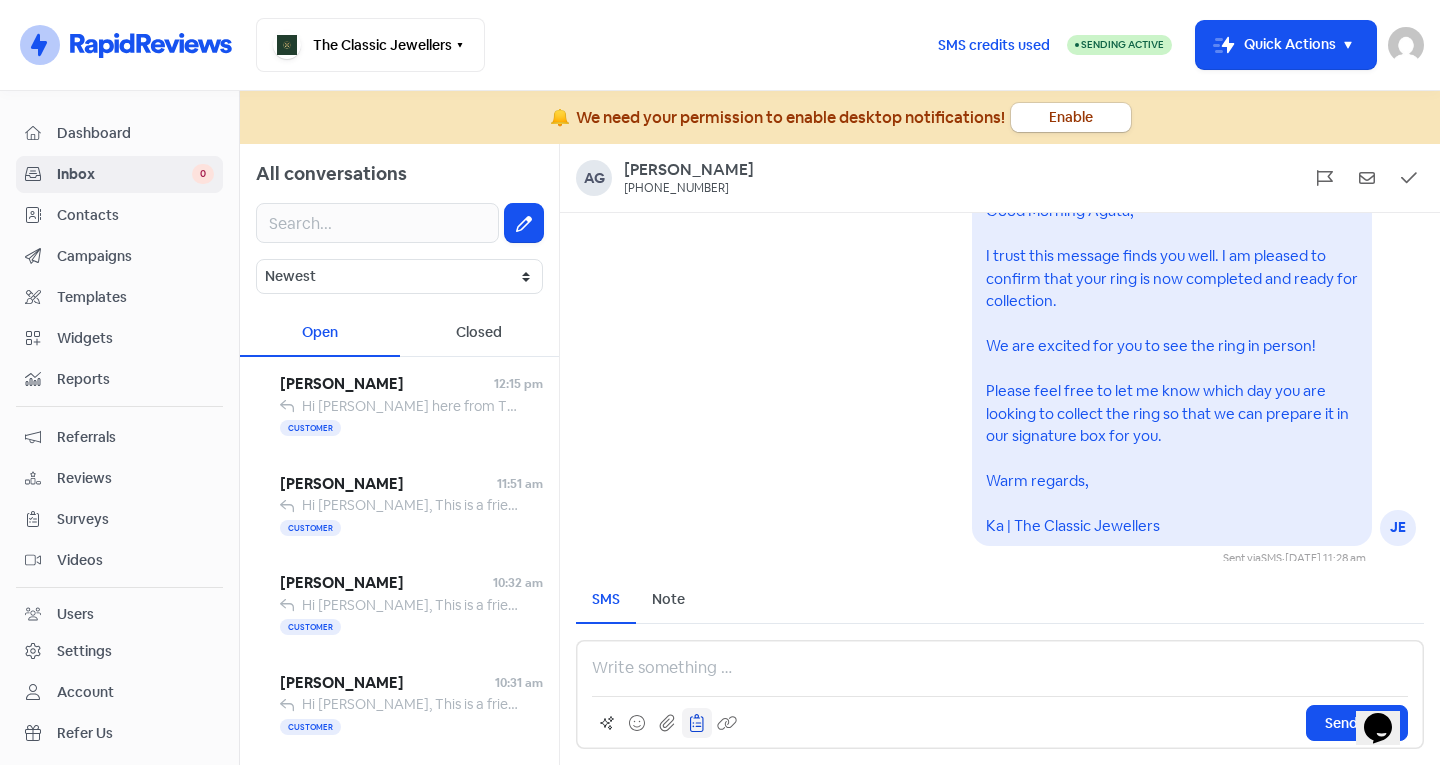 click 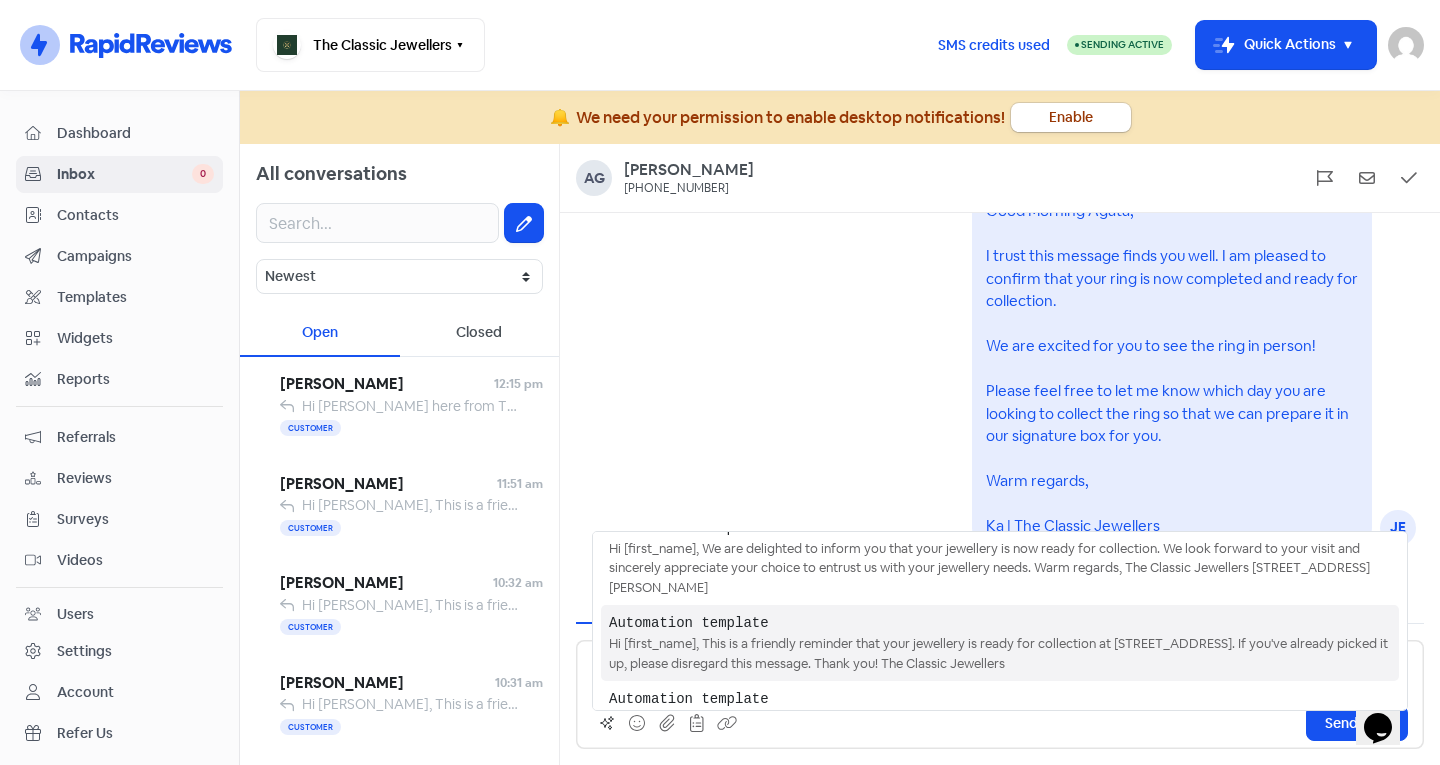 scroll, scrollTop: 298, scrollLeft: 0, axis: vertical 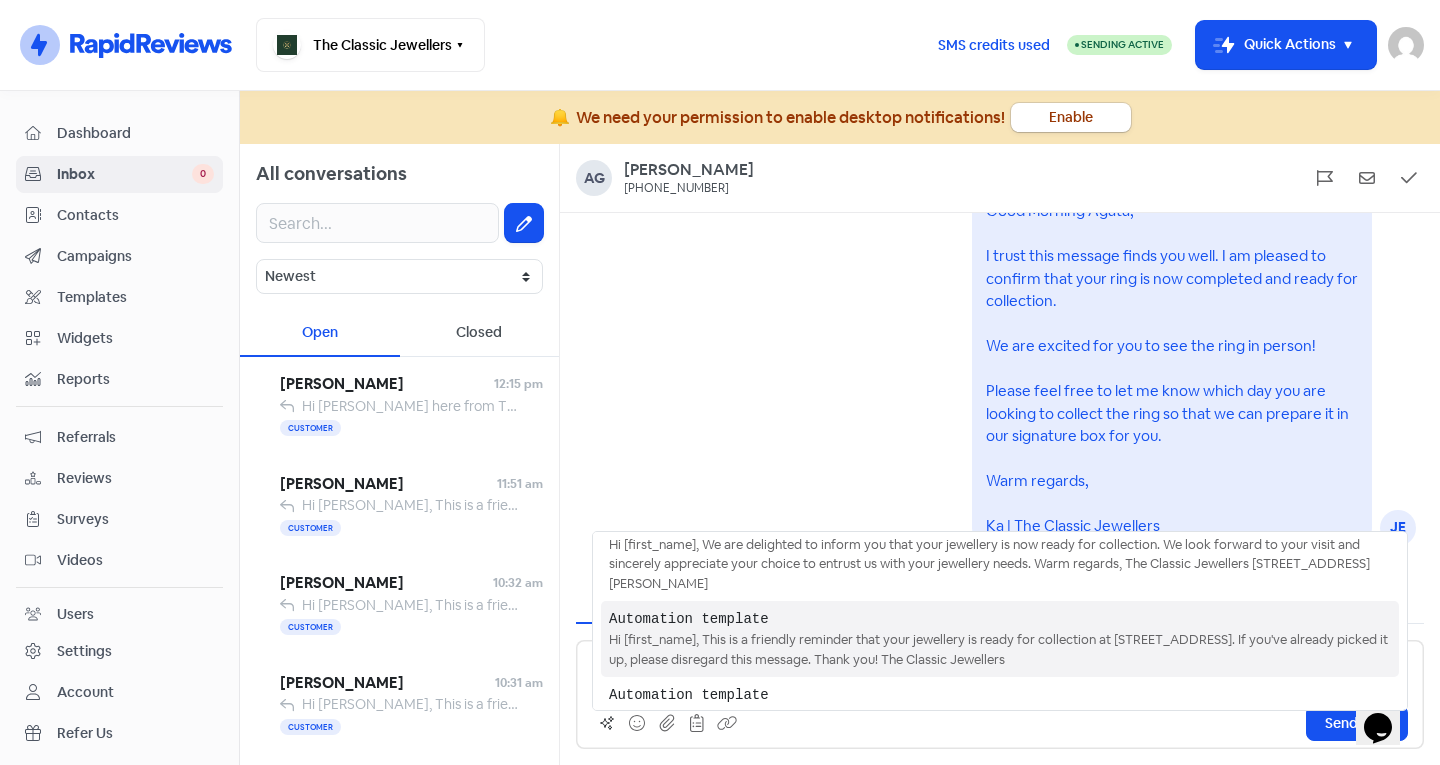 click on "Hi [first_name],
This is a friendly reminder that your jewellery is ready for collection at [STREET_ADDRESS]. If you've already picked it up, please disregard this message. Thank you!
The Classic Jewellers" at bounding box center [1000, 649] 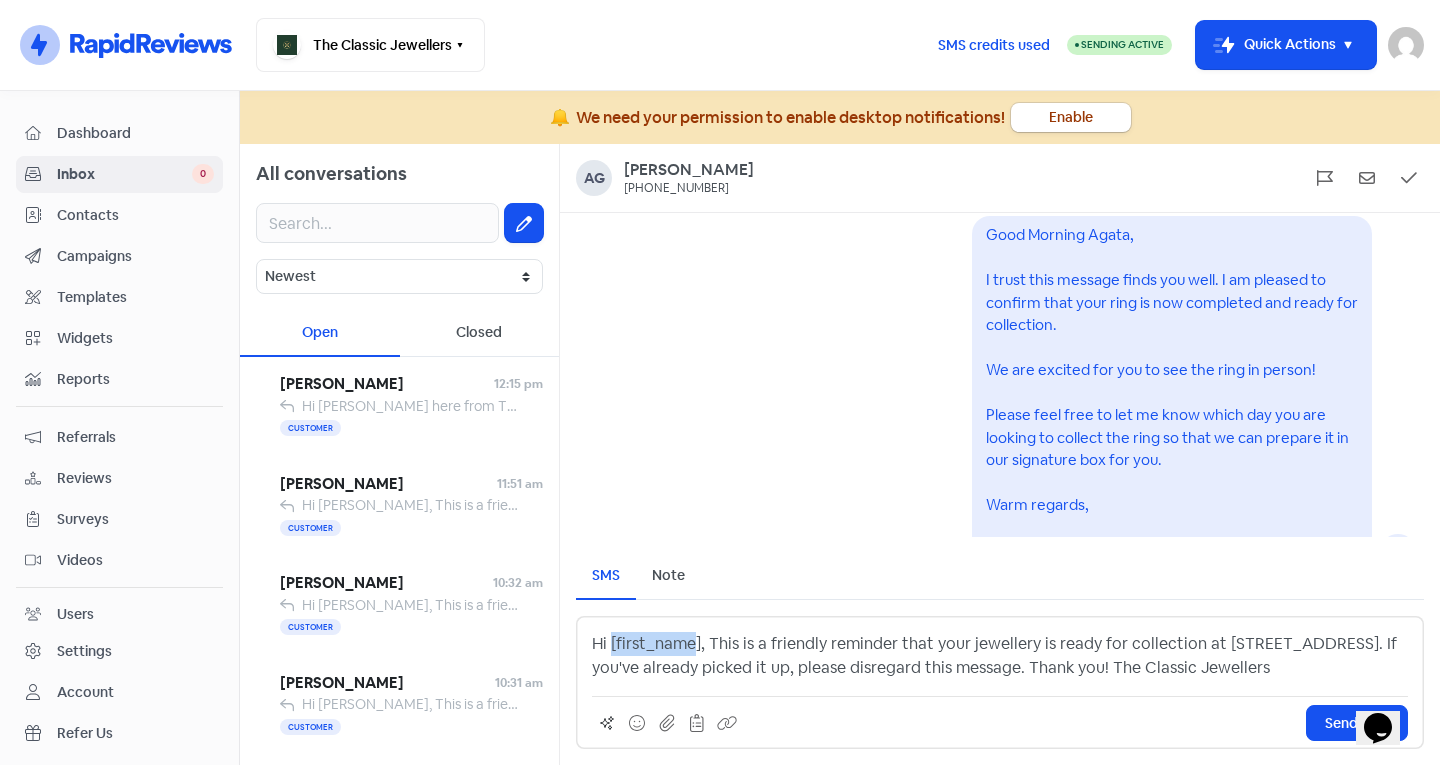 drag, startPoint x: 693, startPoint y: 619, endPoint x: 613, endPoint y: 628, distance: 80.50466 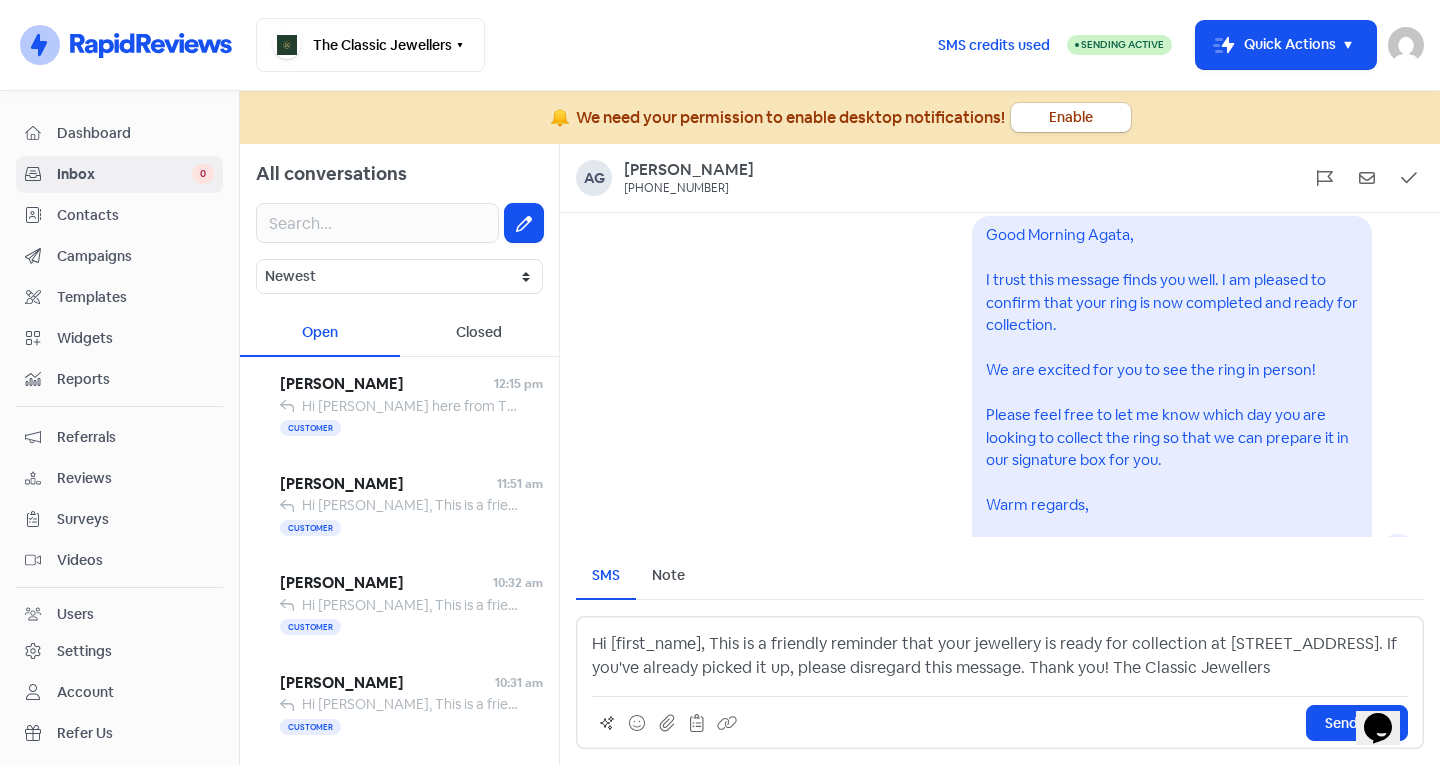 click on "Hi [first_name], This is a friendly reminder that your jewellery is ready for collection at [STREET_ADDRESS]. If you've already picked it up, please disregard this message. Thank you! The Classic Jewellers" at bounding box center (1000, 656) 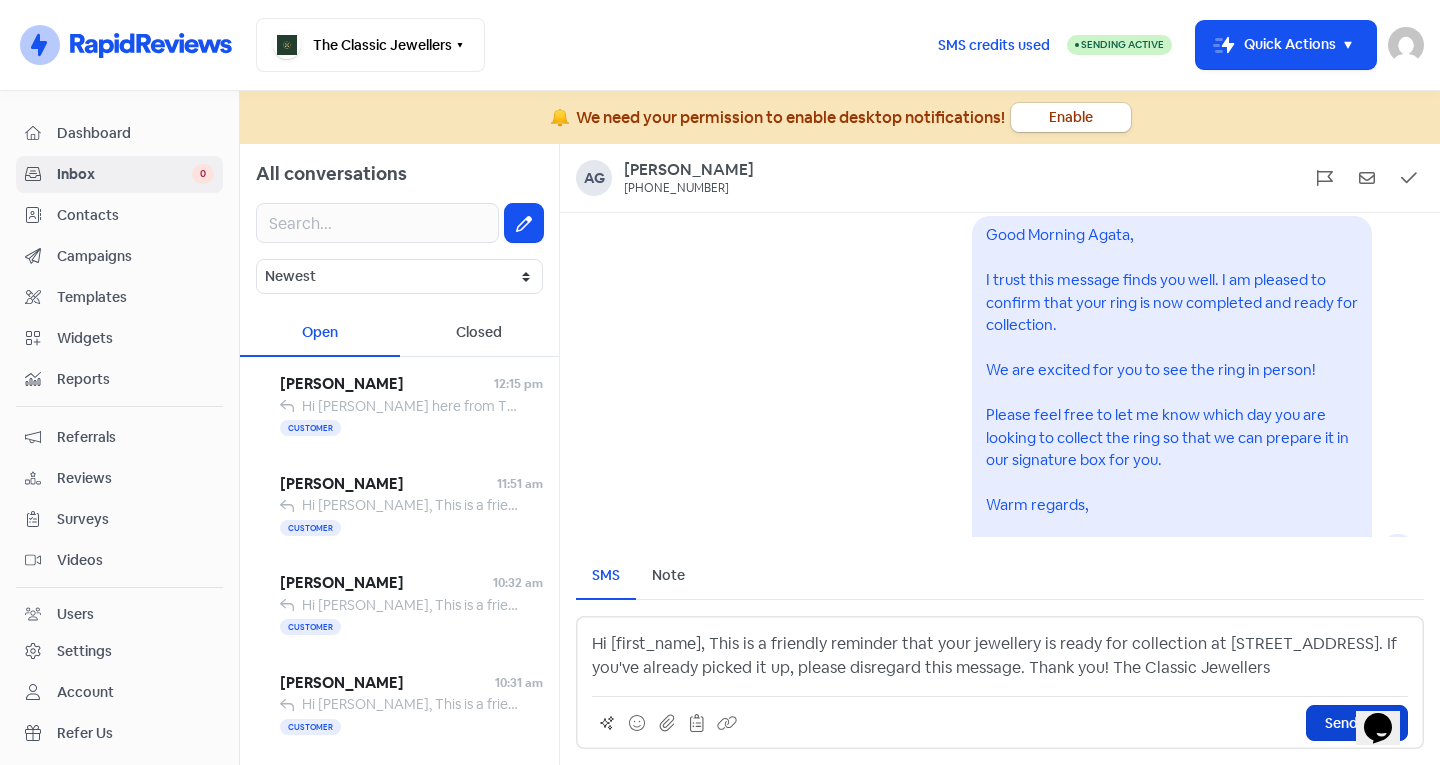 click on "Send SMS" at bounding box center [1357, 723] 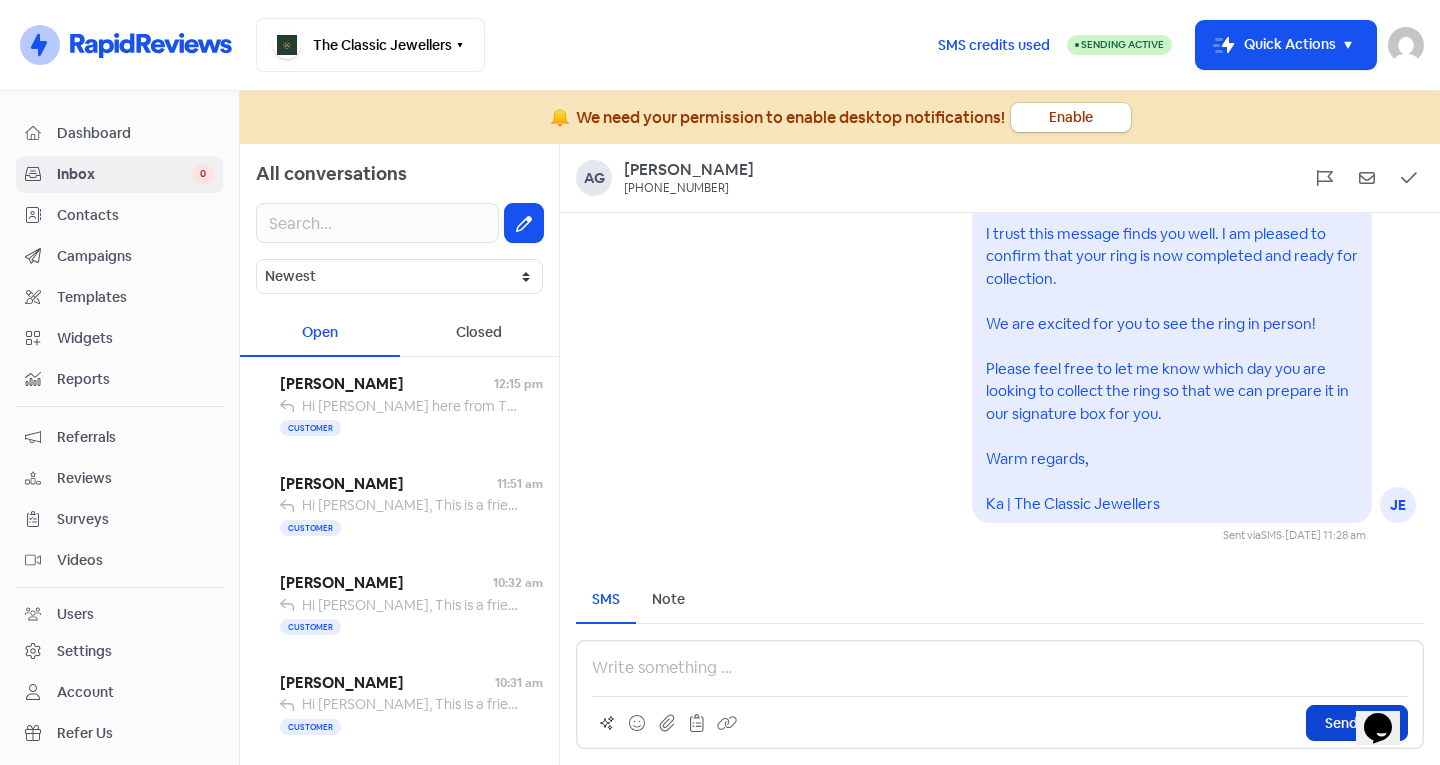 scroll, scrollTop: 0, scrollLeft: 0, axis: both 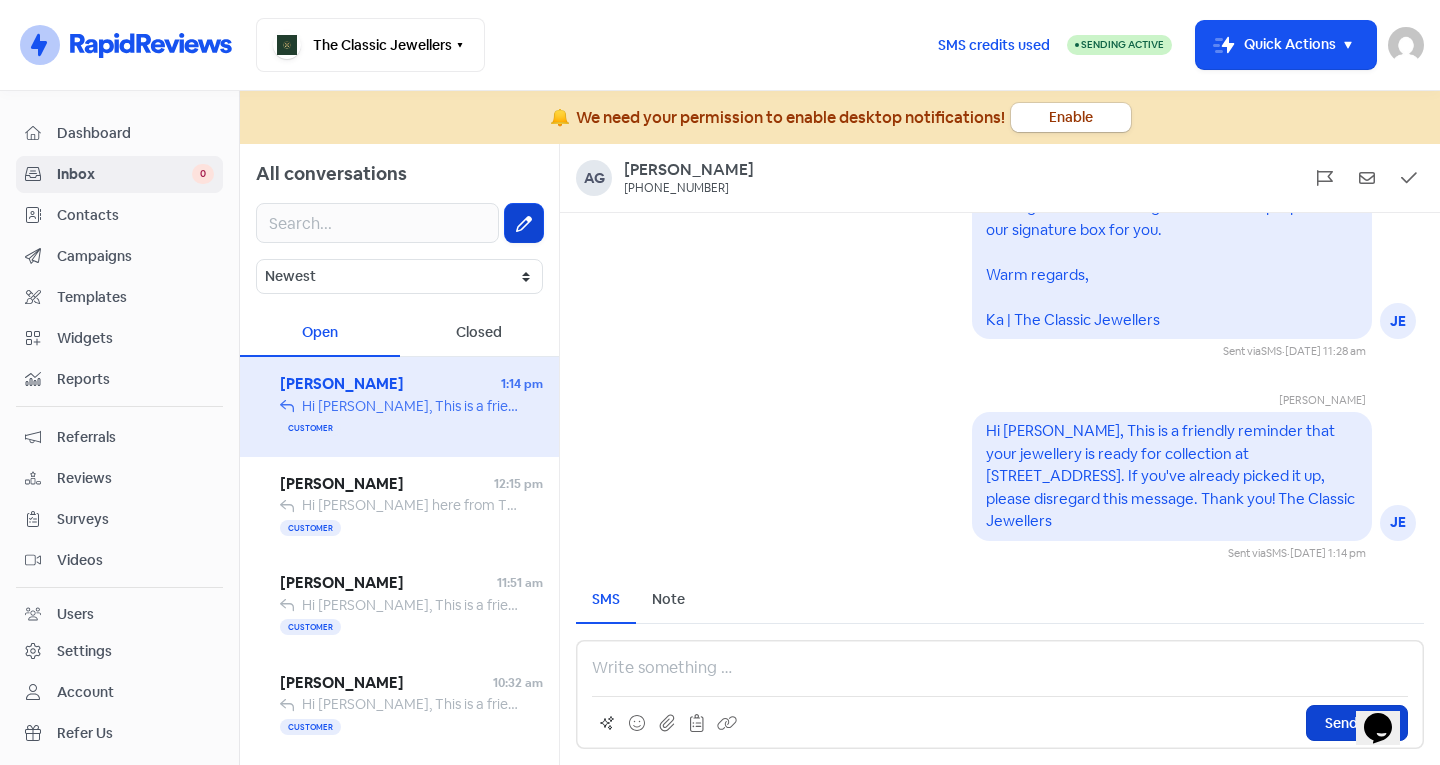click 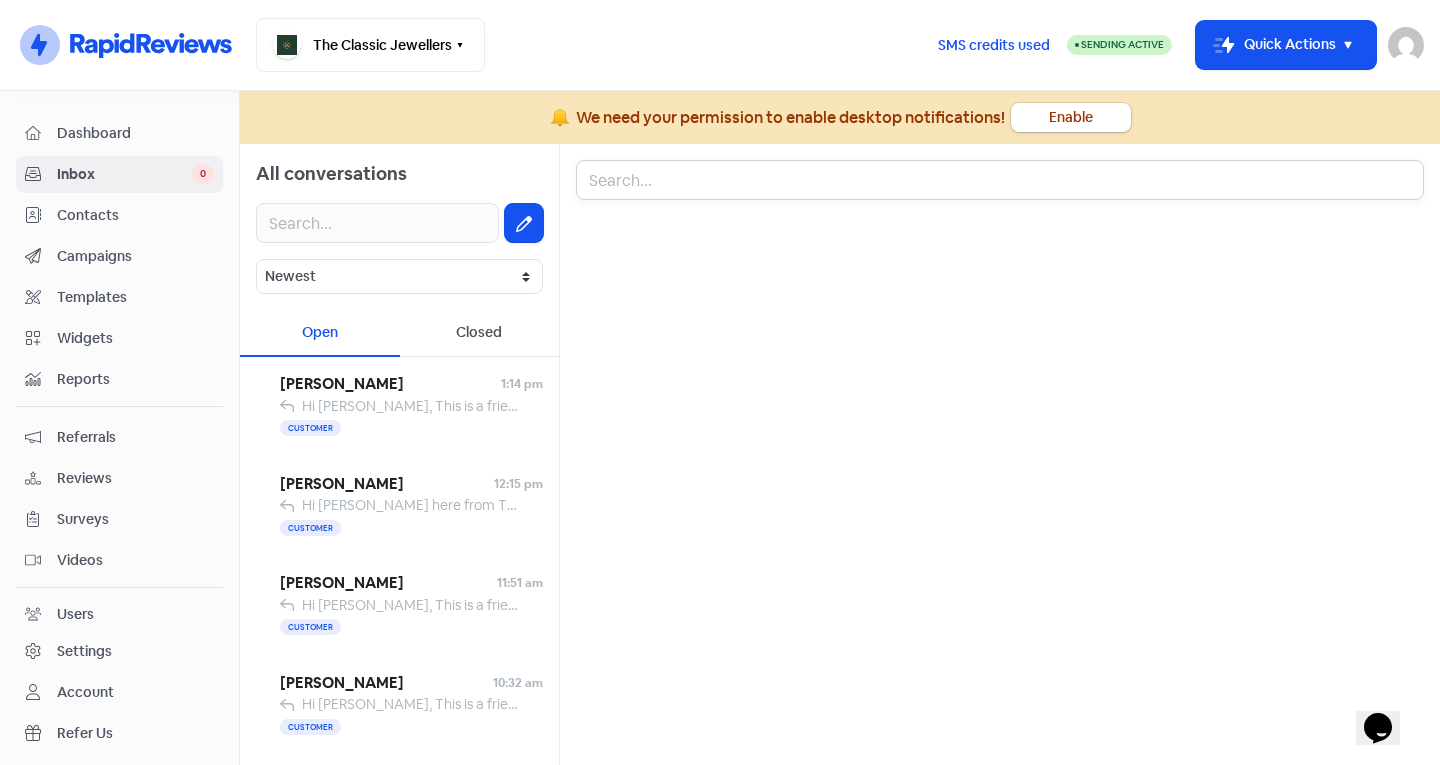 click at bounding box center [1000, 180] 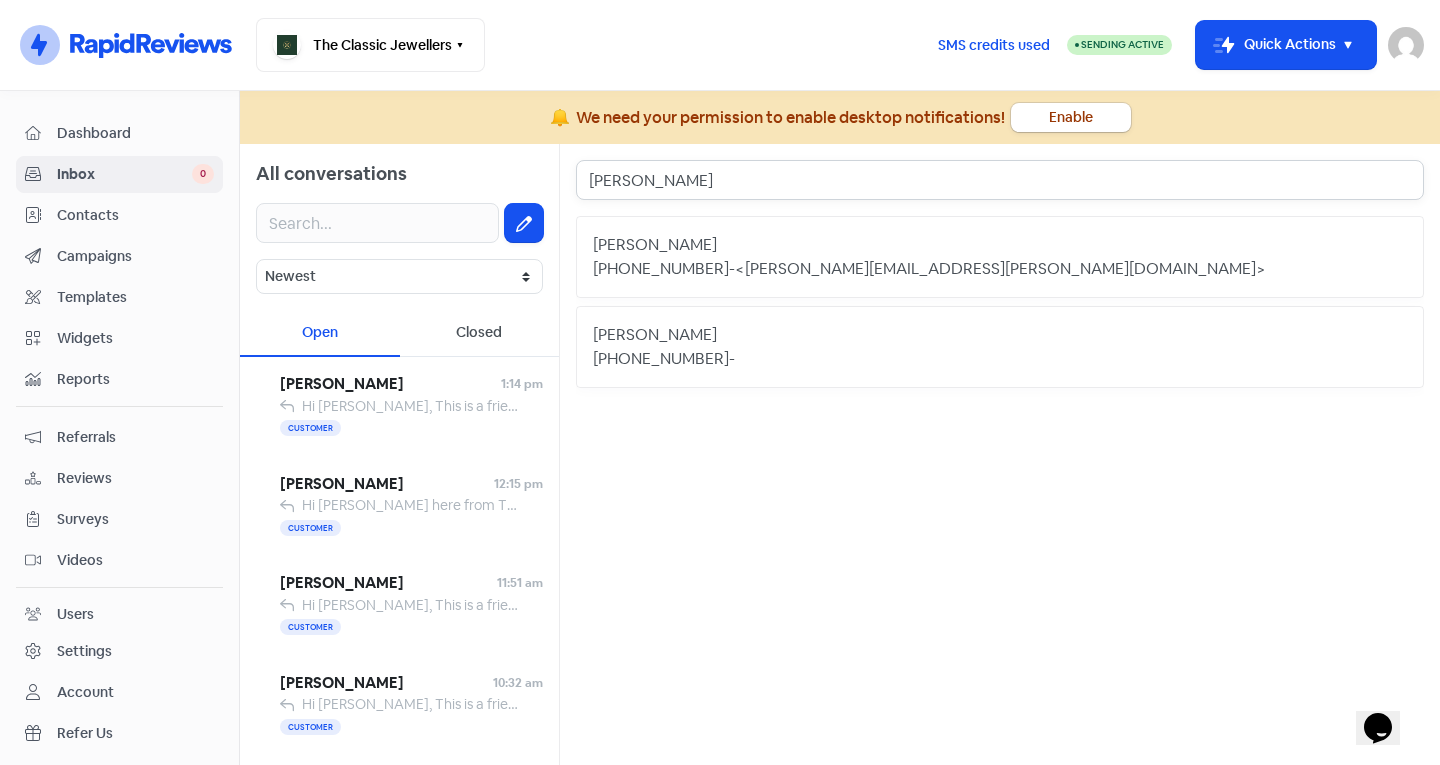 type on "justin" 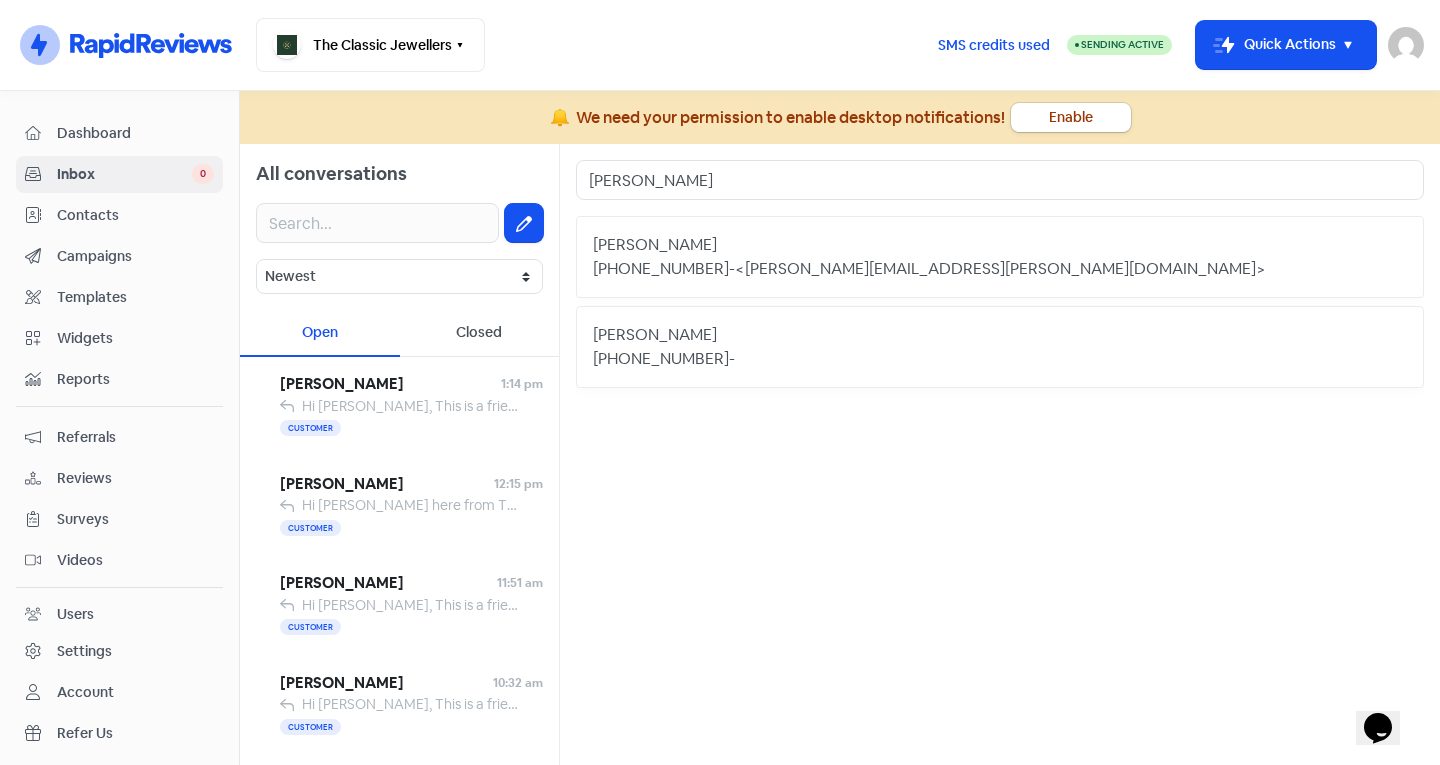 click on "[PERSON_NAME]" at bounding box center (1000, 245) 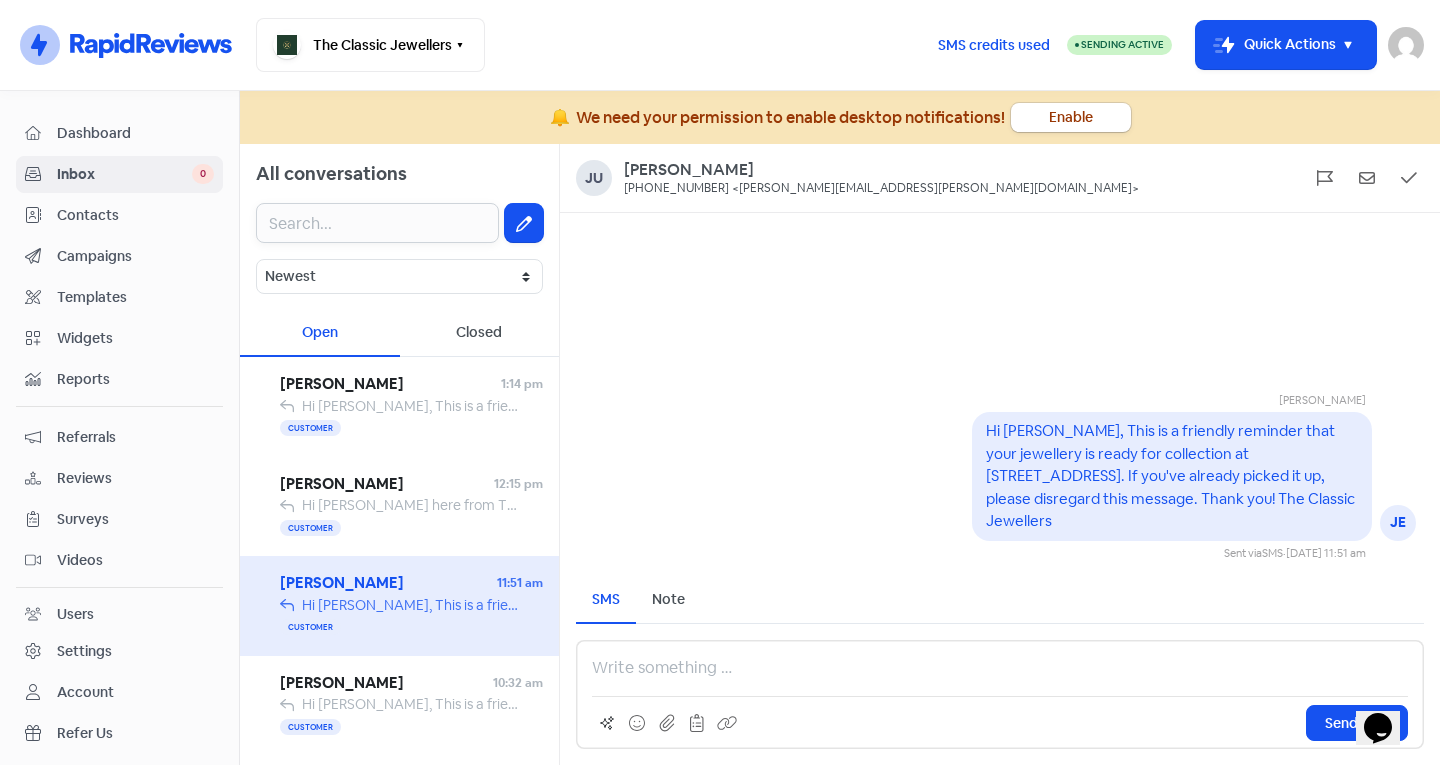 click at bounding box center (377, 223) 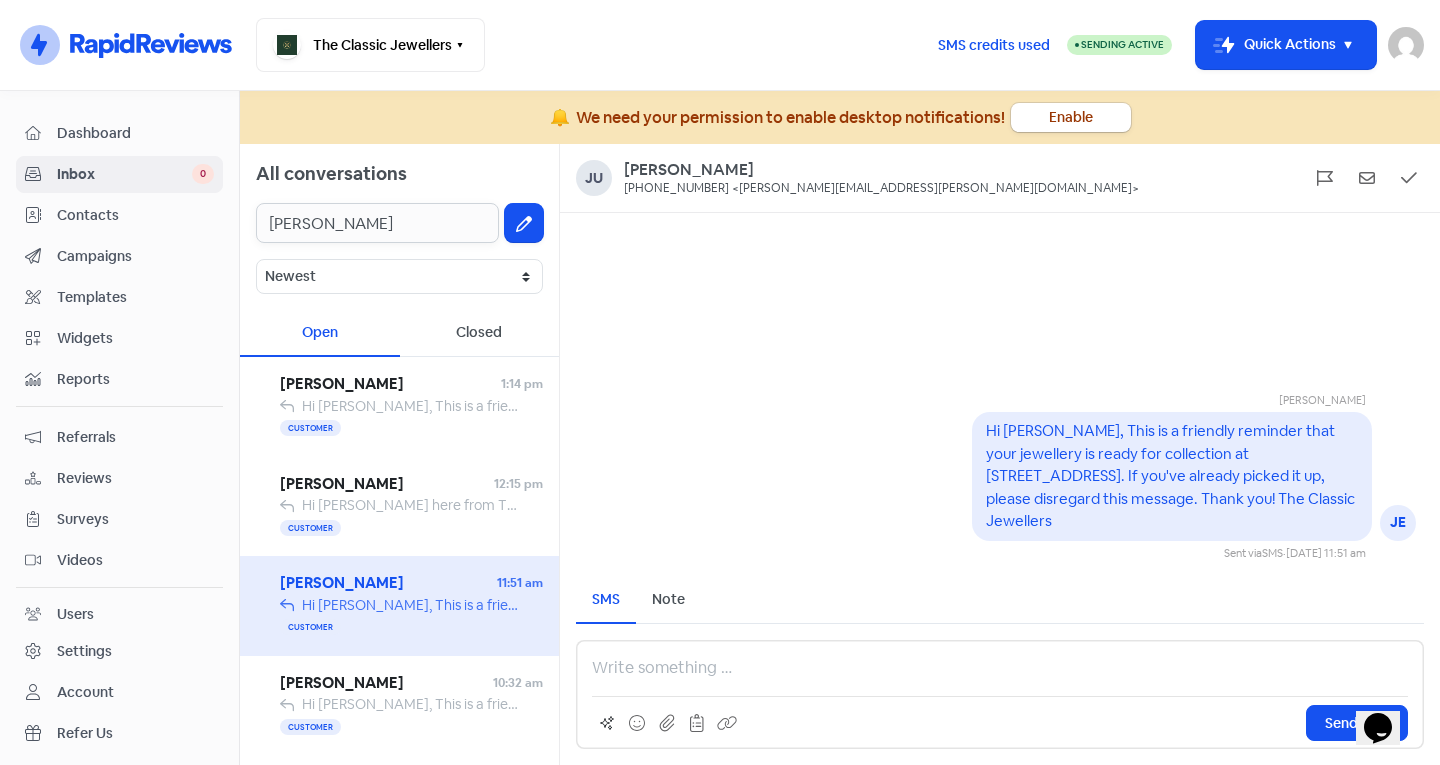 click on "[PERSON_NAME]" at bounding box center (377, 223) 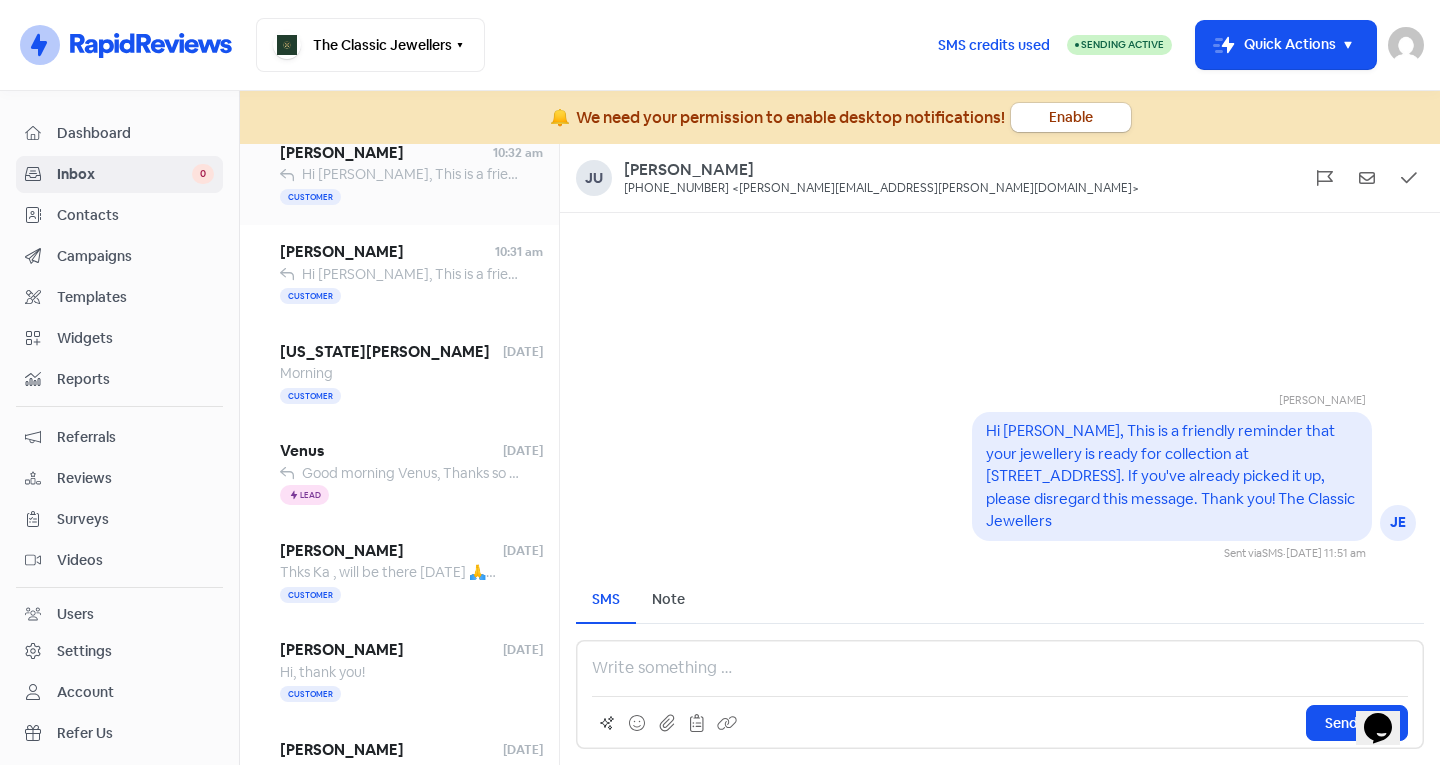 scroll, scrollTop: 0, scrollLeft: 0, axis: both 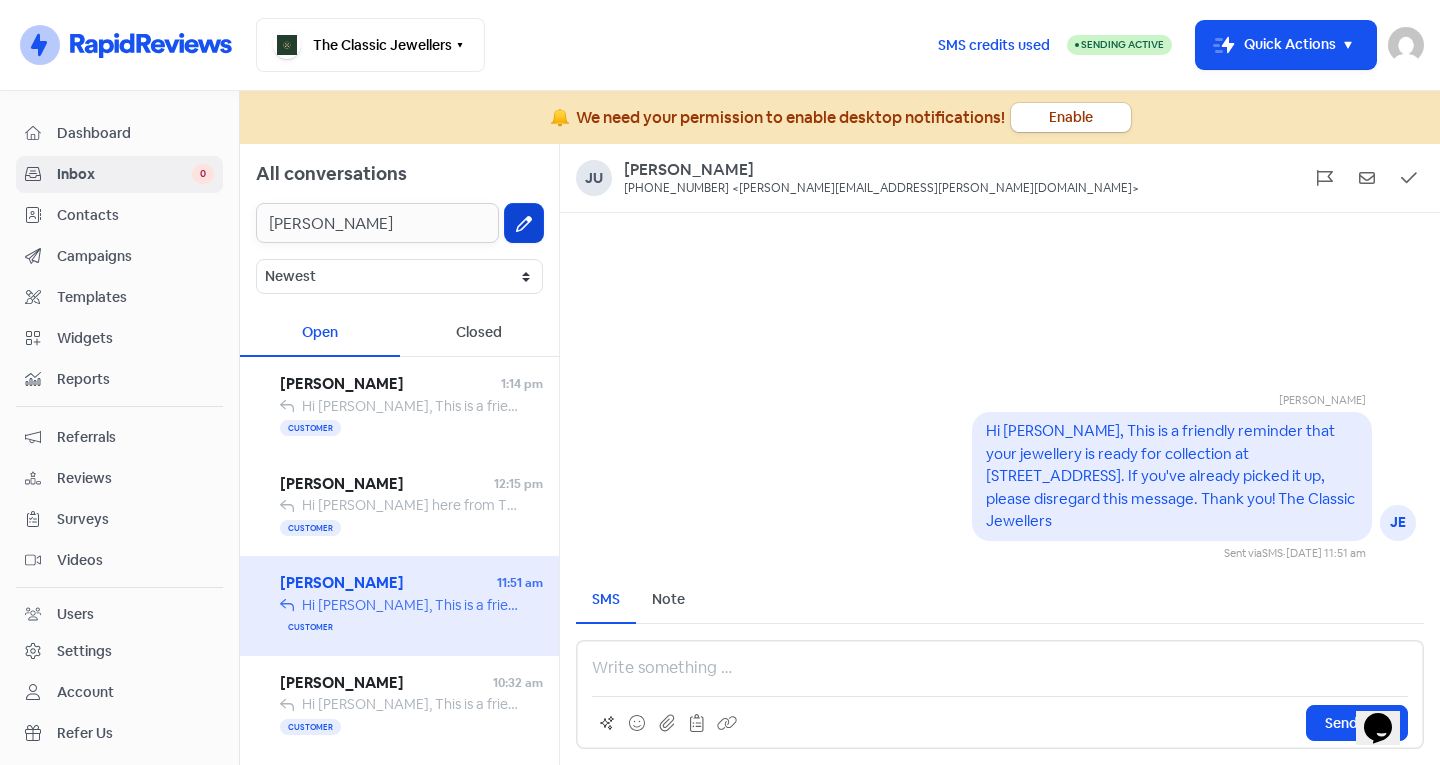type on "[PERSON_NAME]" 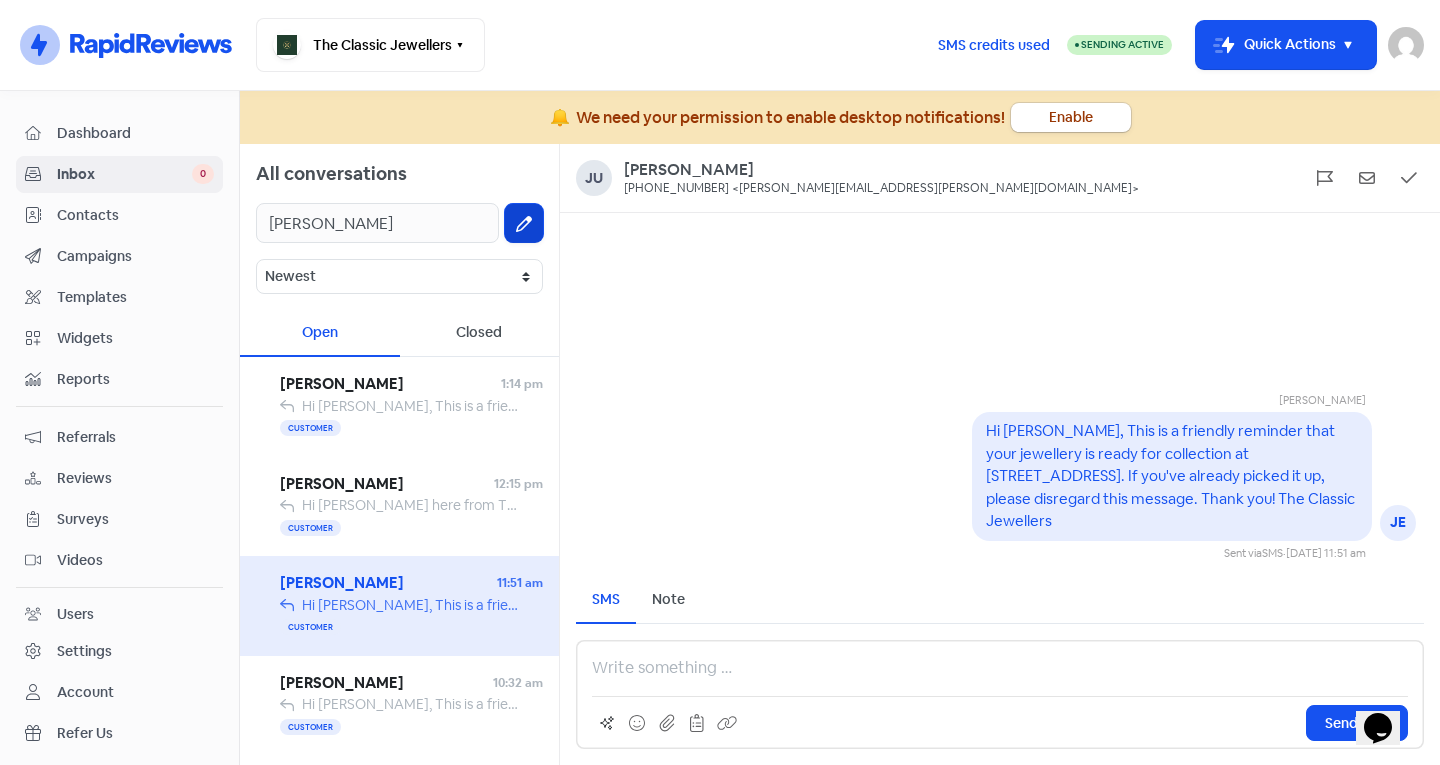 click 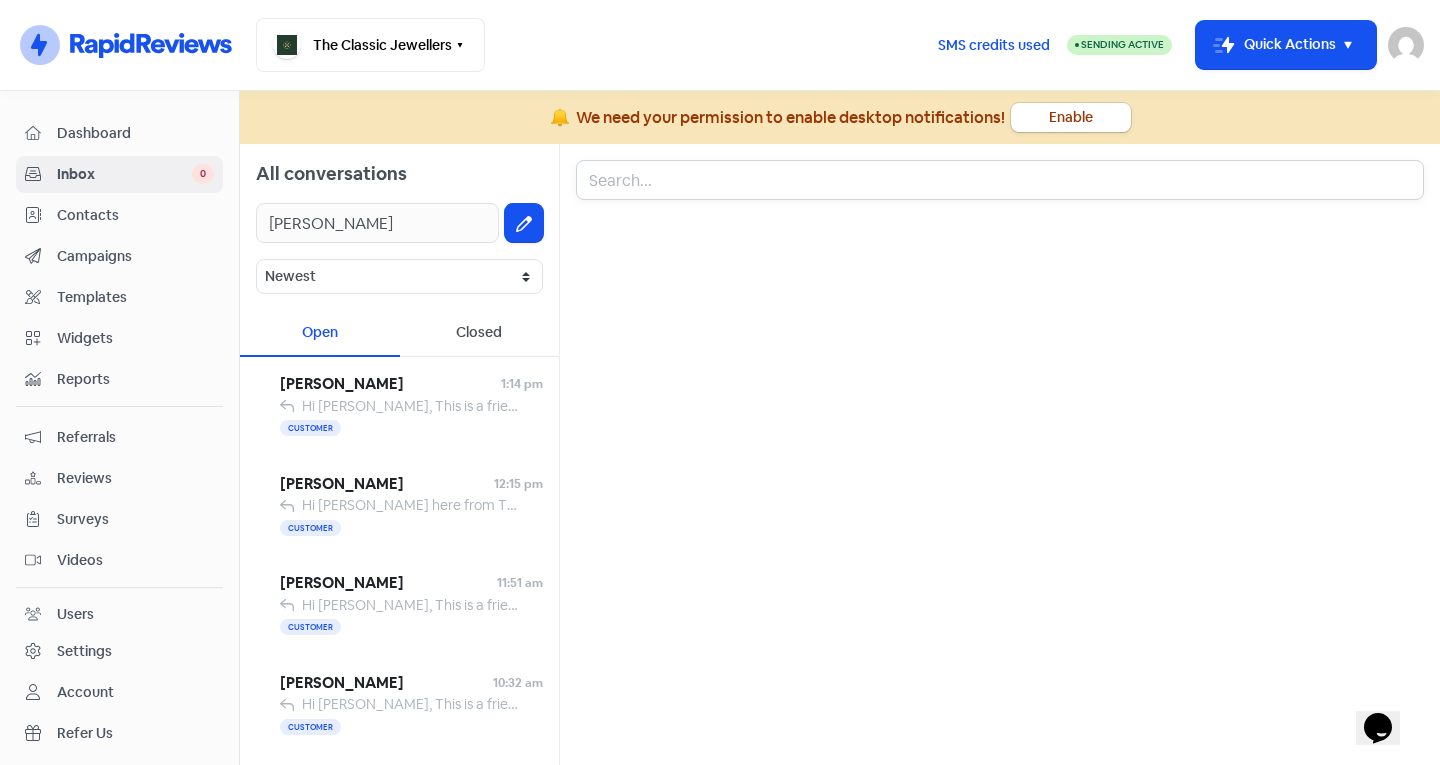 click at bounding box center (1000, 180) 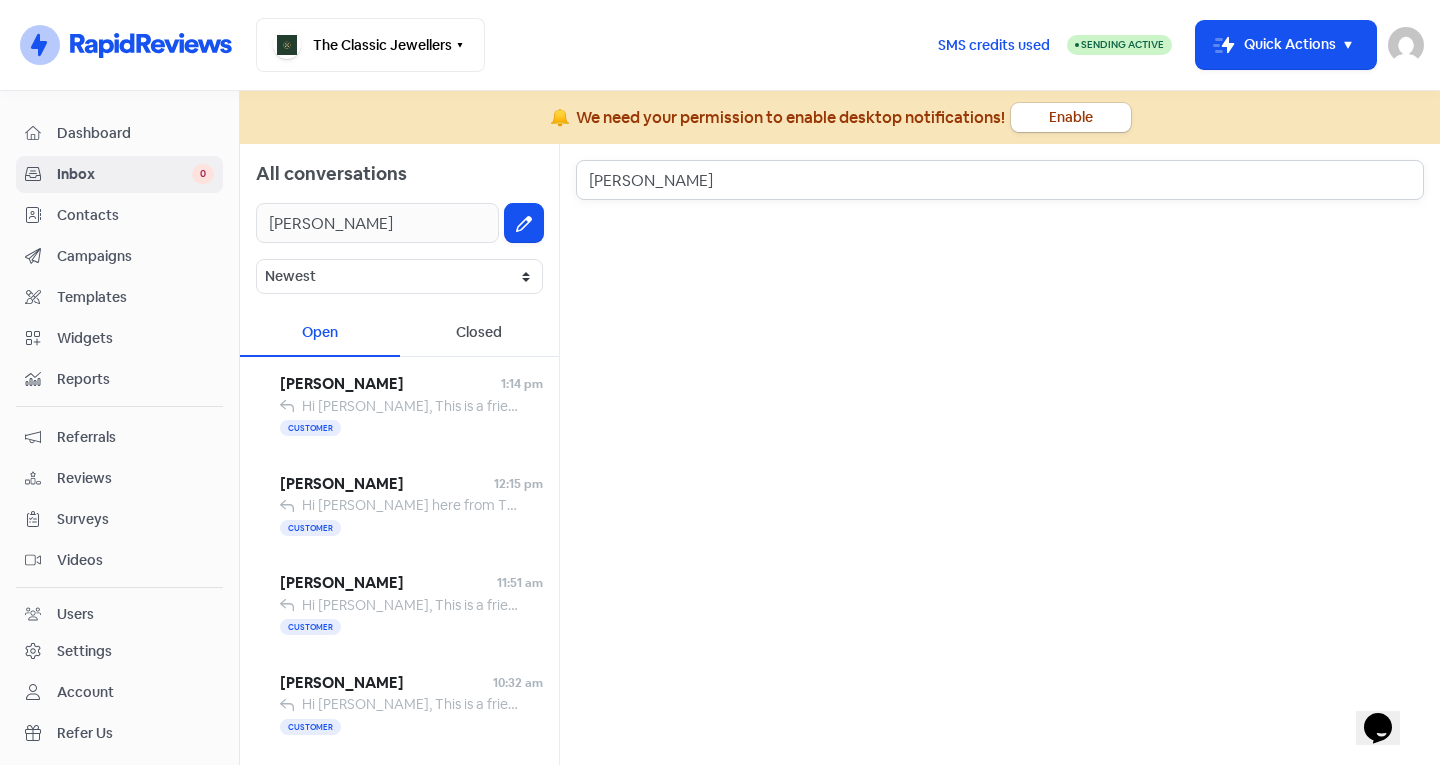 type on "nathanial" 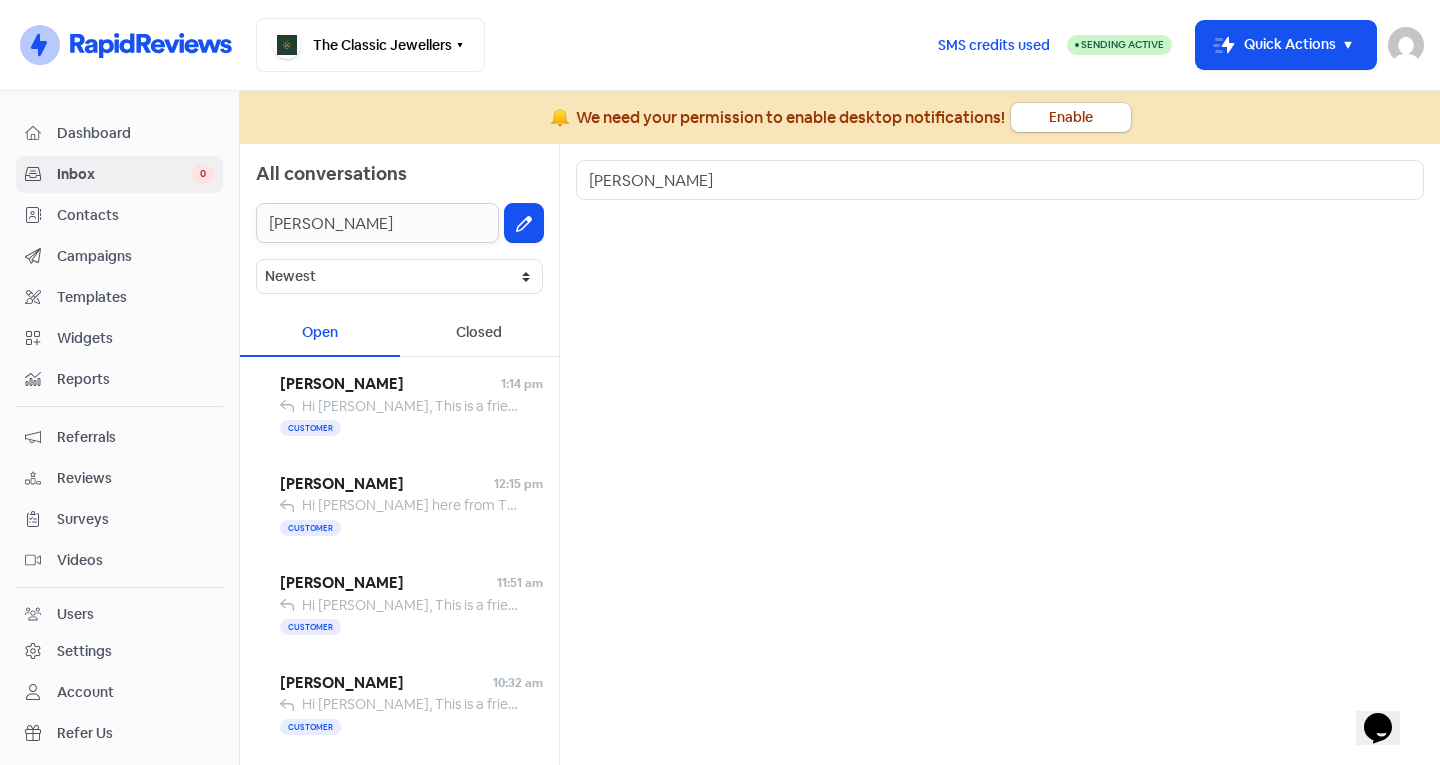 drag, startPoint x: 395, startPoint y: 221, endPoint x: 152, endPoint y: 273, distance: 248.50151 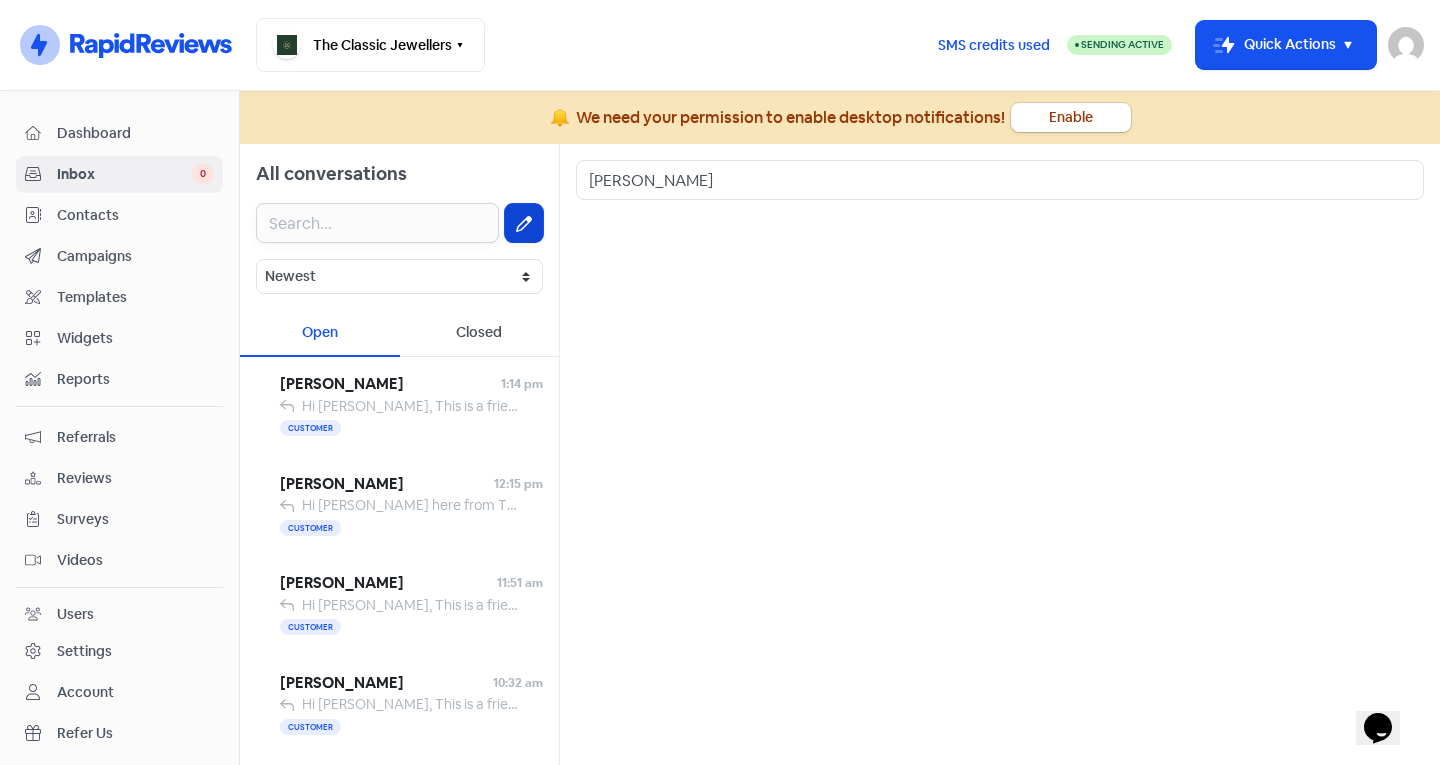 type 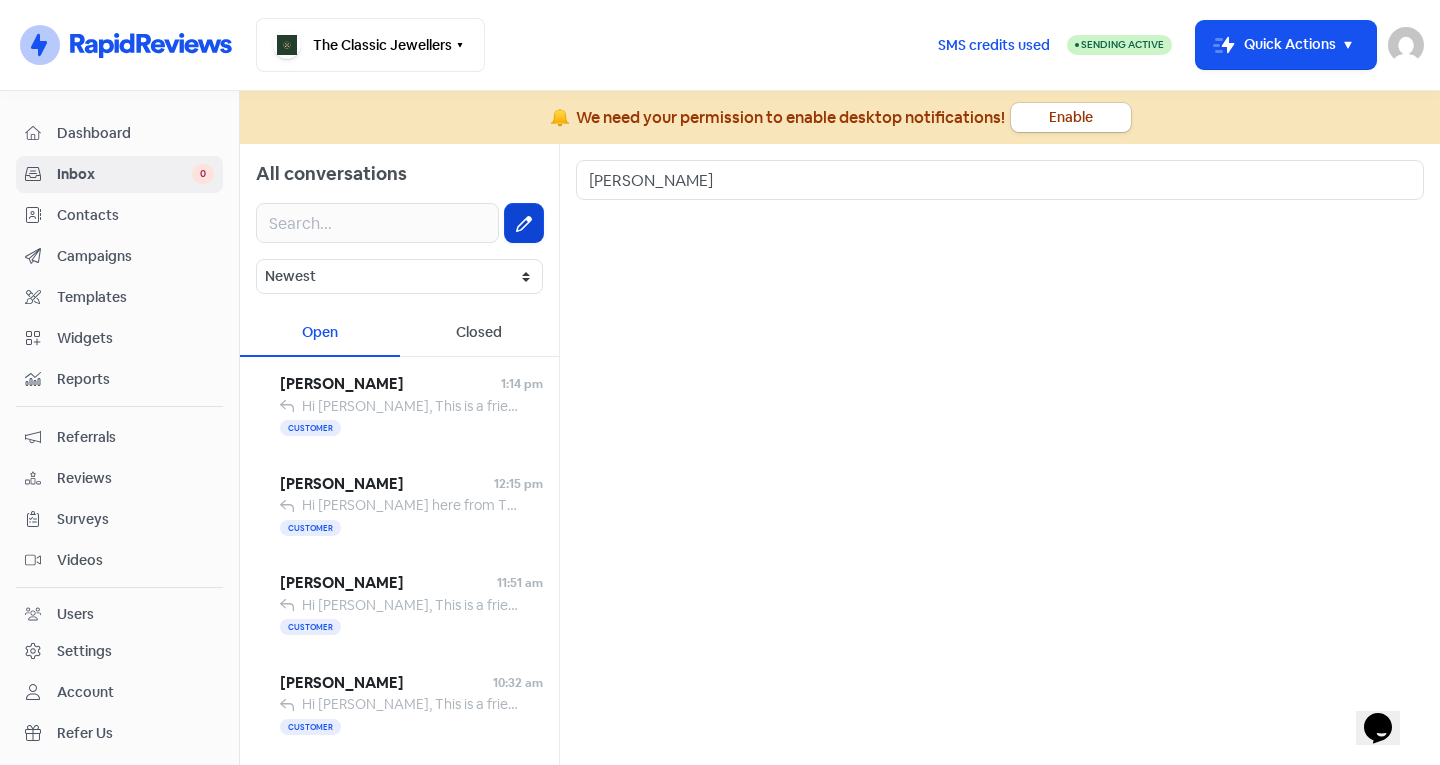 click at bounding box center (524, 223) 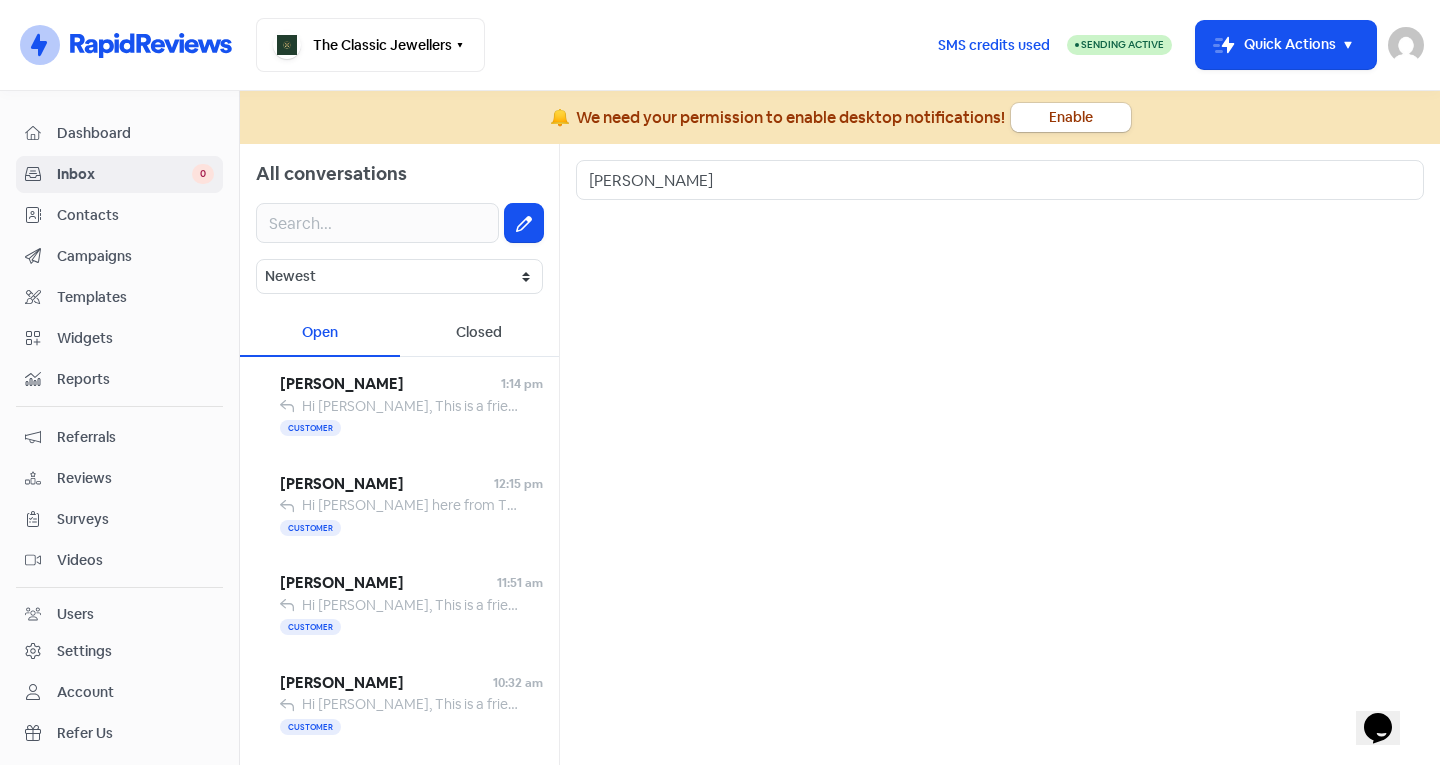 click on "Contacts" at bounding box center (135, 215) 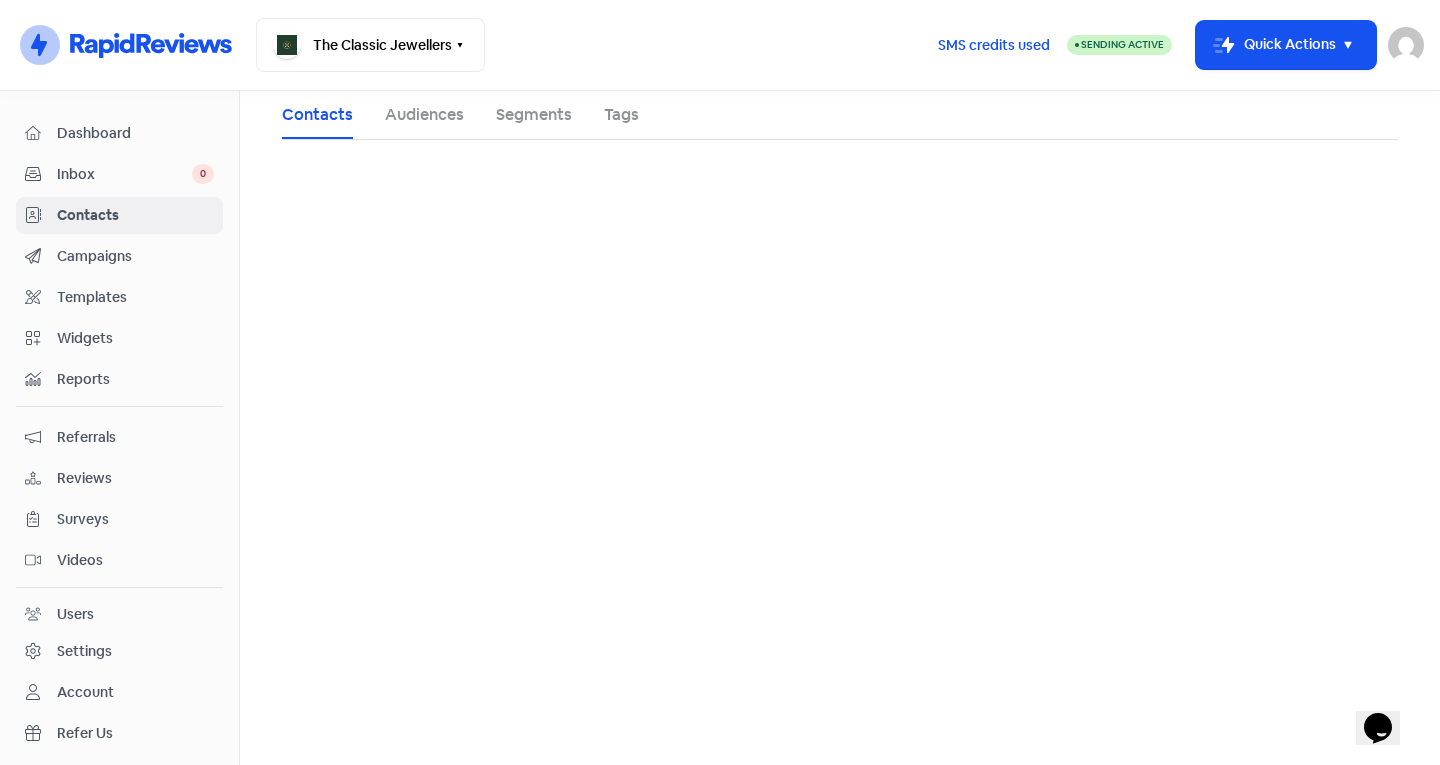 click on "Audiences" at bounding box center [424, 115] 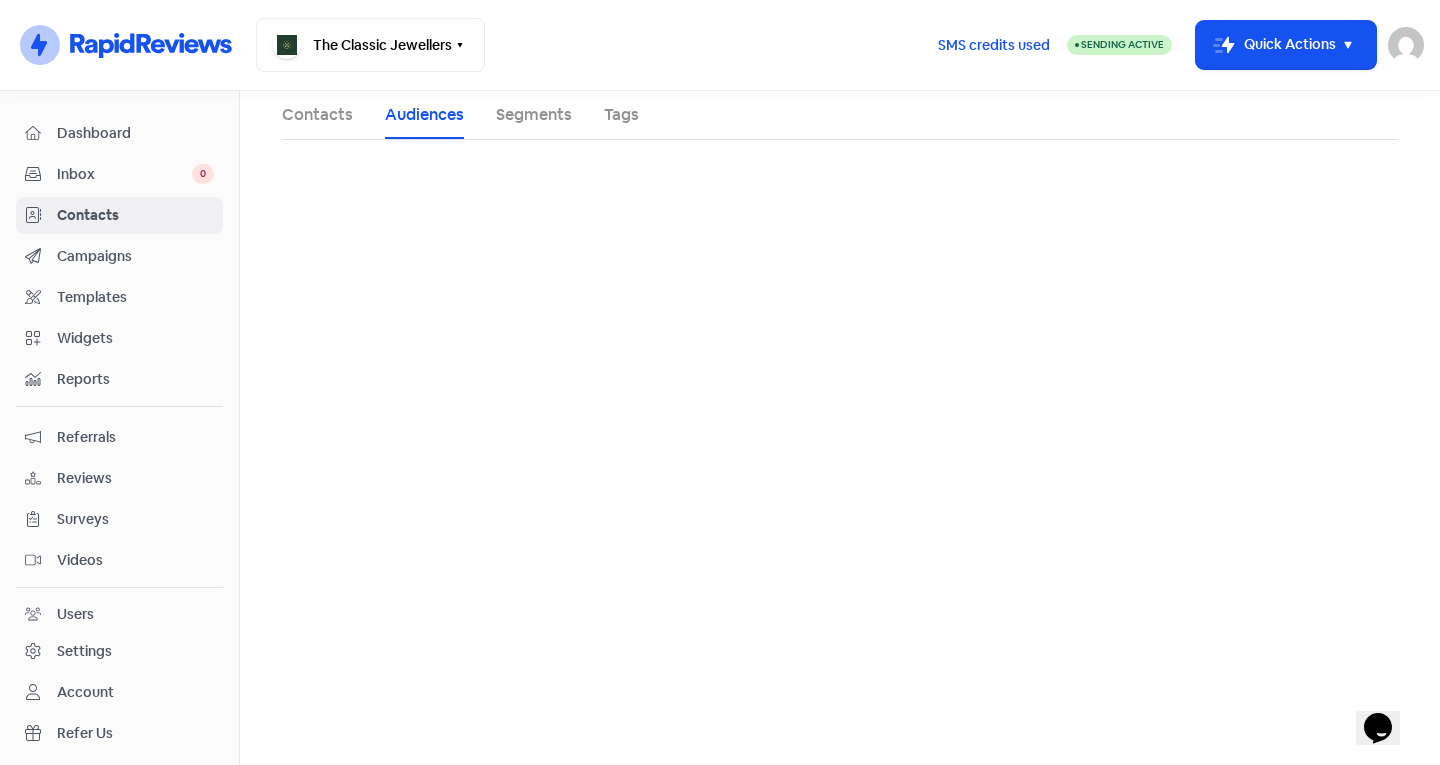 click on "Contacts" at bounding box center [317, 115] 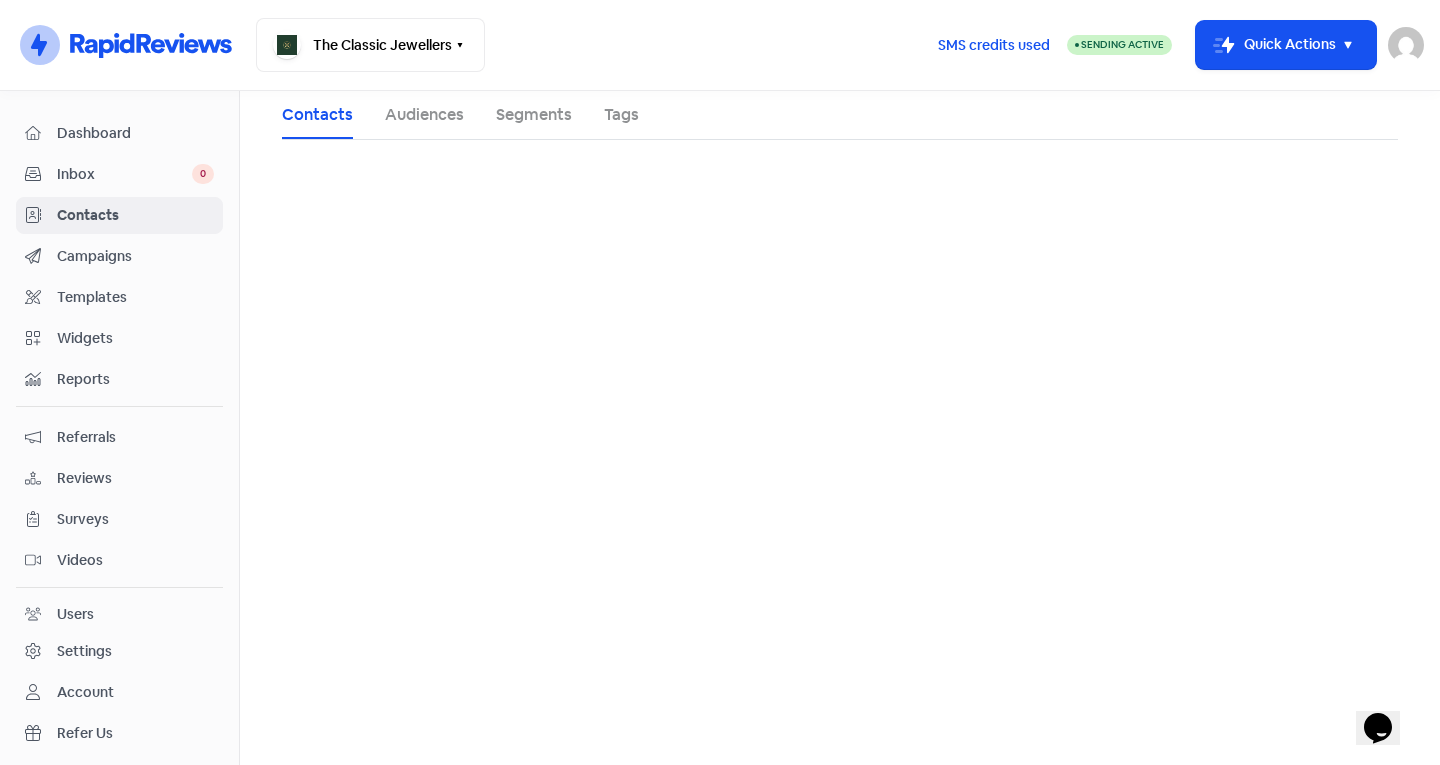 click on "Contacts" at bounding box center [135, 215] 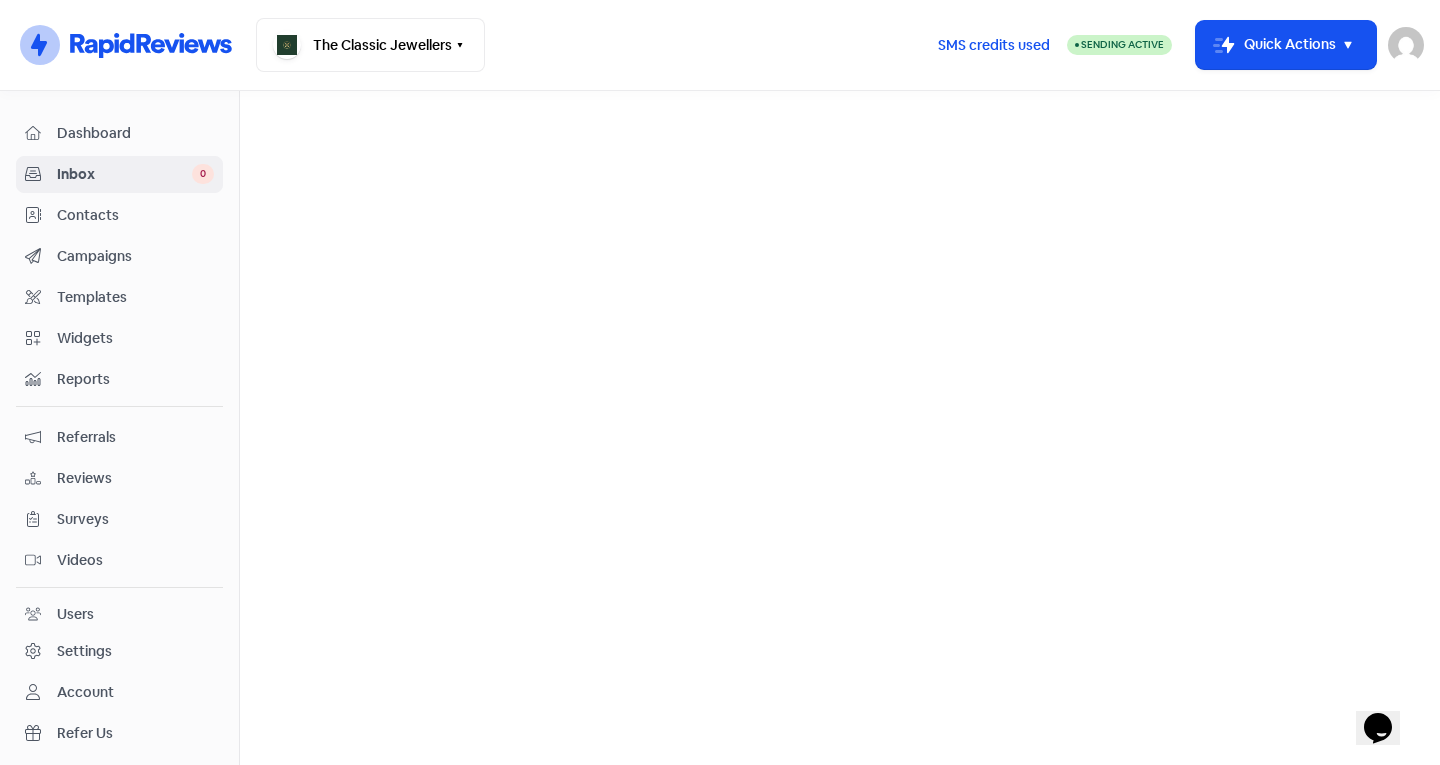 click on "Icon For Thunder-circle                                  The Classic Jewellers  Switch Business  All businesses  No other businesses found    SMS credits used   Sending Active   Icon For Thunder-move  Quick Actions      Jessica Heng   info@theclassicjewellers.com     Sign out" at bounding box center [720, 45] 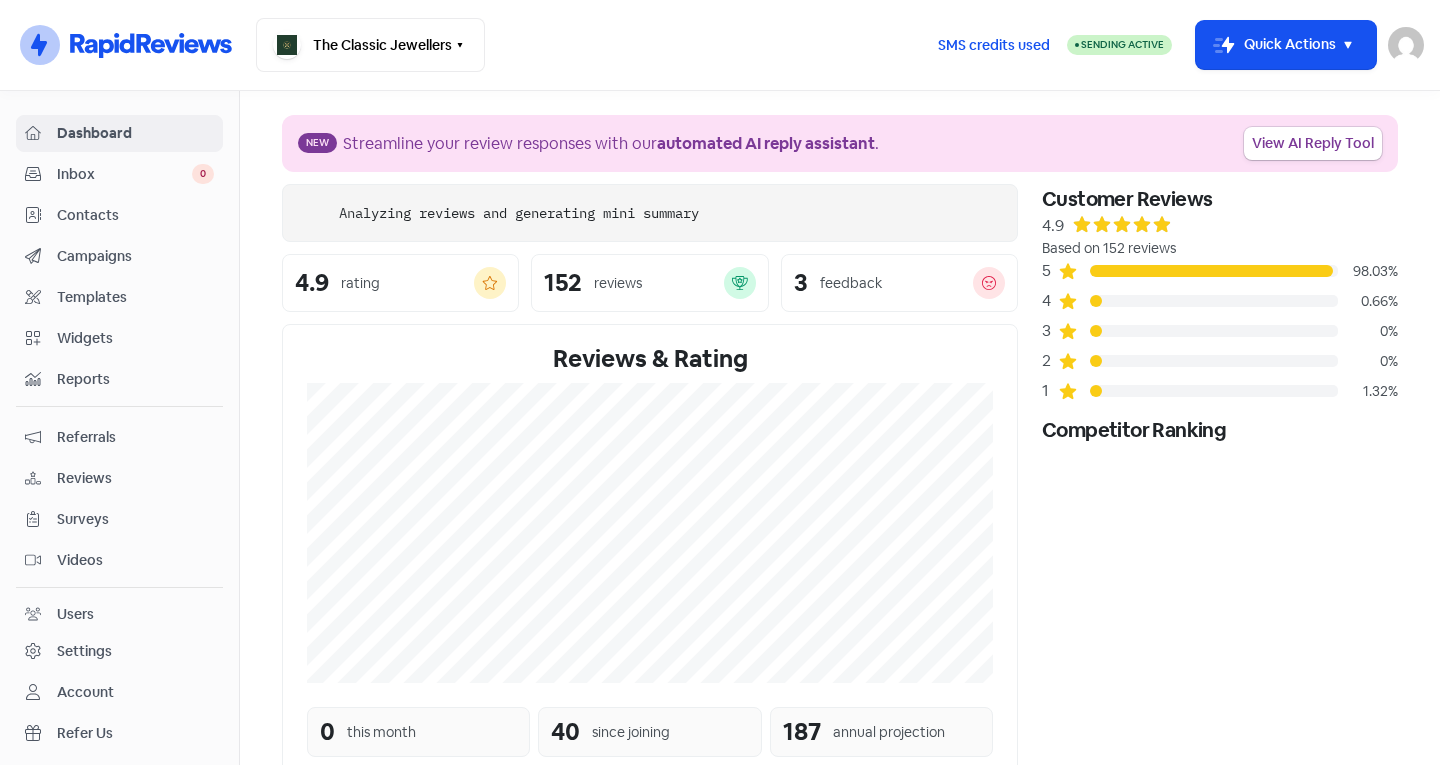 scroll, scrollTop: 0, scrollLeft: 0, axis: both 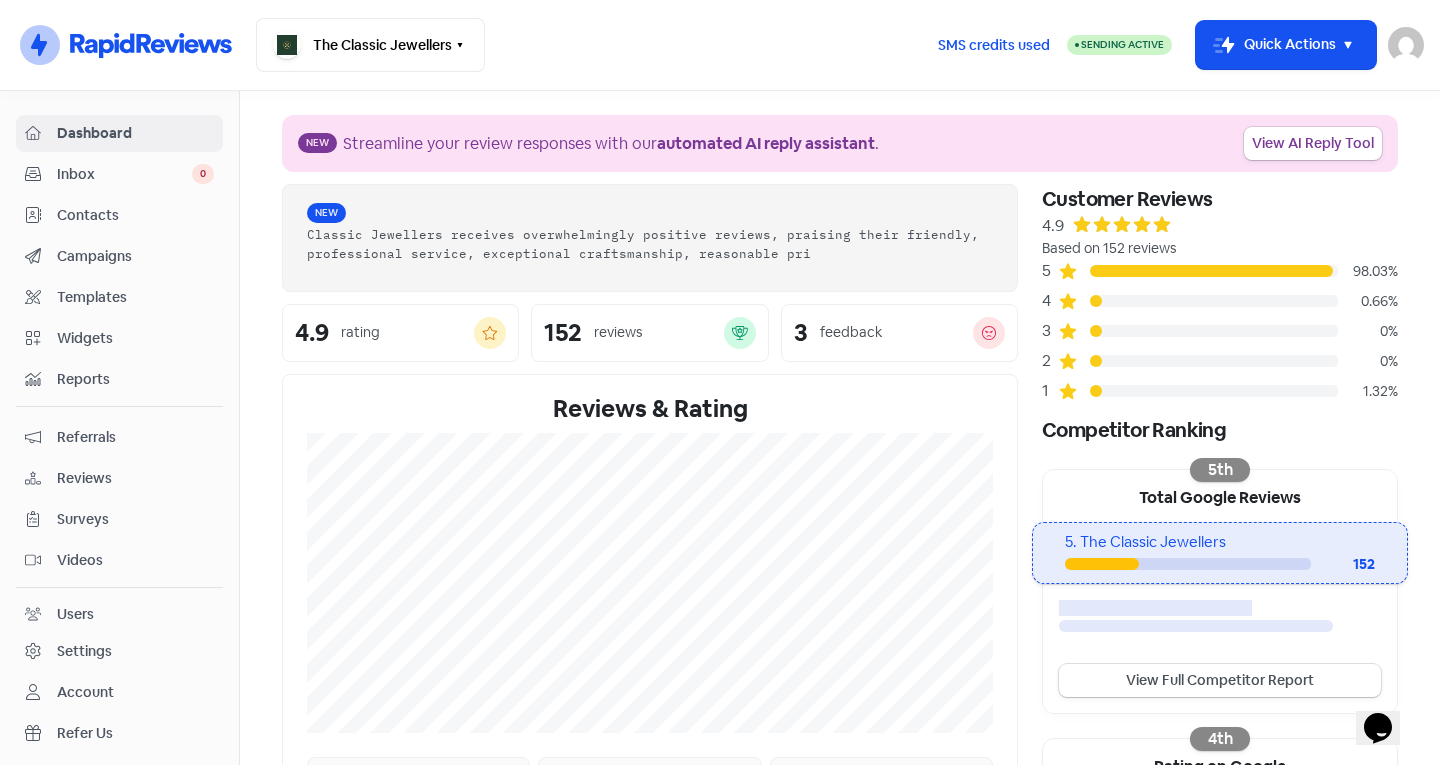 click on "Contacts" at bounding box center (135, 215) 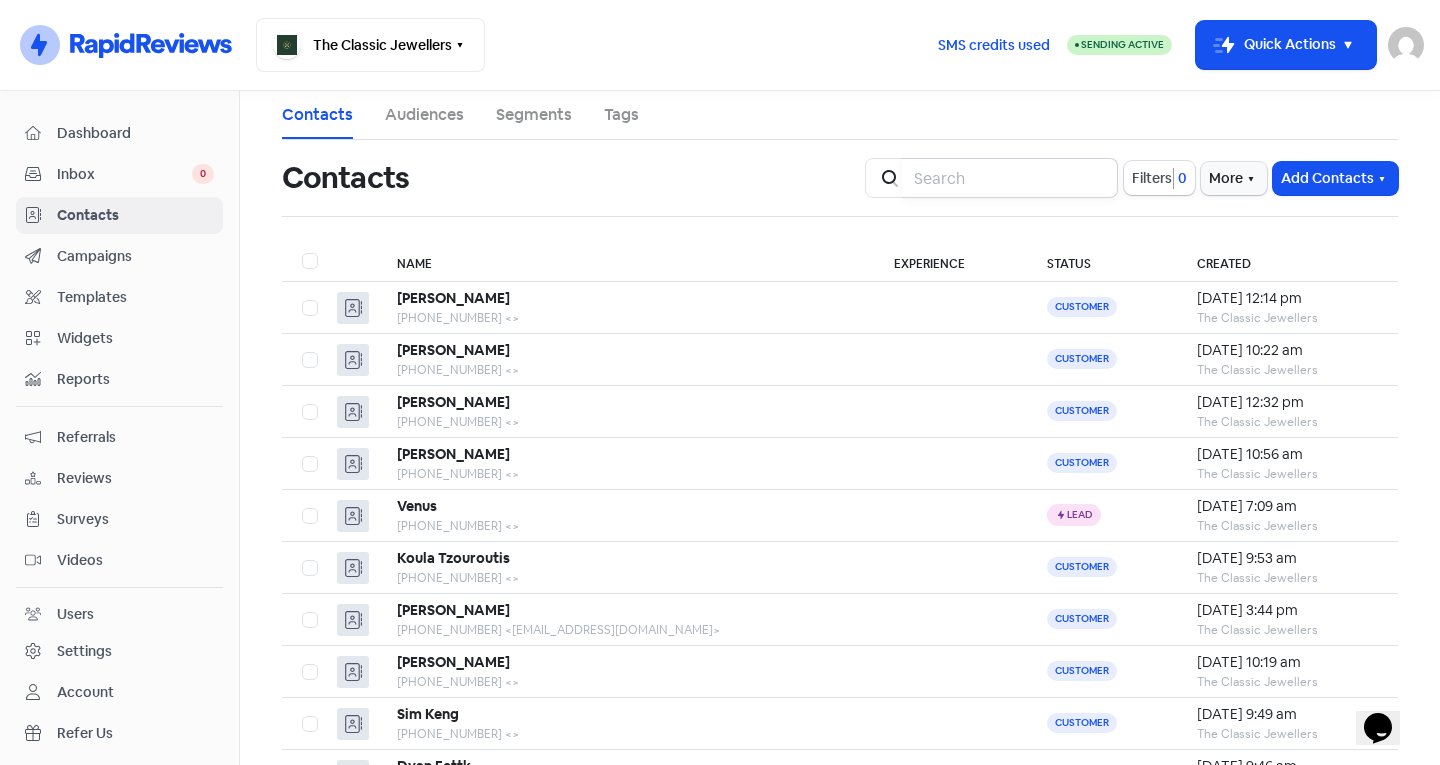 click at bounding box center [1010, 178] 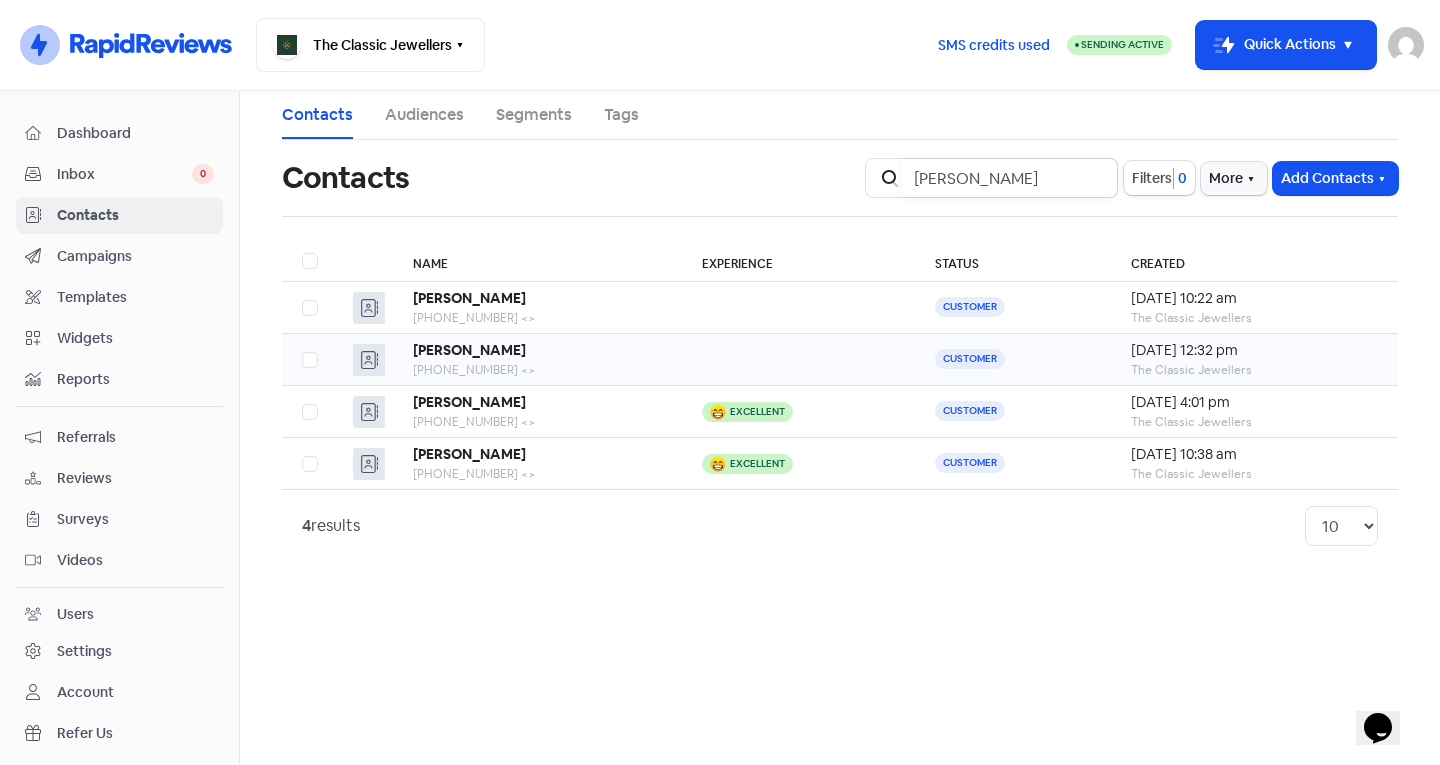 type on "[PERSON_NAME]" 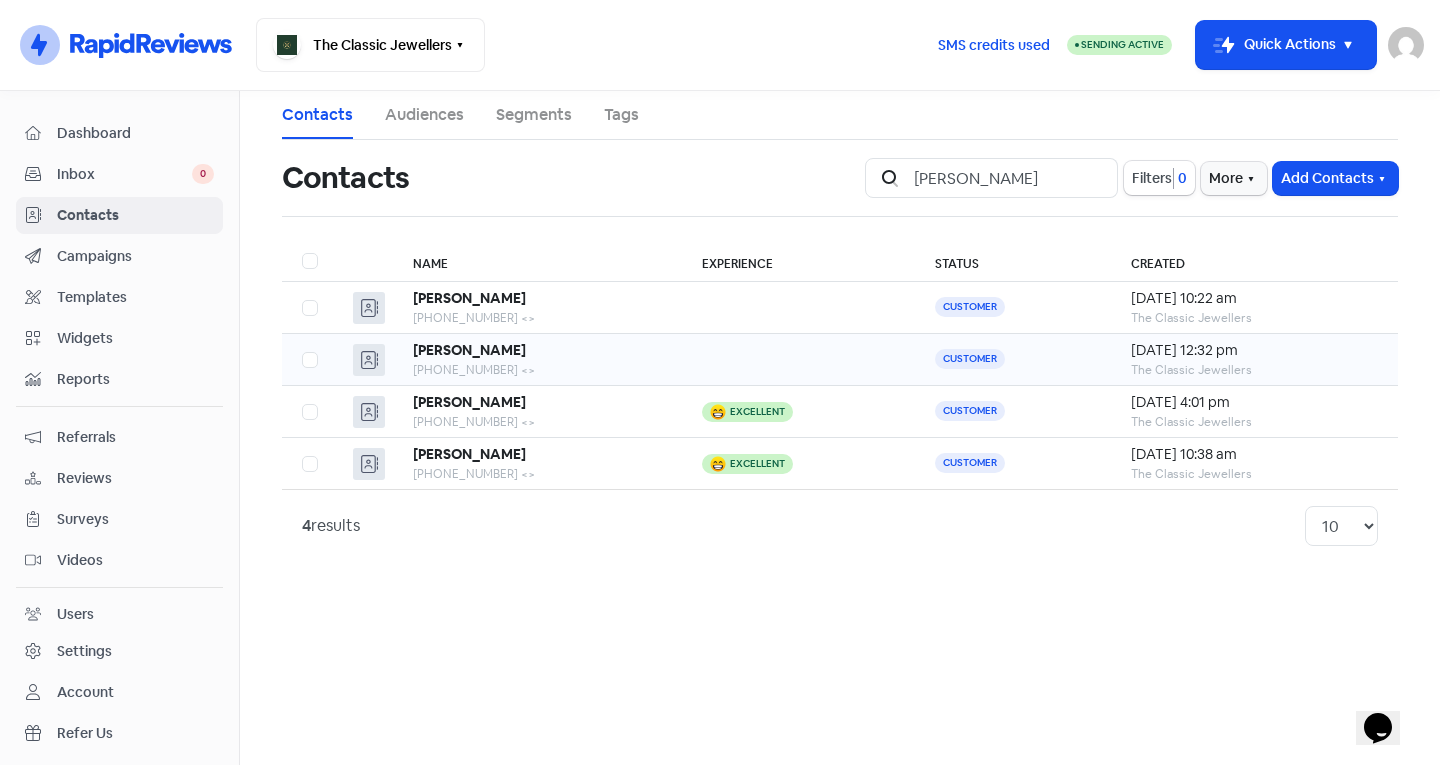 click on "[PHONE_NUMBER] <>" at bounding box center (537, 370) 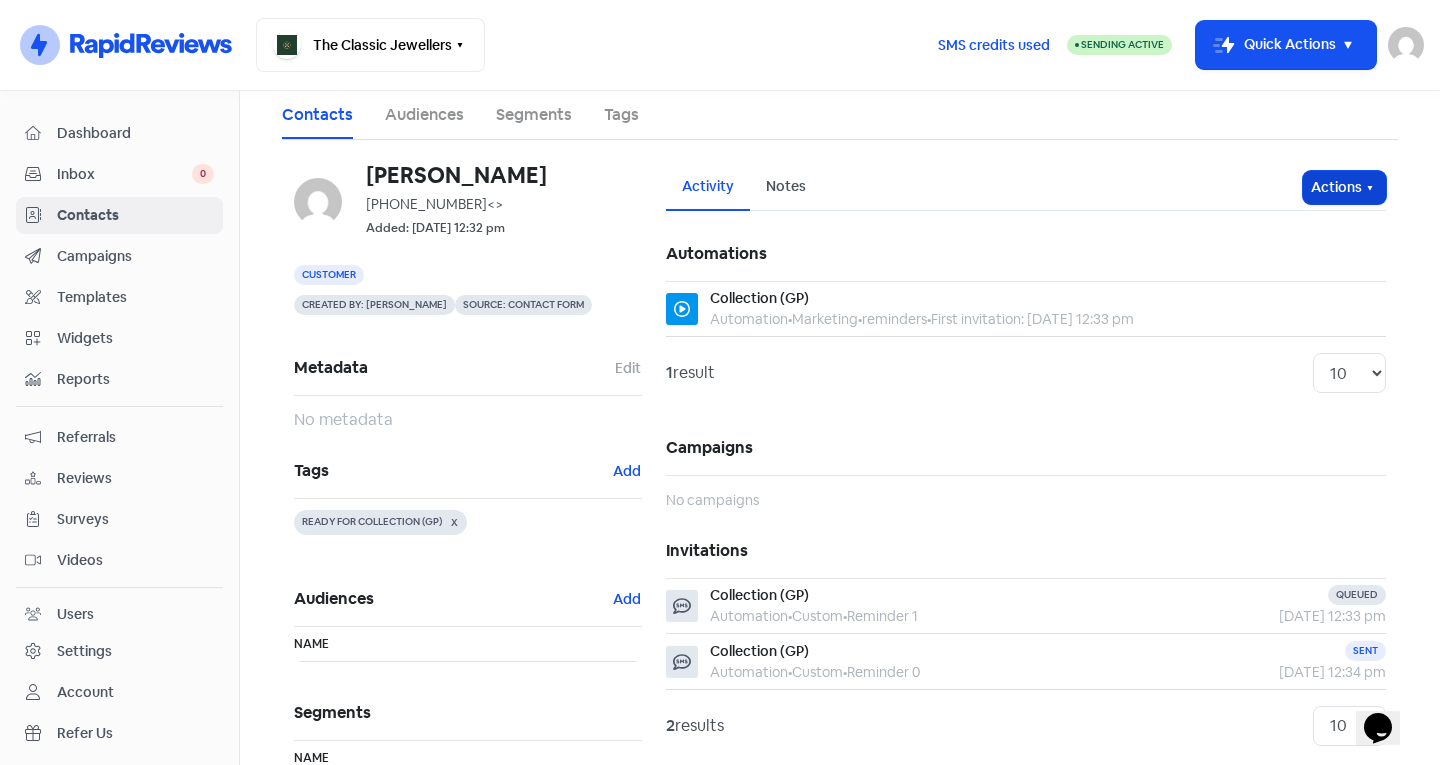 click on "Actions" at bounding box center [1344, 187] 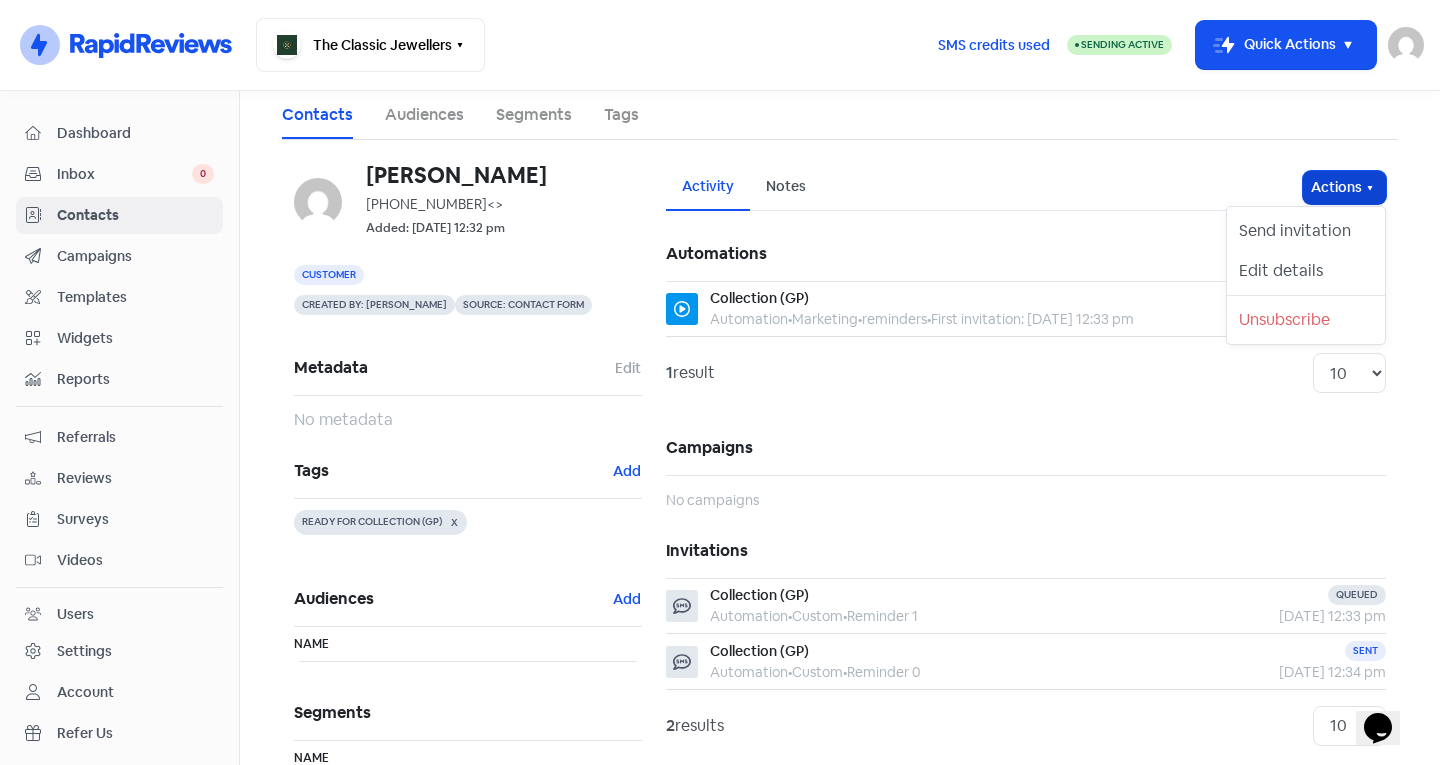 click on "Actions" at bounding box center [1344, 187] 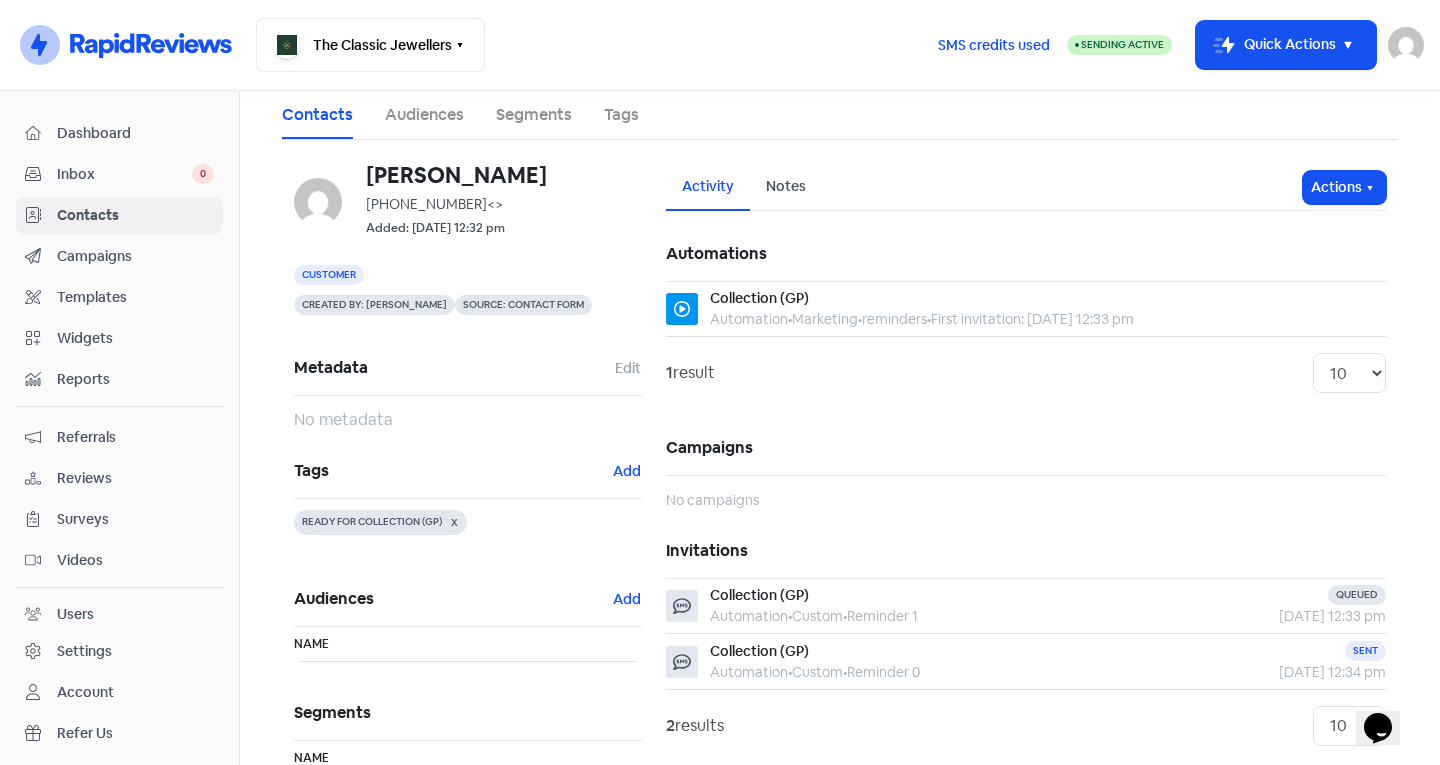 click on "Inbox   0" at bounding box center [119, 174] 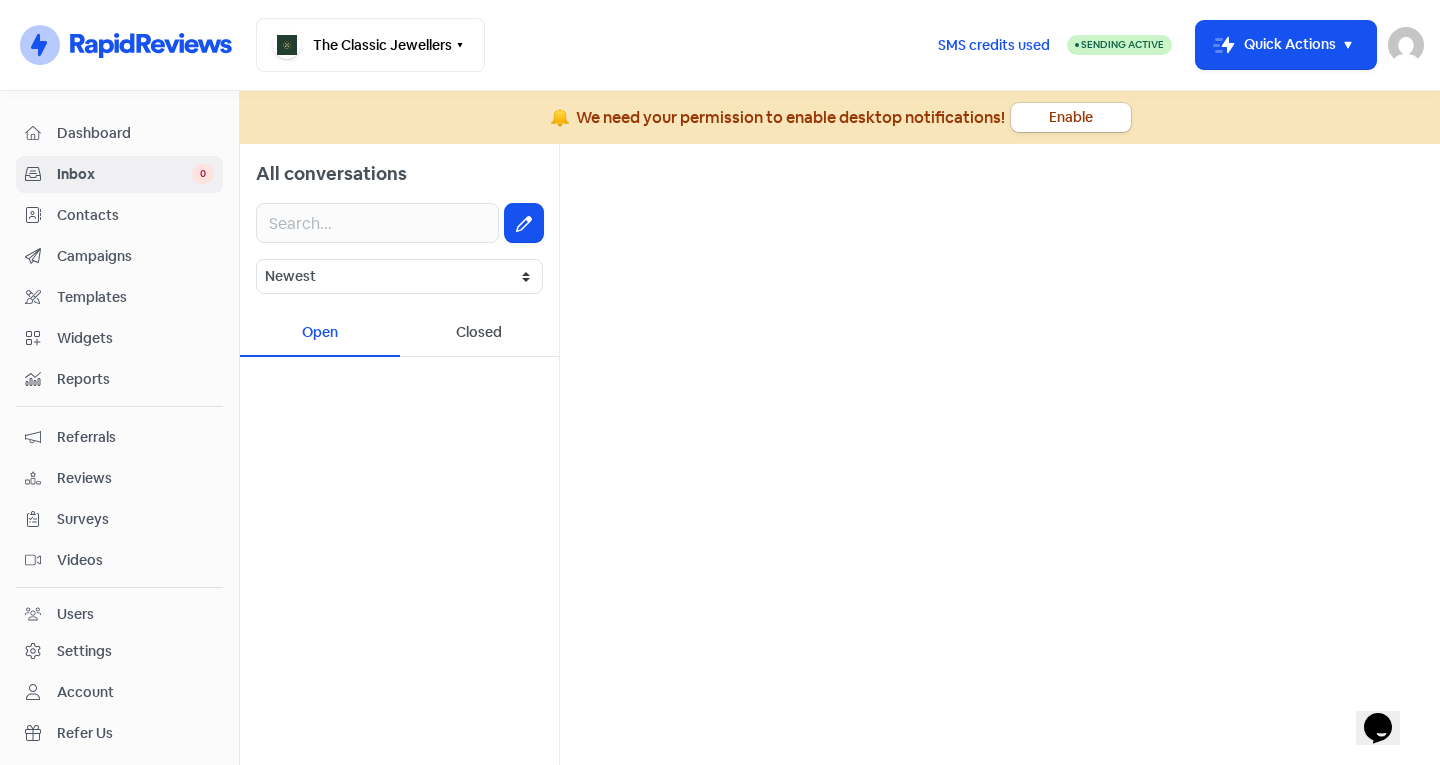 click on "All conversations" at bounding box center [399, 165] 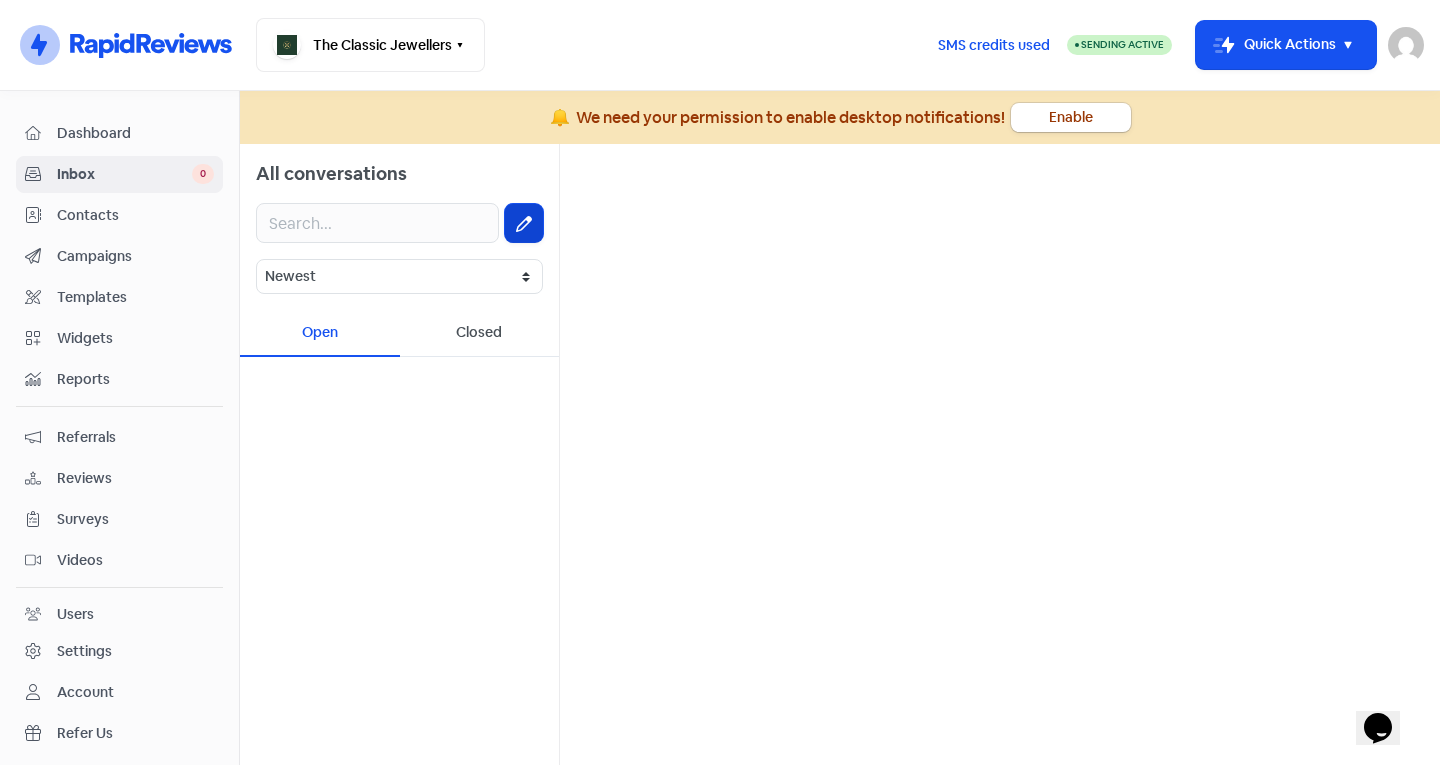 click at bounding box center [524, 223] 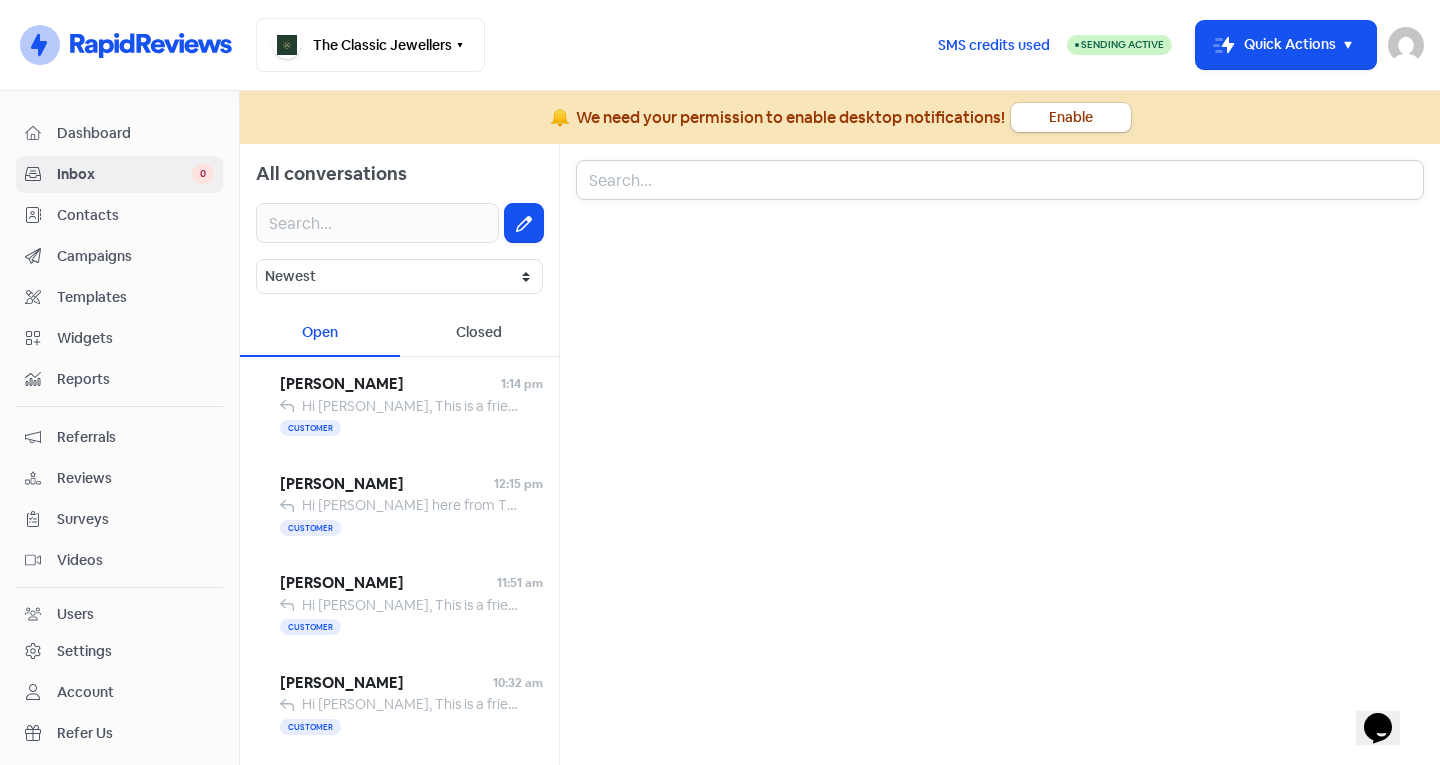 click at bounding box center [1000, 180] 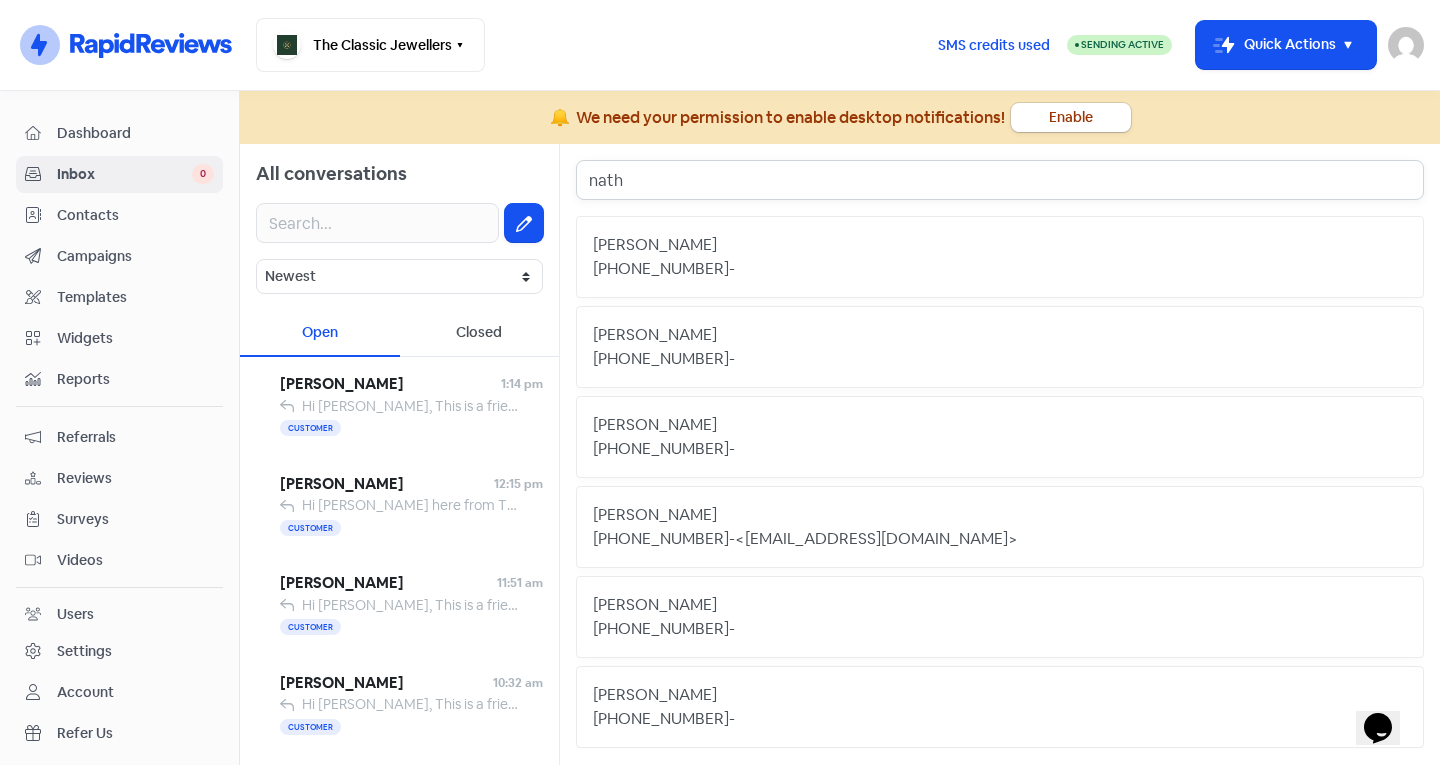 type on "natha" 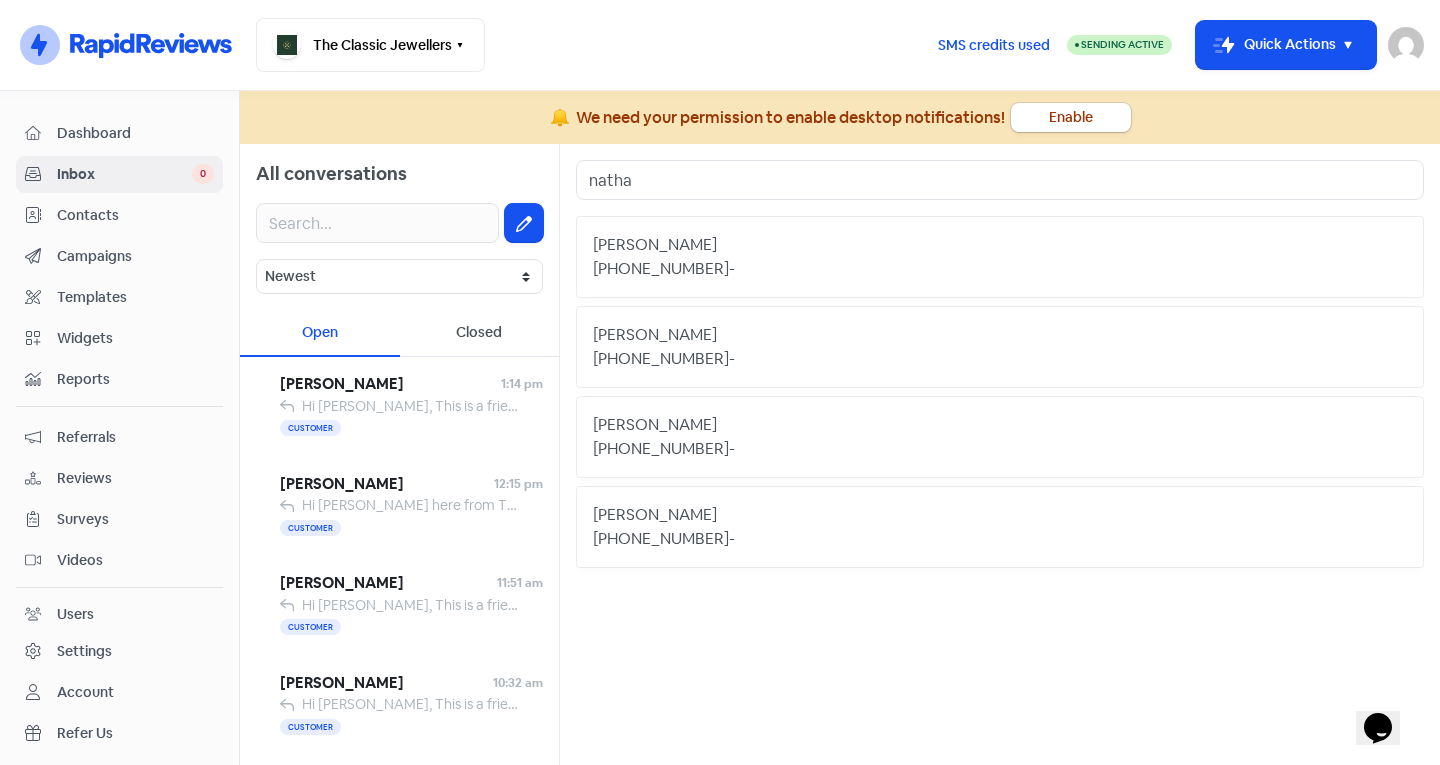 click on "[PHONE_NUMBER]  -" at bounding box center [1000, 359] 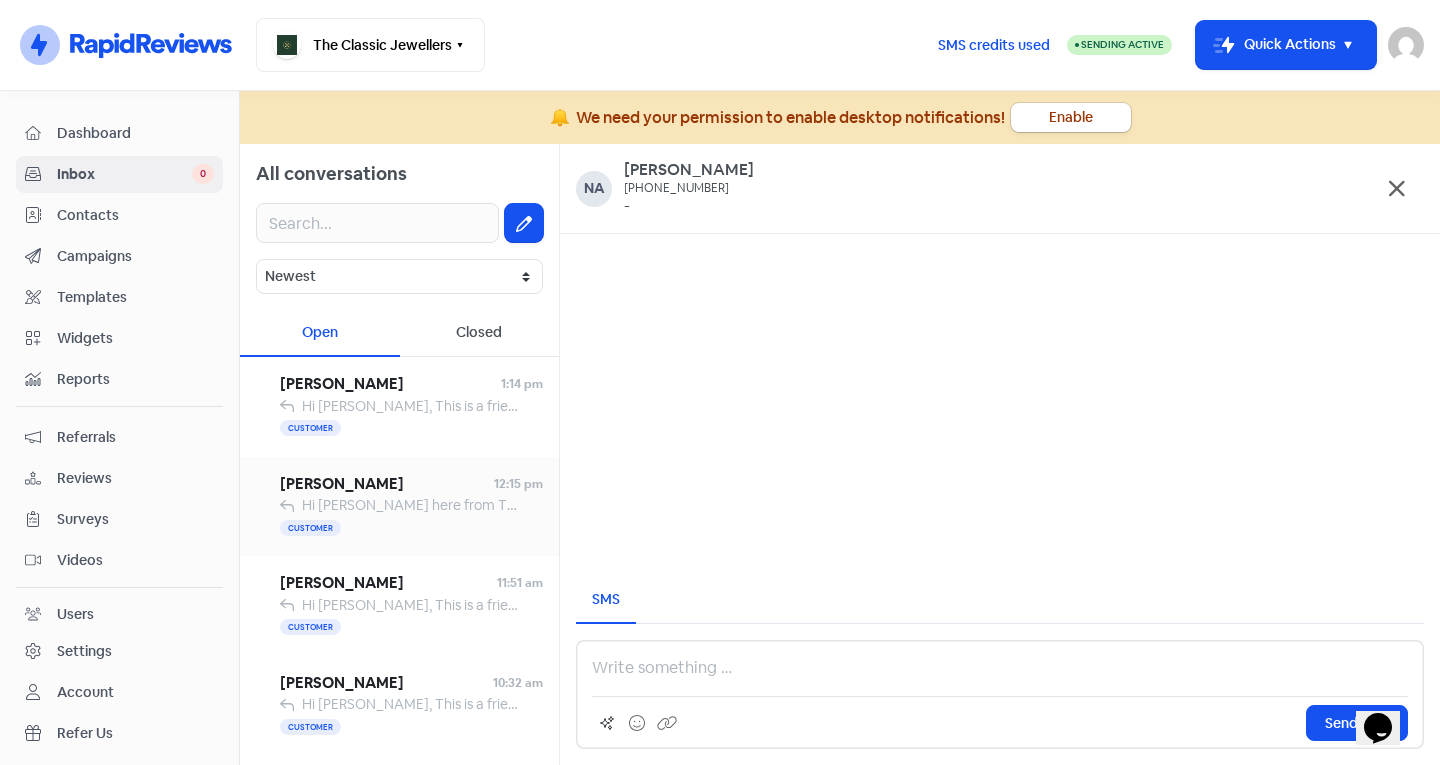click on "Customer" at bounding box center (411, 528) 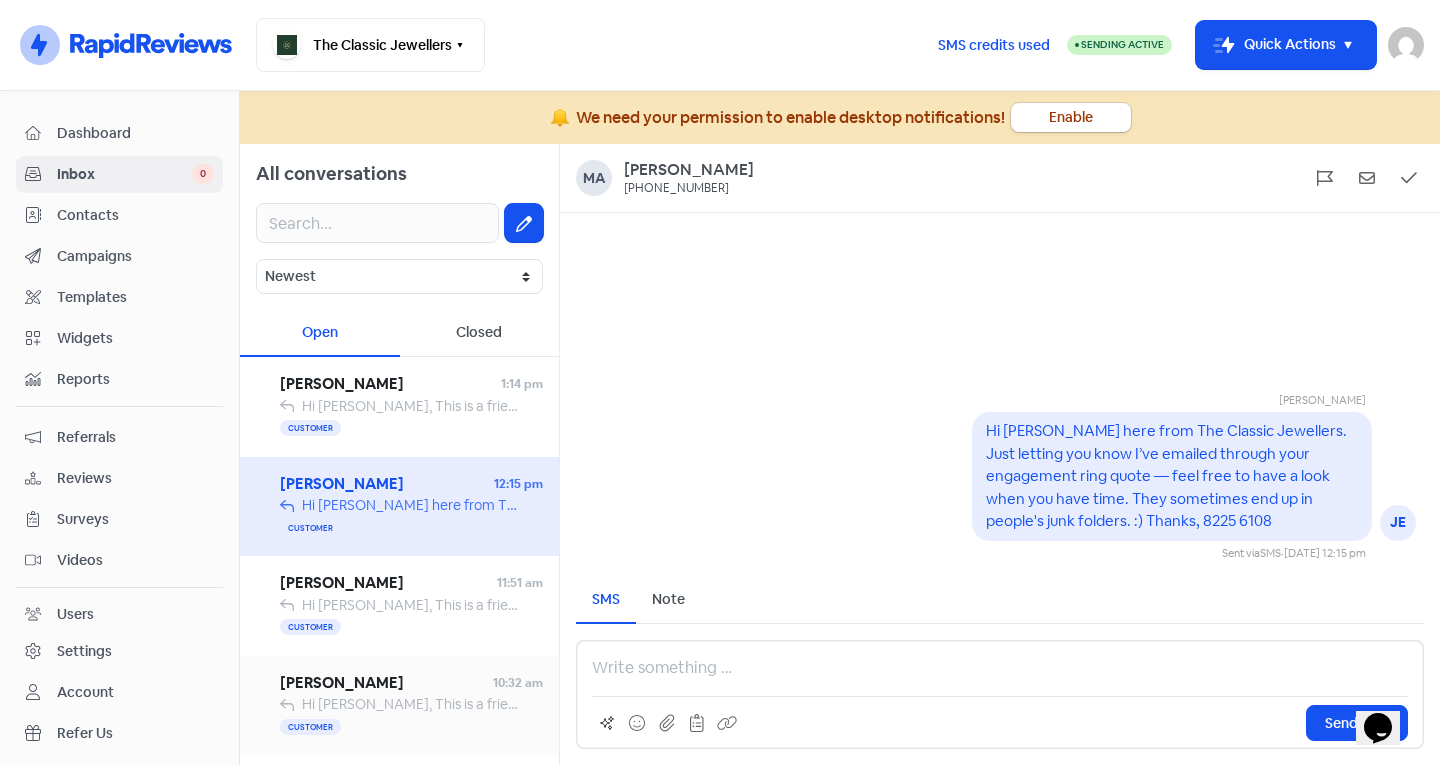 click on "Customer" at bounding box center [411, 727] 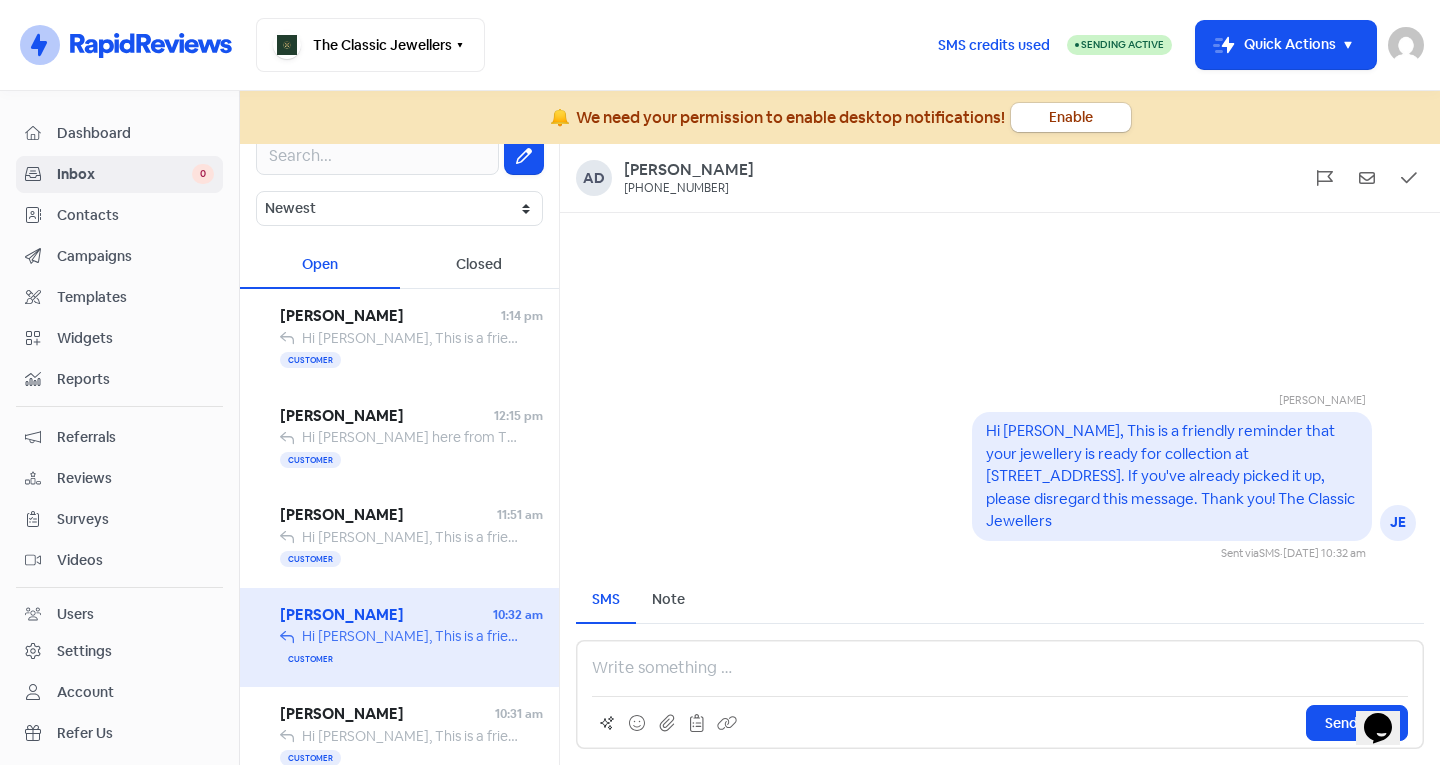 scroll, scrollTop: 108, scrollLeft: 0, axis: vertical 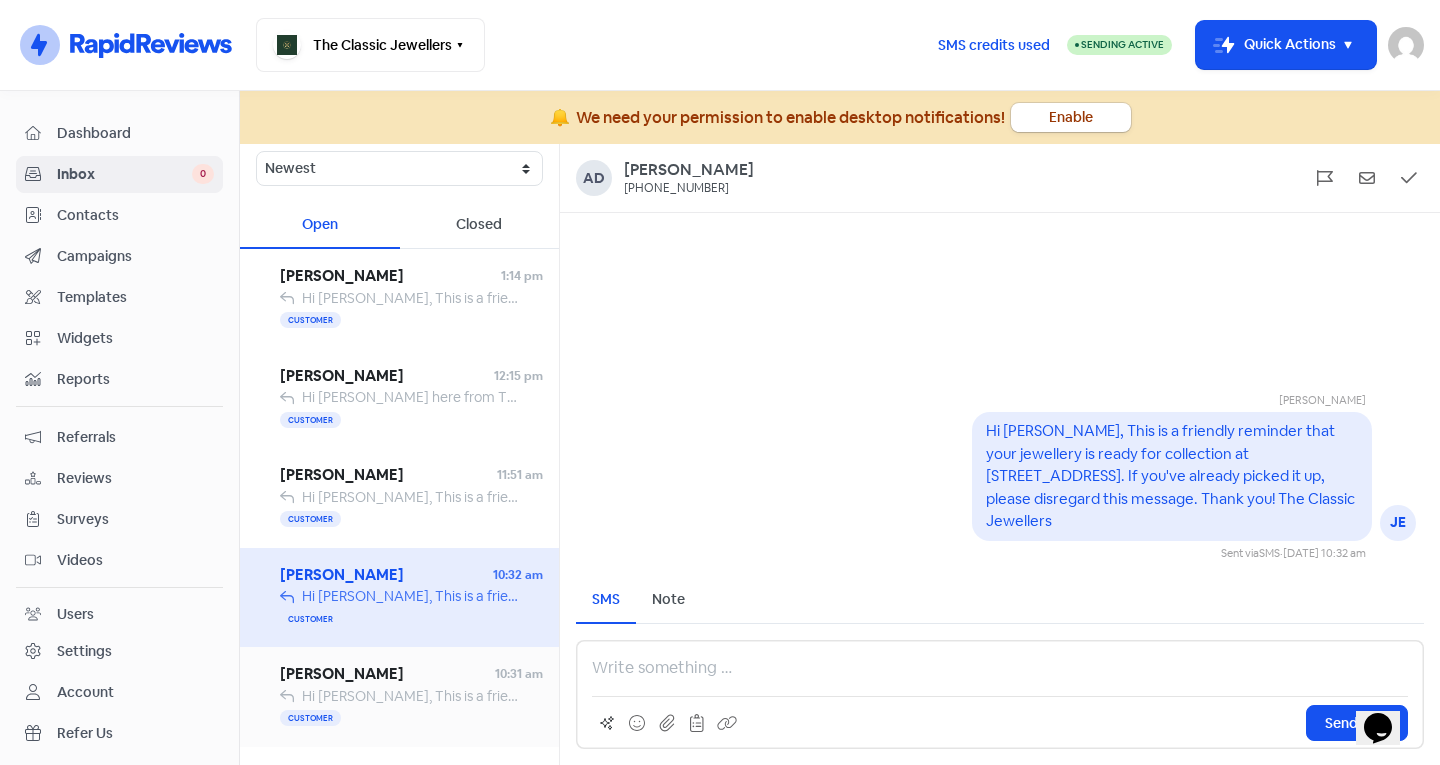 click on "Hi [PERSON_NAME], This is a friendly reminder that your jewellery is ready for collection at [STREET_ADDRESS]. If you've already picked it up, please disregard this message. Thank you! The Classic Jewellers" at bounding box center [954, 696] 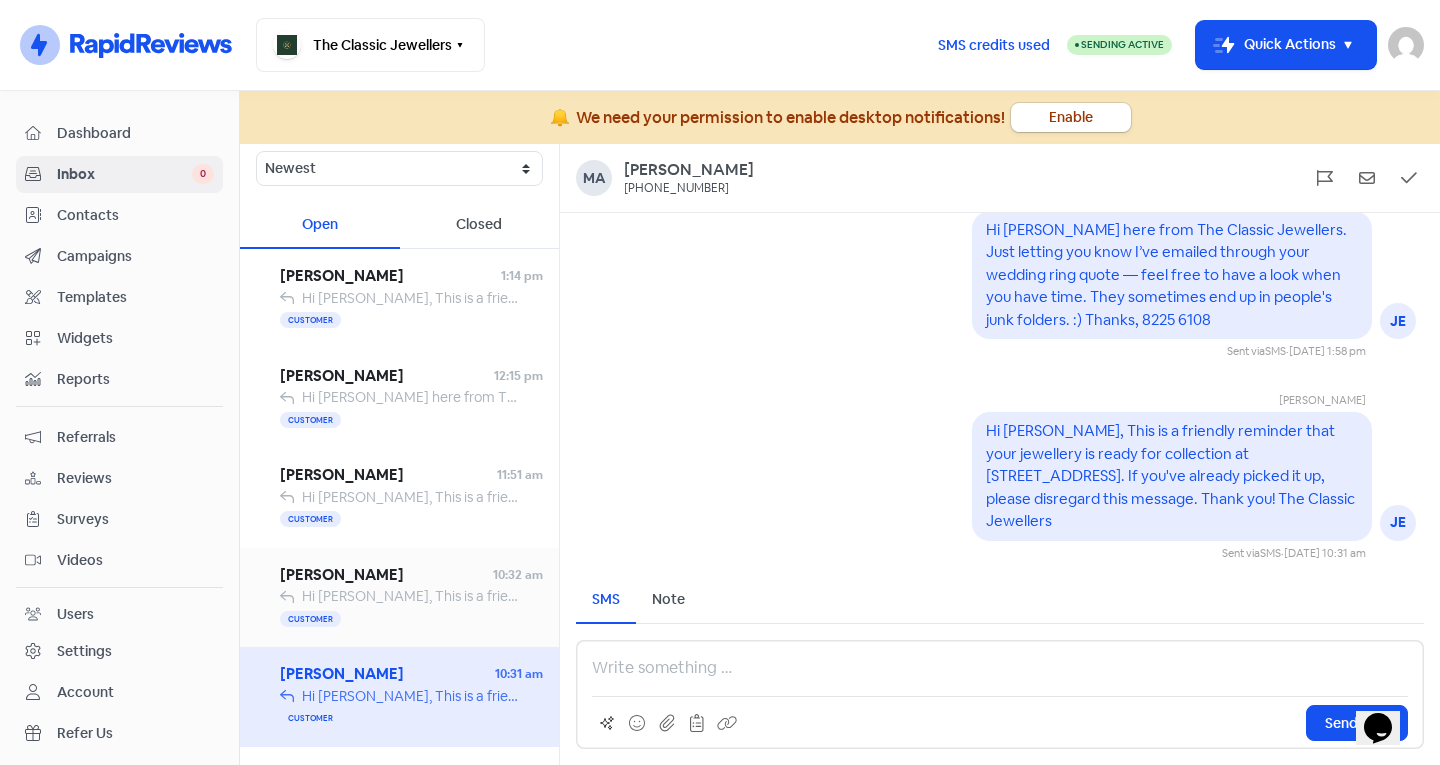 scroll, scrollTop: 87, scrollLeft: 0, axis: vertical 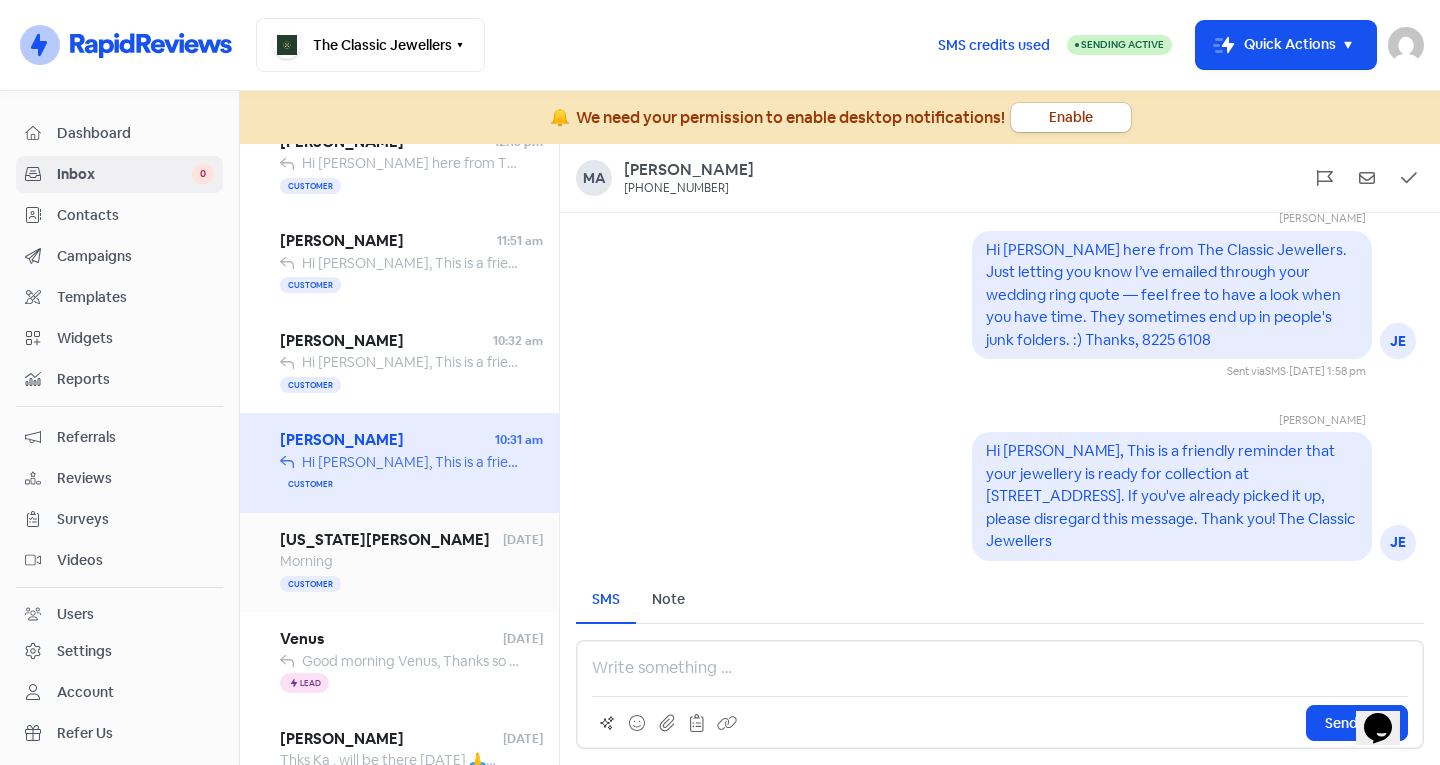 click on "Customer" at bounding box center (411, 584) 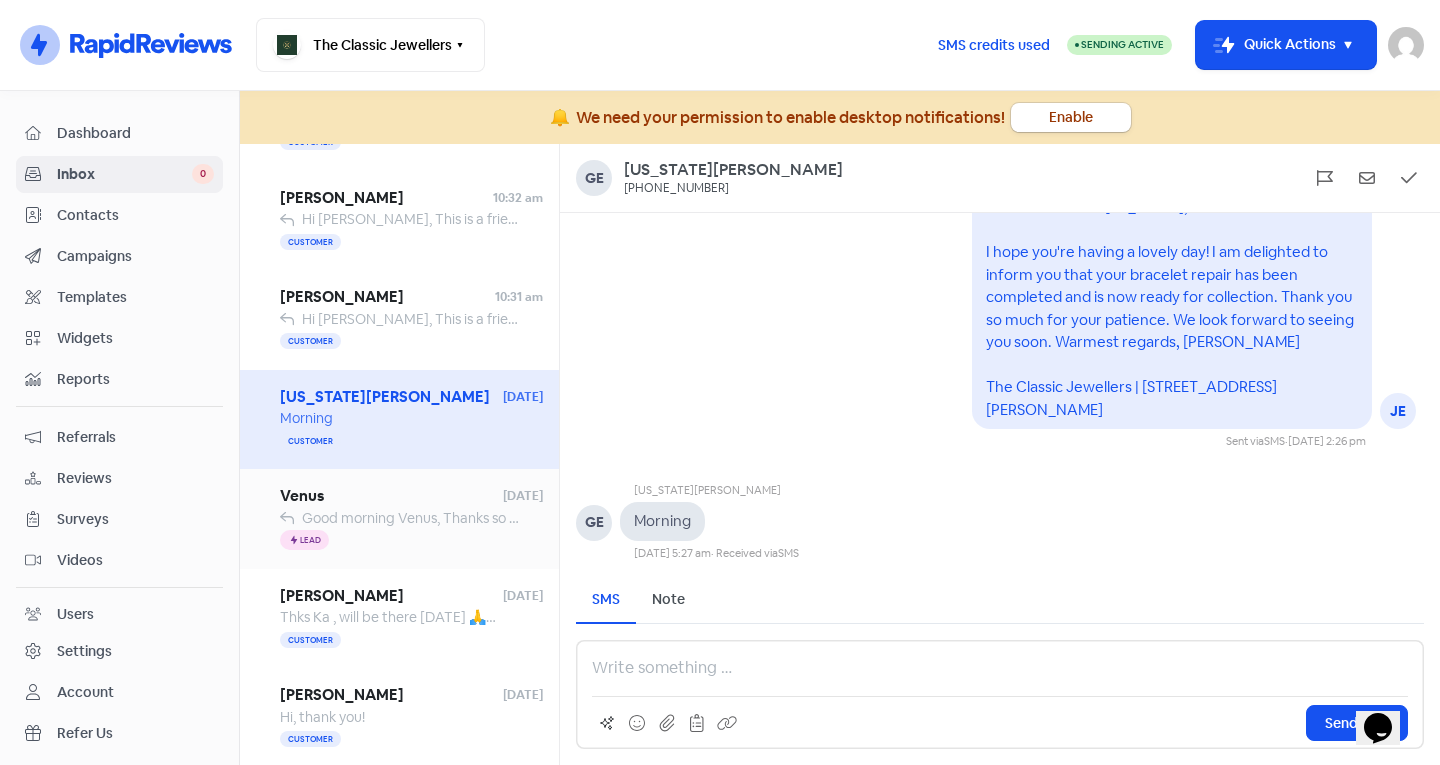 scroll, scrollTop: 486, scrollLeft: 0, axis: vertical 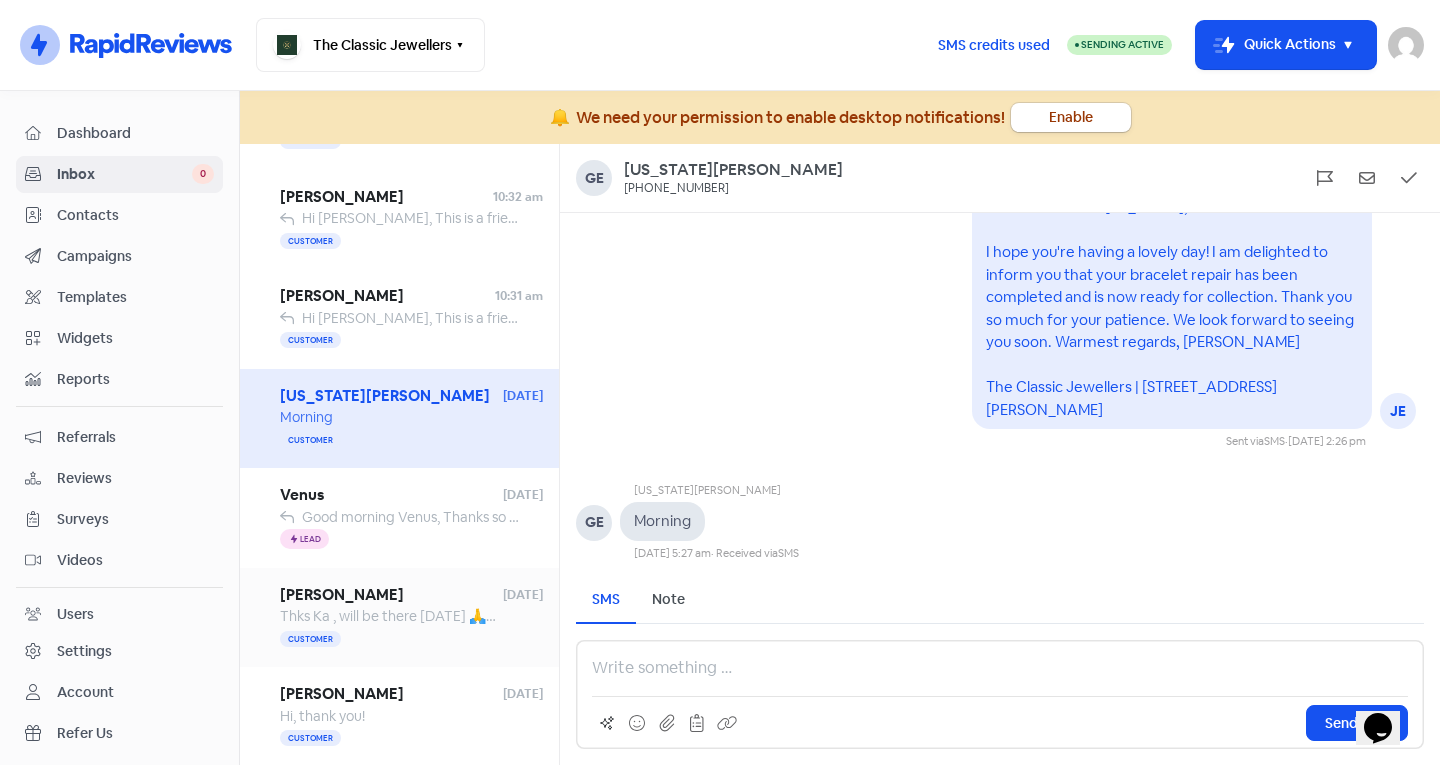 click on "[PERSON_NAME]" at bounding box center (391, 595) 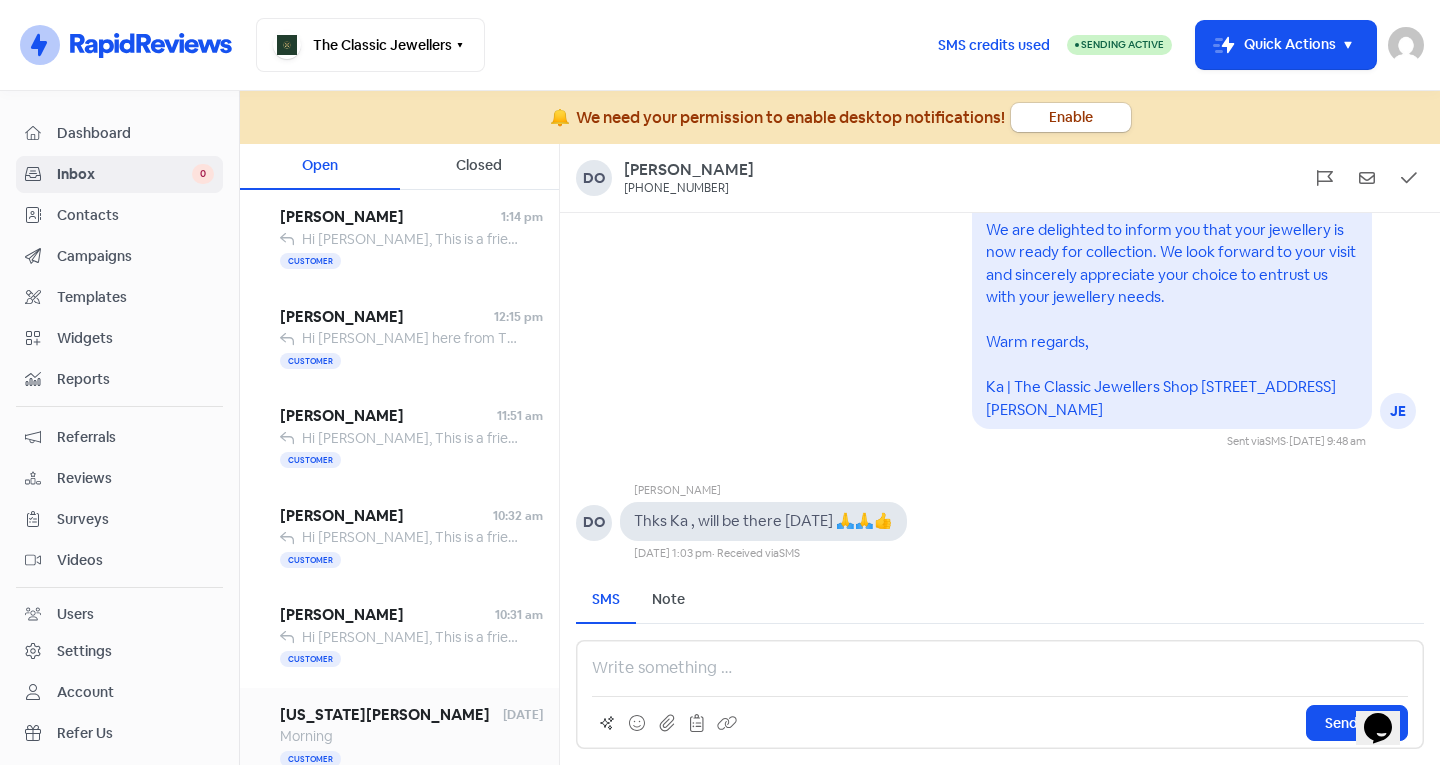 scroll, scrollTop: 166, scrollLeft: 0, axis: vertical 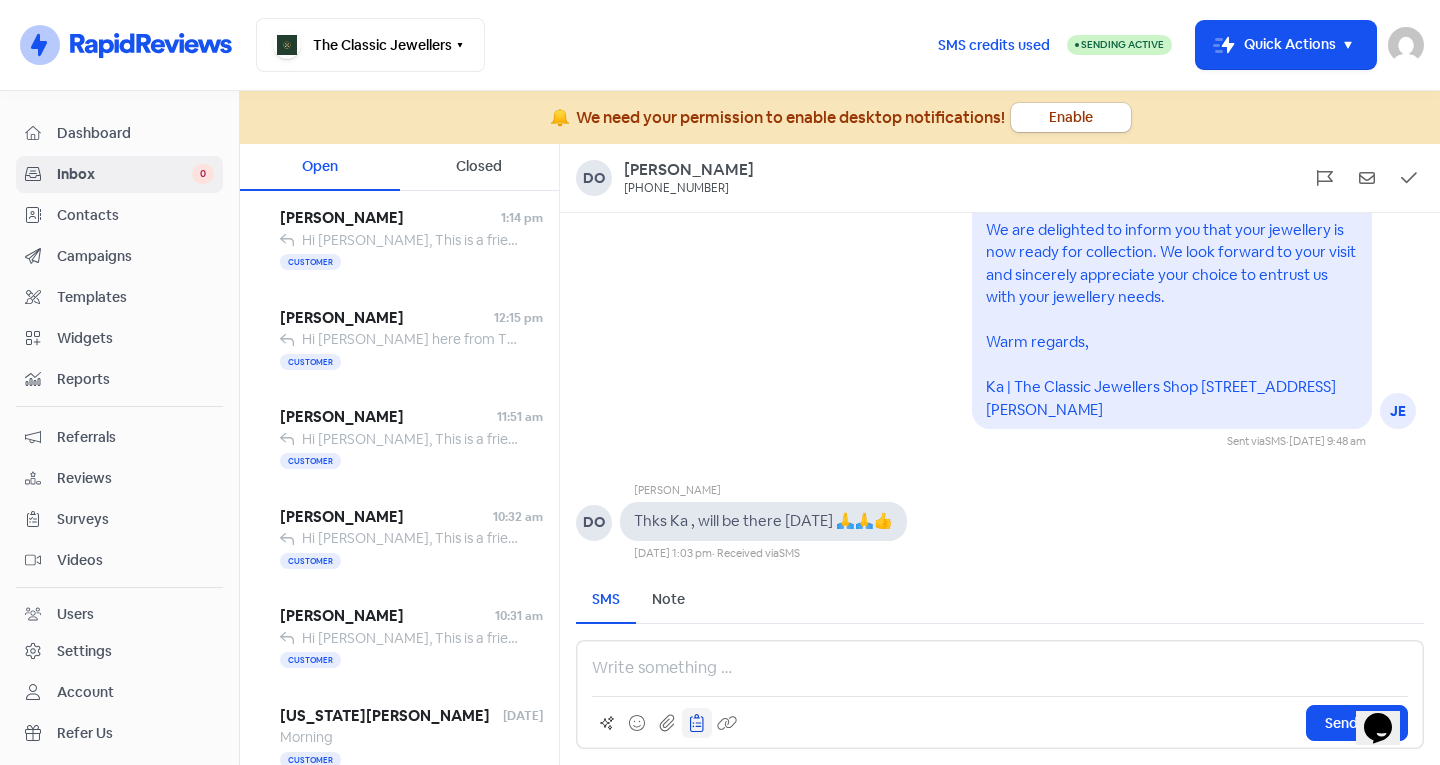 click 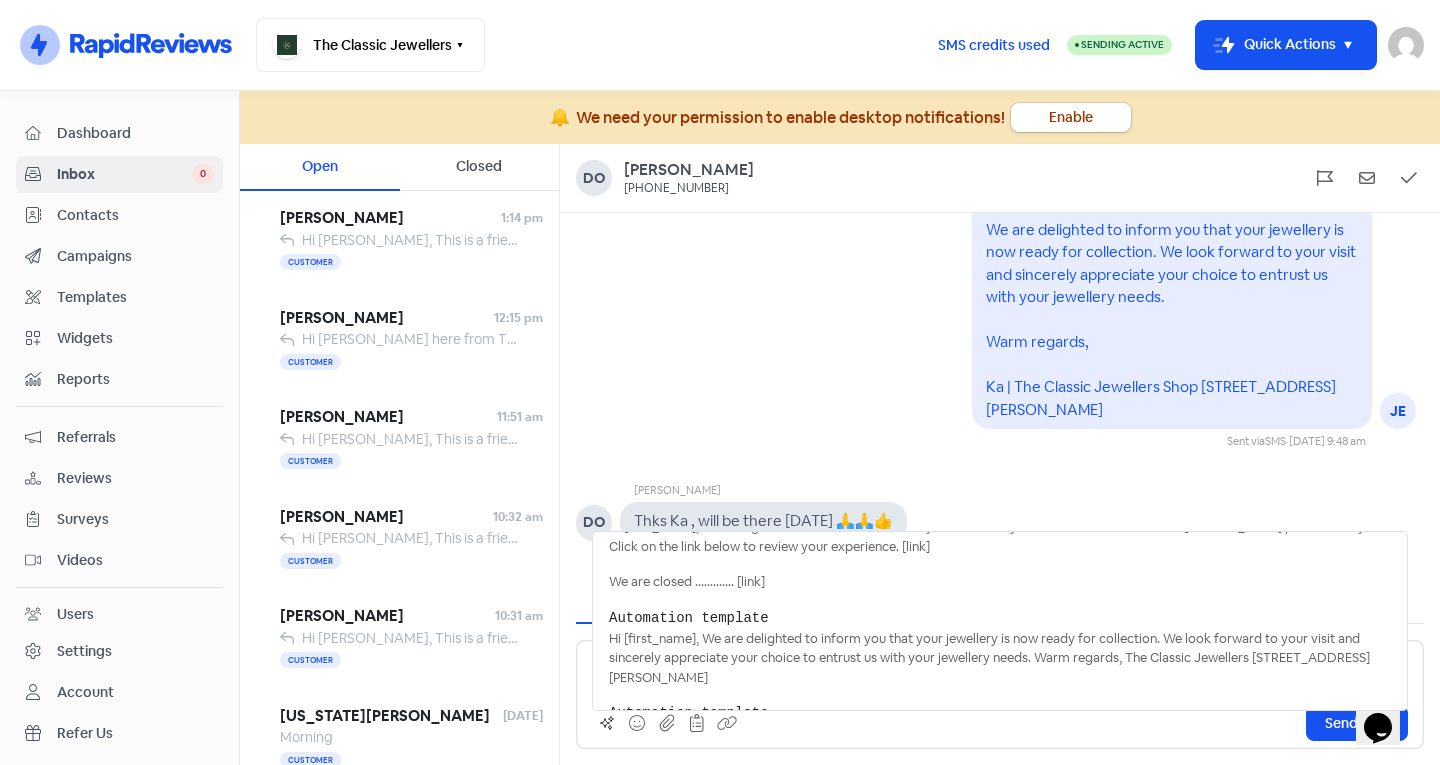 scroll, scrollTop: 205, scrollLeft: 0, axis: vertical 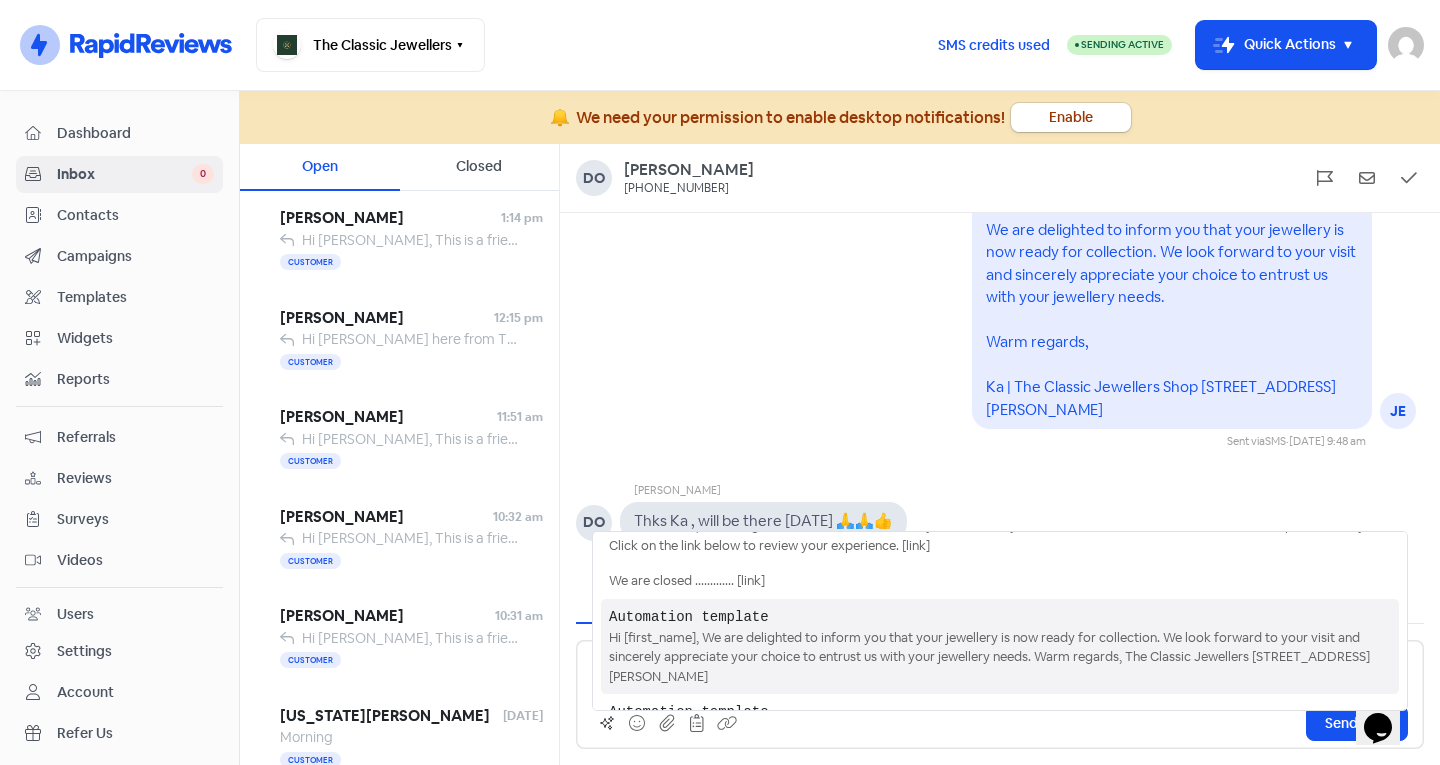 click on "Hi [first_name],
We are delighted to inform you that your jewellery is now ready for collection. We look forward to your visit and sincerely appreciate your choice to entrust us with your jewellery needs.
Warm regards,
The Classic Jewellers
[STREET_ADDRESS][PERSON_NAME]" at bounding box center (1000, 657) 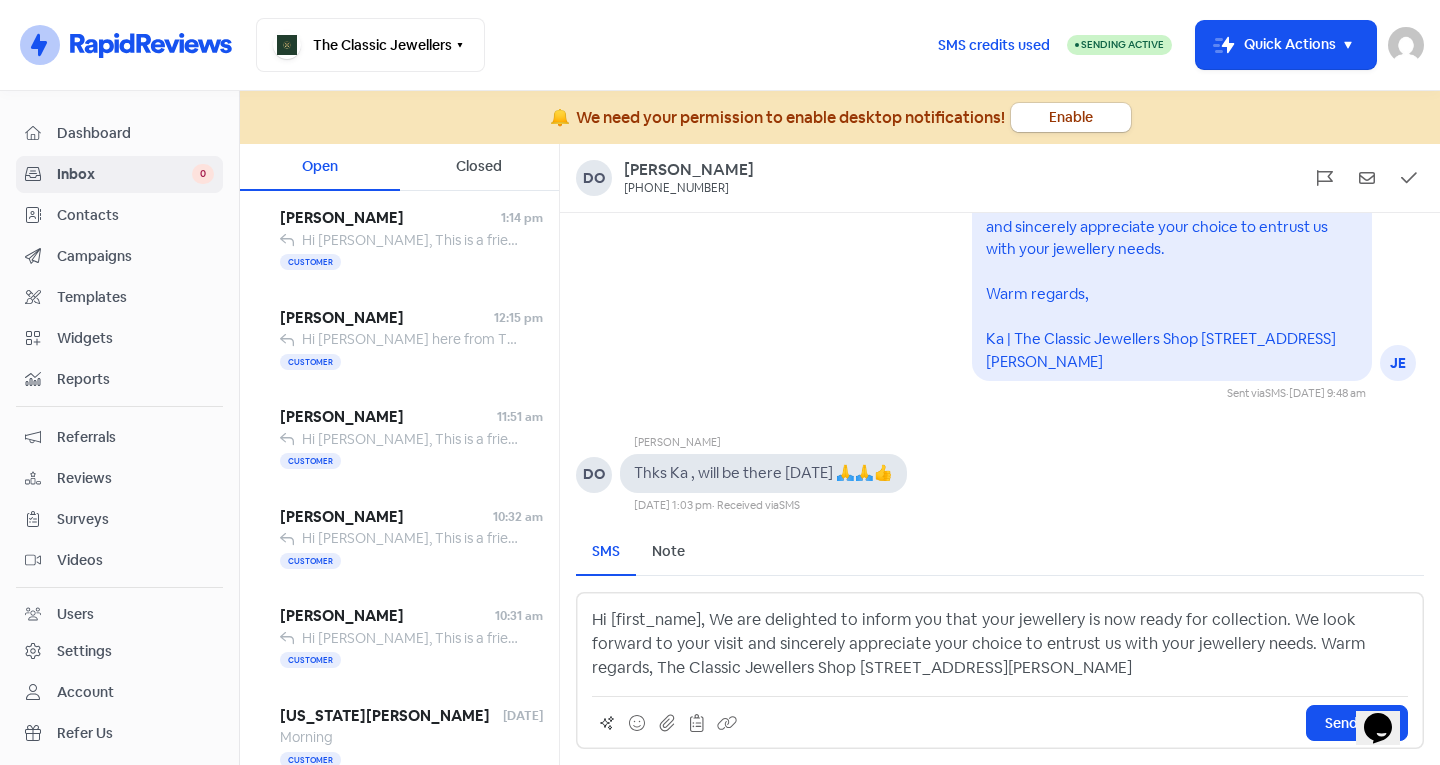 click on "Hi [first_name], We are delighted to inform you that your jewellery is now ready for collection. We look forward to your visit and sincerely appreciate your choice to entrust us with your jewellery needs. Warm regards, The Classic Jewellers Shop [STREET_ADDRESS][PERSON_NAME]" at bounding box center [1000, 644] 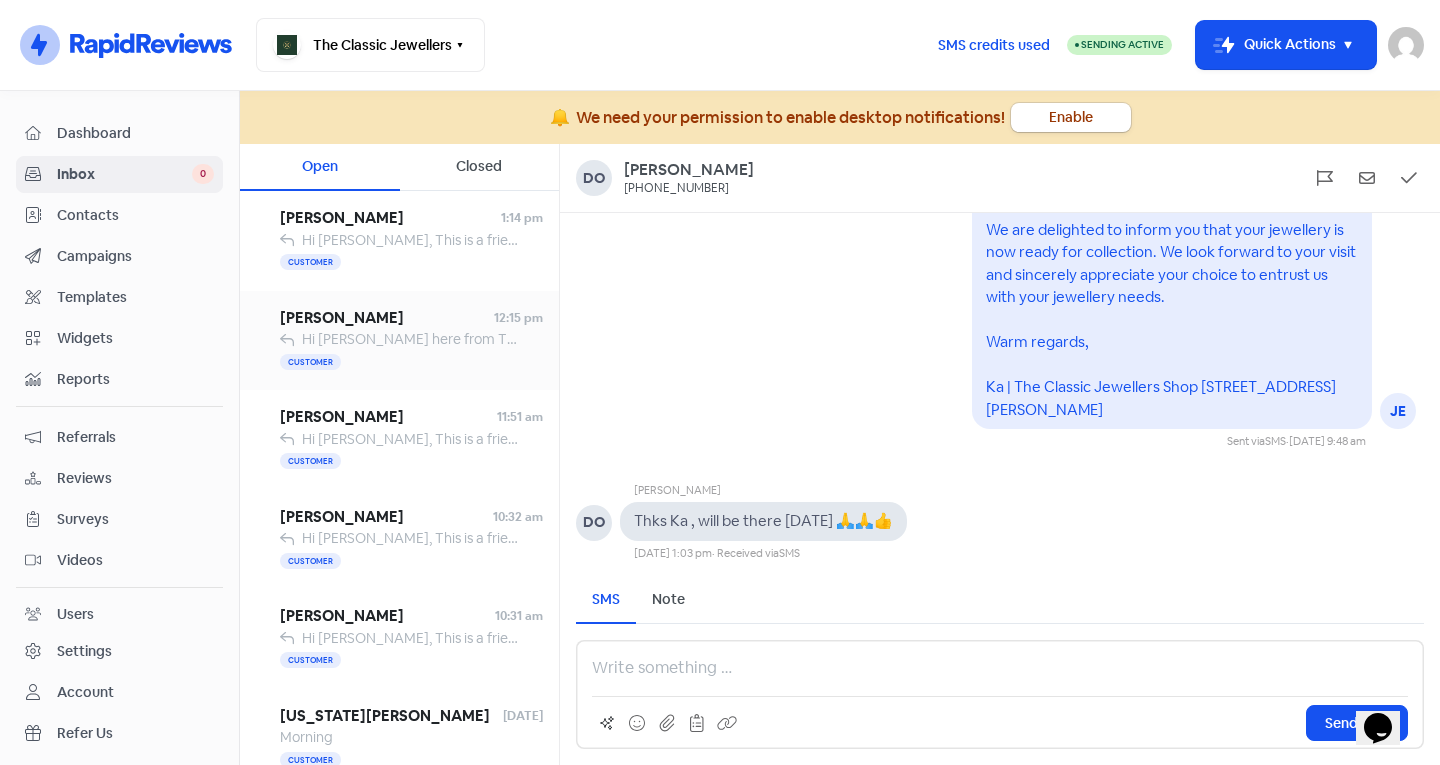scroll, scrollTop: 0, scrollLeft: 0, axis: both 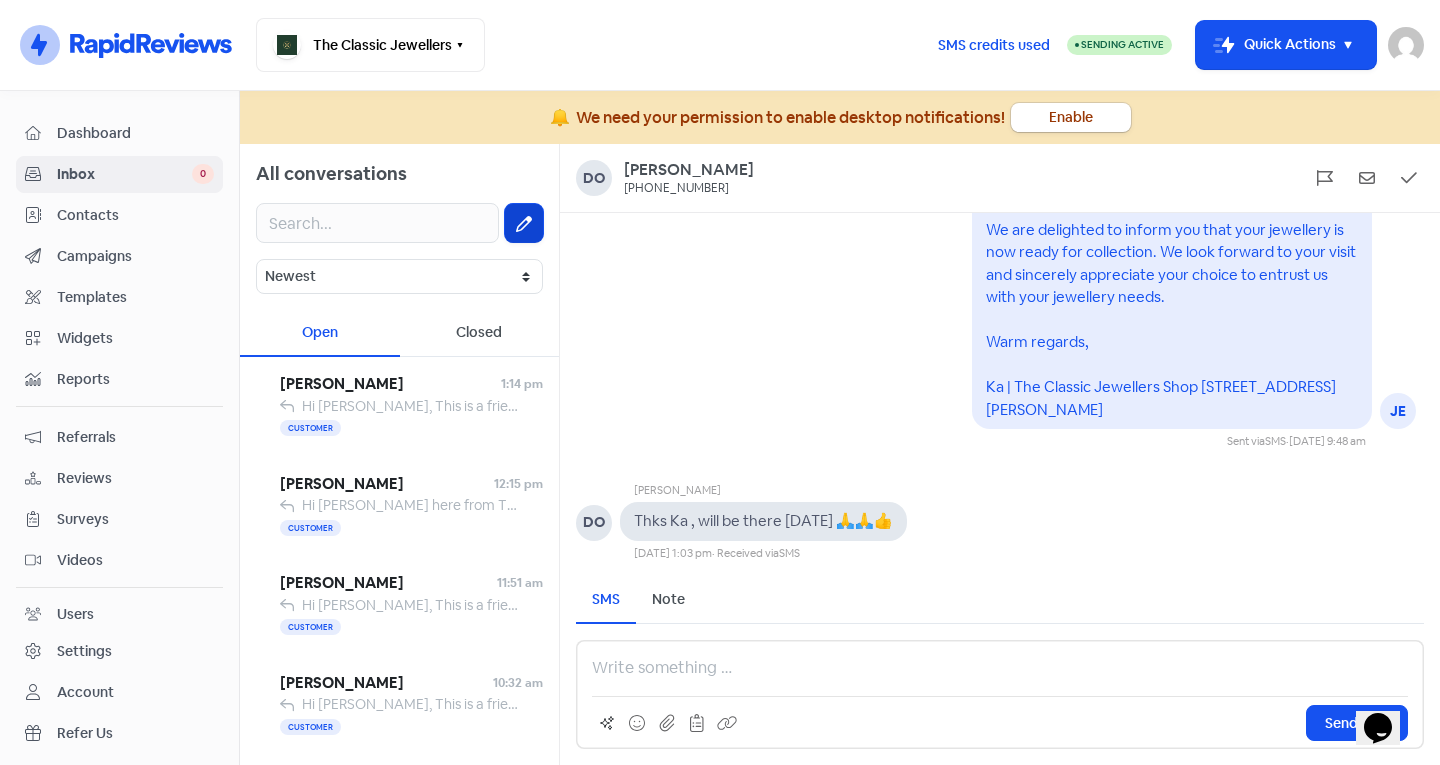 click 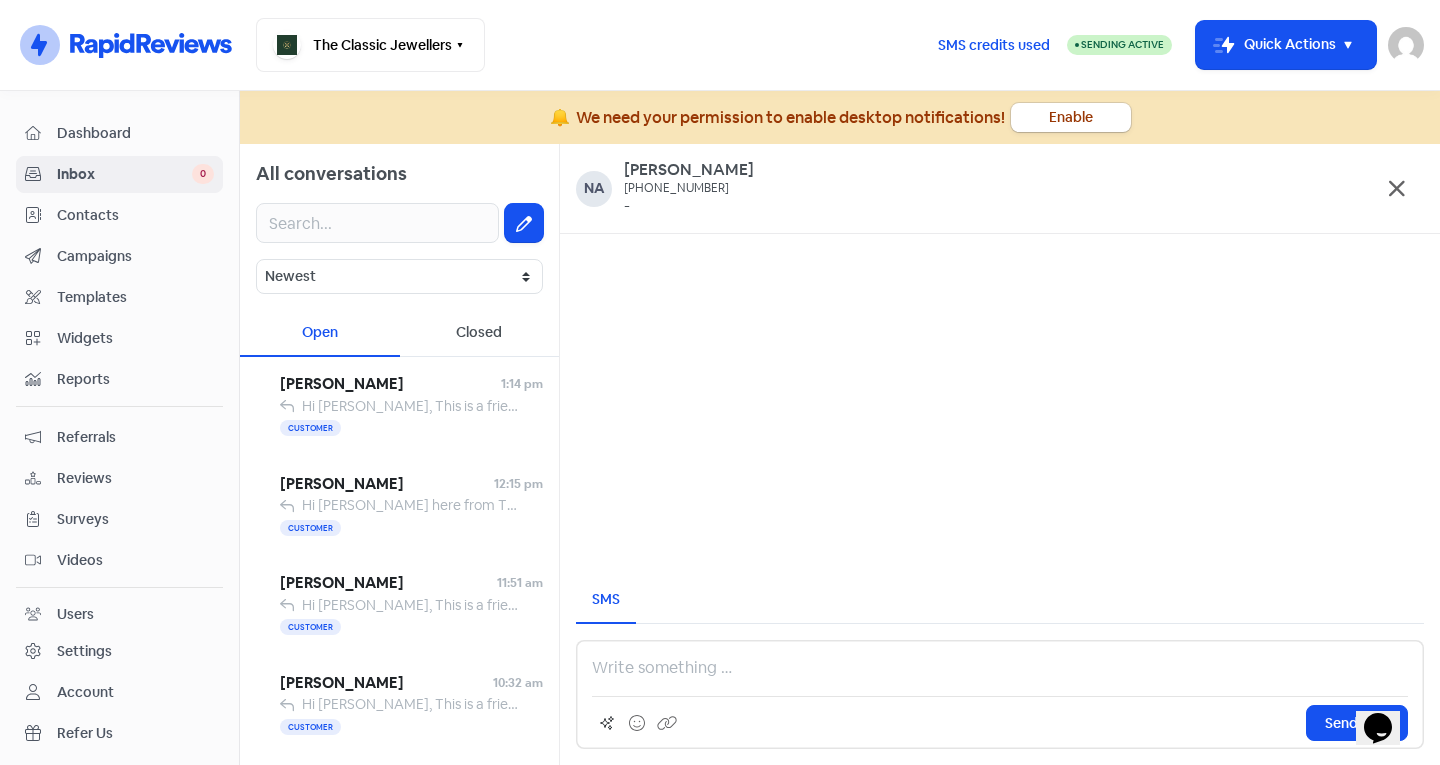 click at bounding box center [1000, 668] 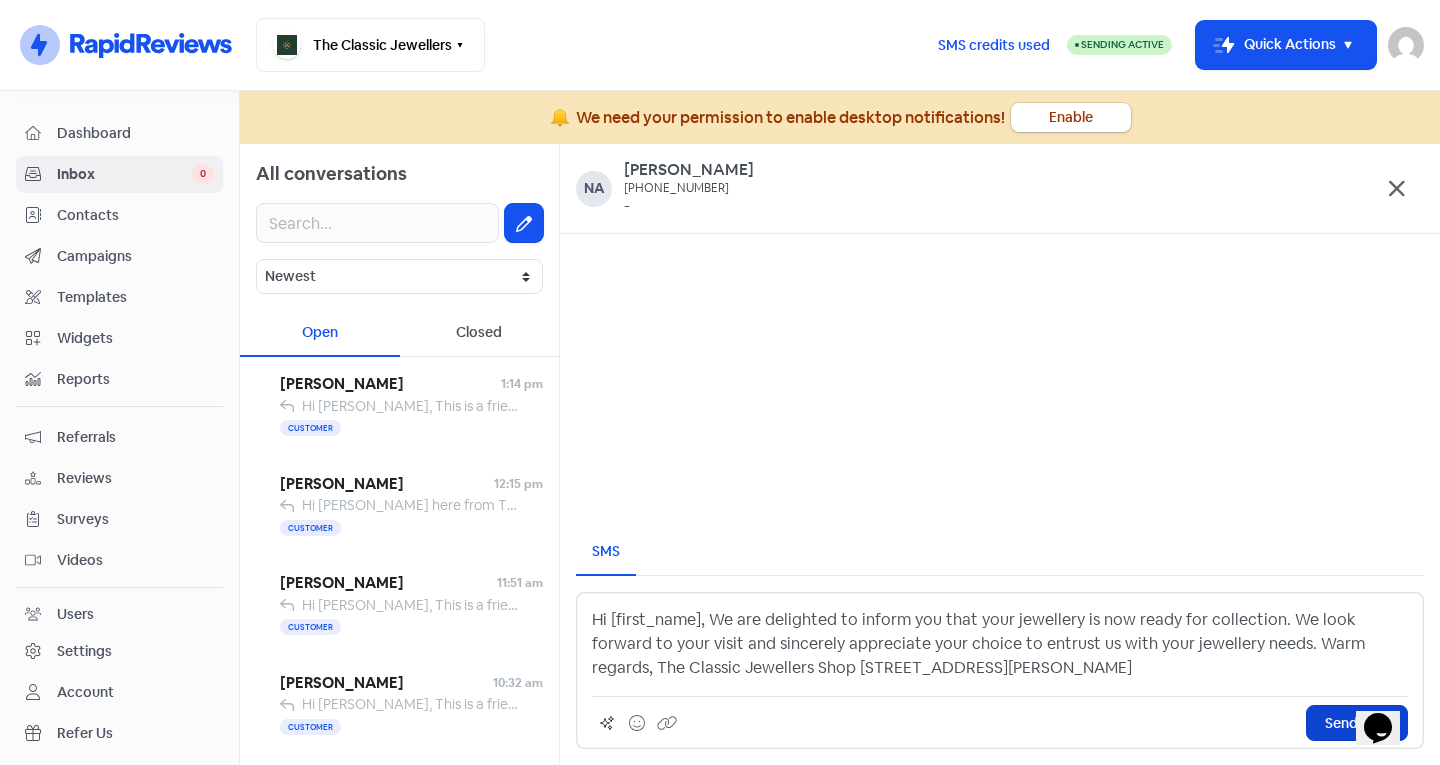 click on "Send SMS" at bounding box center (1357, 723) 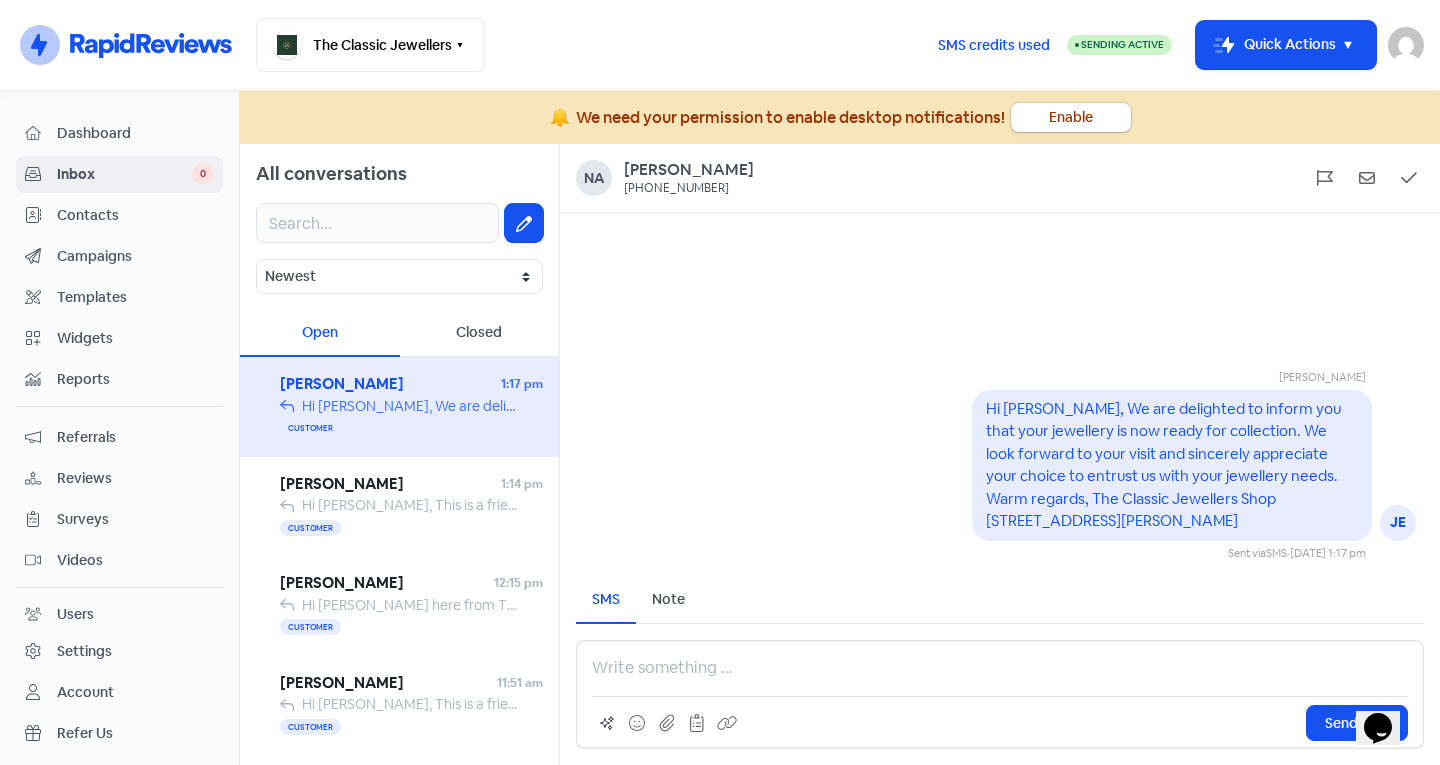 click at bounding box center [399, 223] 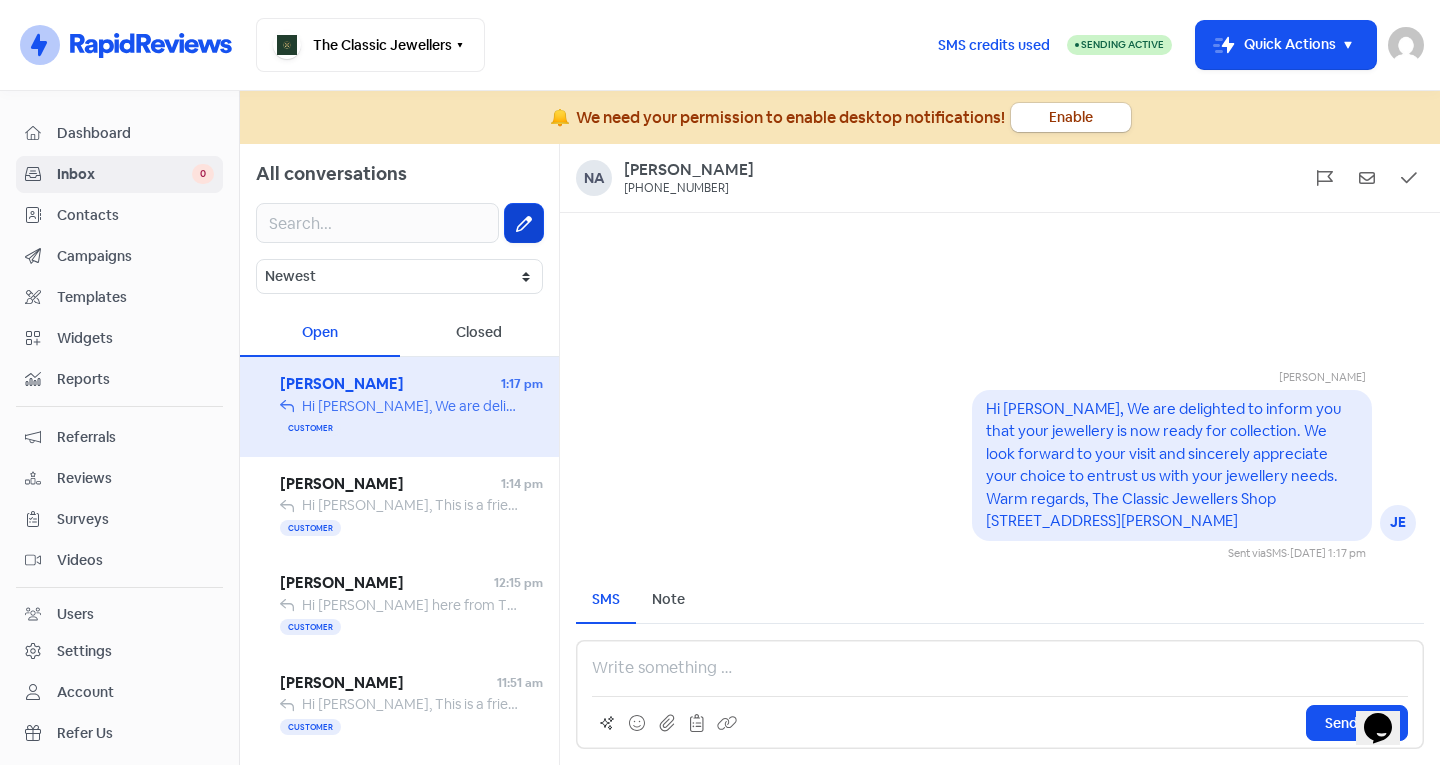 click at bounding box center (524, 223) 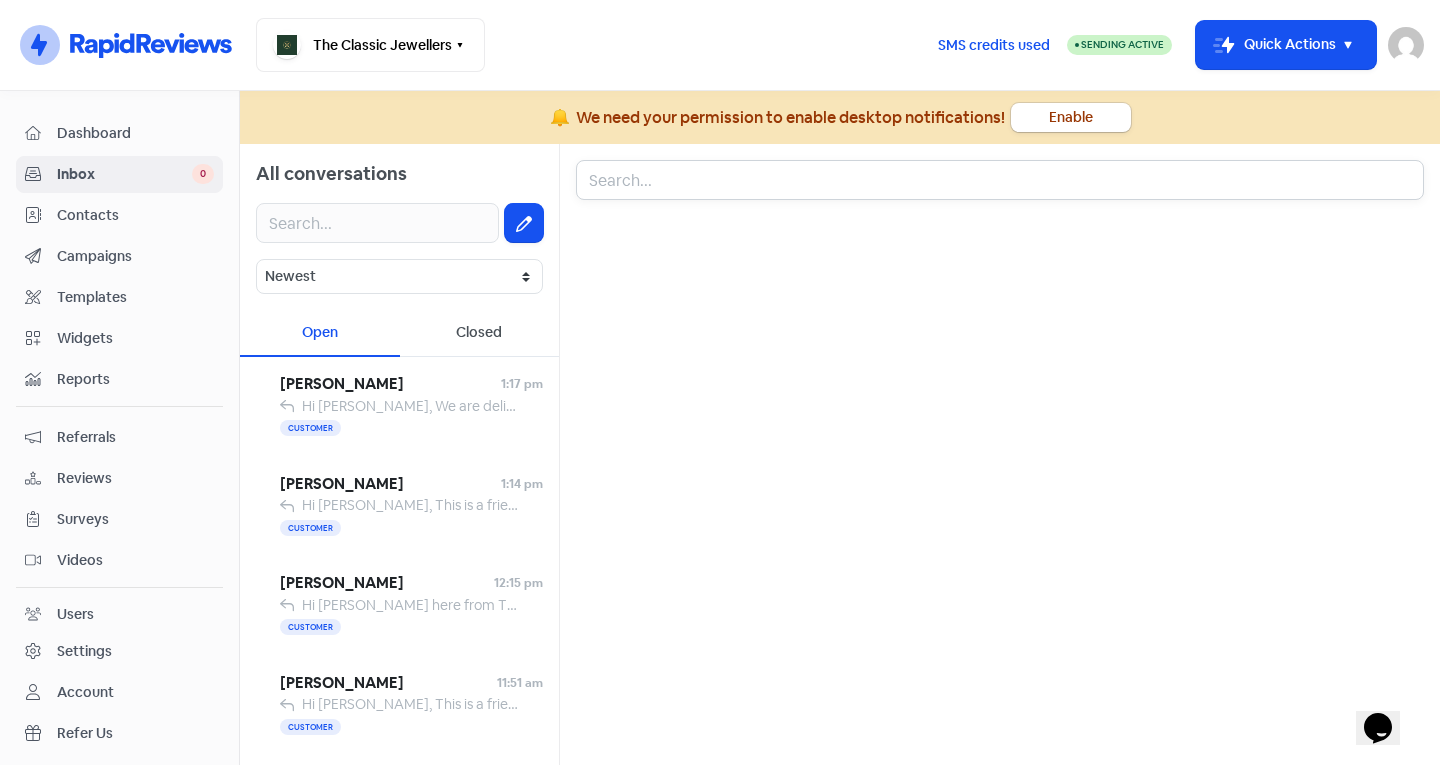 click at bounding box center (1000, 180) 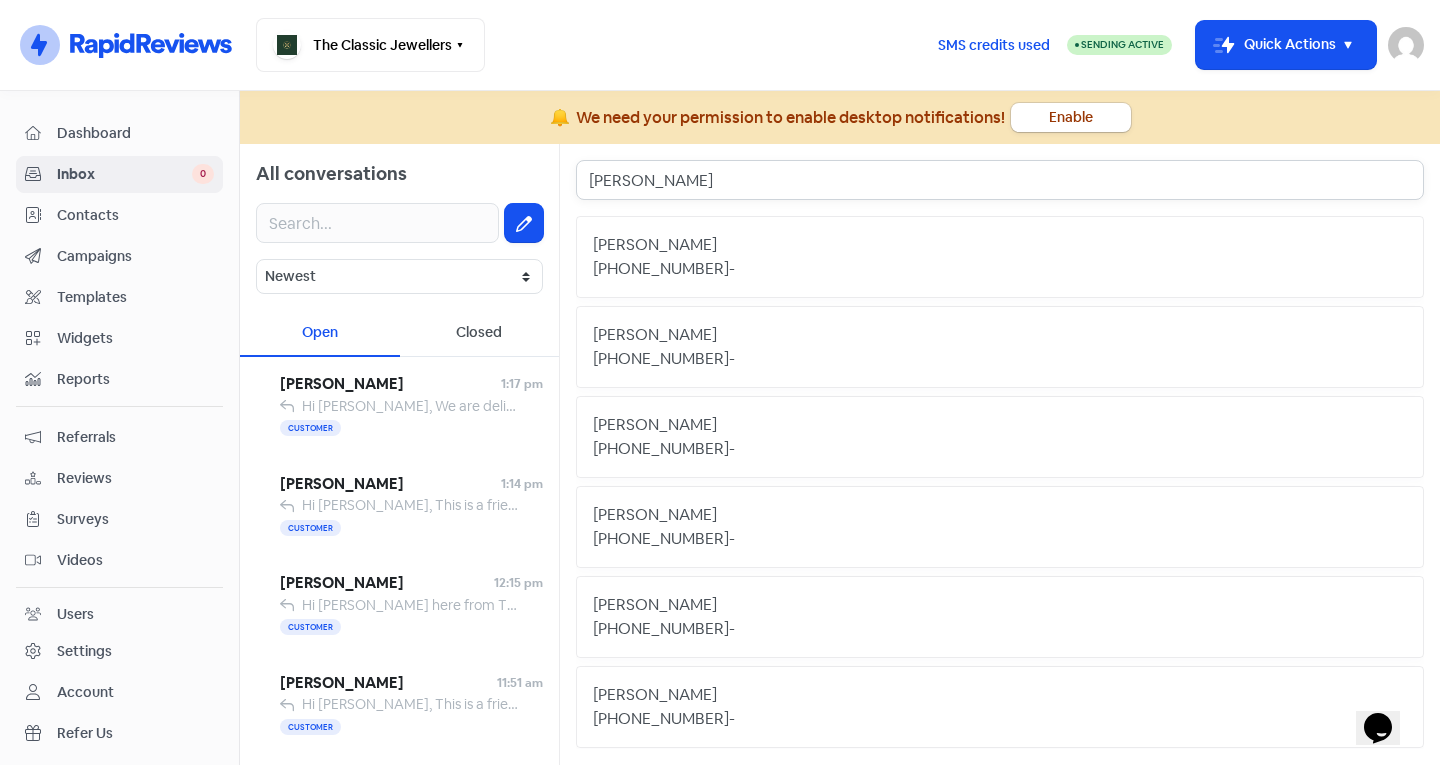 type on "[PERSON_NAME]" 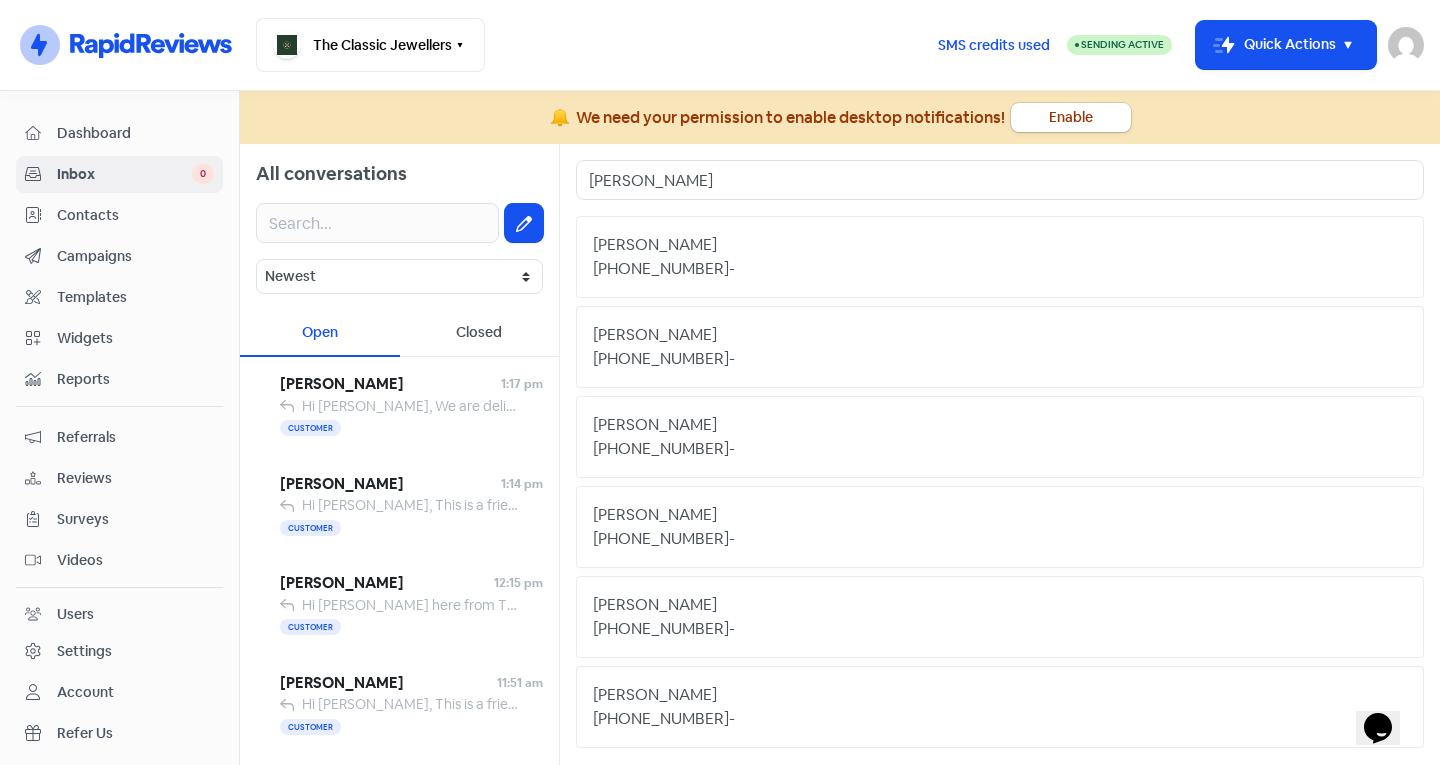 click on "[PHONE_NUMBER]  -" at bounding box center (1000, 269) 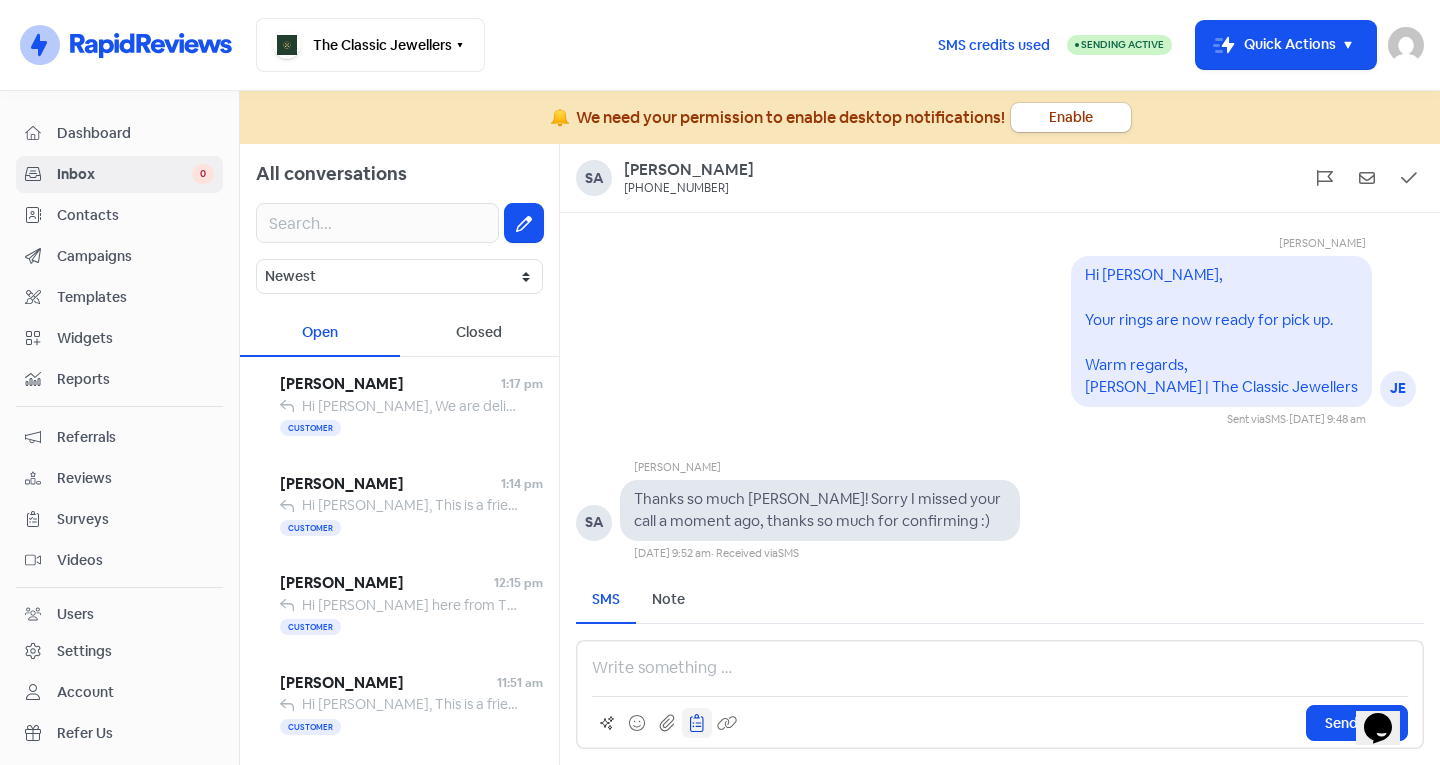 click 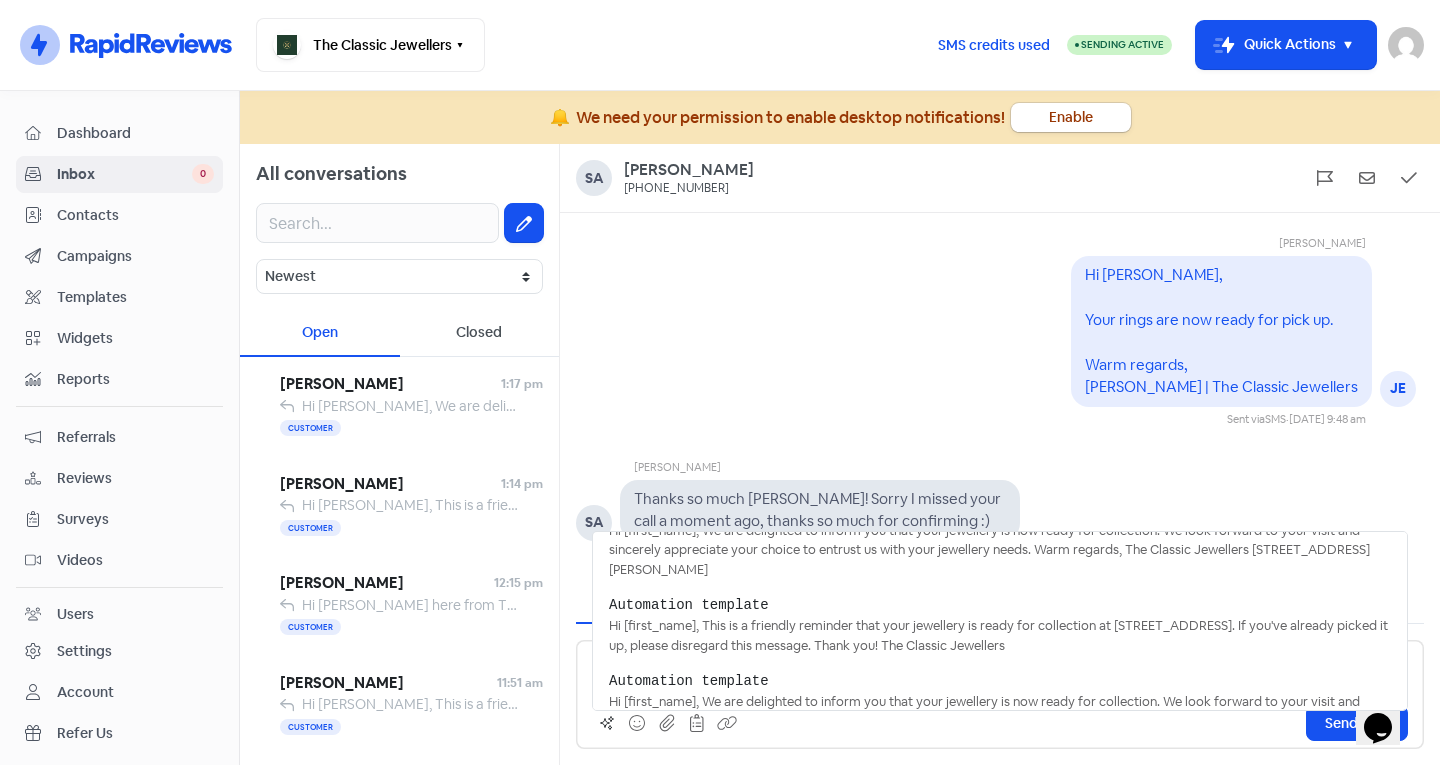 scroll, scrollTop: 314, scrollLeft: 0, axis: vertical 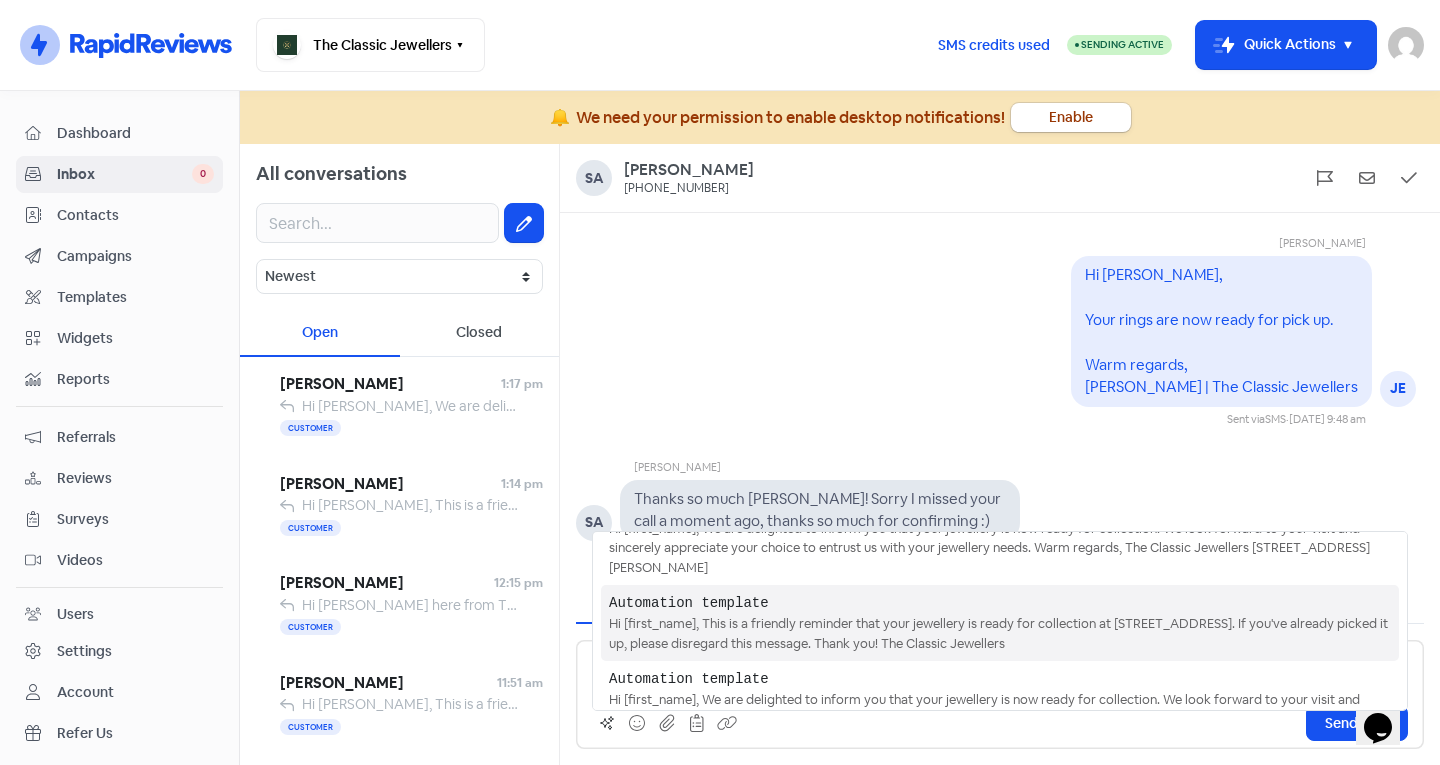 click on "Hi [first_name],
This is a friendly reminder that your jewellery is ready for collection at [STREET_ADDRESS]. If you've already picked it up, please disregard this message. Thank you!
The Classic Jewellers" at bounding box center [1000, 633] 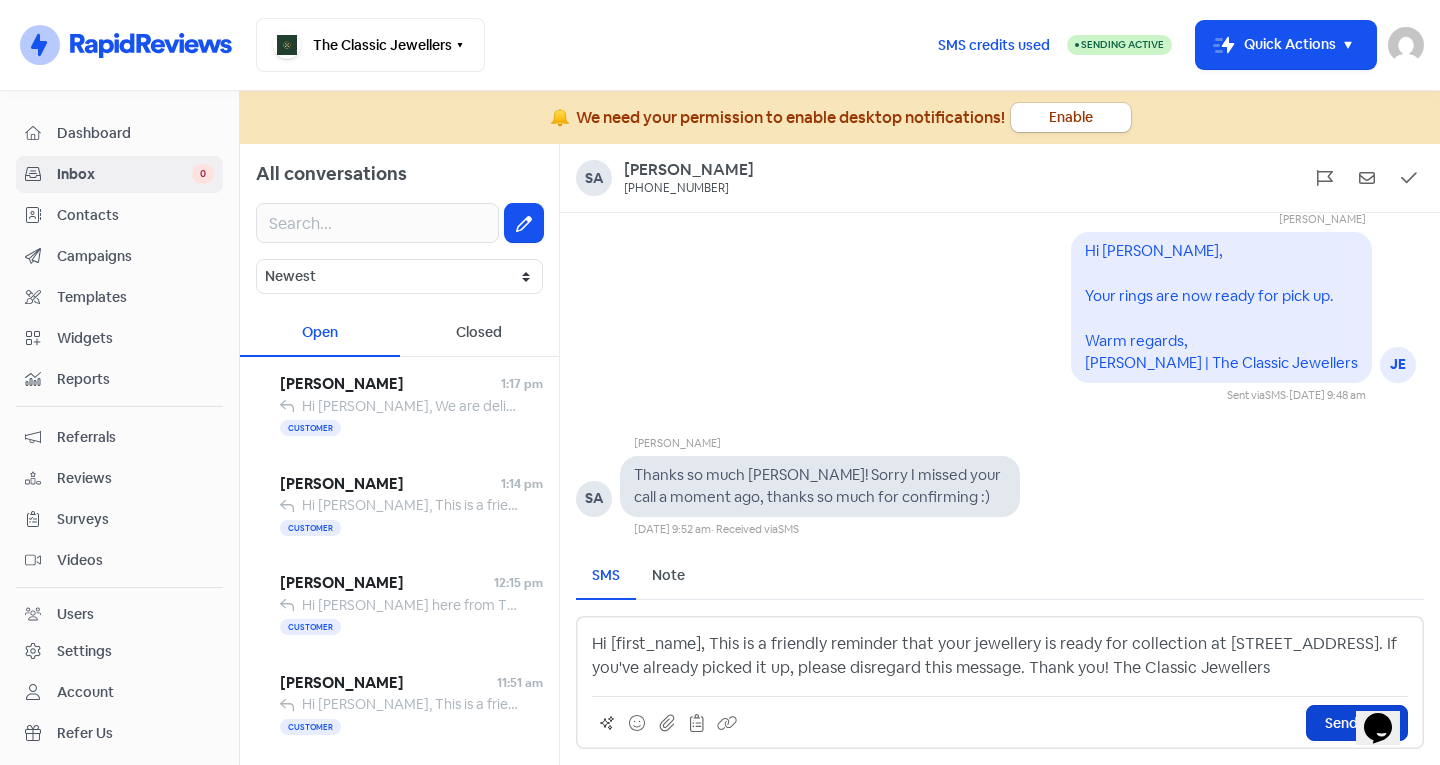click on "Send SMS" at bounding box center (1357, 723) 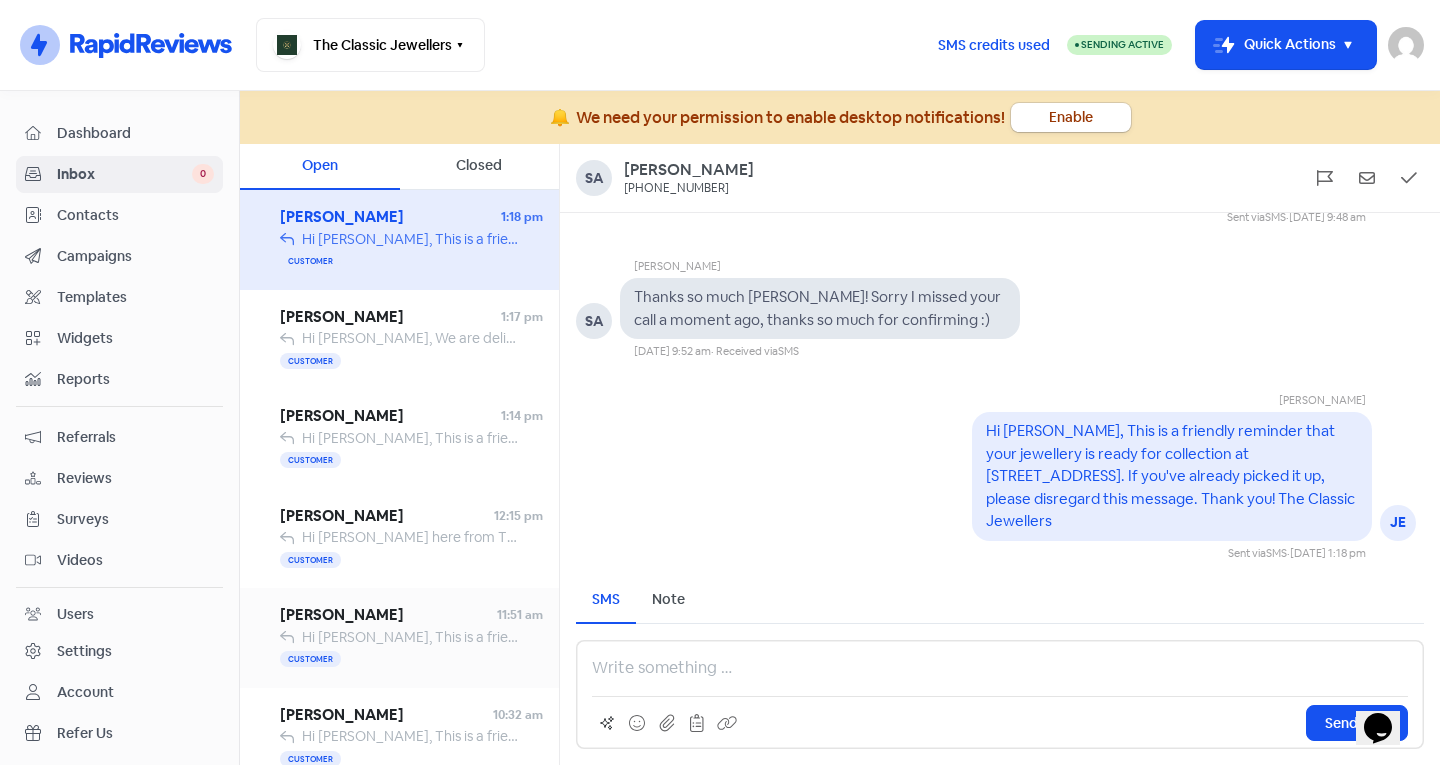 scroll, scrollTop: 305, scrollLeft: 0, axis: vertical 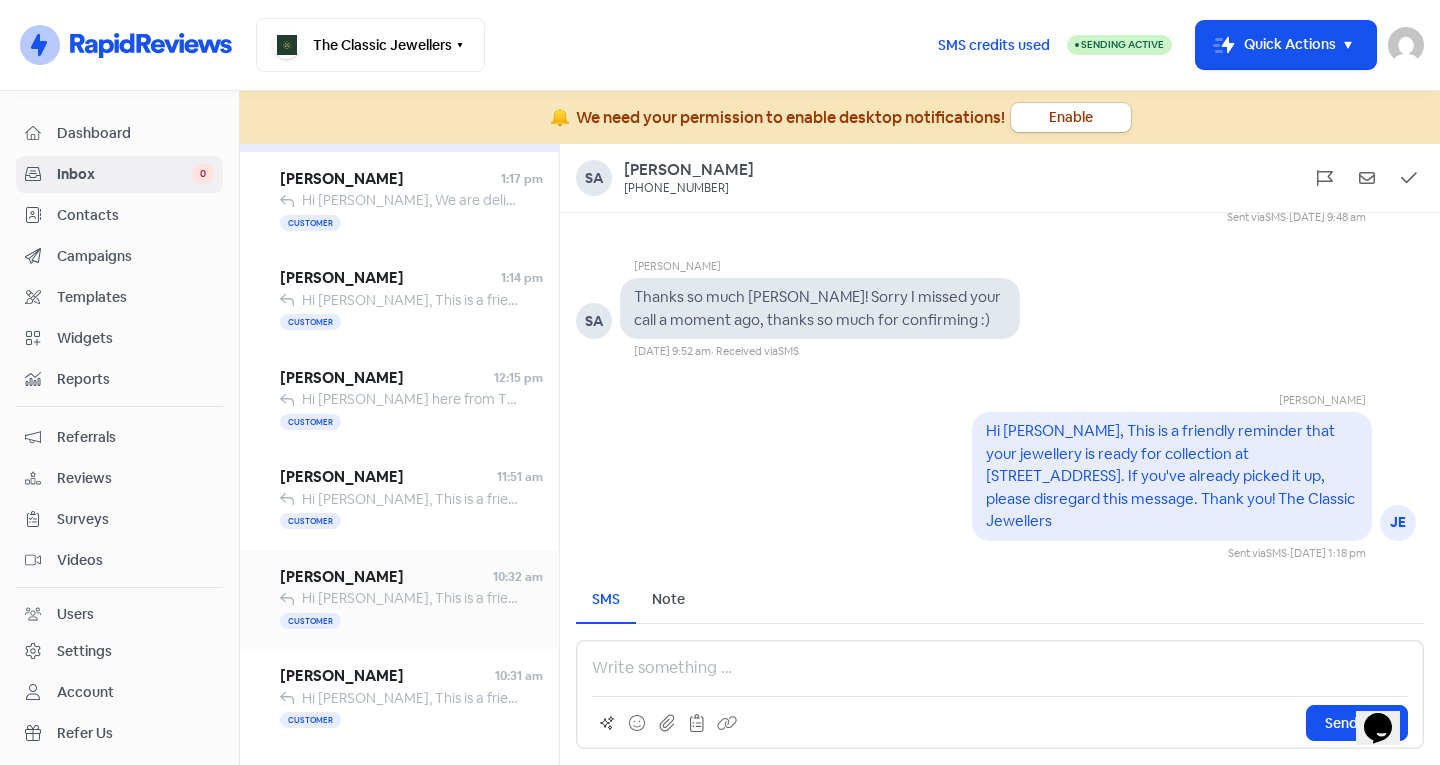 click on "Customer" at bounding box center (411, 621) 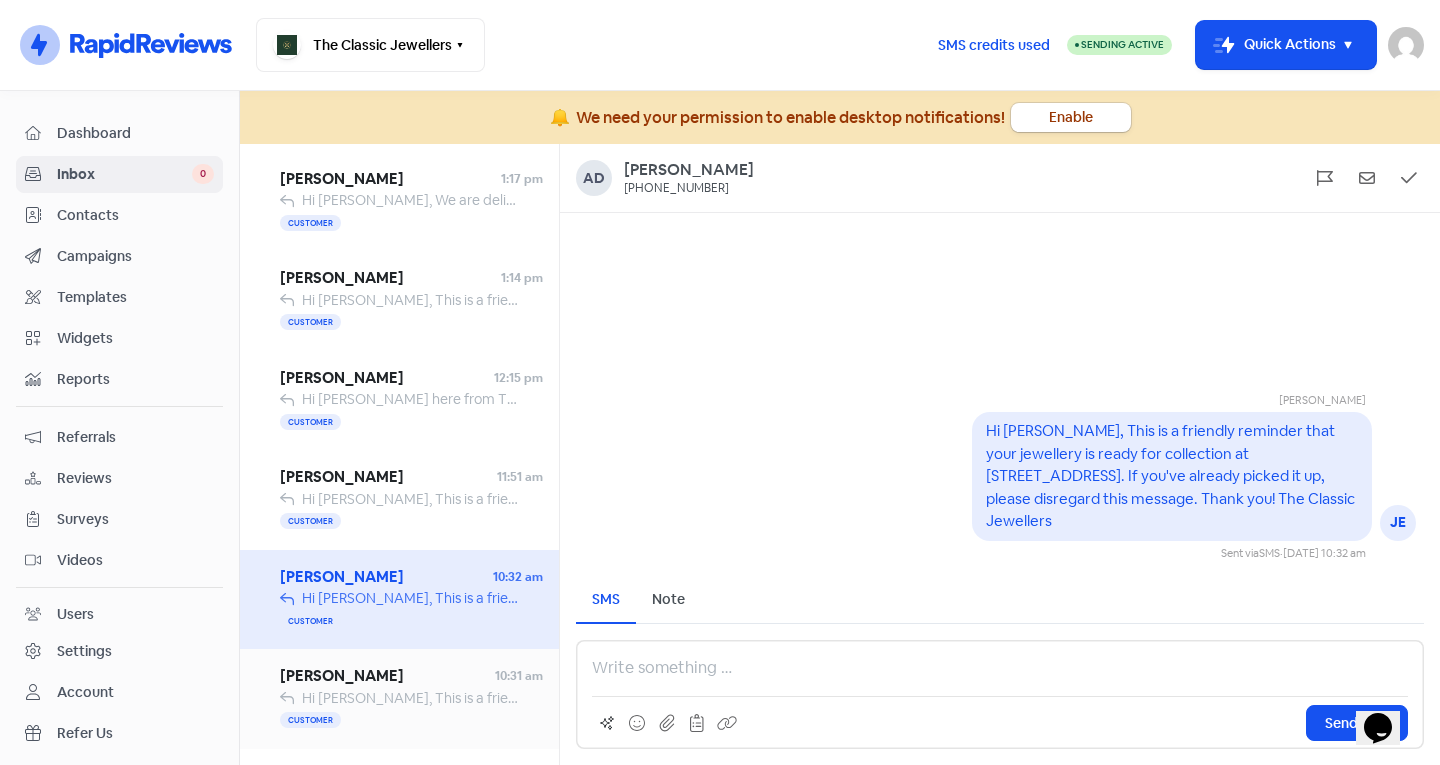 click on "Customer" at bounding box center (411, 721) 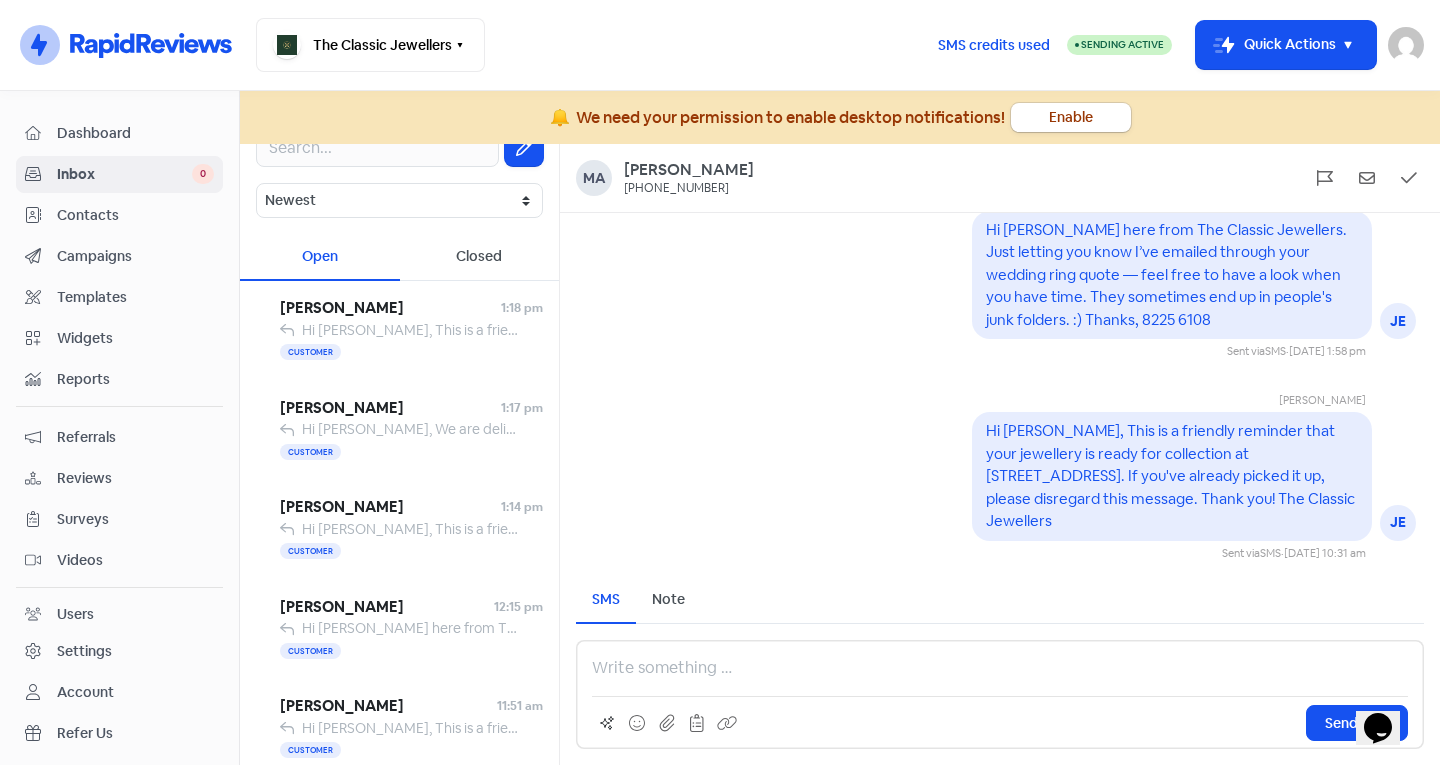 scroll, scrollTop: 0, scrollLeft: 0, axis: both 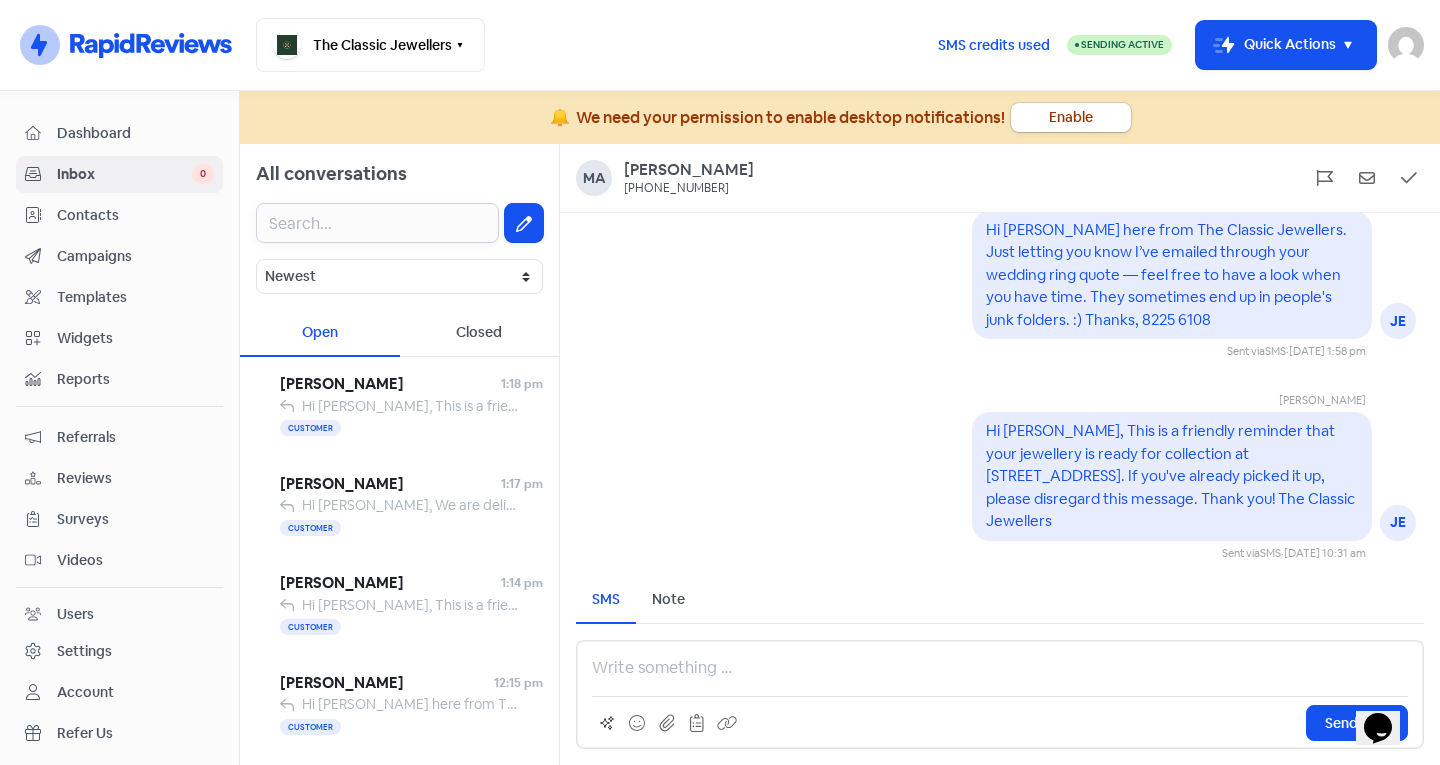 click at bounding box center (377, 223) 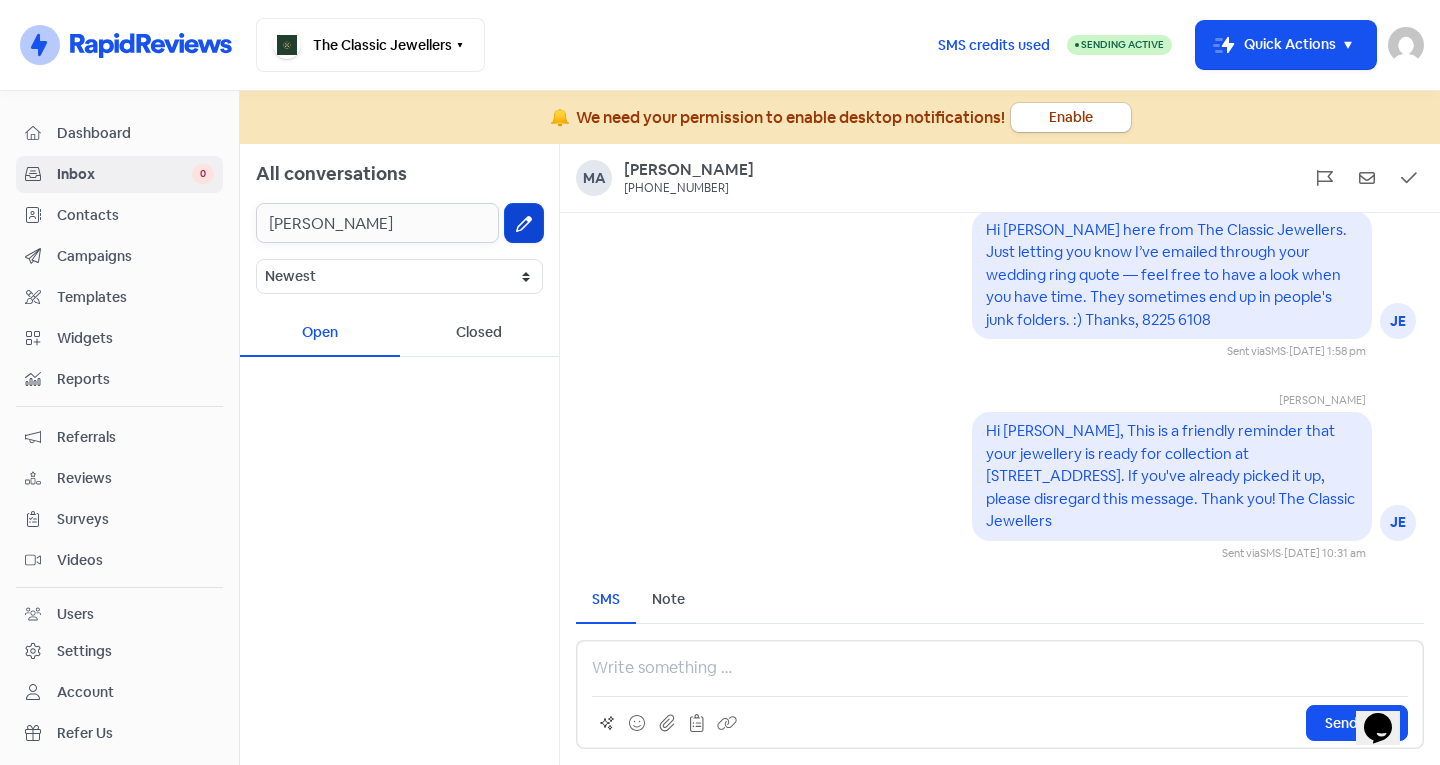 type on "[PERSON_NAME]" 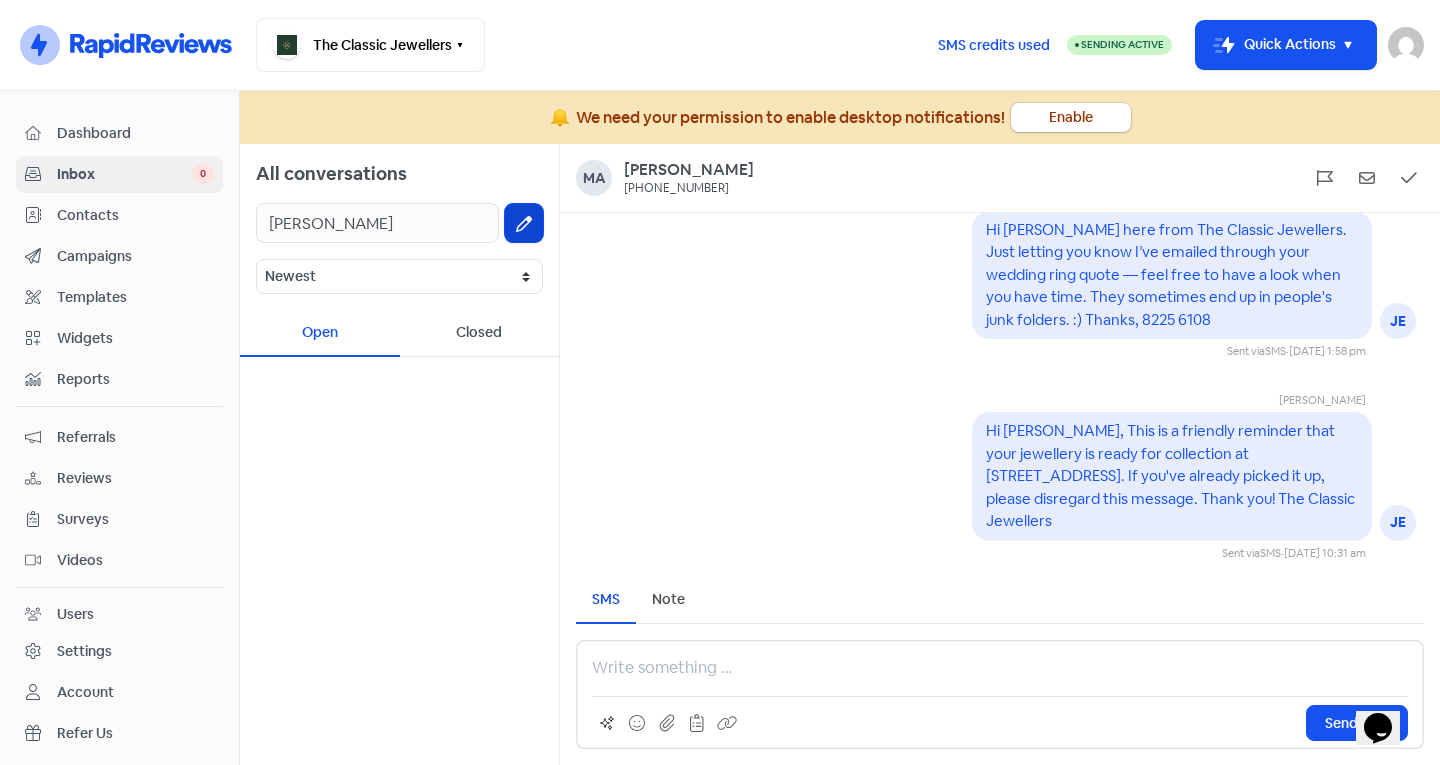 click at bounding box center [524, 223] 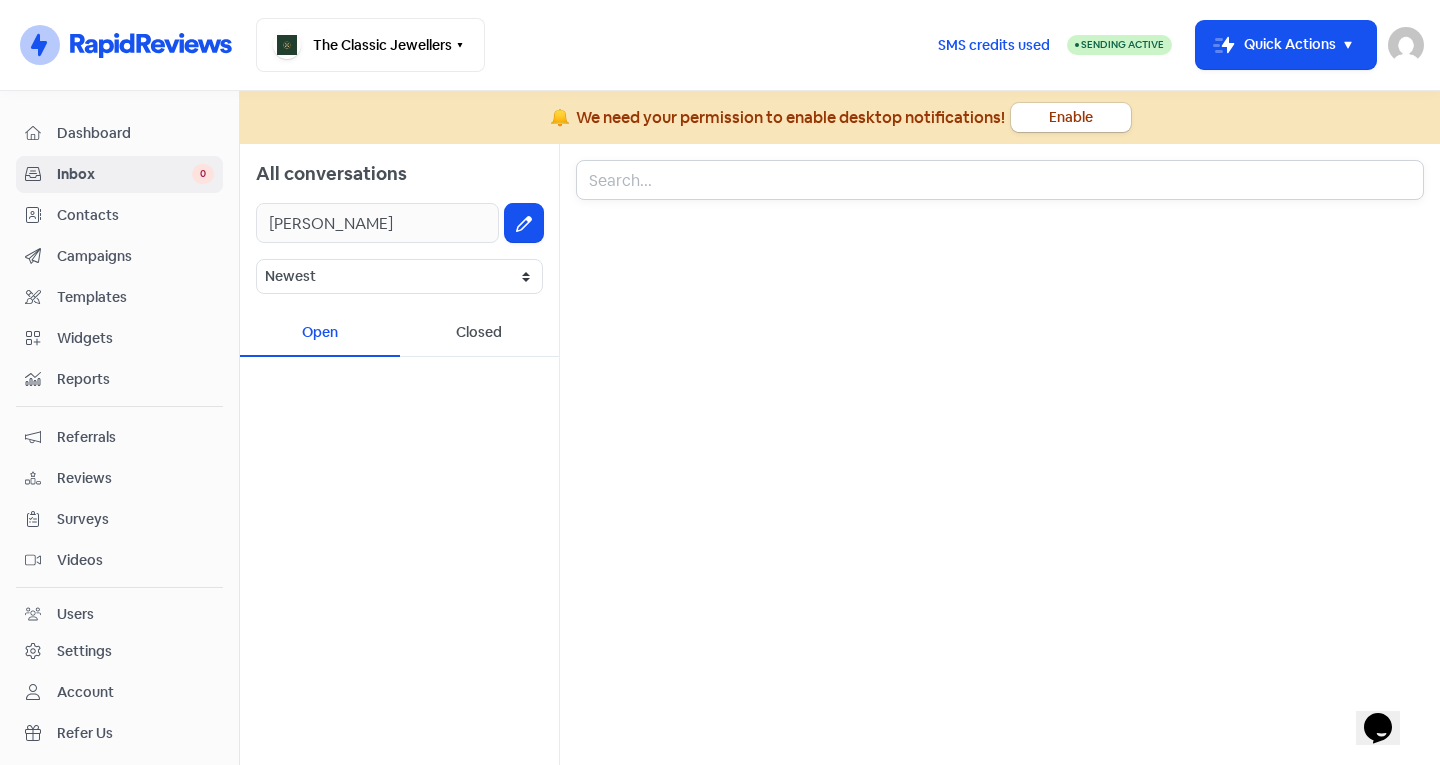 click at bounding box center (1000, 180) 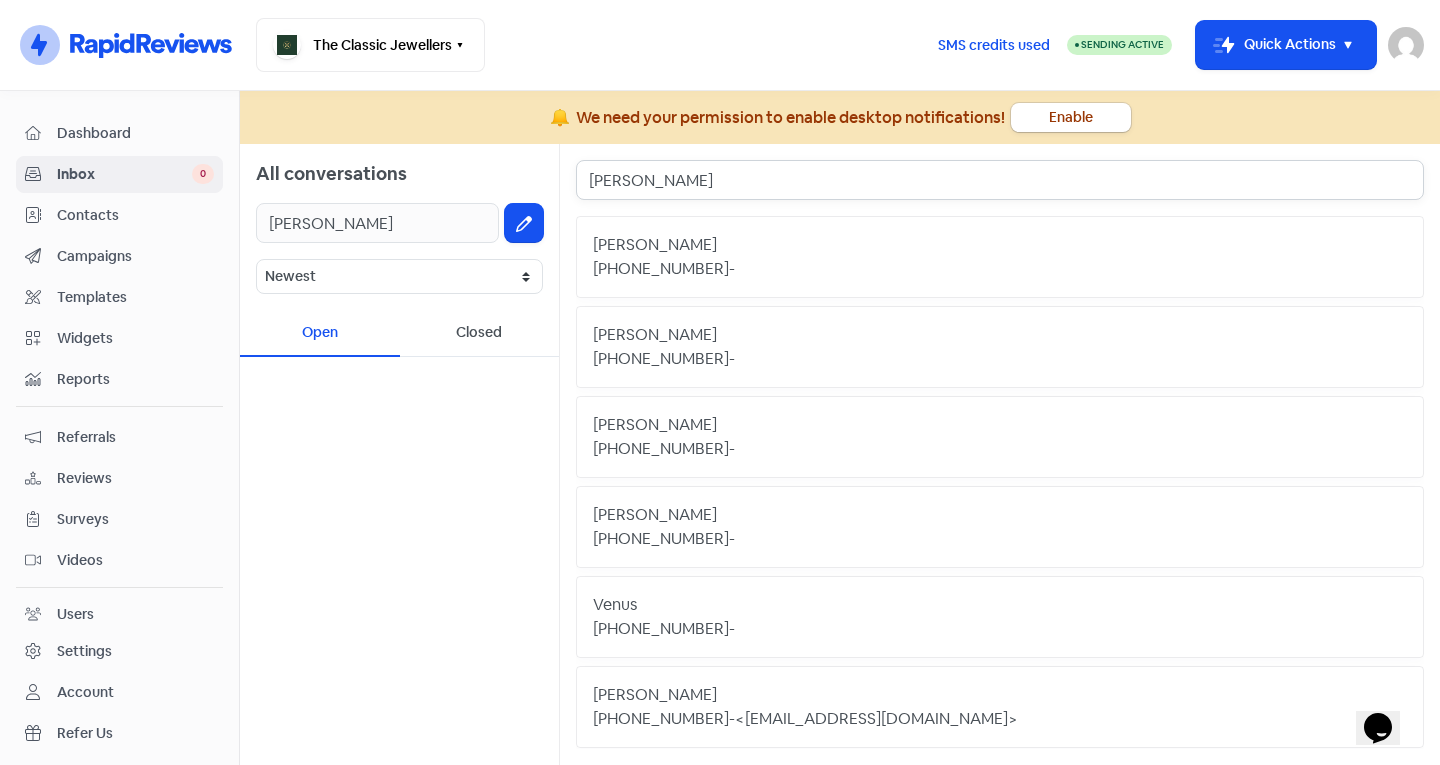 type on "[PERSON_NAME]" 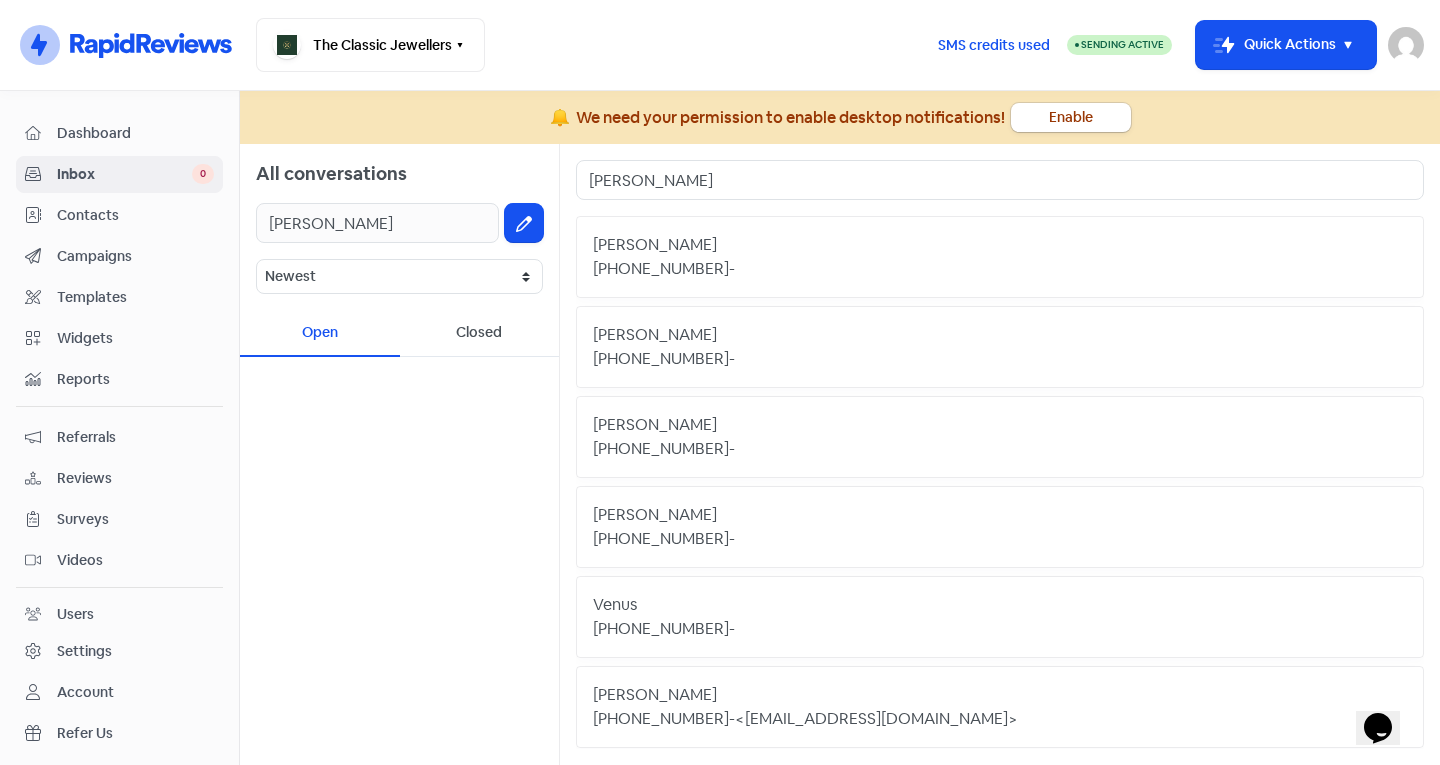 click on "Contacts" at bounding box center (135, 215) 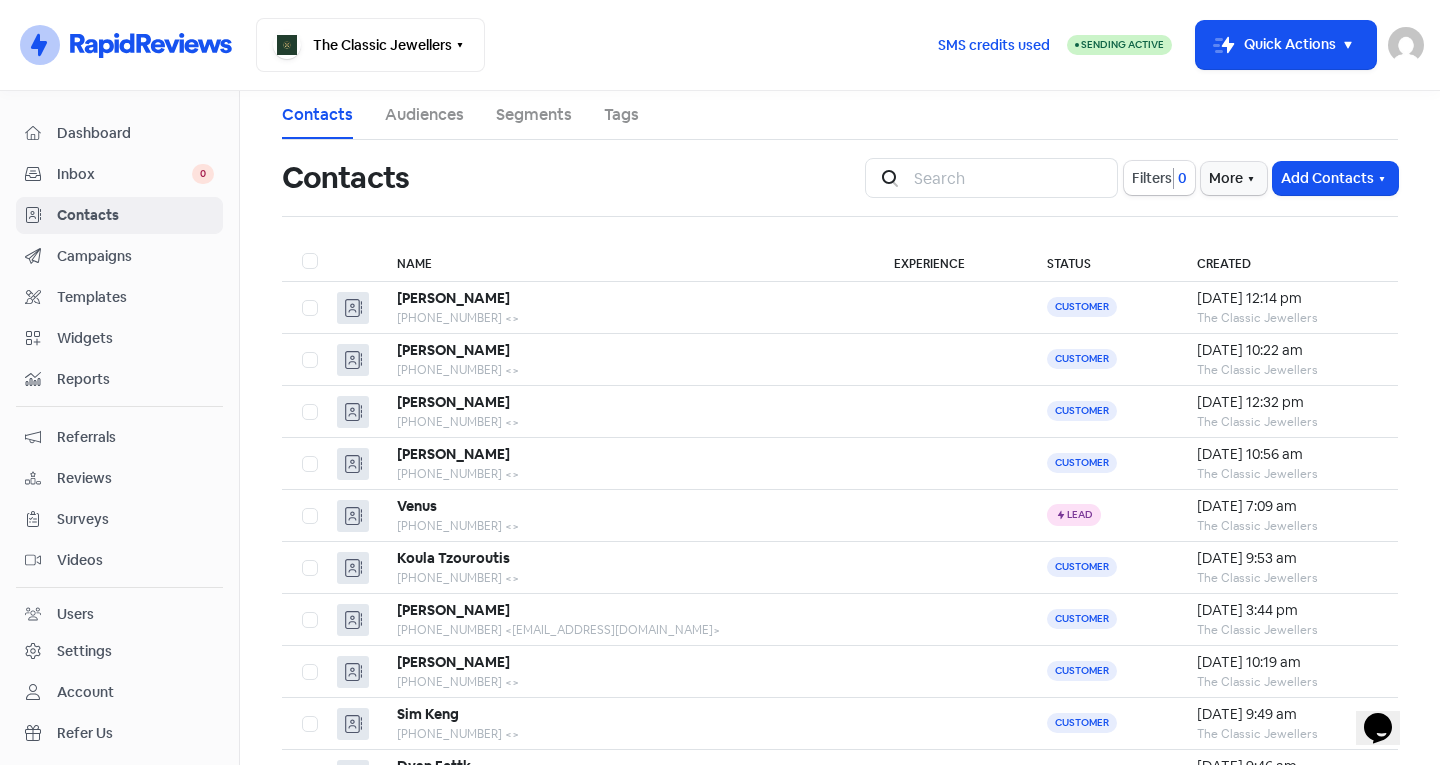 click on "Inbox" at bounding box center [124, 174] 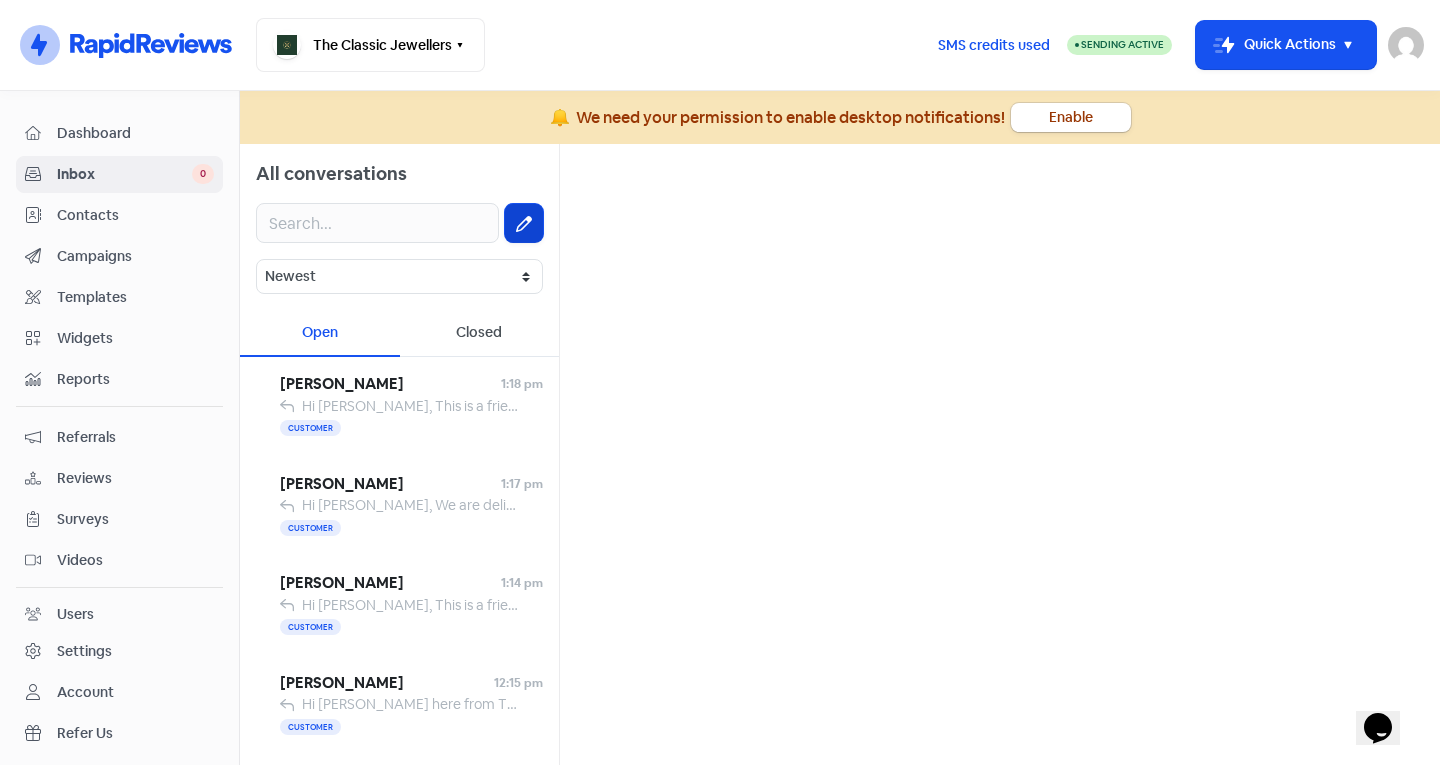 click 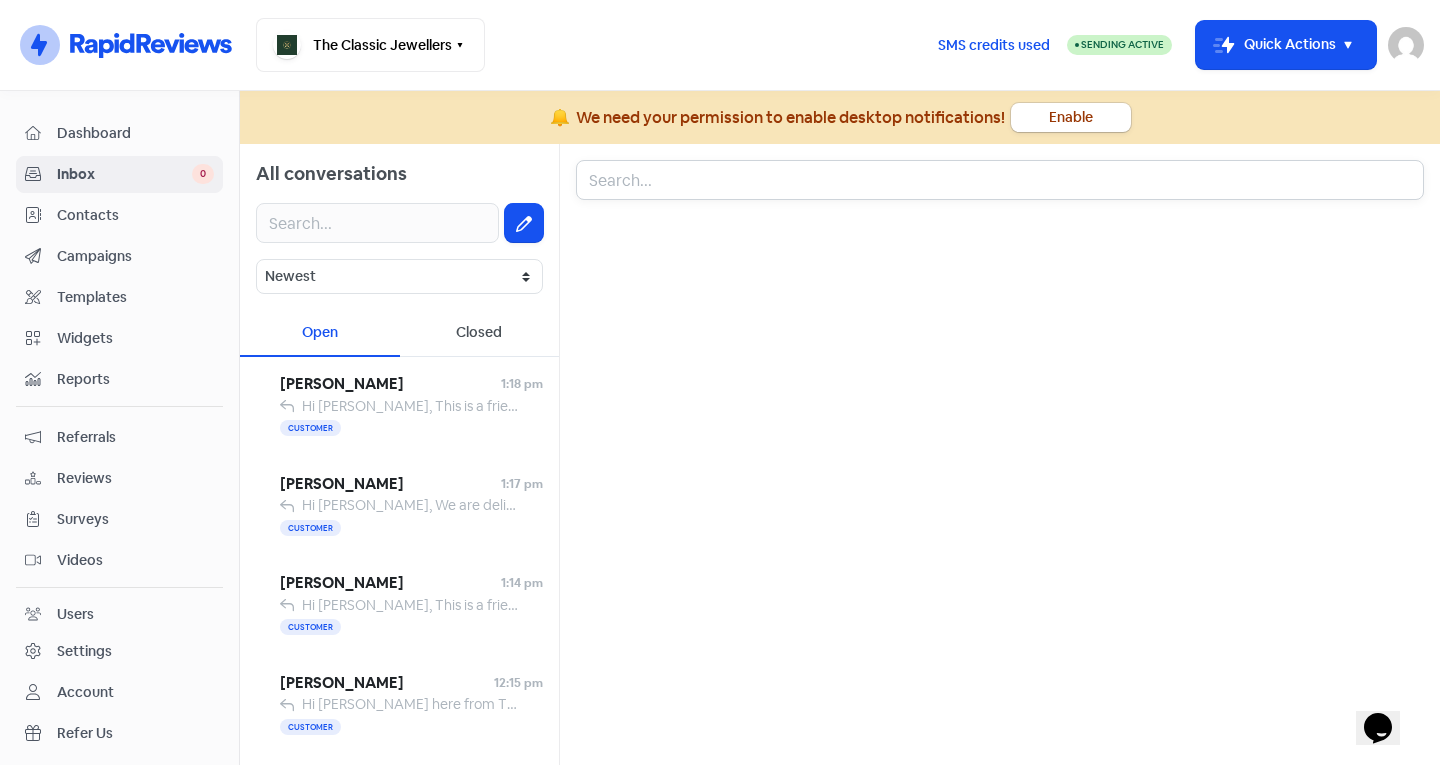click at bounding box center (1000, 180) 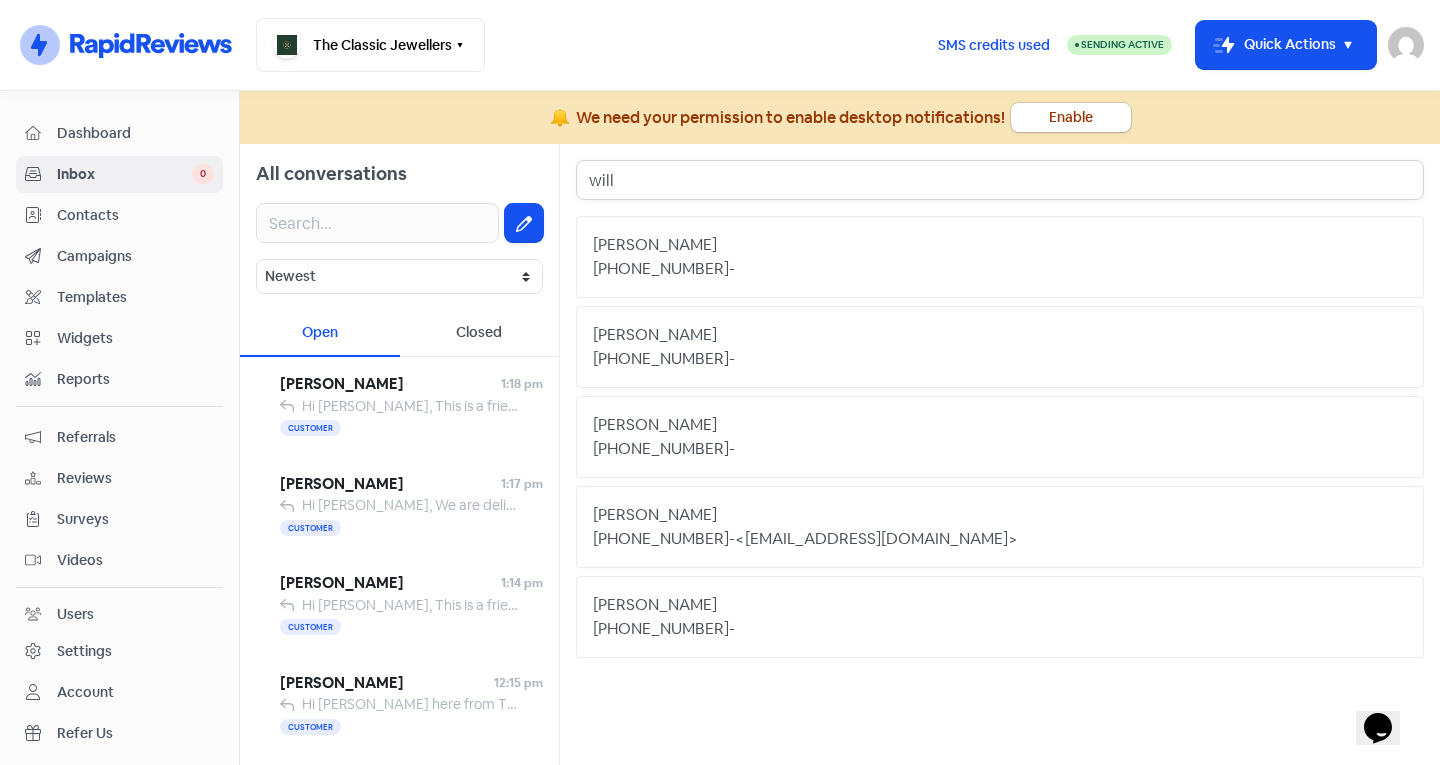 type on "will" 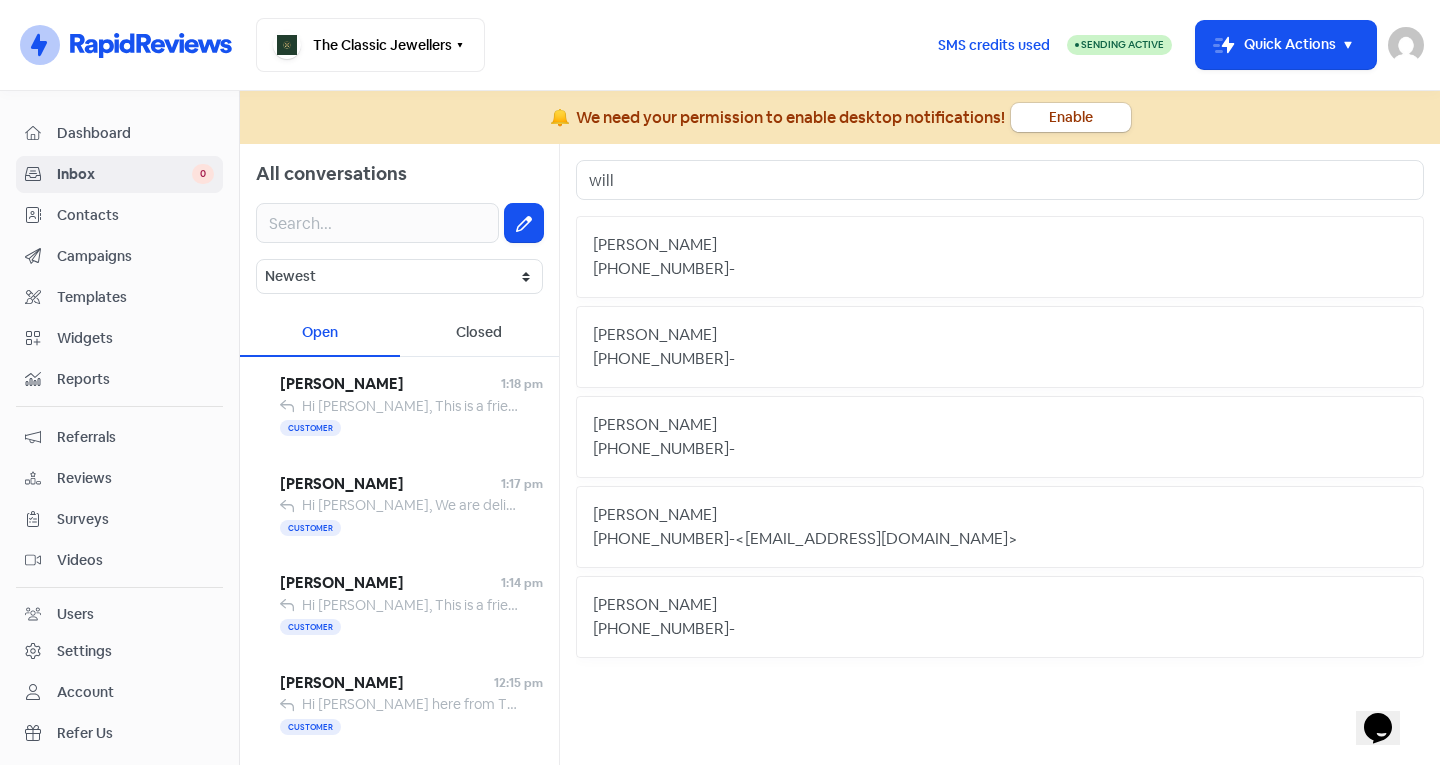 click on "[PERSON_NAME] [PHONE_NUMBER]  -" at bounding box center (1000, 437) 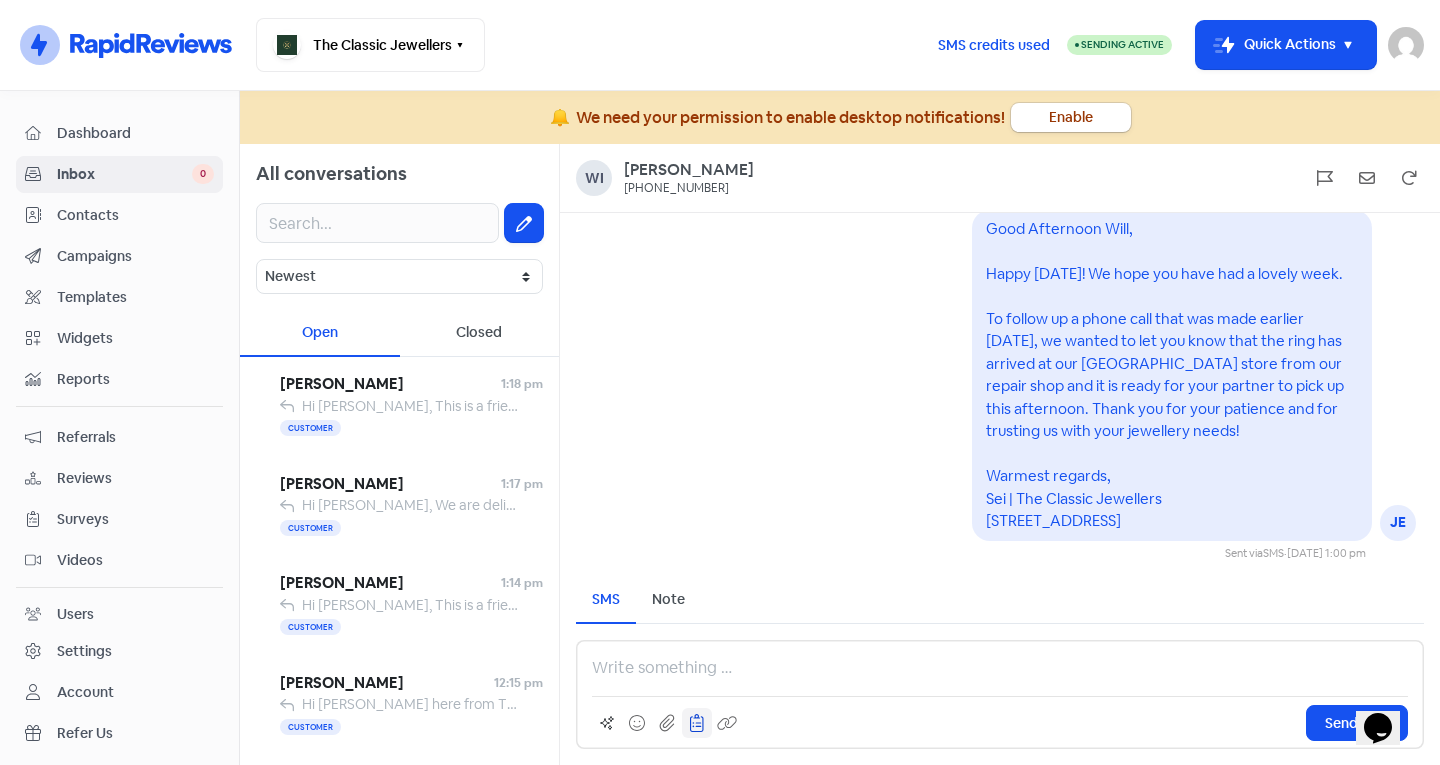 click 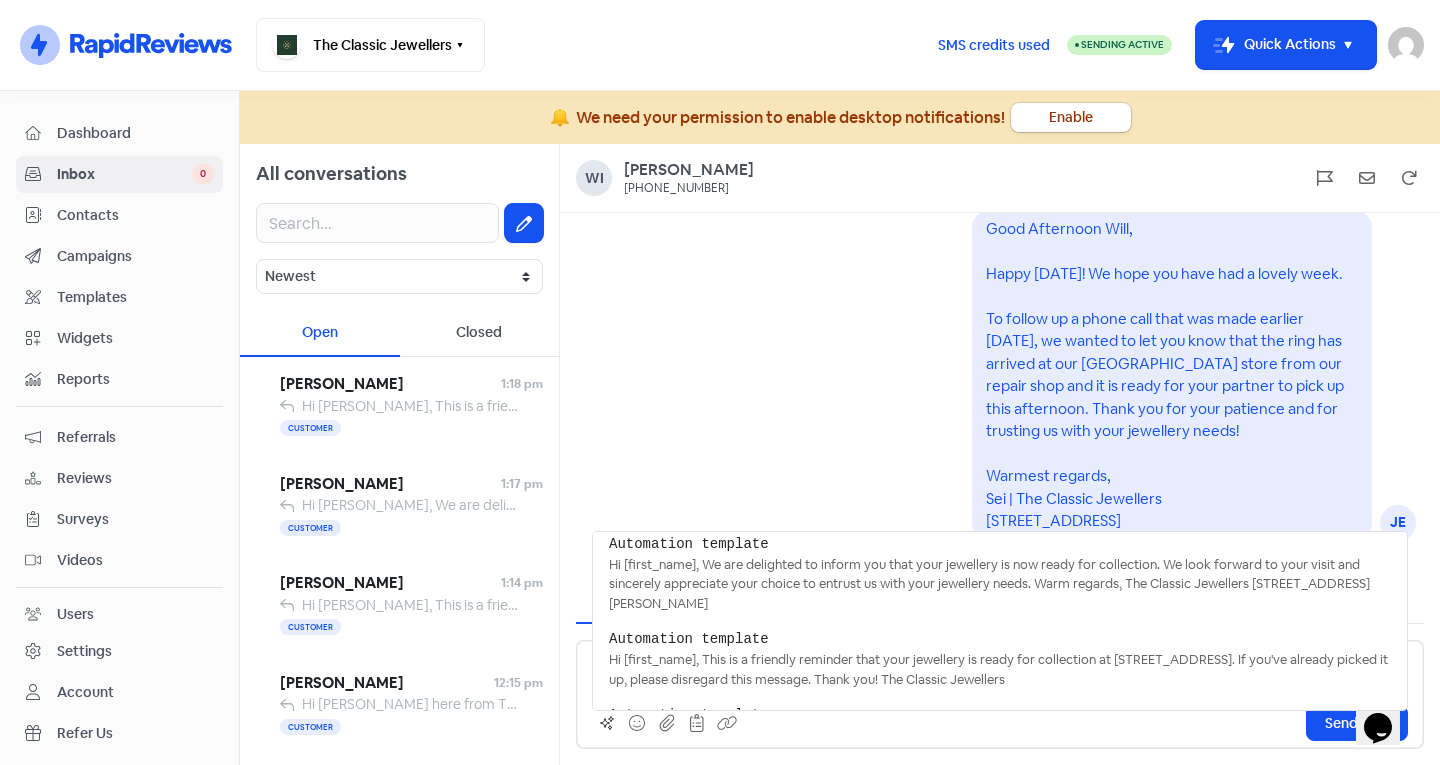 scroll, scrollTop: 279, scrollLeft: 0, axis: vertical 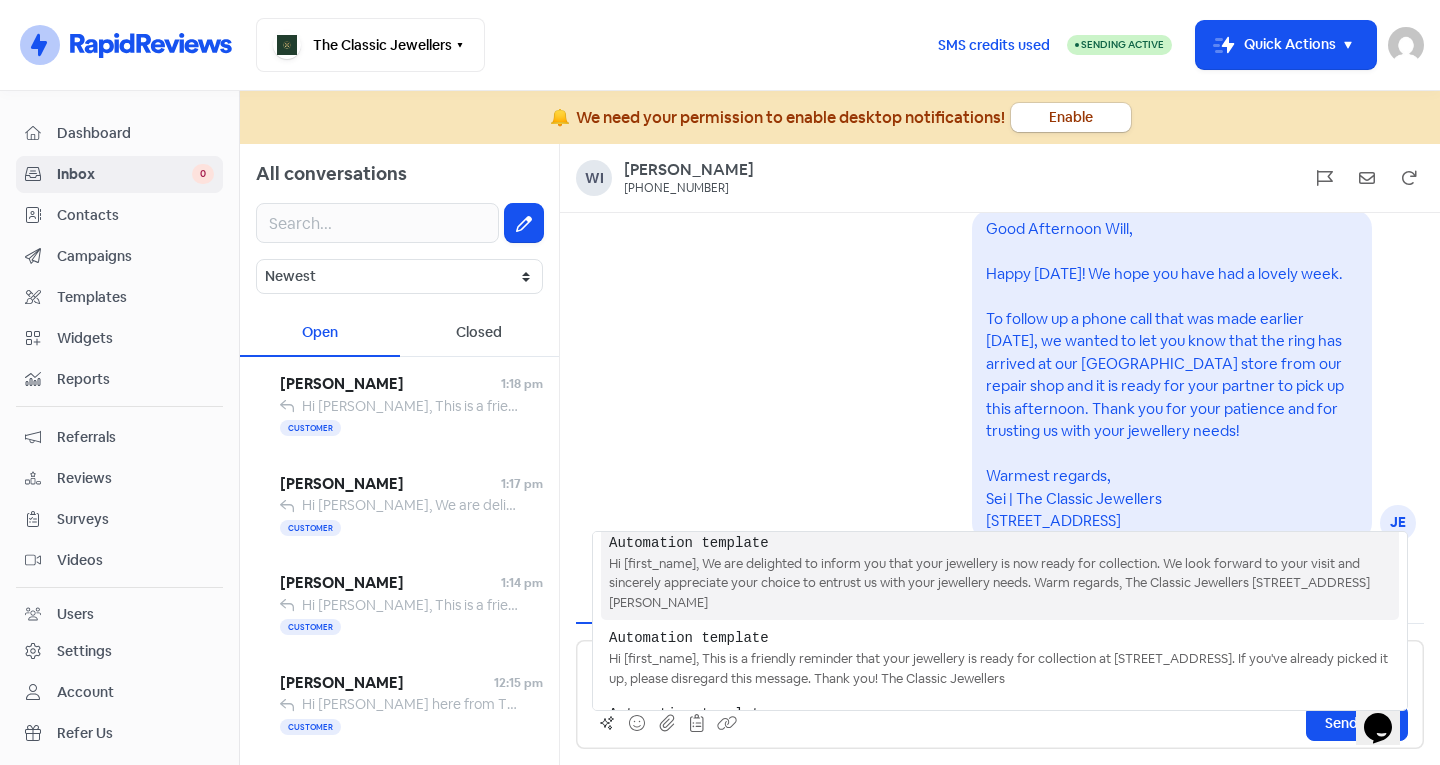 click on "Hi [first_name],
We are delighted to inform you that your jewellery is now ready for collection. We look forward to your visit and sincerely appreciate your choice to entrust us with your jewellery needs.
Warm regards,
The Classic Jewellers
[STREET_ADDRESS][PERSON_NAME]" at bounding box center (1000, 583) 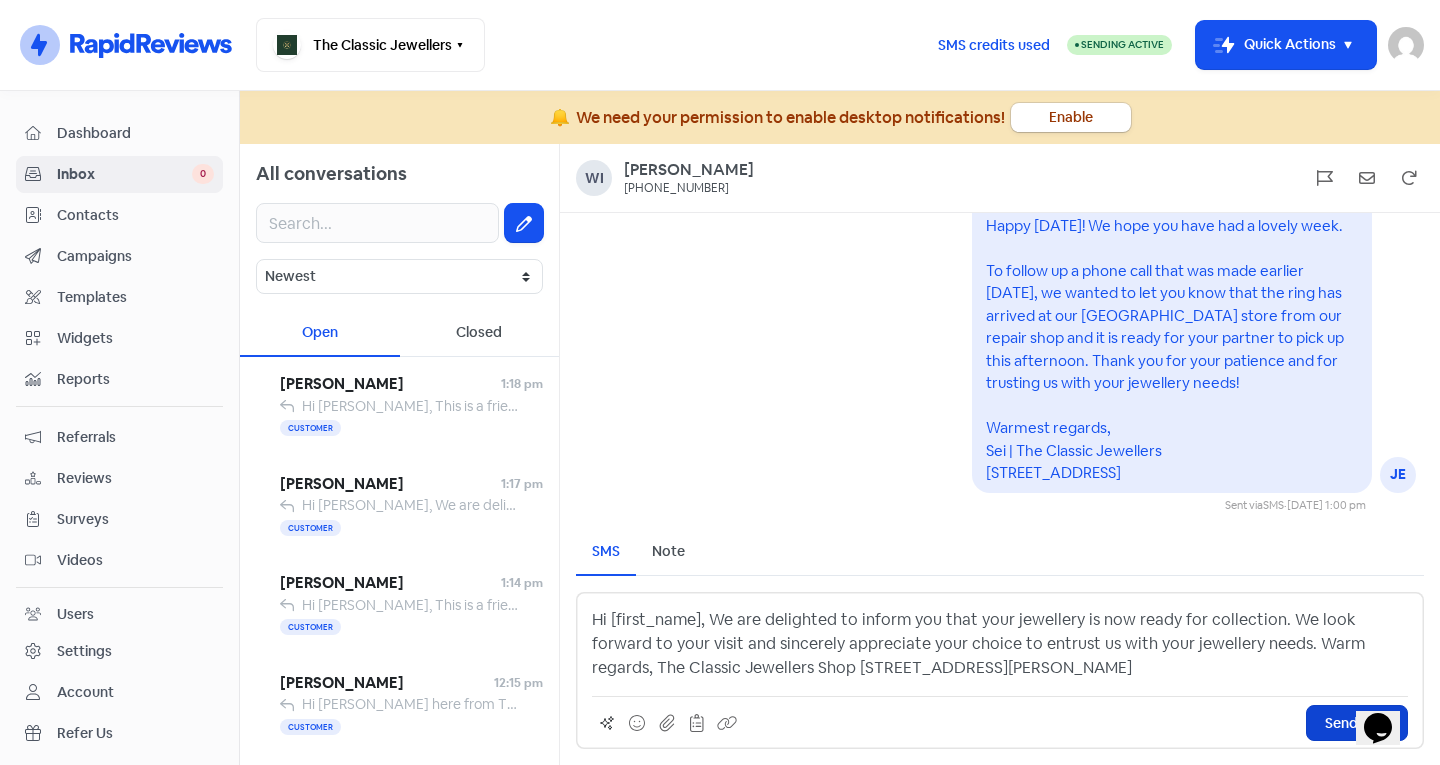 click on "Send SMS" at bounding box center [1357, 723] 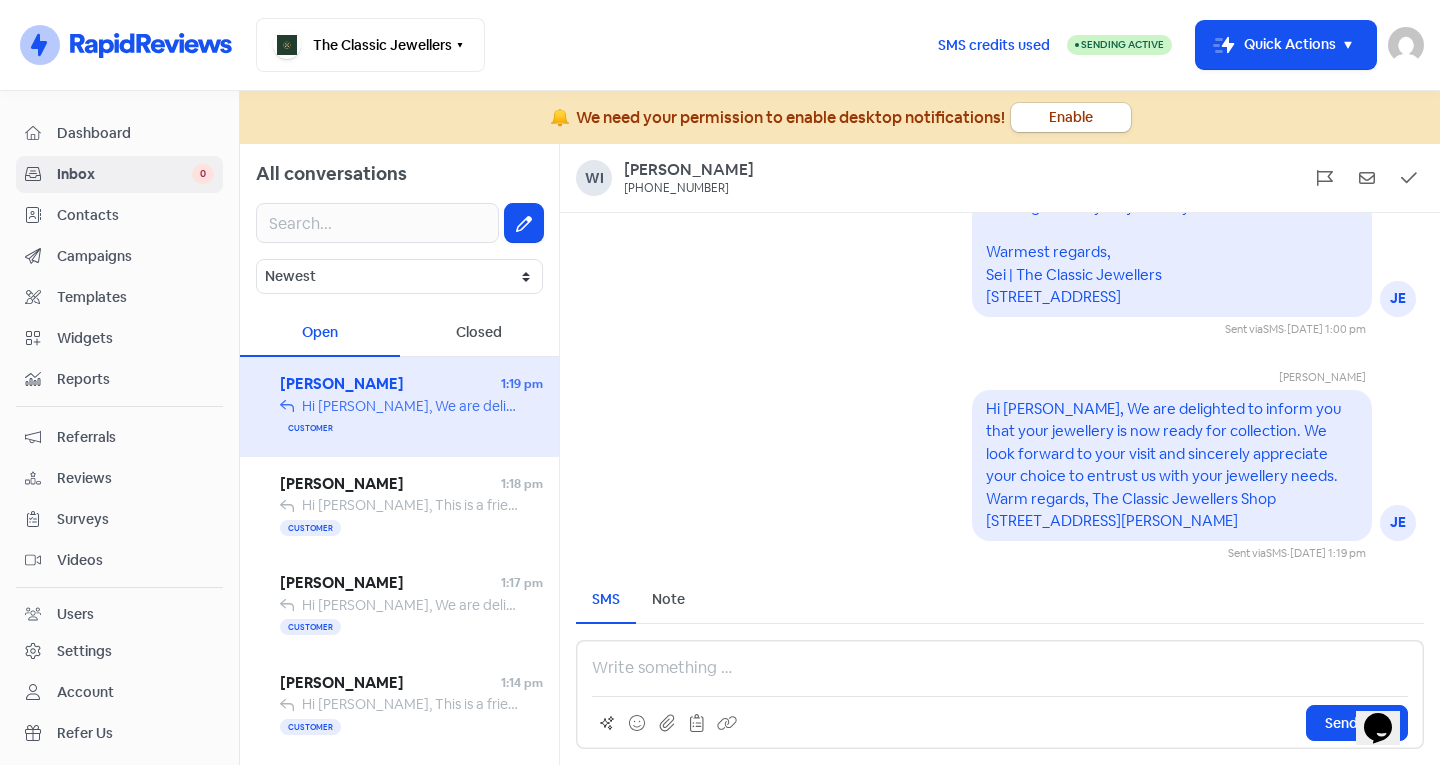 click on "Opens Chat This icon Opens the chat window." at bounding box center [1378, 728] 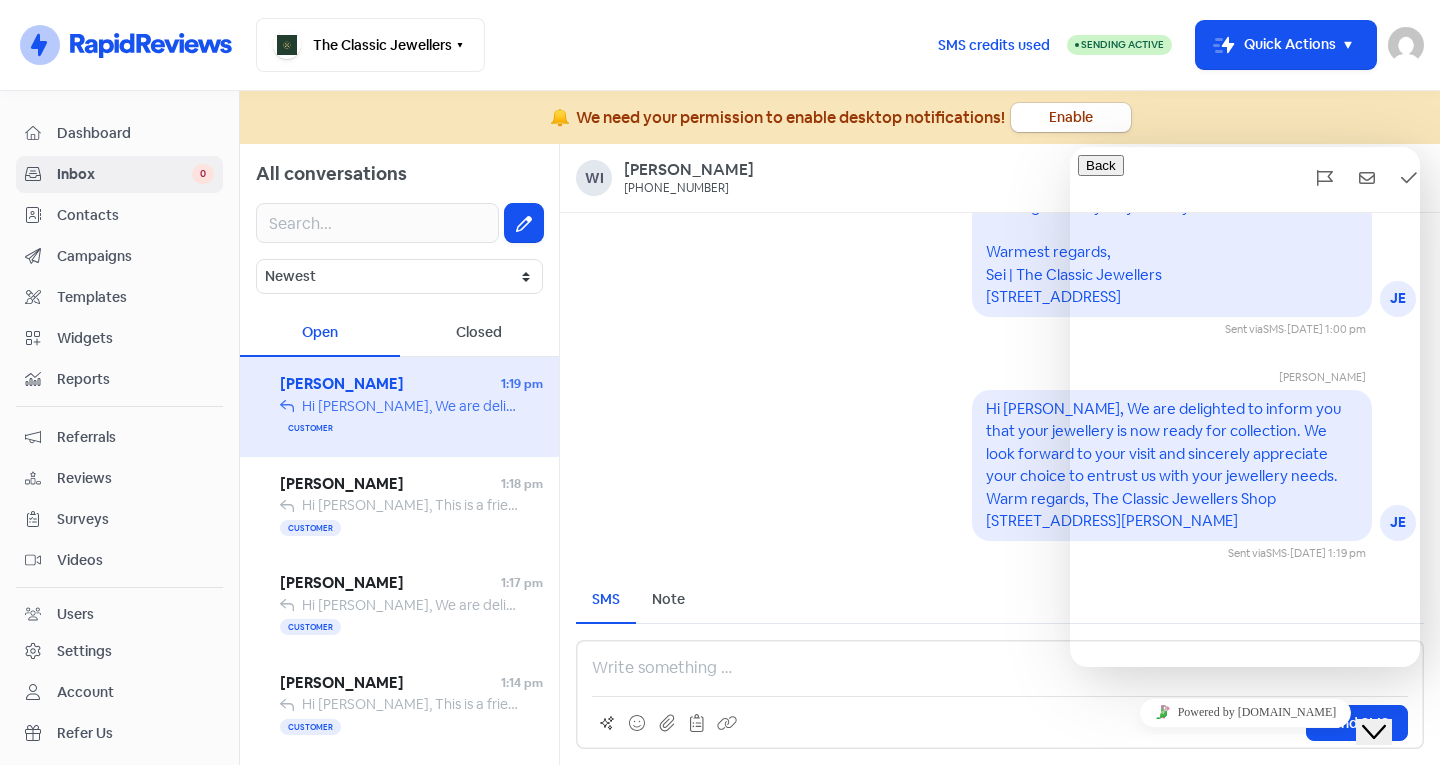 scroll, scrollTop: 154, scrollLeft: 0, axis: vertical 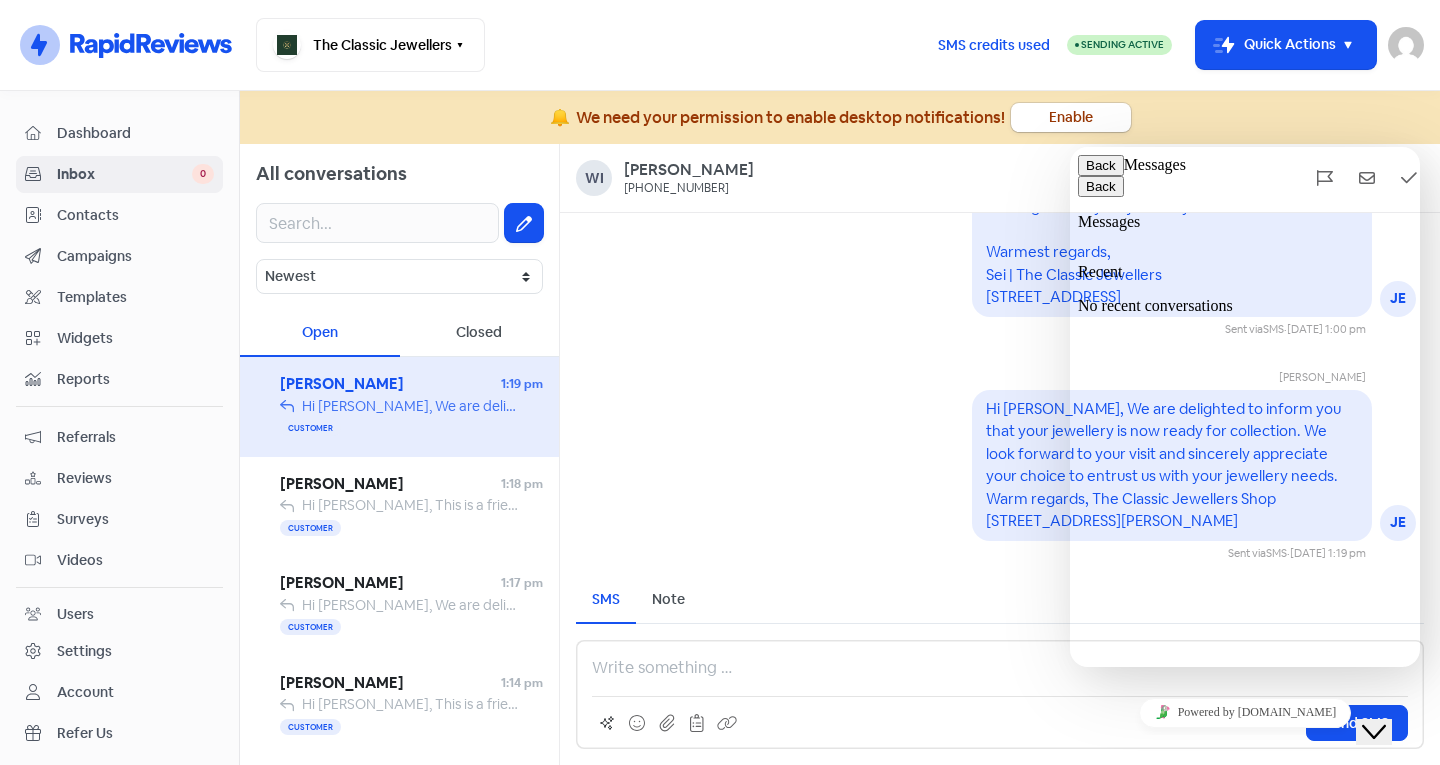 click at bounding box center (1086, 838) 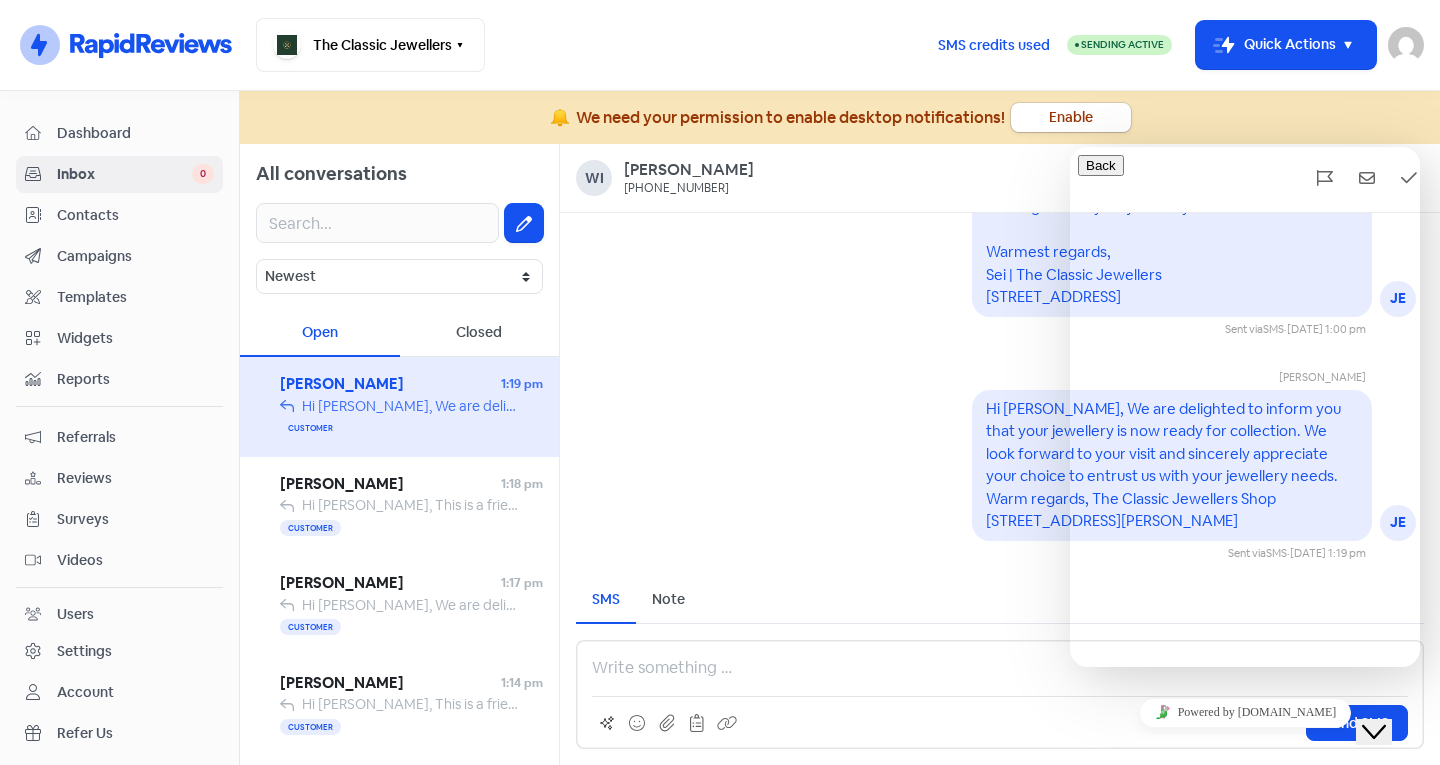 scroll, scrollTop: 0, scrollLeft: 0, axis: both 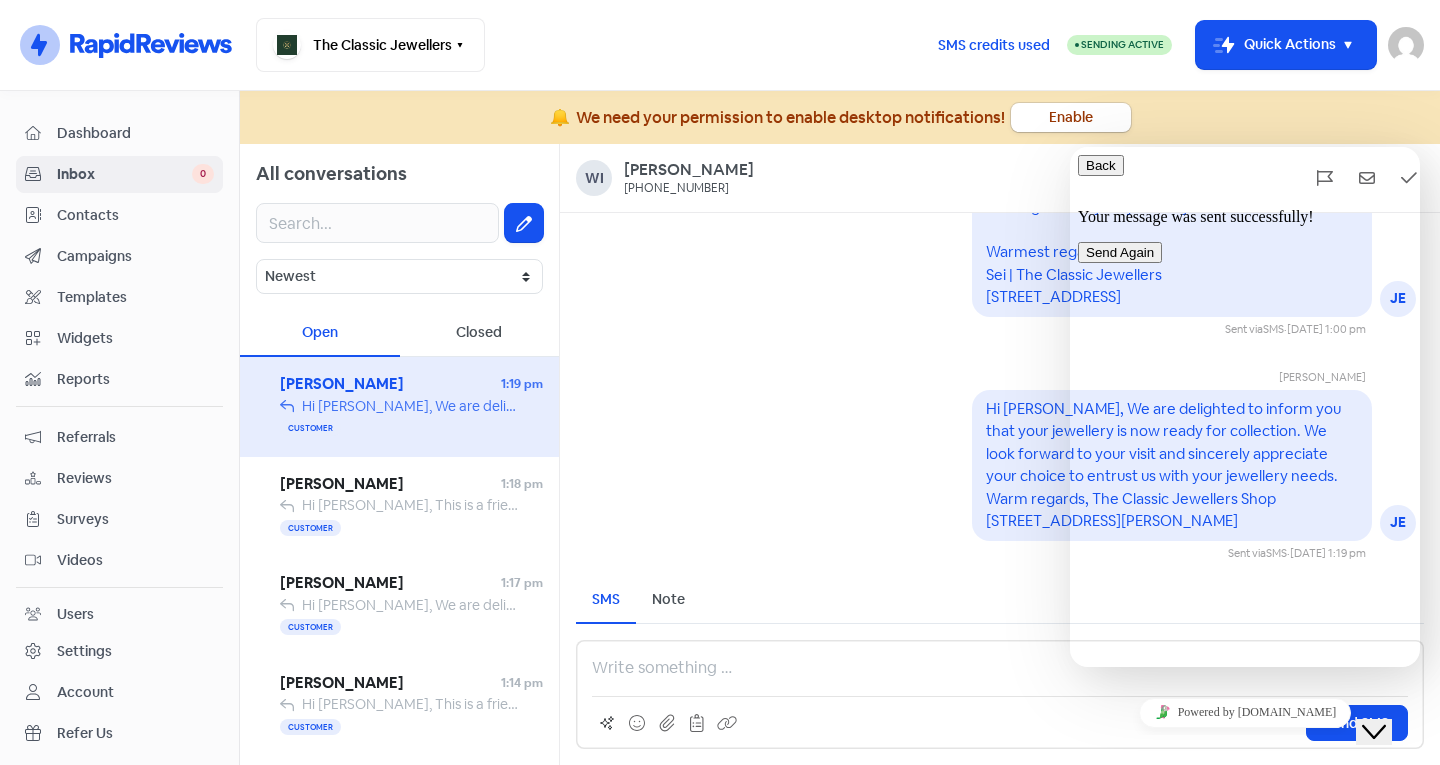 click on "Close Chat This icon closes the chat window." 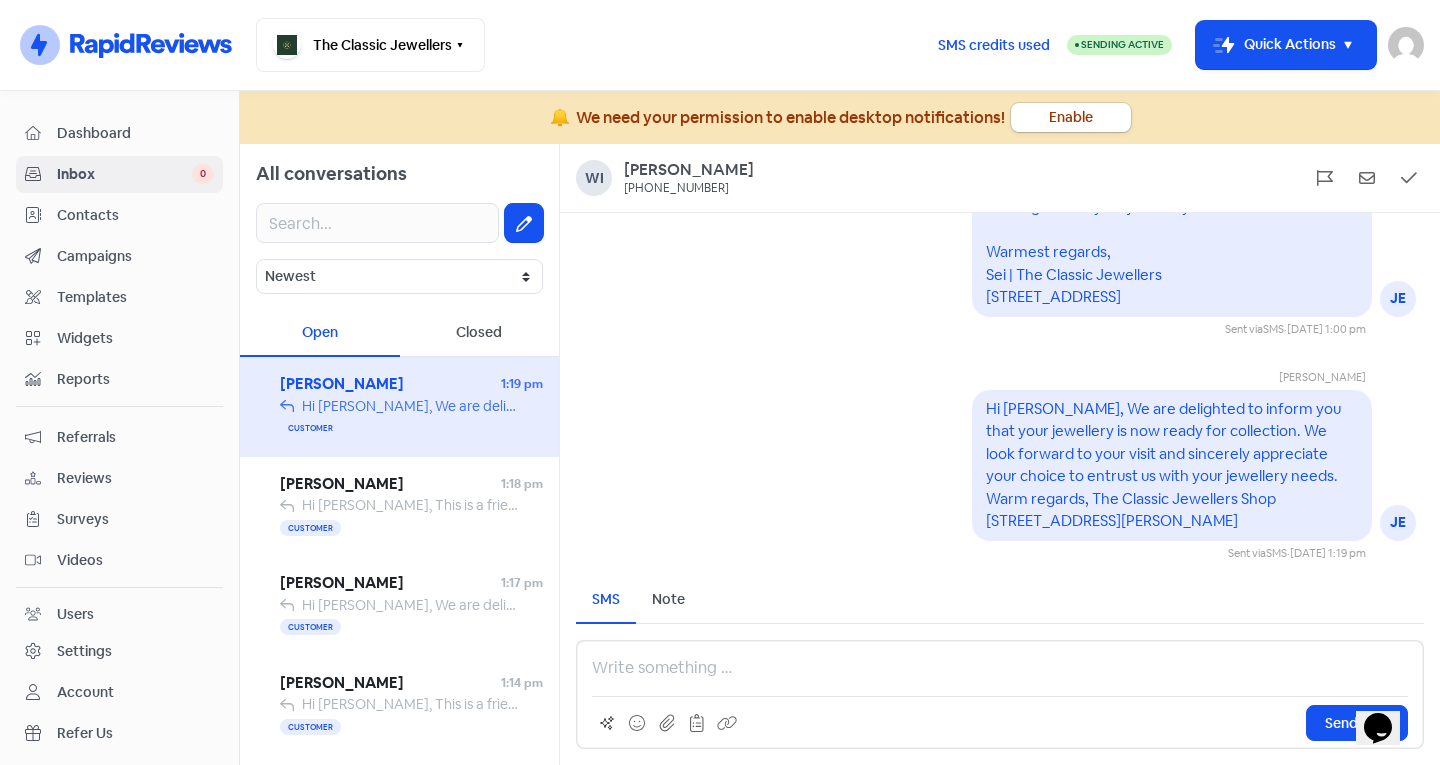 click on "Settings" at bounding box center (119, 651) 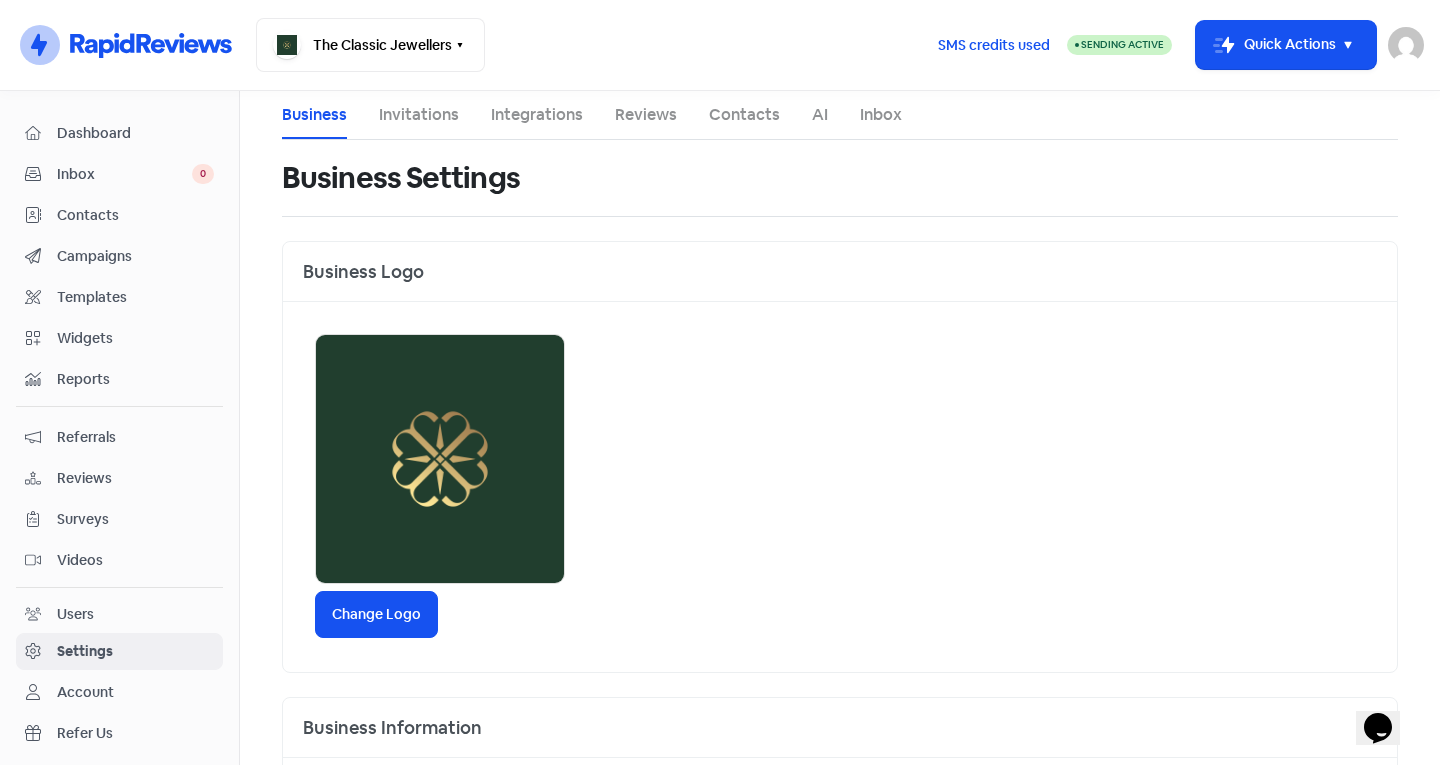 click on "Contacts" at bounding box center (744, 115) 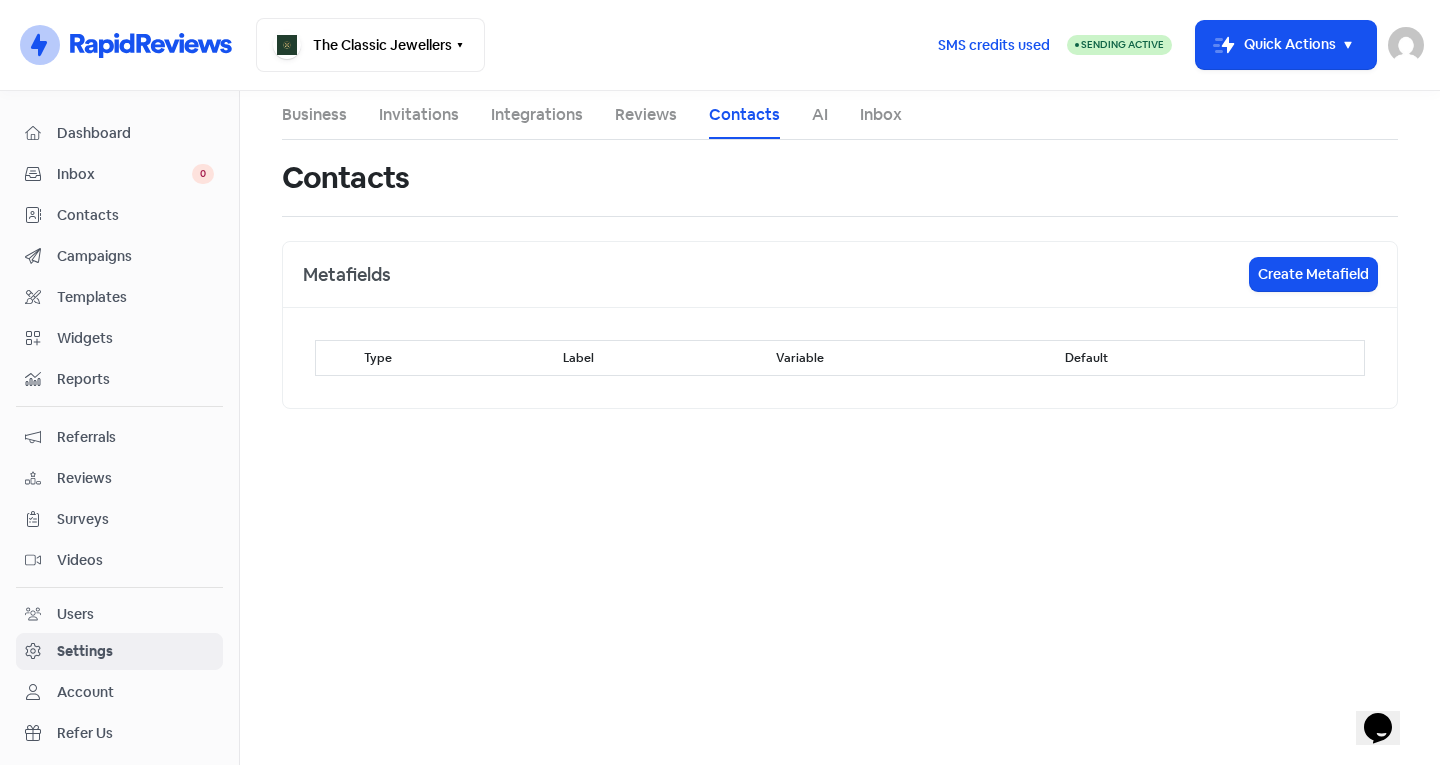 click on "Business Invitations Integrations Reviews Contacts AI Inbox" at bounding box center [840, 115] 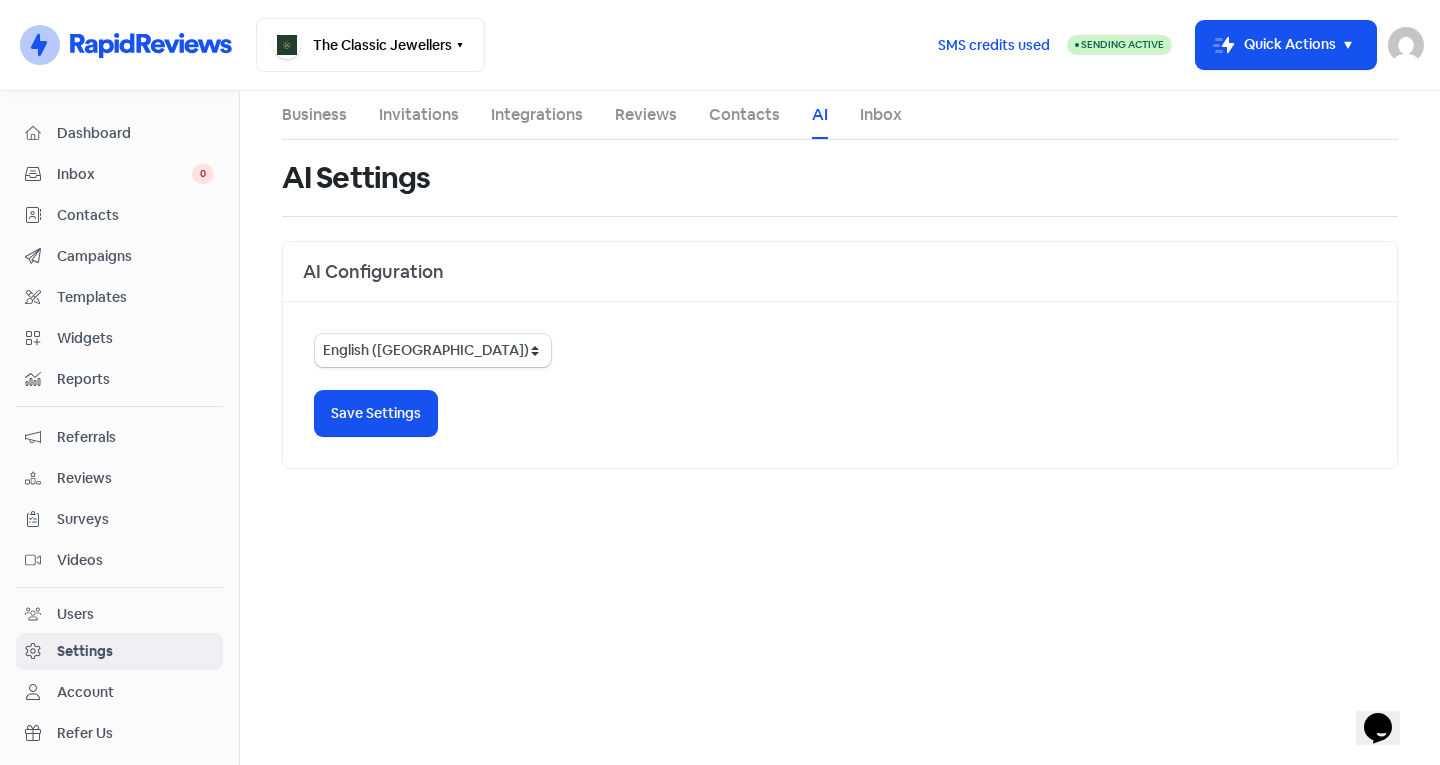 click on "Business Invitations Integrations Reviews Contacts AI Inbox" at bounding box center (840, 115) 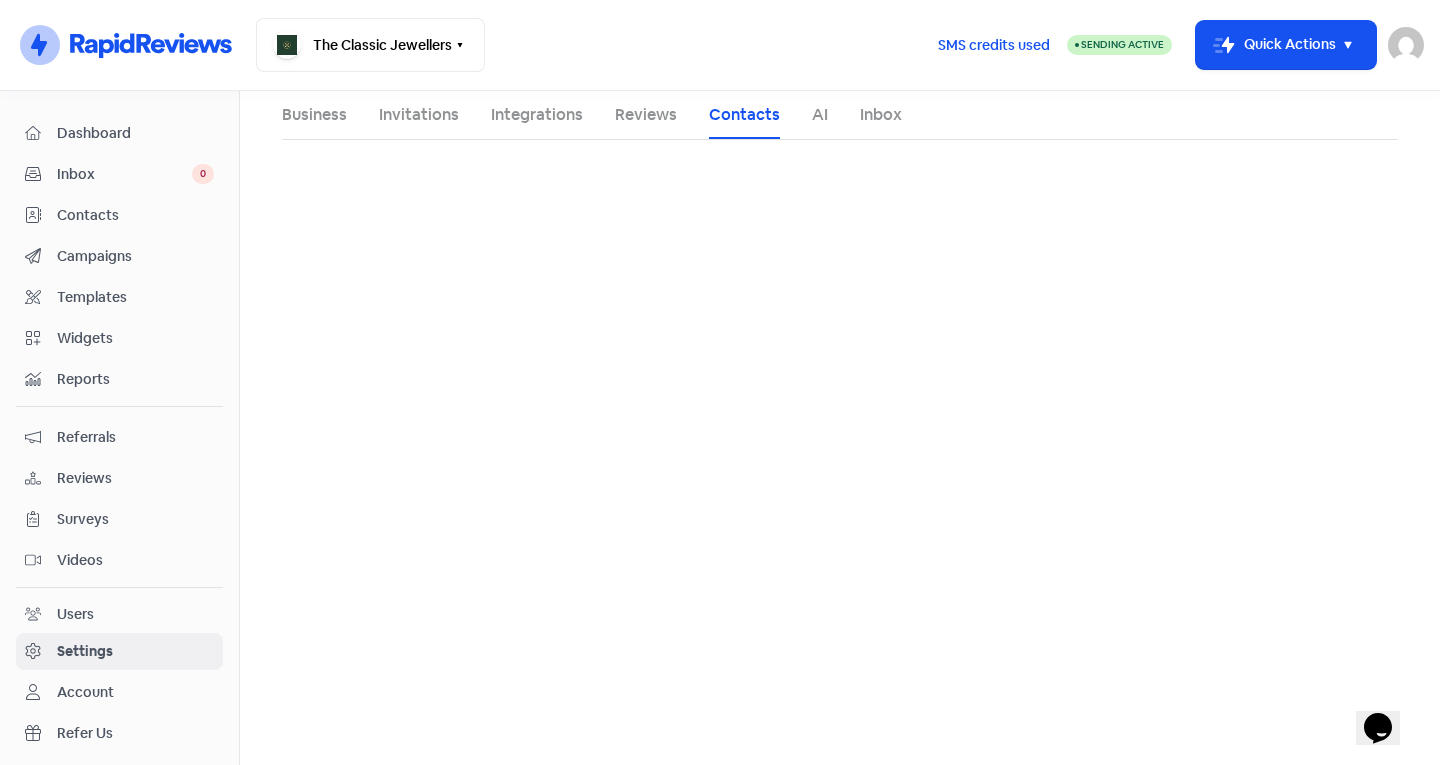 click on "Reviews" at bounding box center (646, 115) 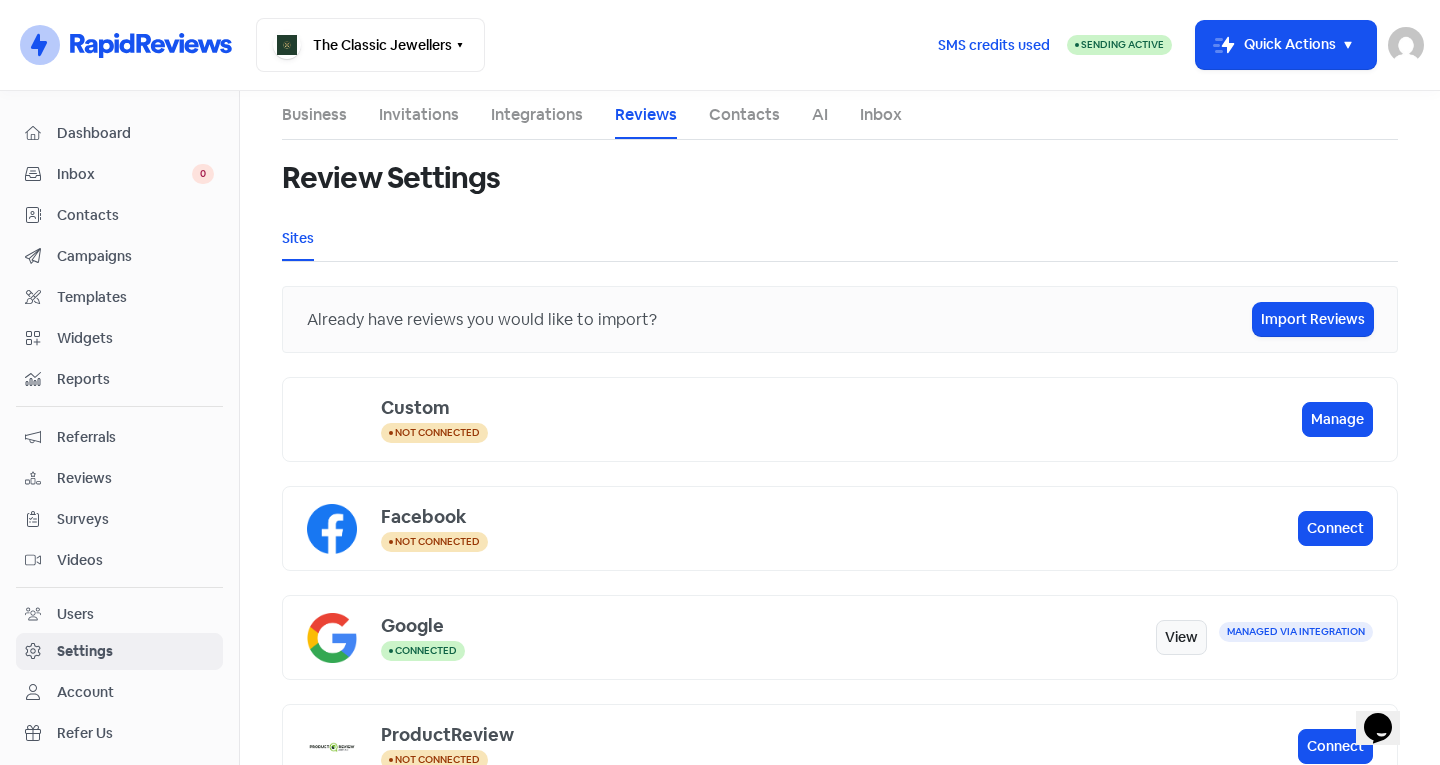 click on "Integrations" at bounding box center (537, 115) 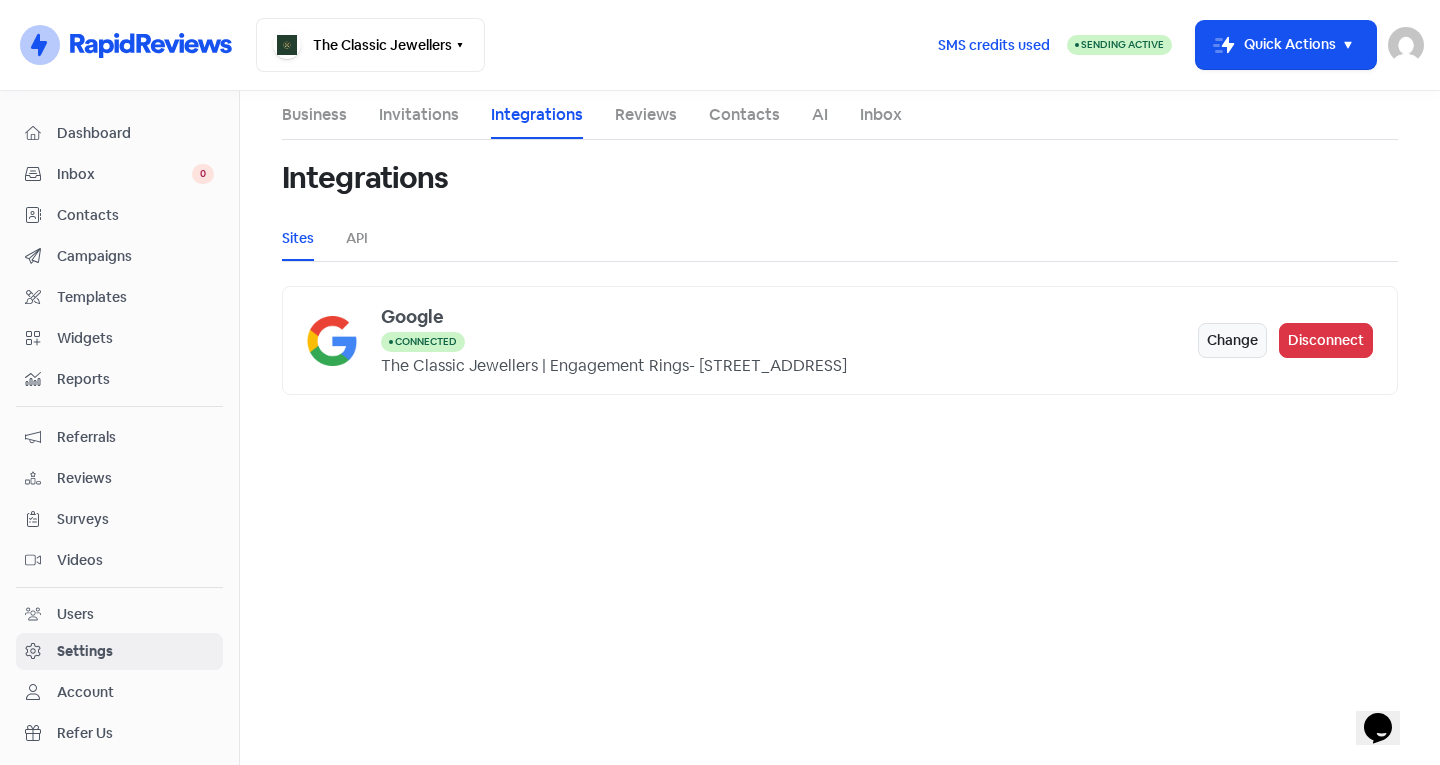 click on "Reviews" at bounding box center [646, 115] 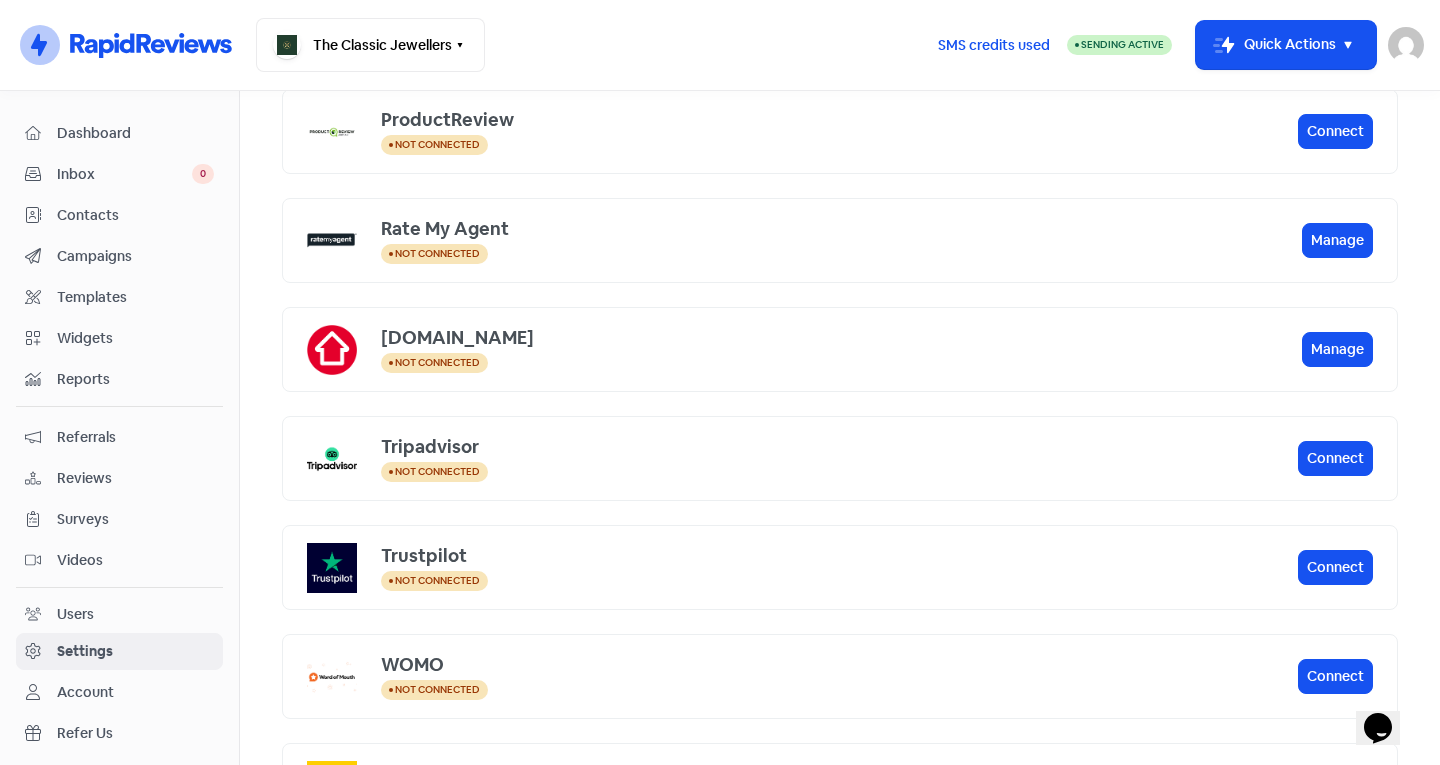 scroll, scrollTop: 616, scrollLeft: 0, axis: vertical 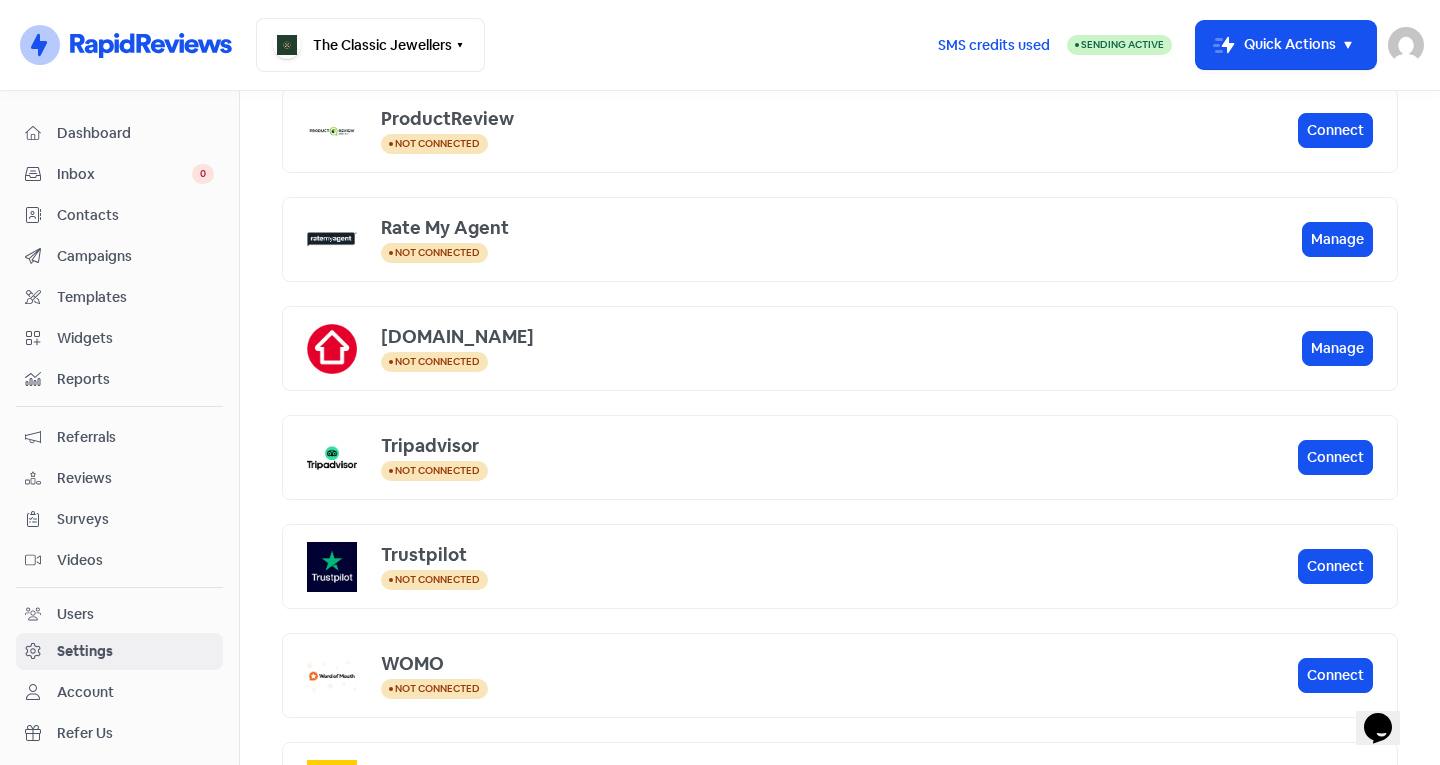 click on "Users" at bounding box center [119, 614] 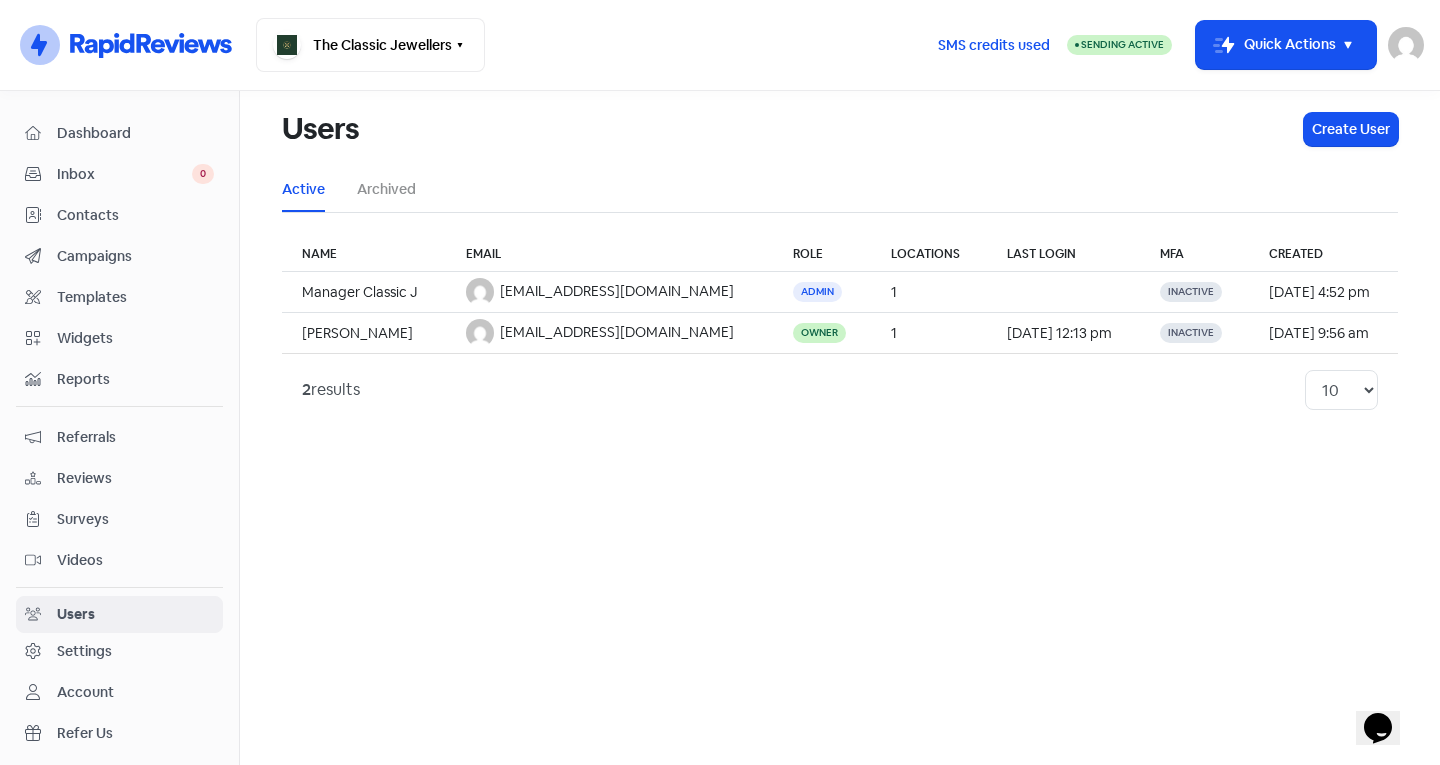 click on "Account" at bounding box center [119, 692] 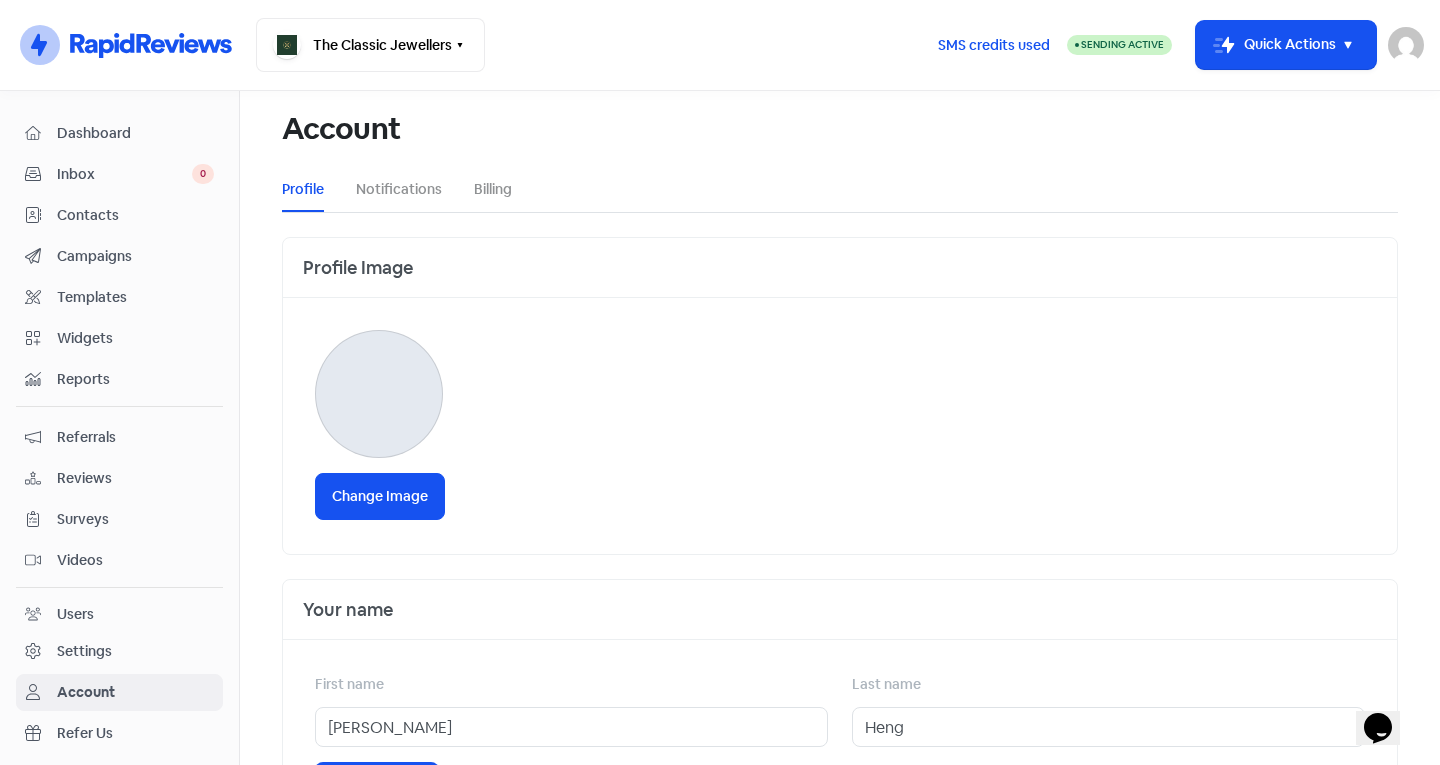 click on "Videos" at bounding box center [119, 560] 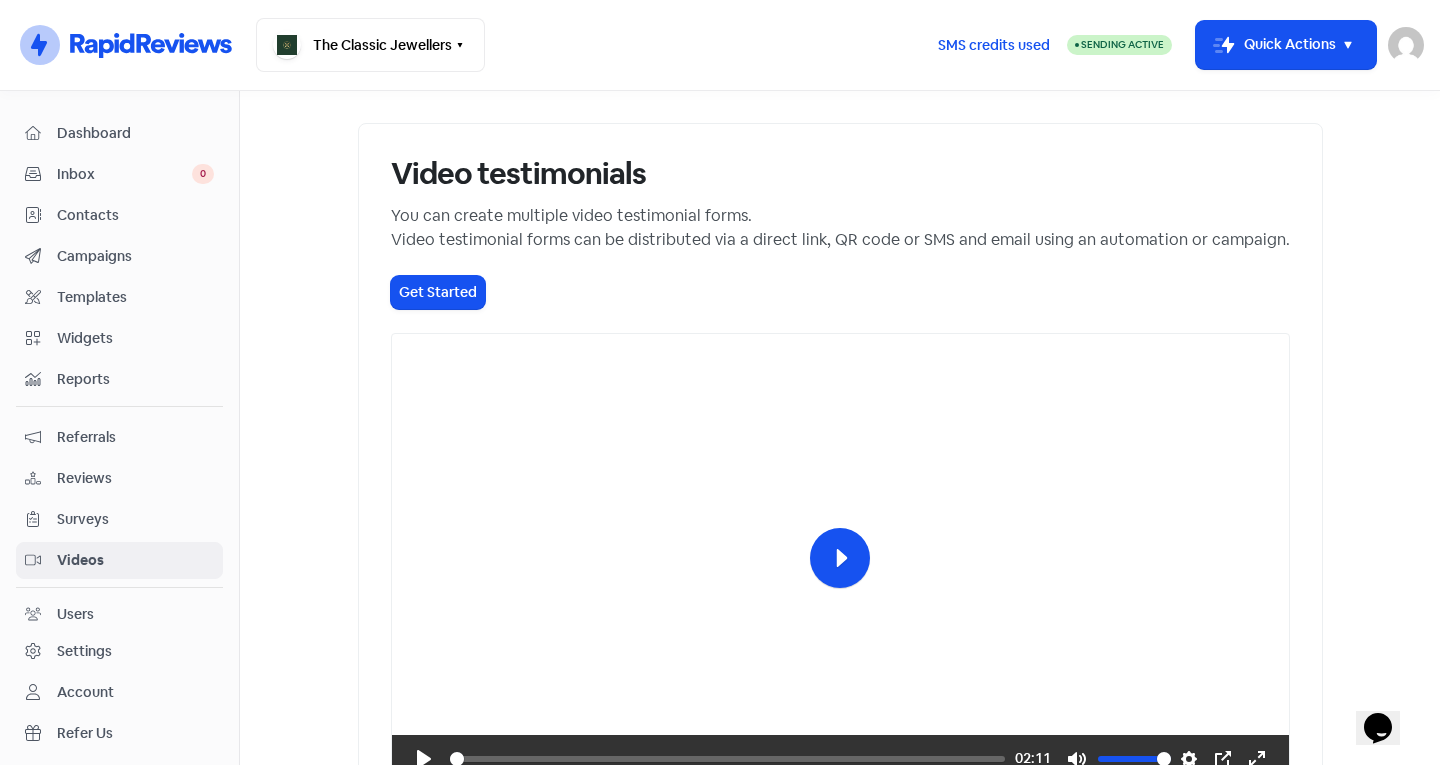 click on "Surveys" at bounding box center (135, 519) 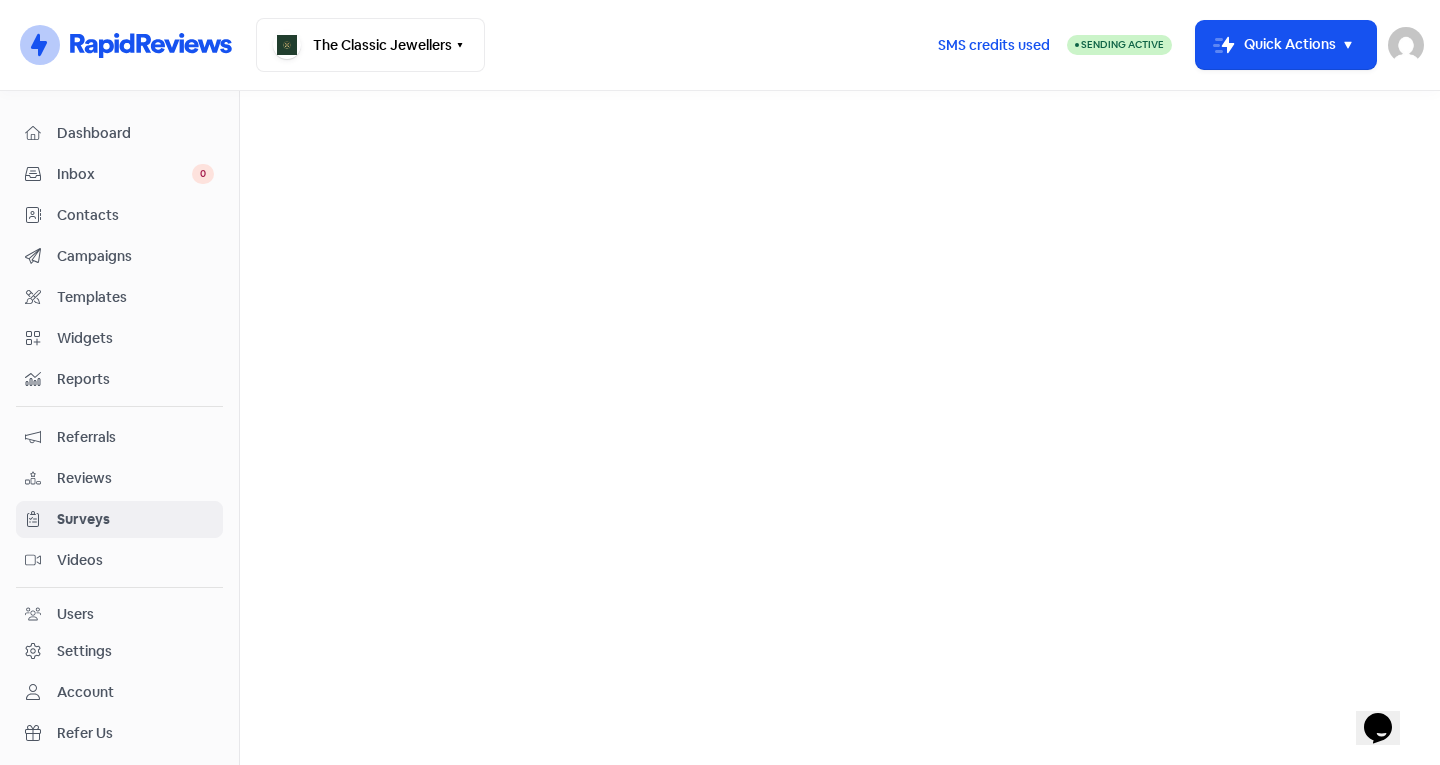 click on "Surveys" at bounding box center (119, 519) 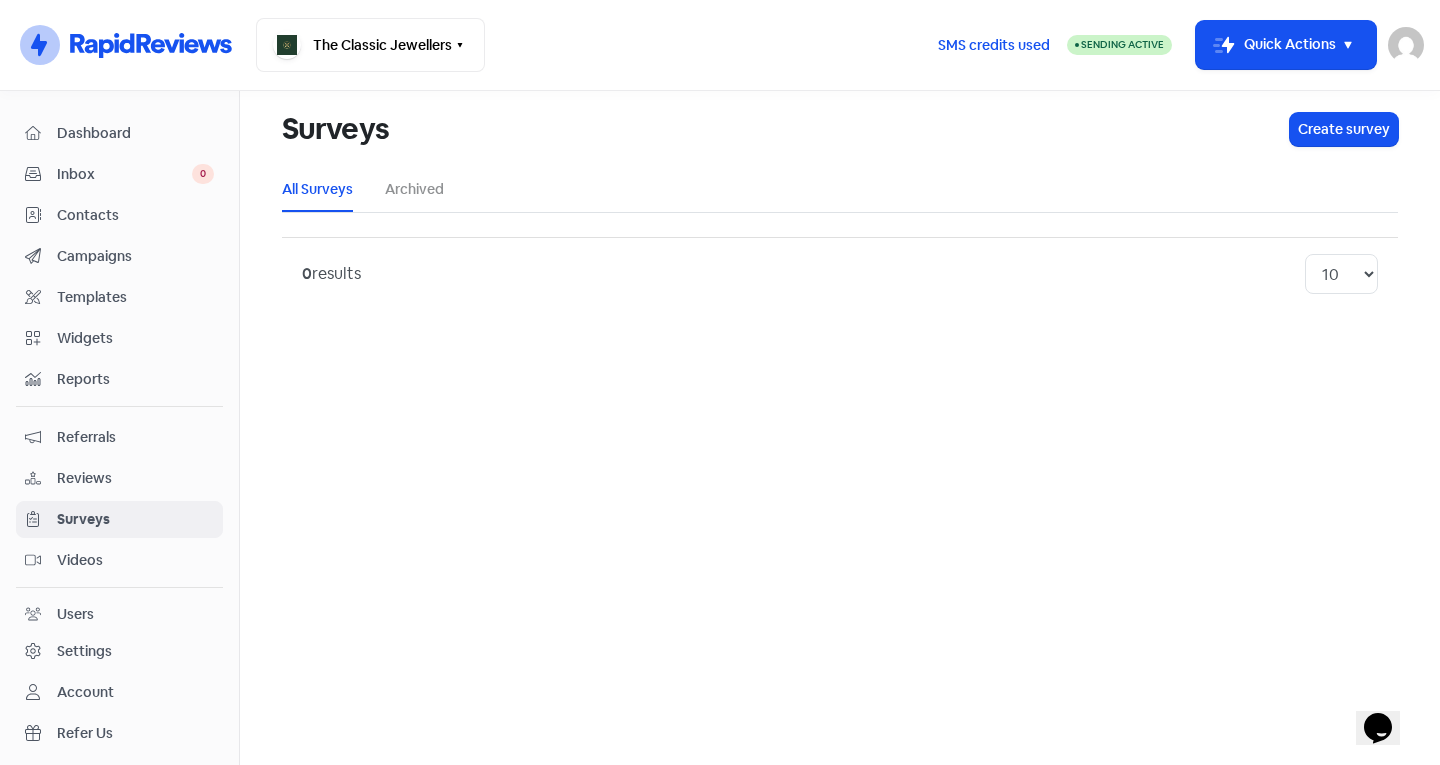 click on "Referrals" at bounding box center (135, 437) 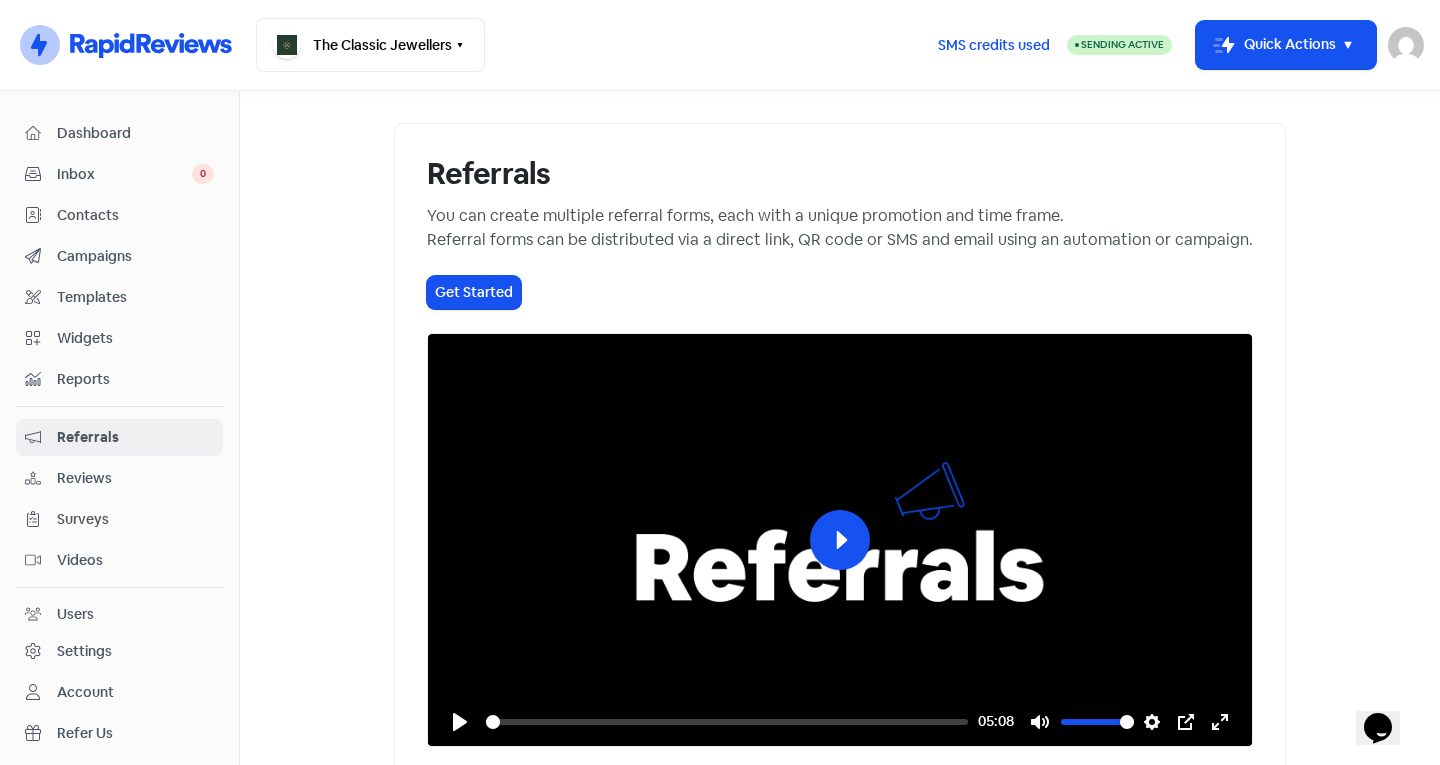 click on "Campaigns" at bounding box center (135, 256) 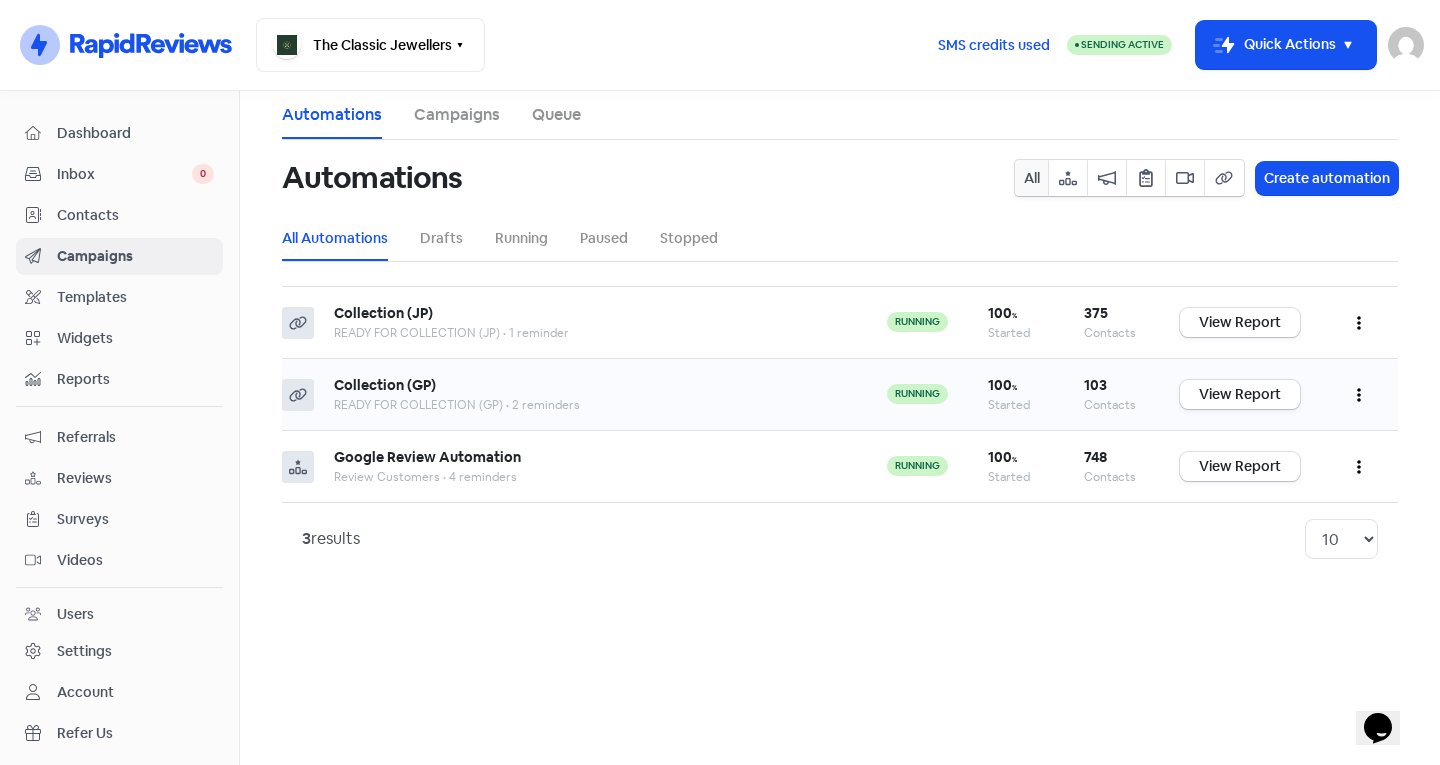 click at bounding box center (1359, 394) 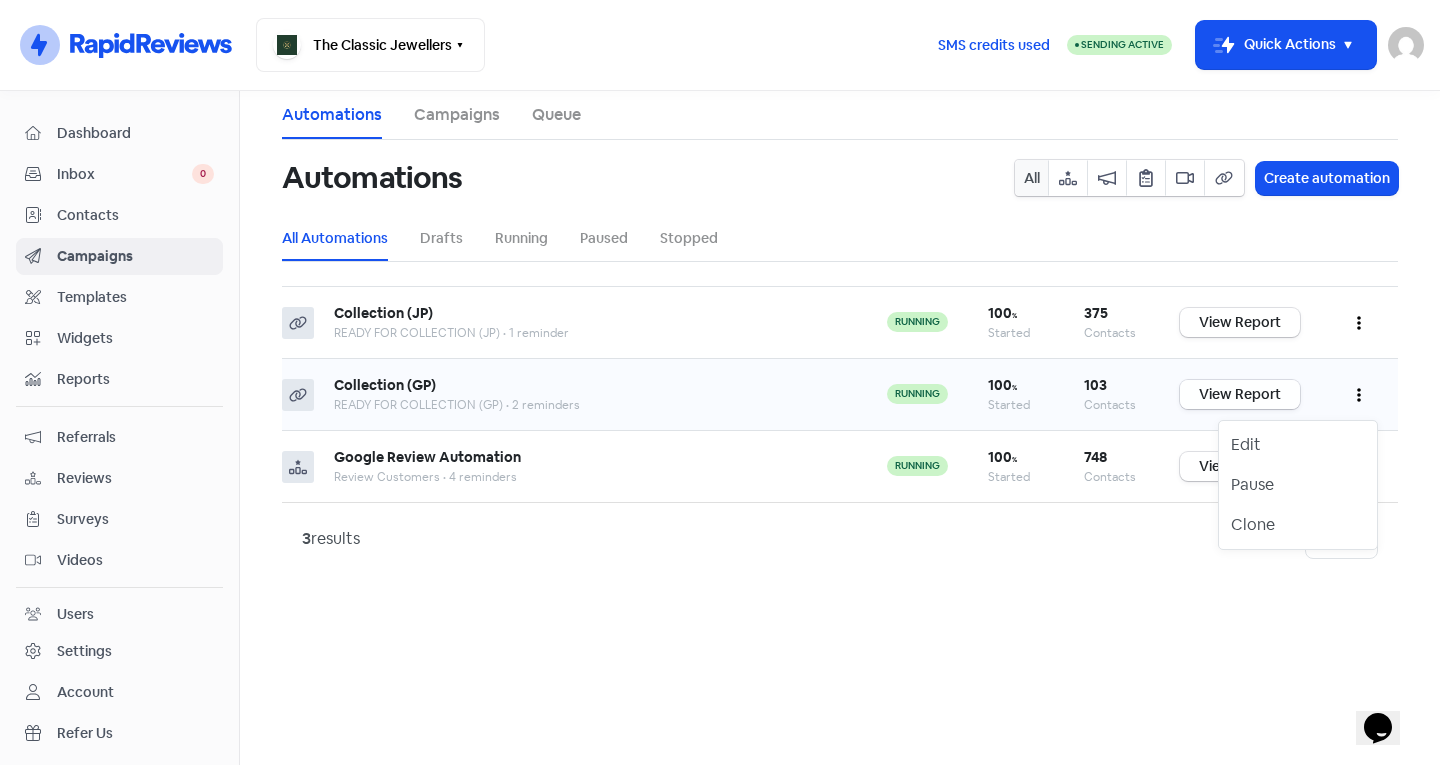 click on "View Report" at bounding box center [1240, 394] 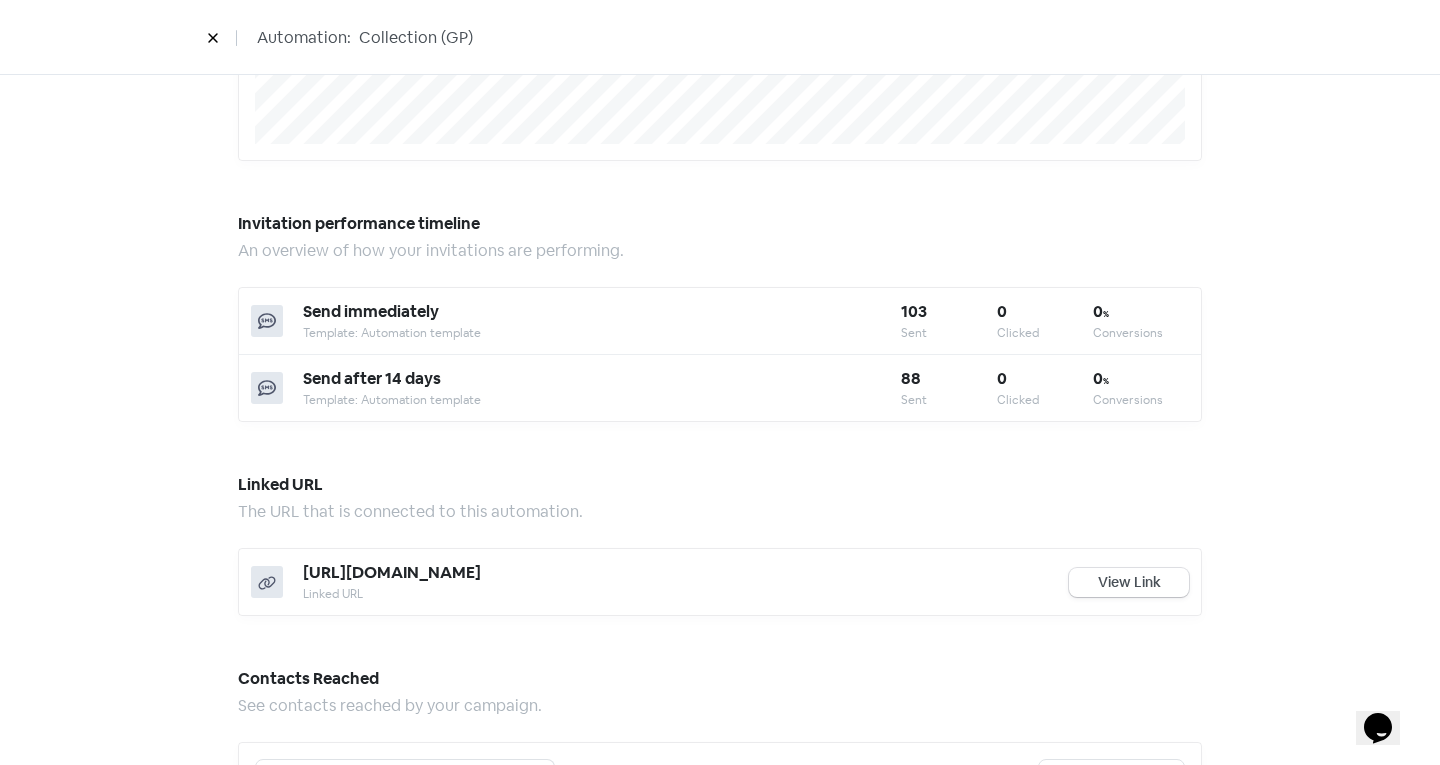 scroll, scrollTop: 168, scrollLeft: 0, axis: vertical 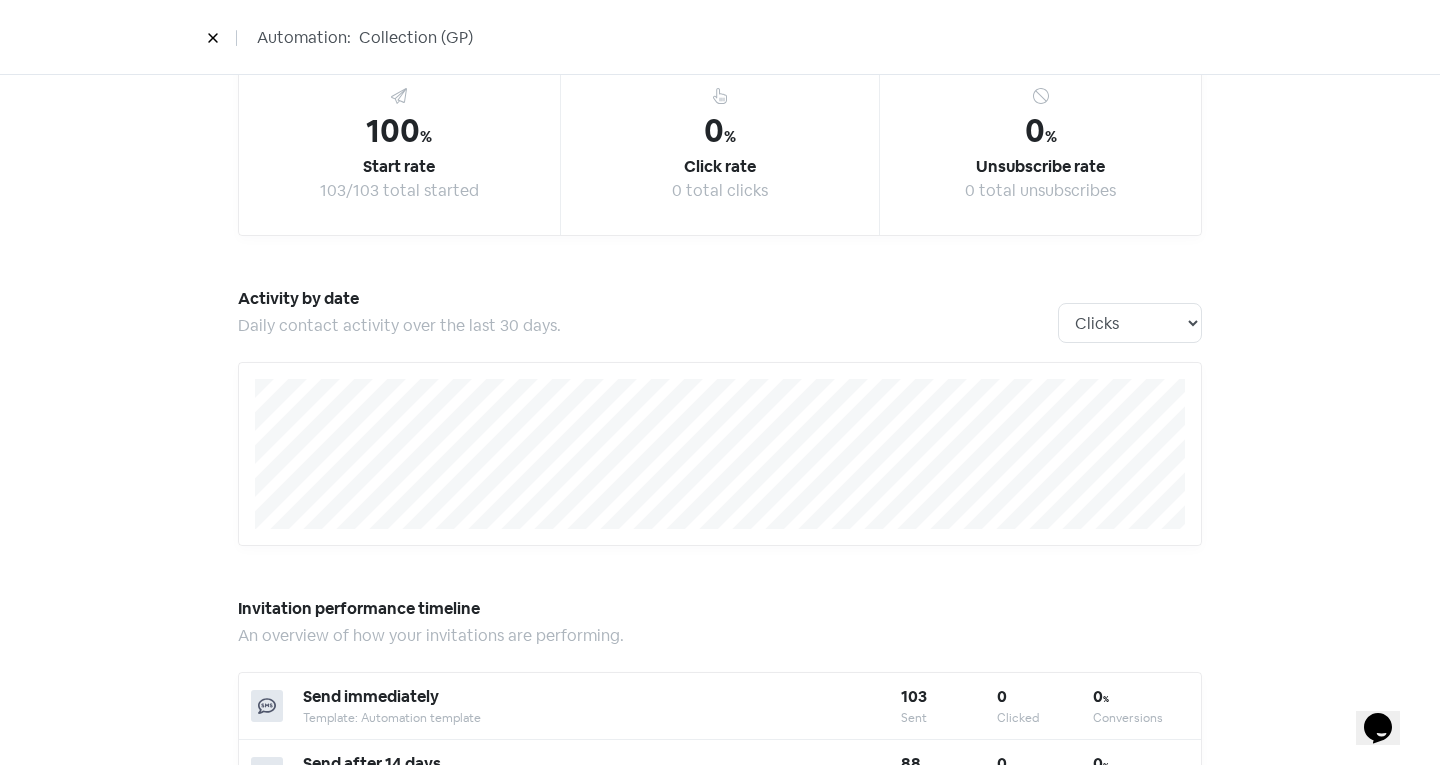 click at bounding box center [213, 37] 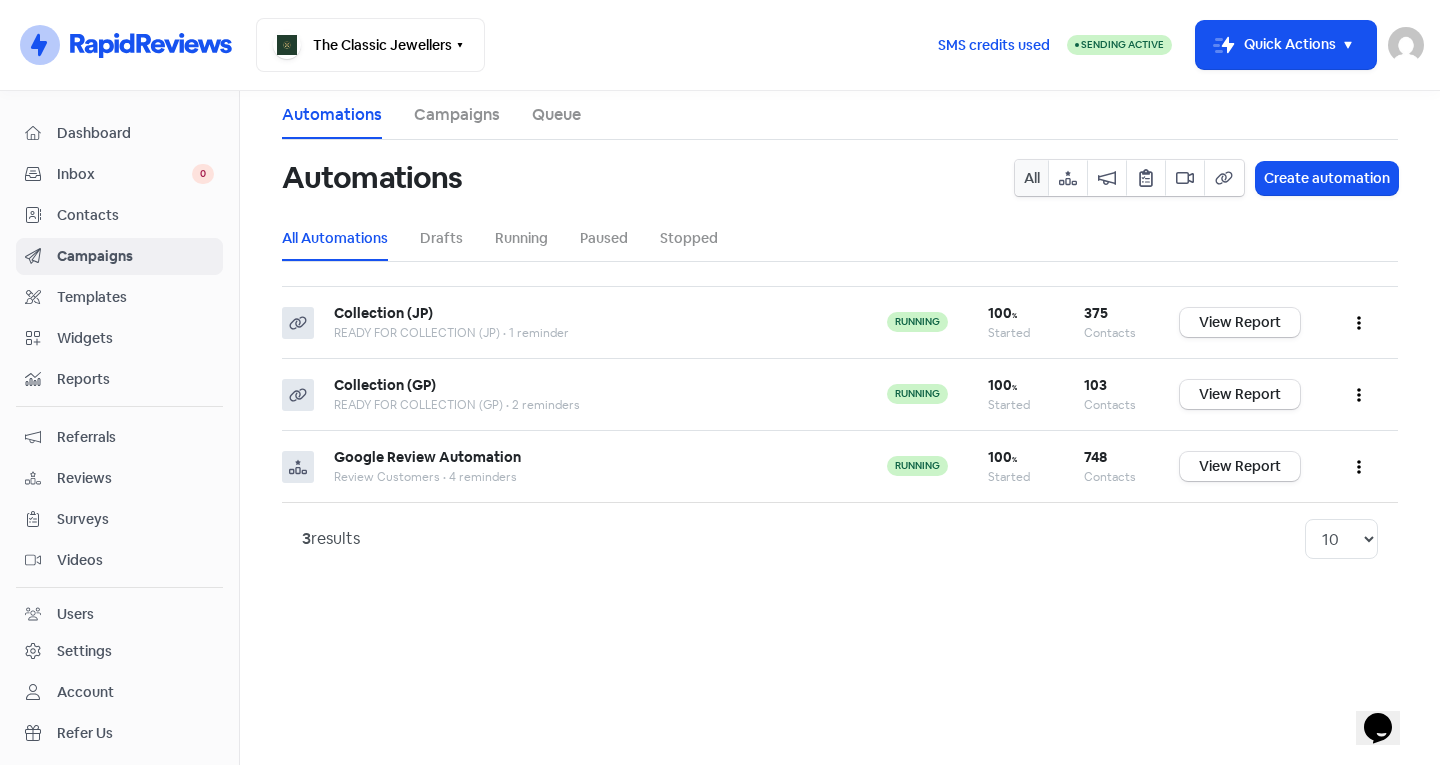 click on "Templates" at bounding box center (135, 297) 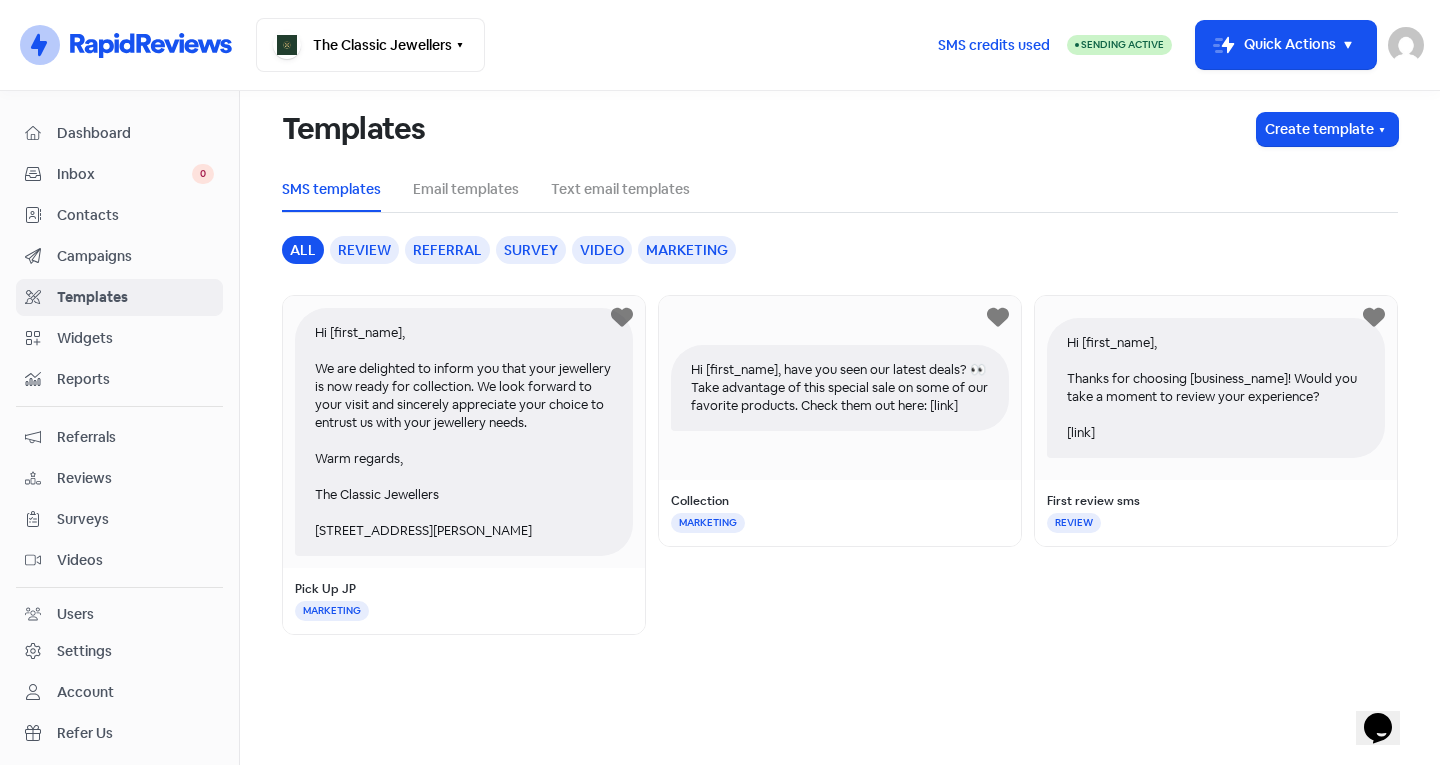 click on "Widgets" at bounding box center (135, 338) 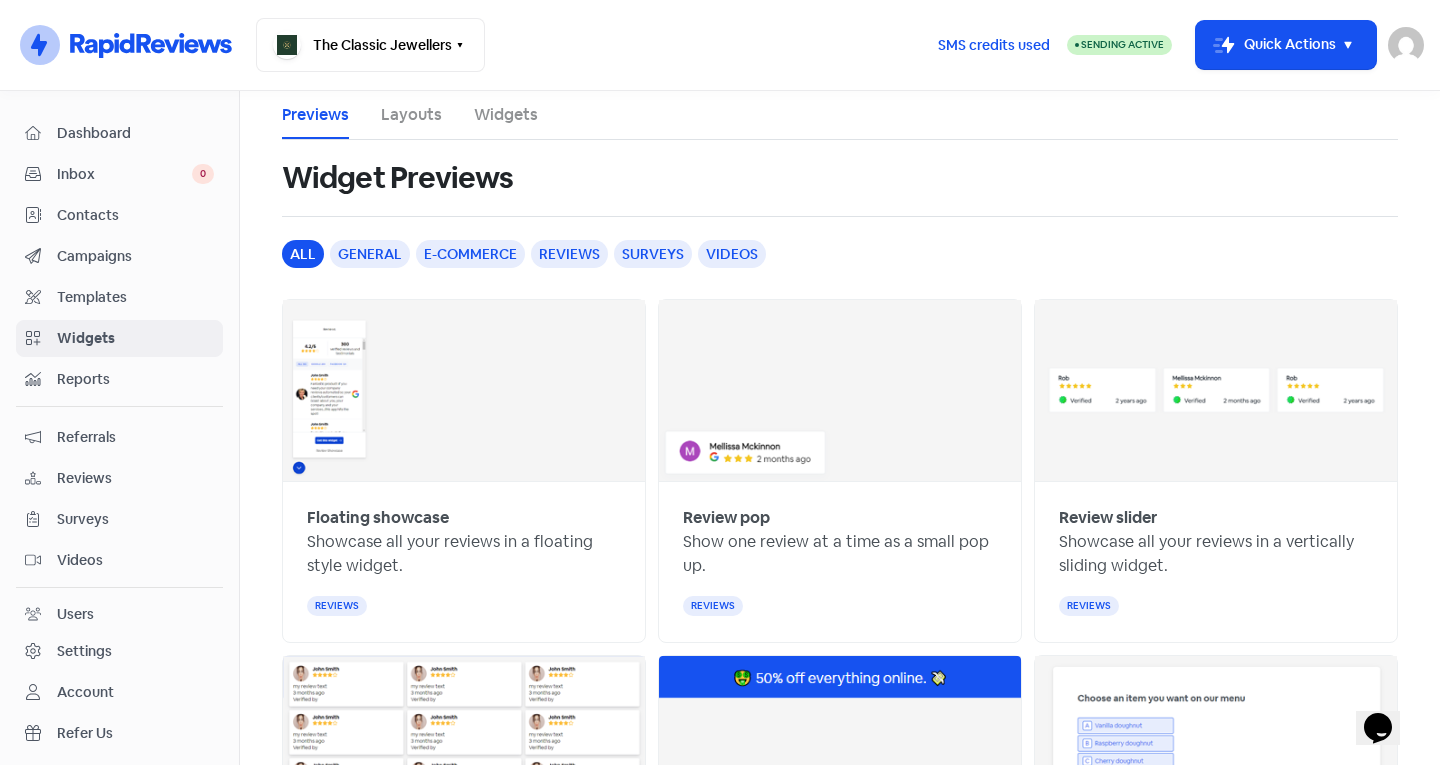 click on "Inbox" at bounding box center [124, 174] 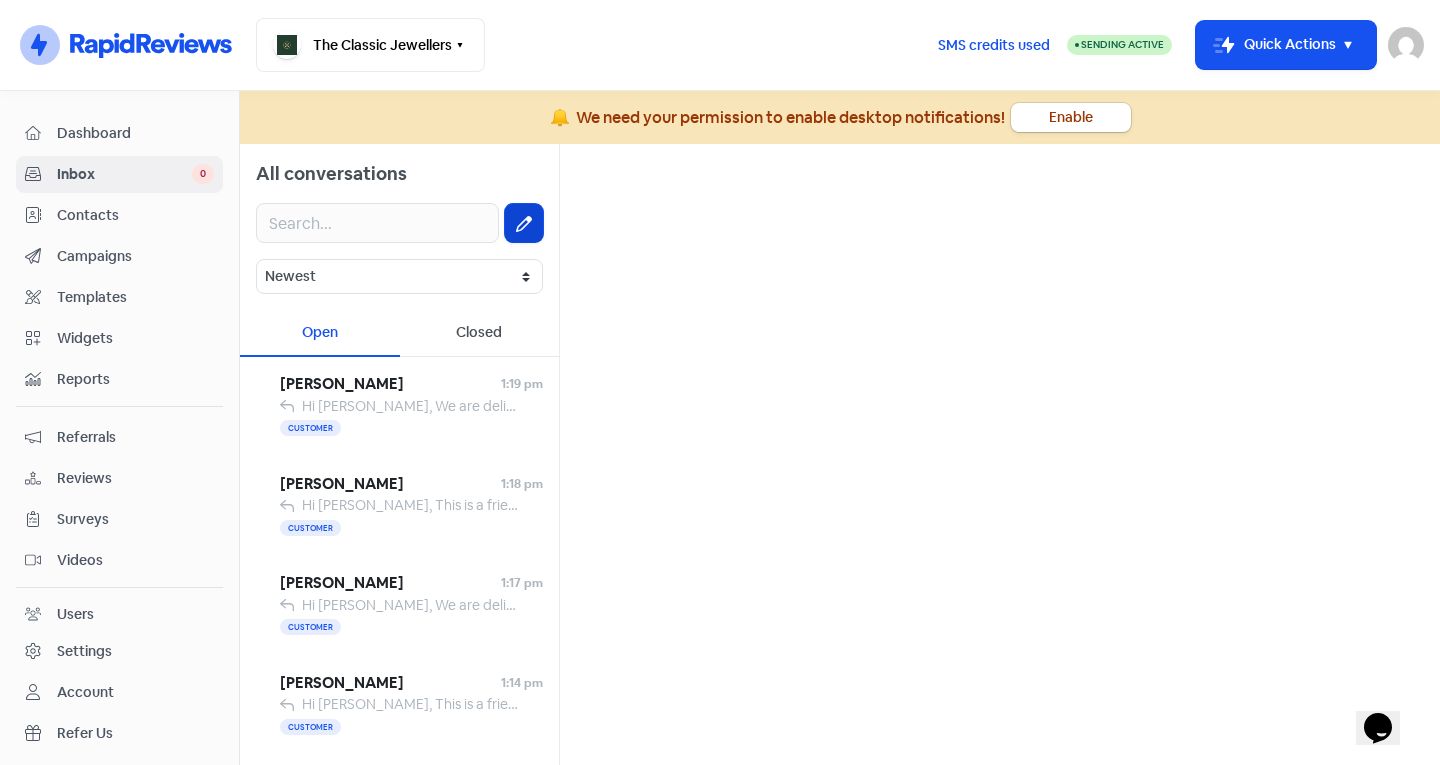 click at bounding box center [524, 223] 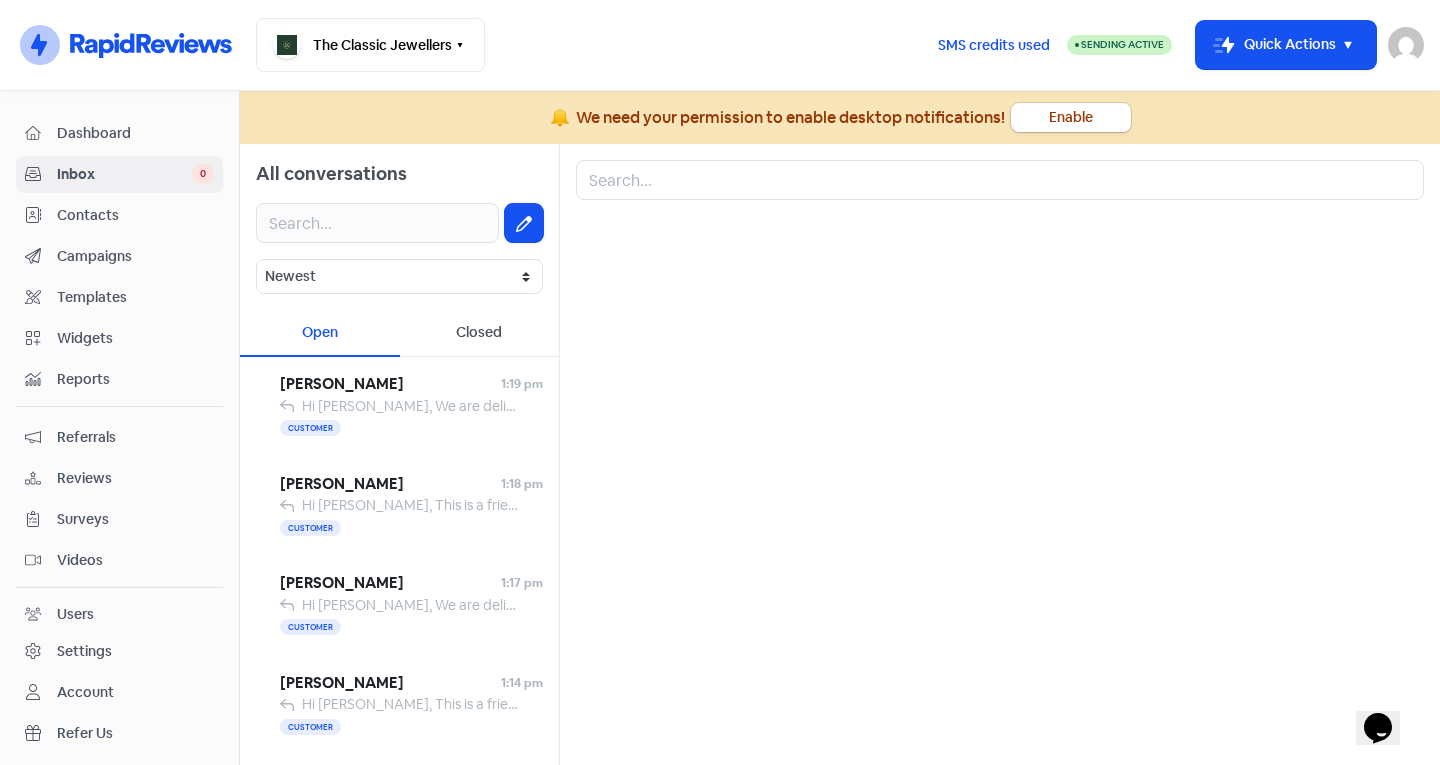click on "Contacts" at bounding box center (135, 215) 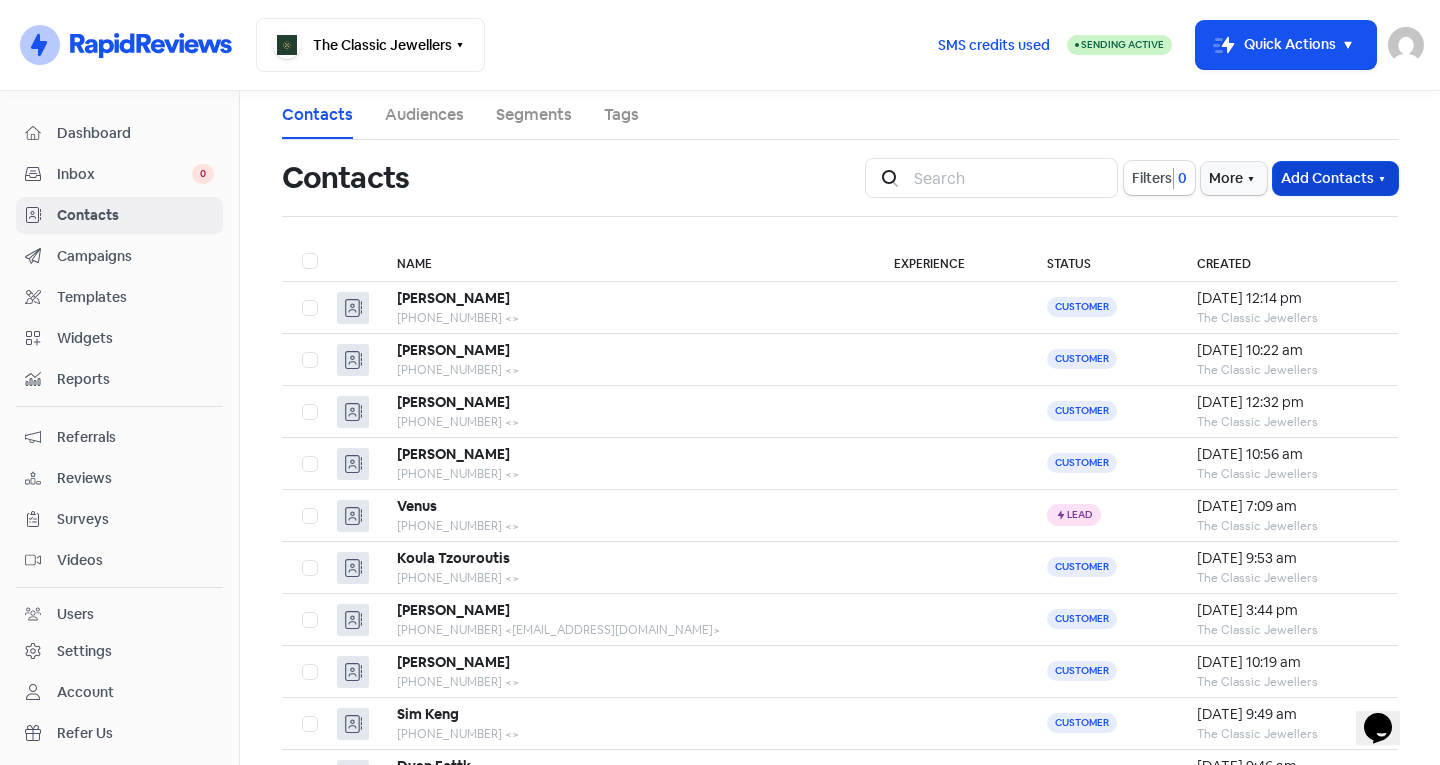 click on "Add Contacts" at bounding box center (1335, 178) 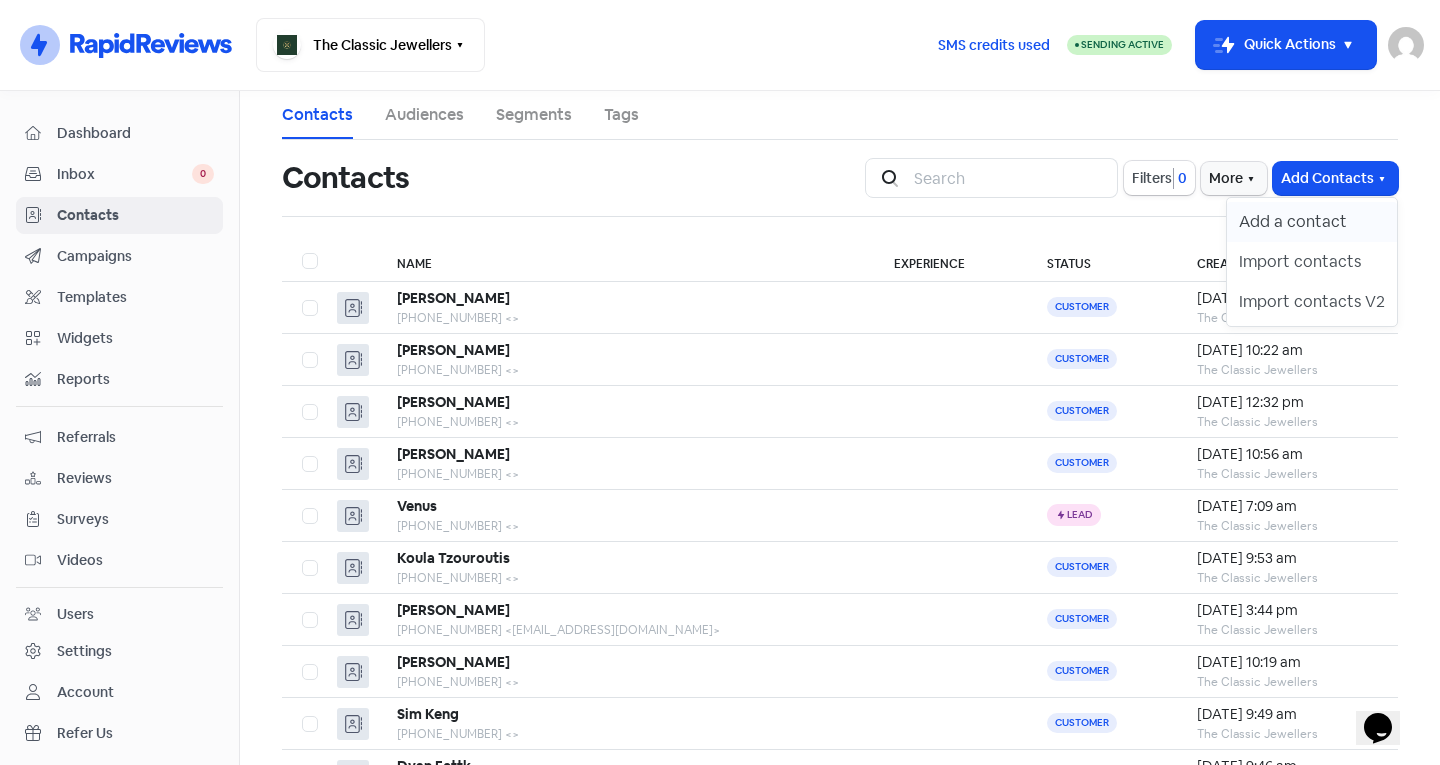 click on "Add a contact" at bounding box center (1312, 222) 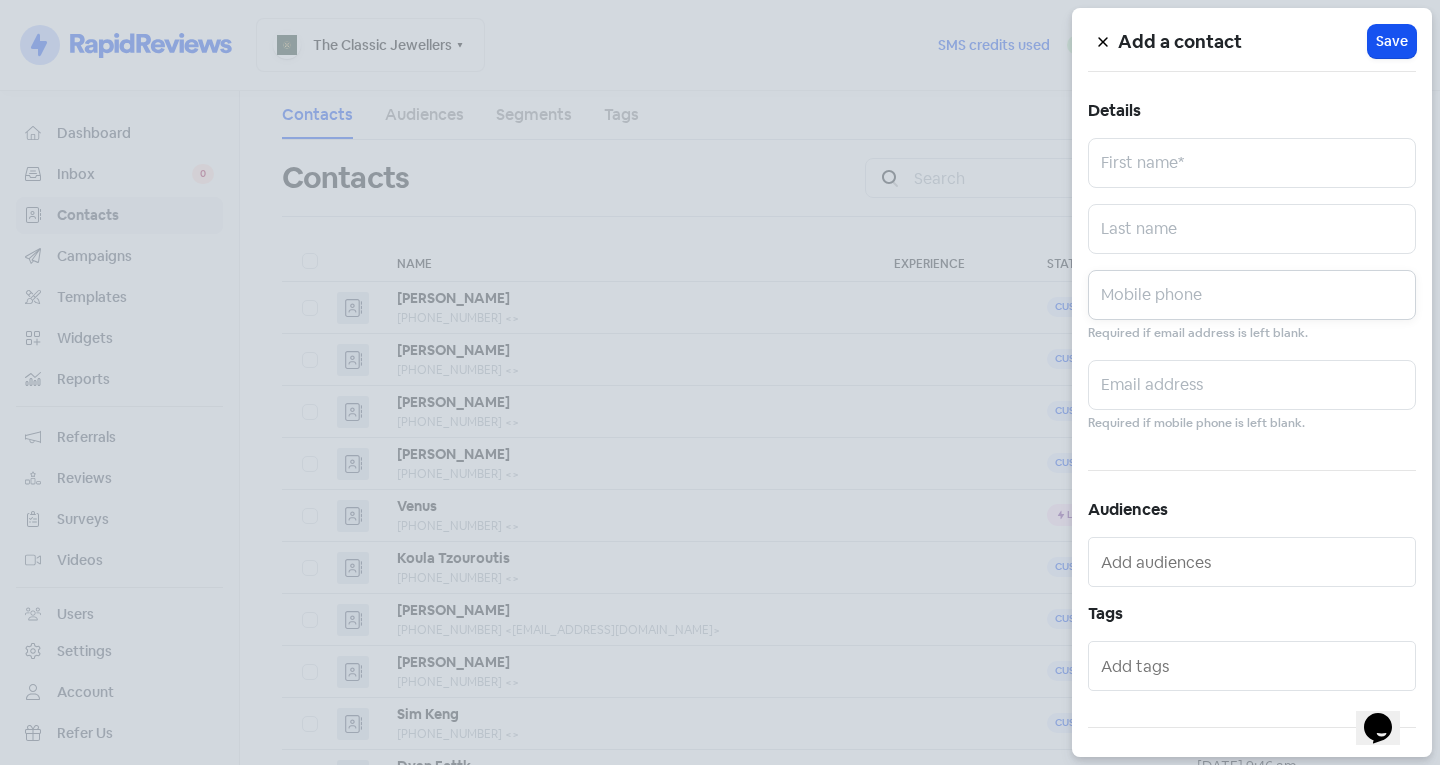 click at bounding box center [1252, 295] 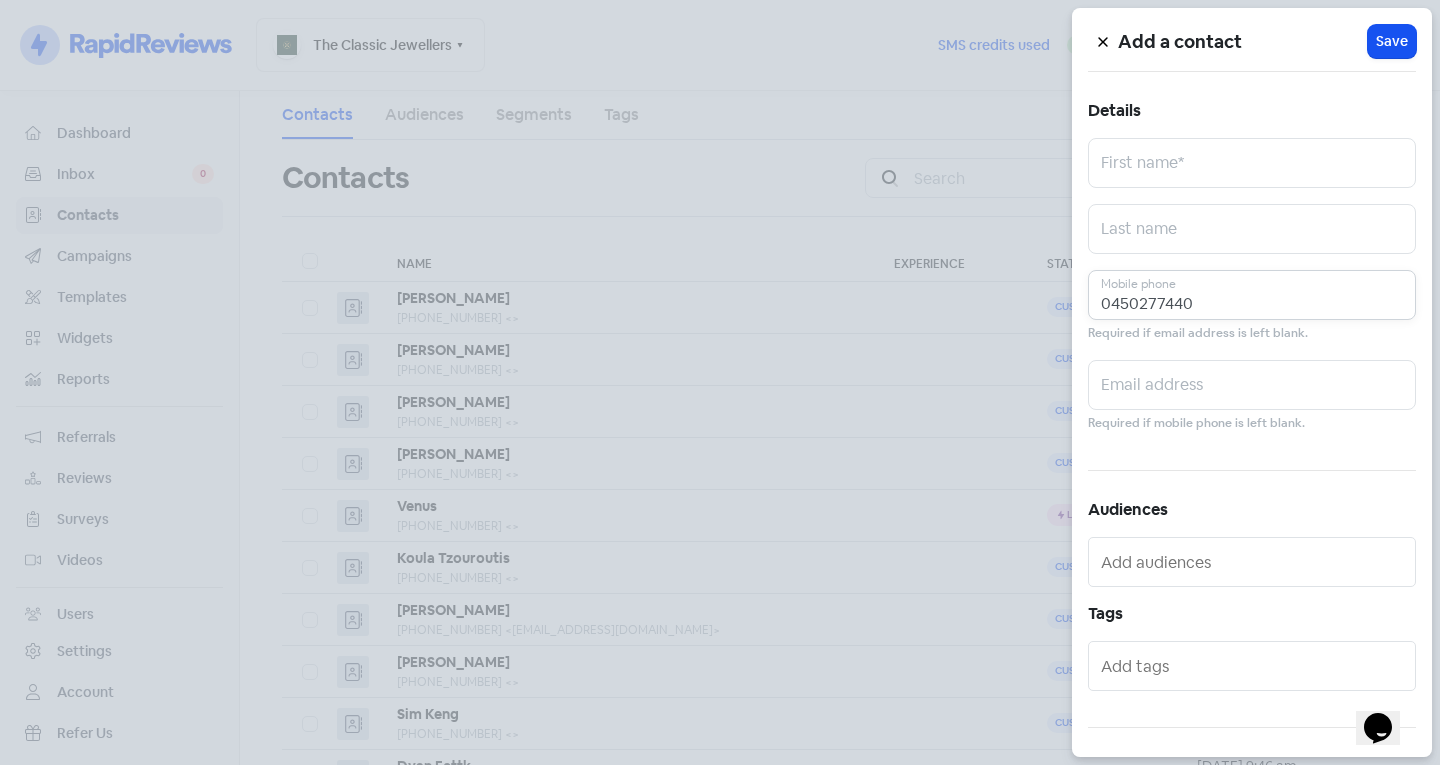 type on "0450277440" 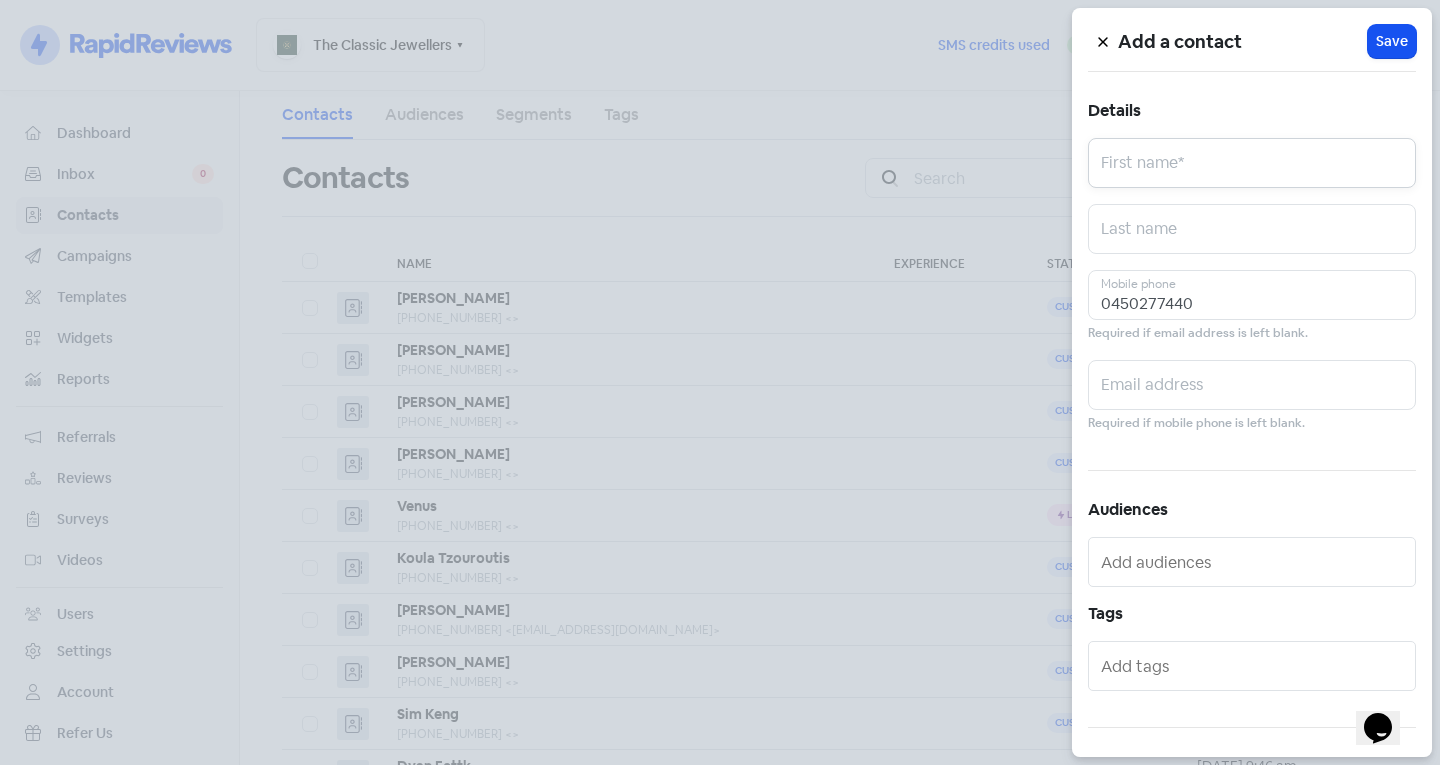 click at bounding box center [1252, 163] 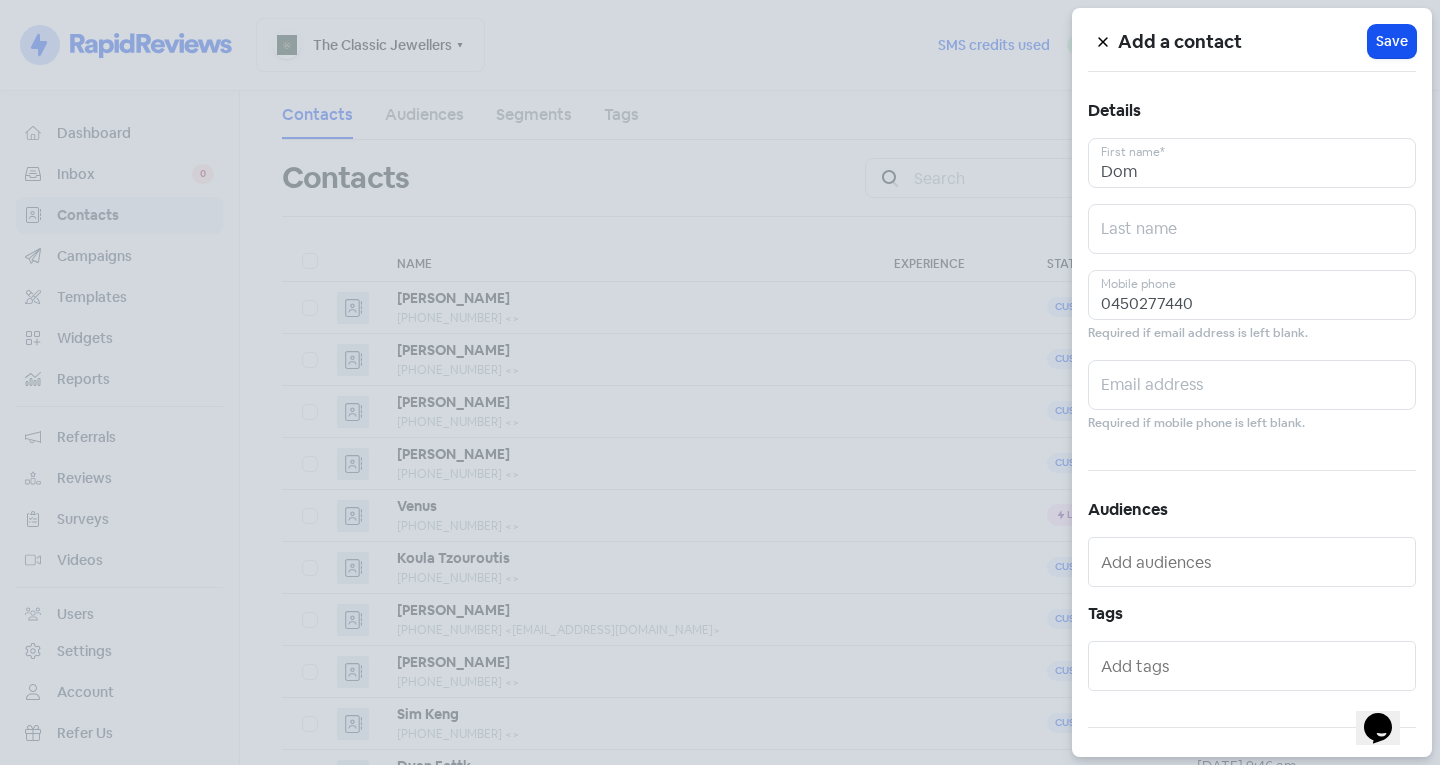 click on "Details" at bounding box center [1252, 111] 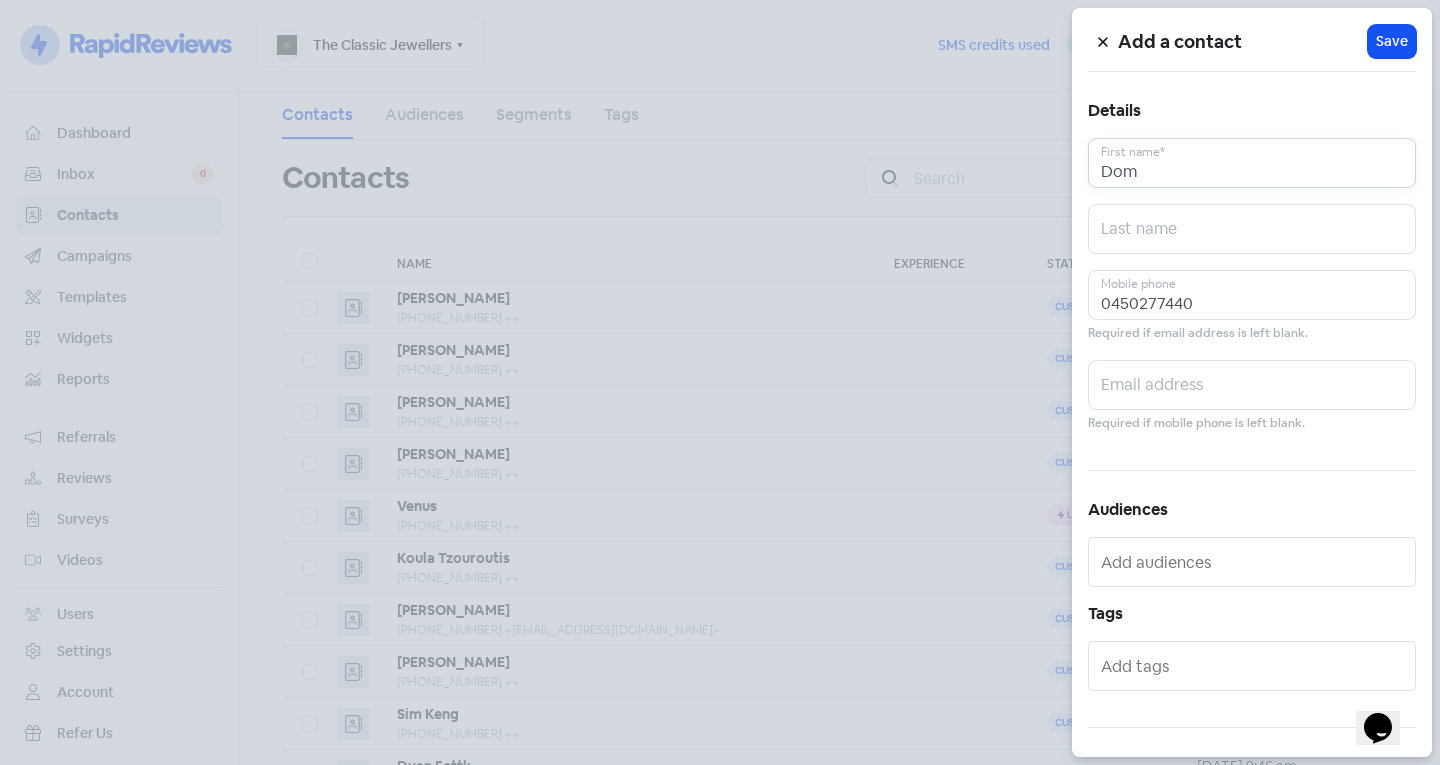 click on "Dom" at bounding box center (1252, 163) 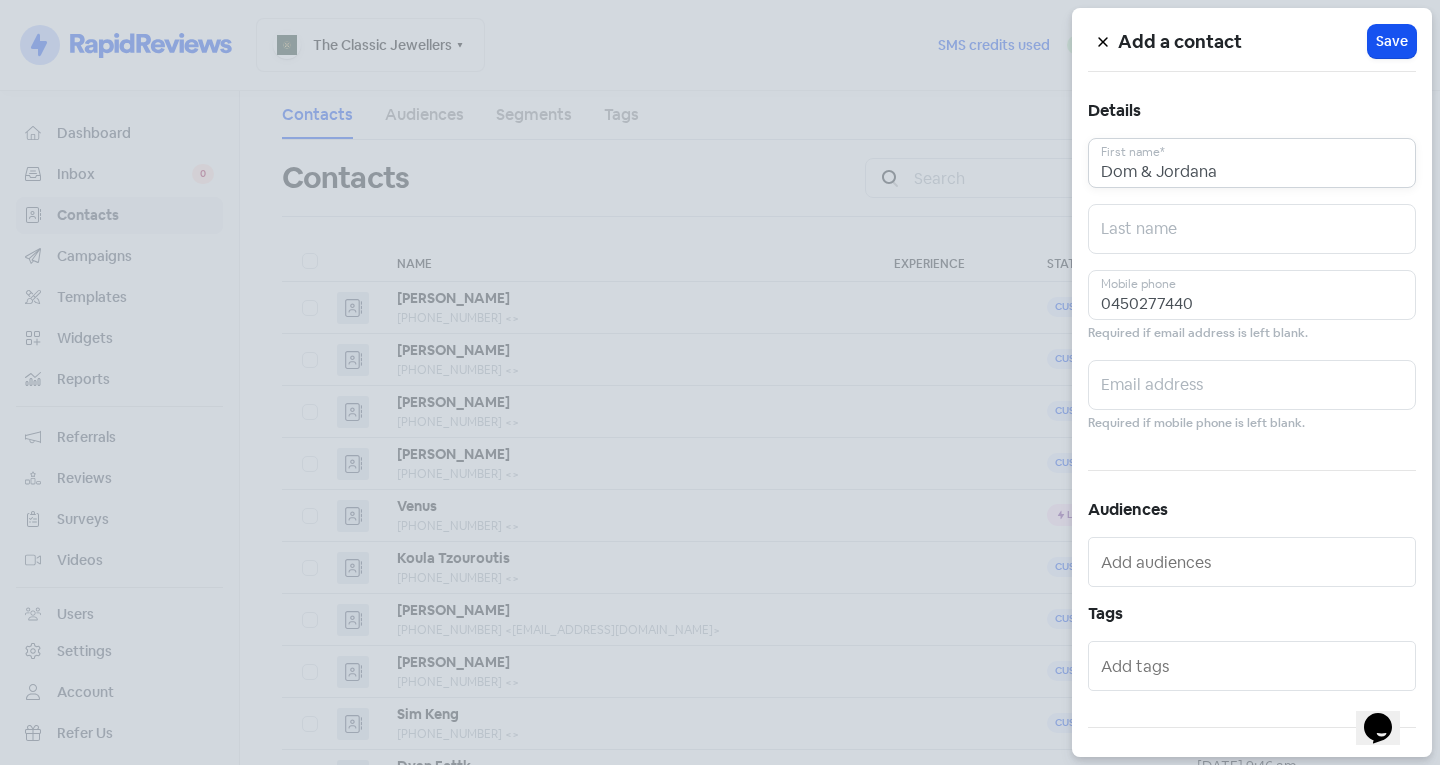 type on "Dom & Jordana" 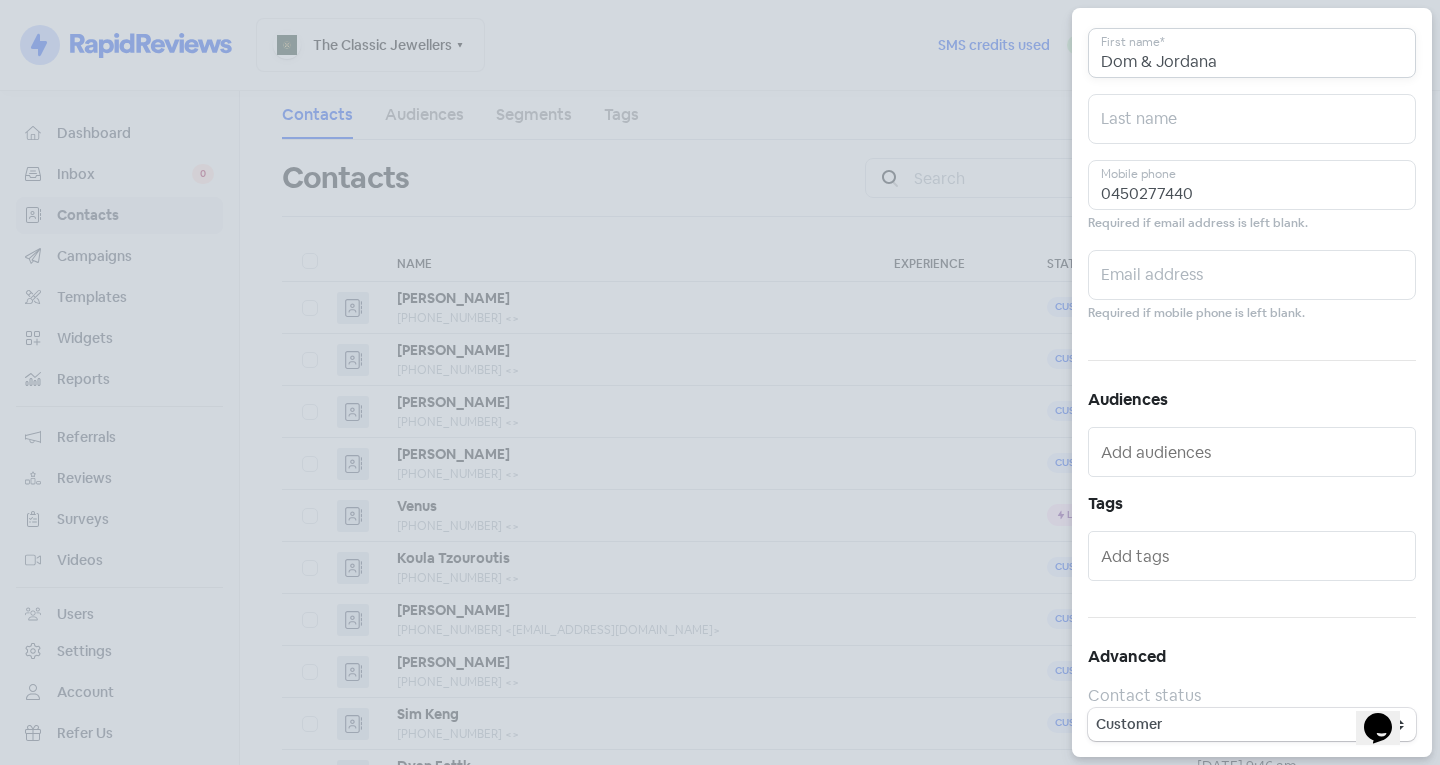 scroll, scrollTop: 0, scrollLeft: 0, axis: both 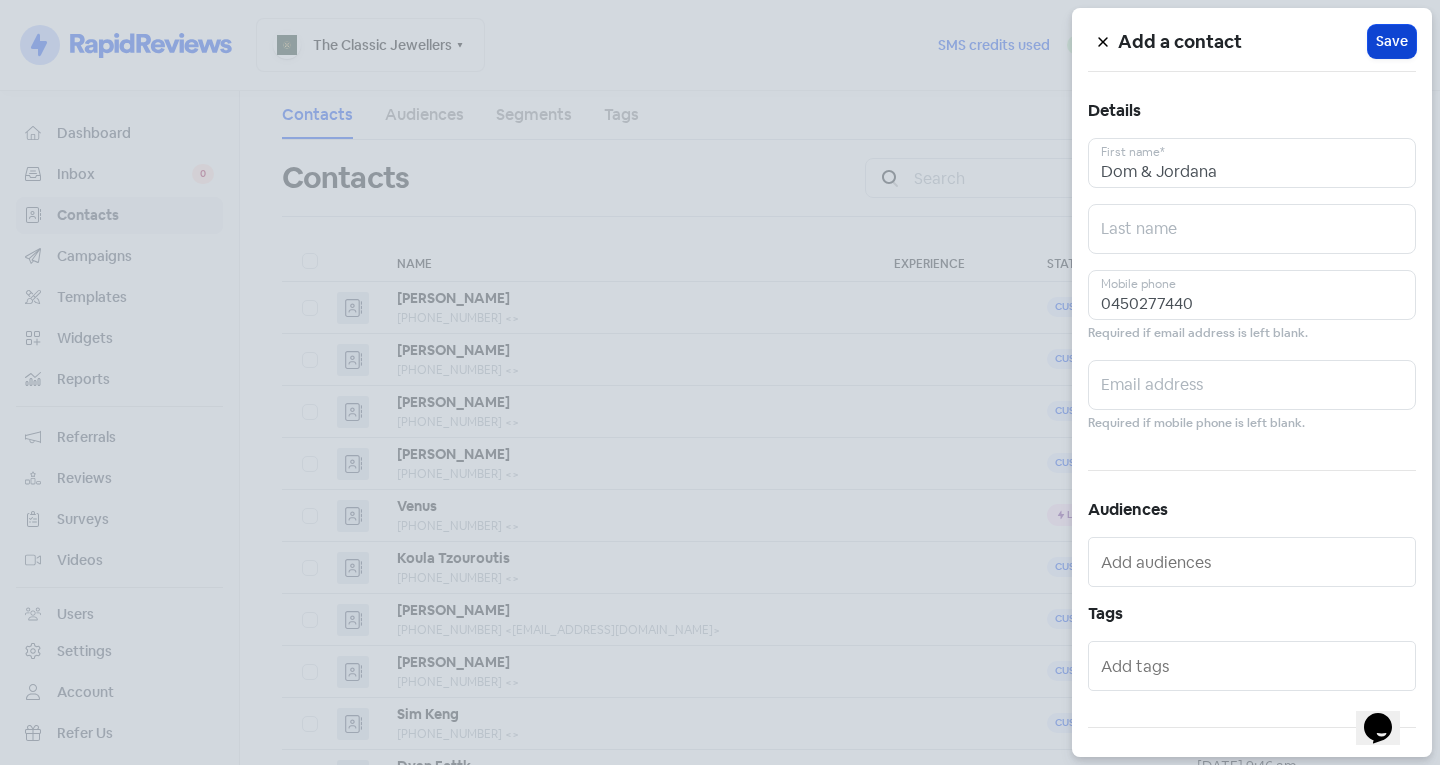 click on "Save" at bounding box center (1392, 41) 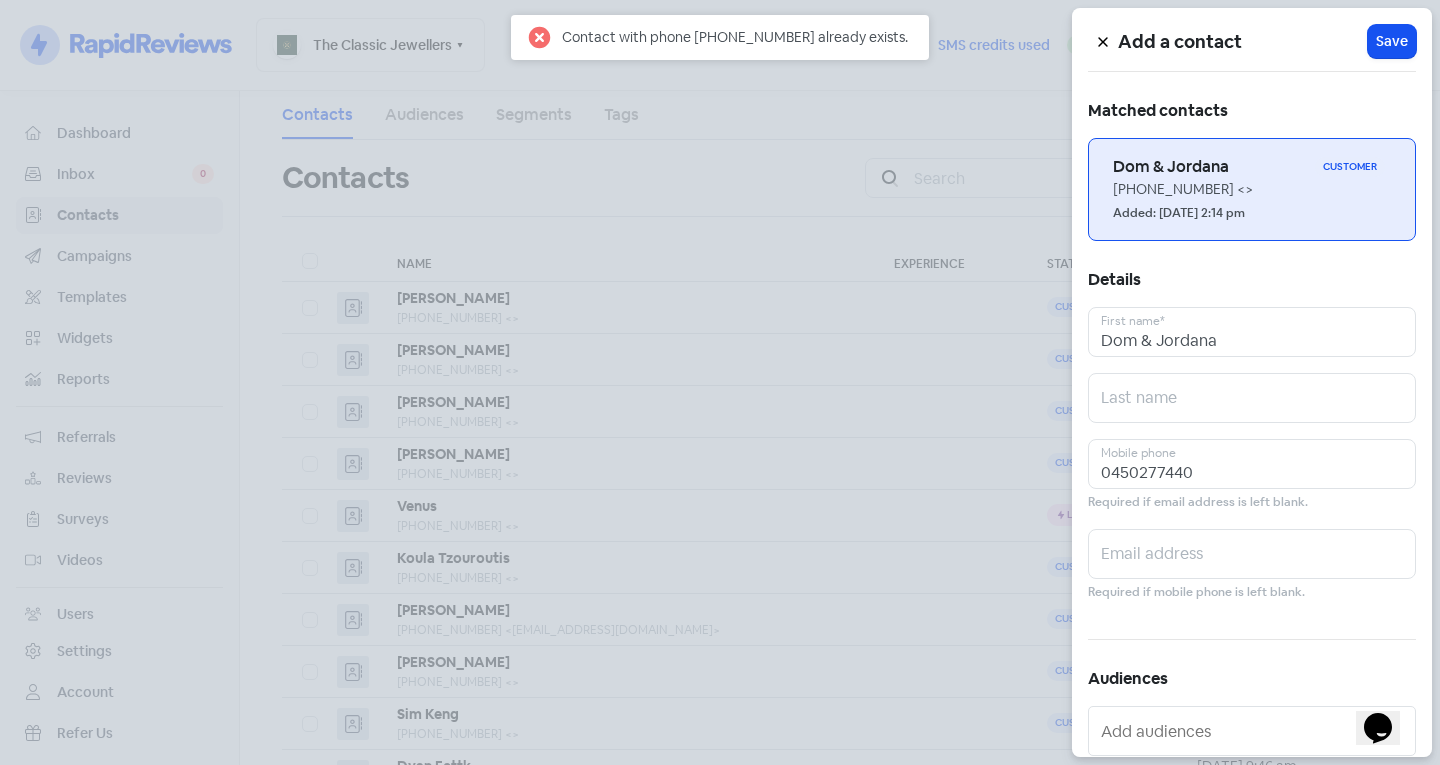 click on "[PHONE_NUMBER] <>" at bounding box center [1252, 189] 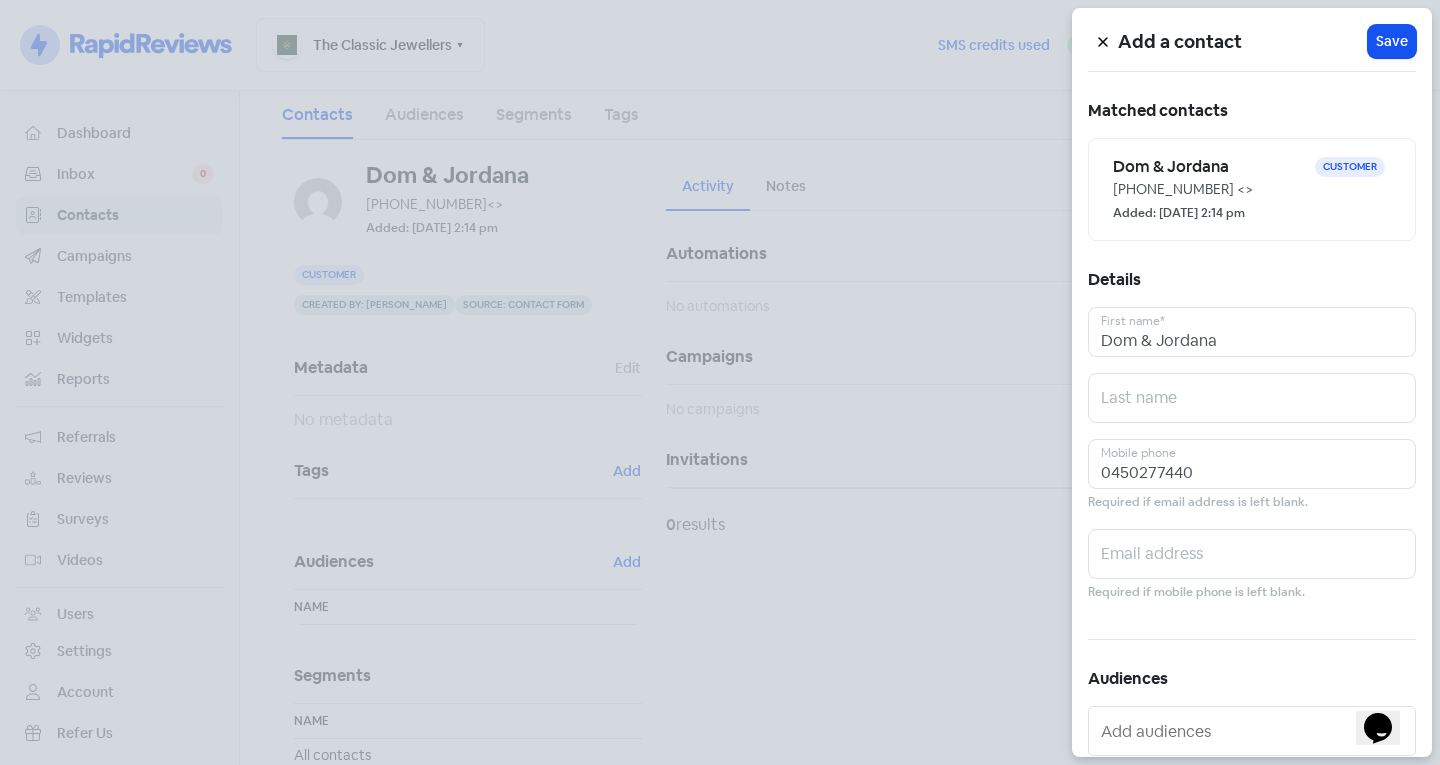 click 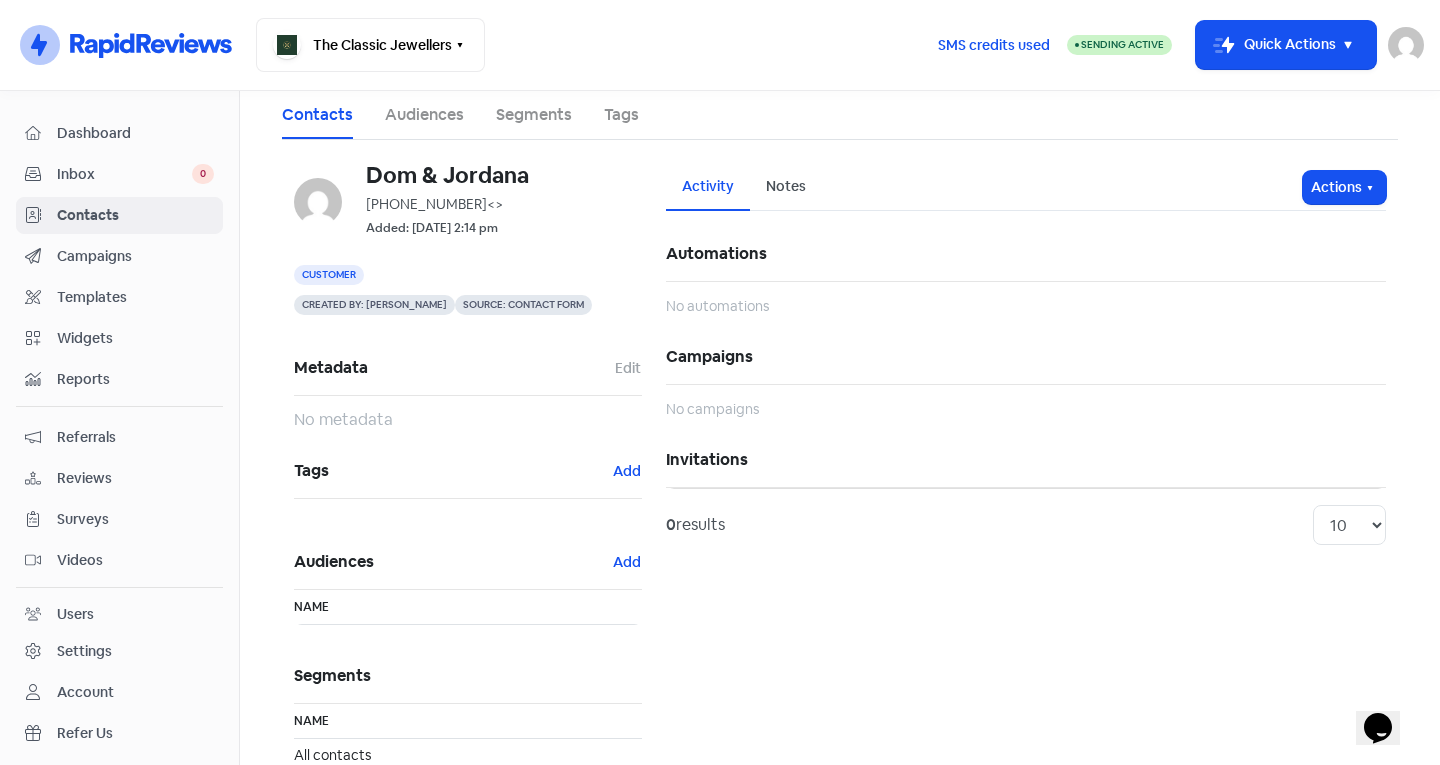 click on "Inbox   0" at bounding box center [119, 174] 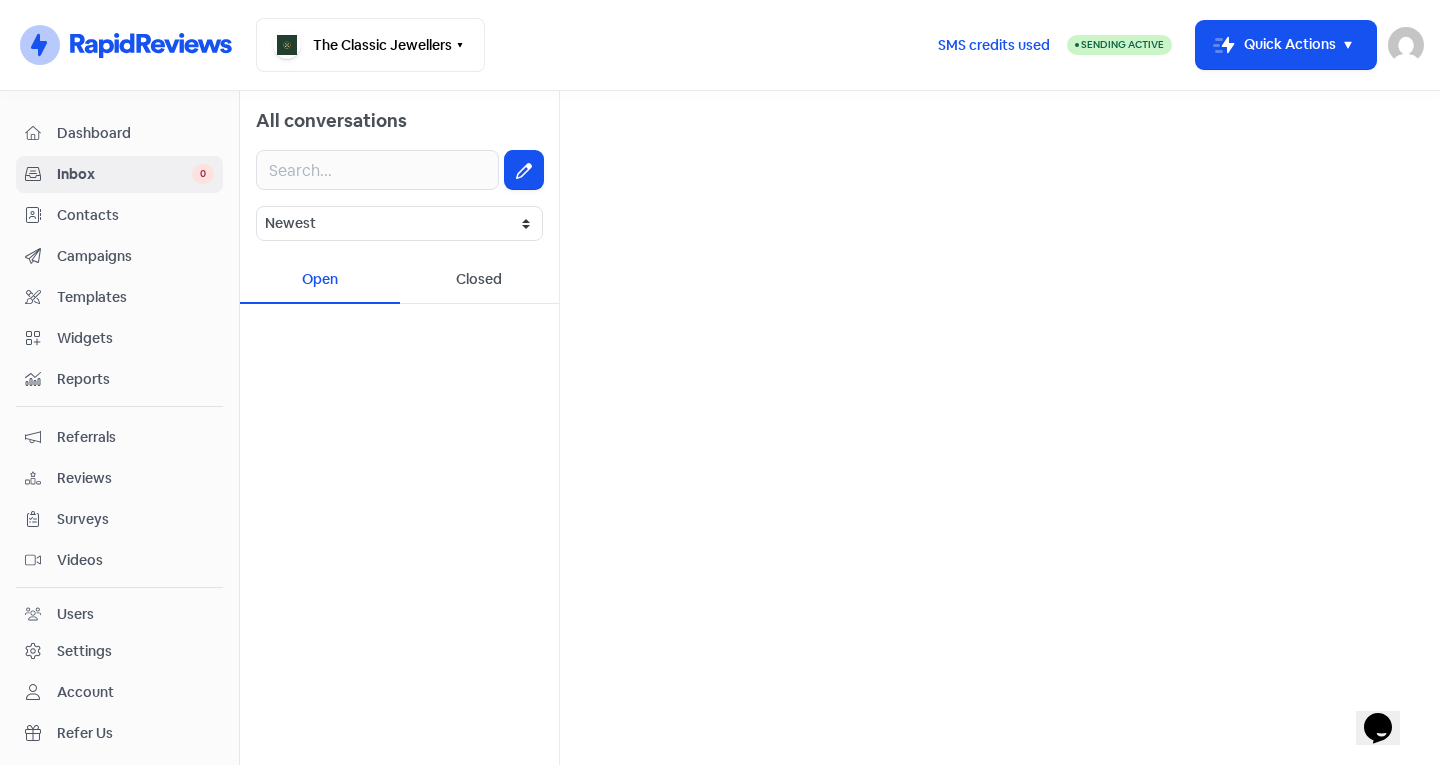 click on "All conversations" at bounding box center [399, 112] 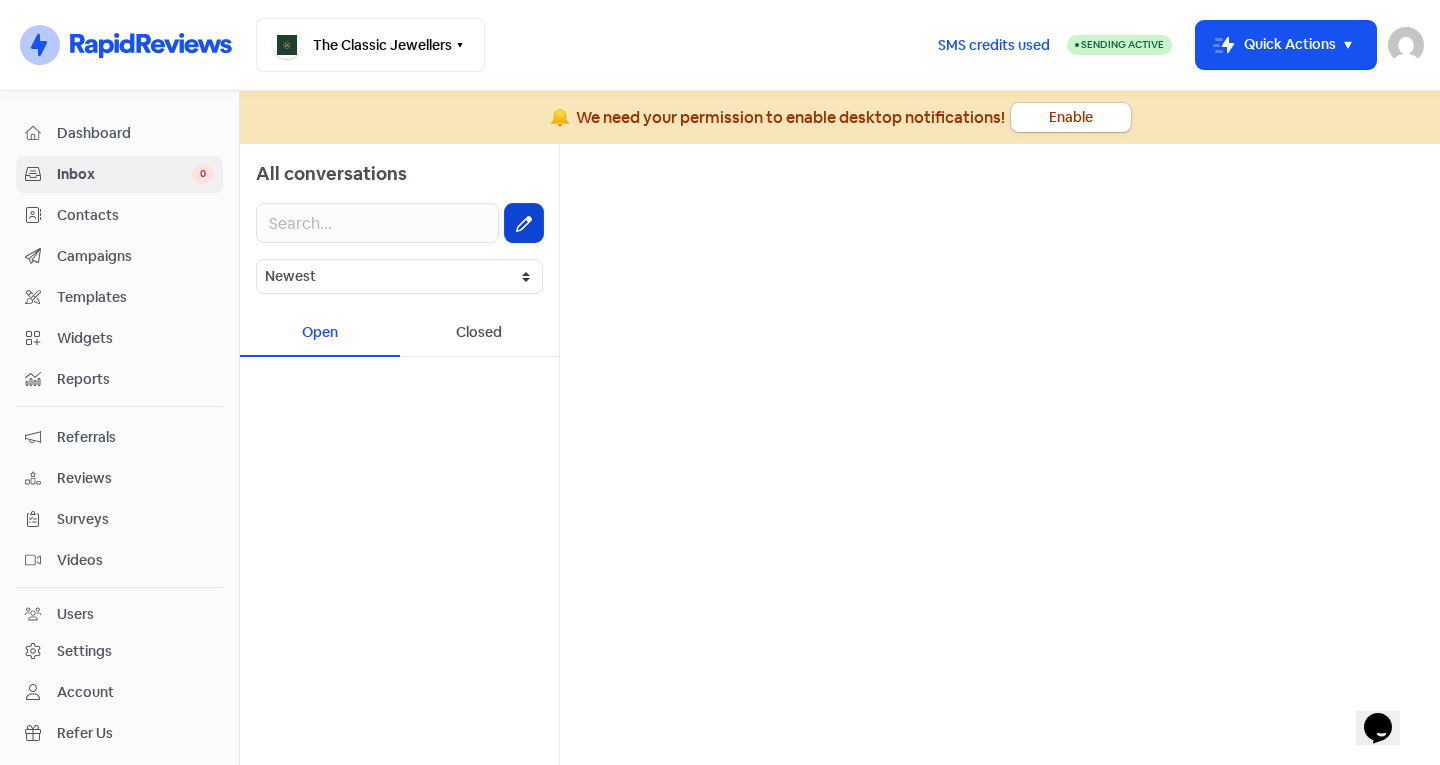 click at bounding box center [524, 223] 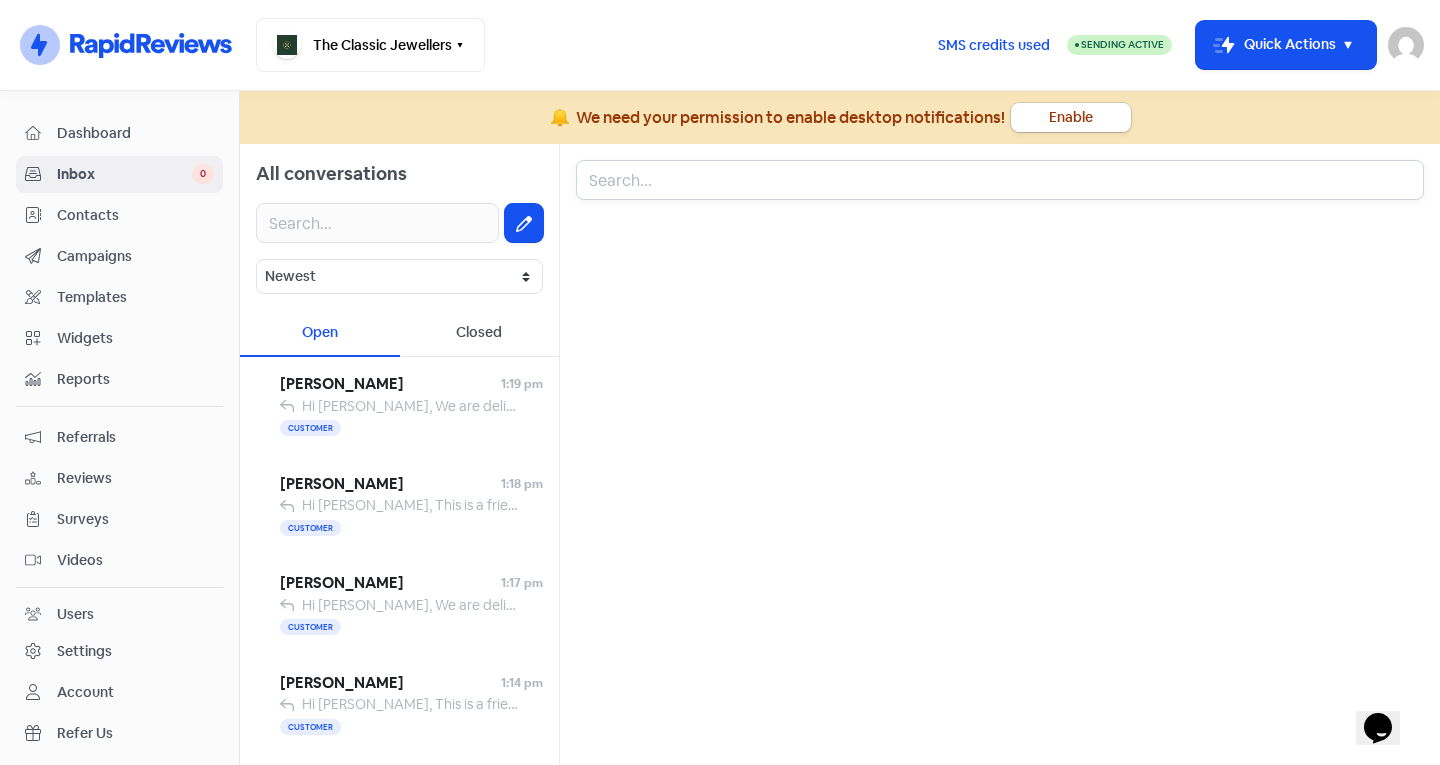 click at bounding box center [1000, 180] 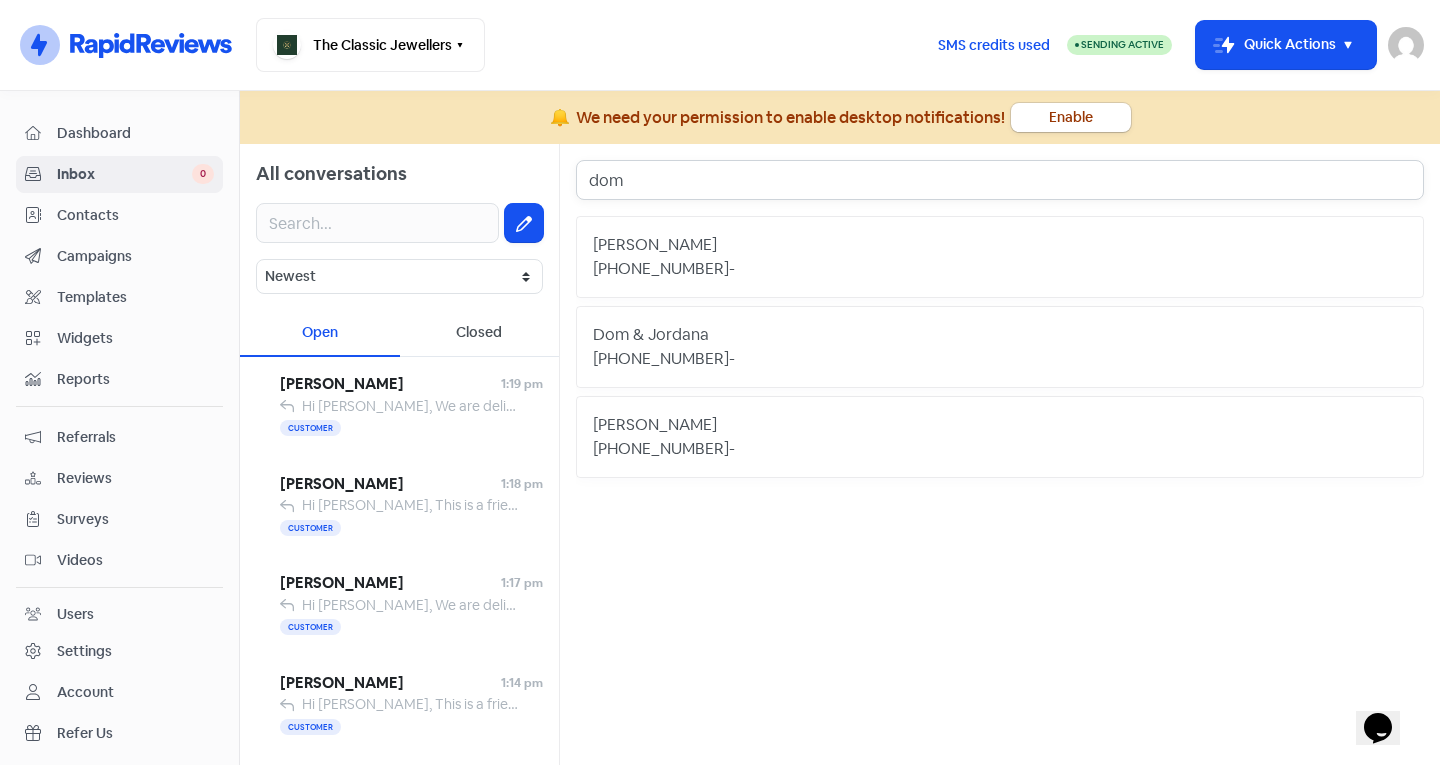 type on "dom" 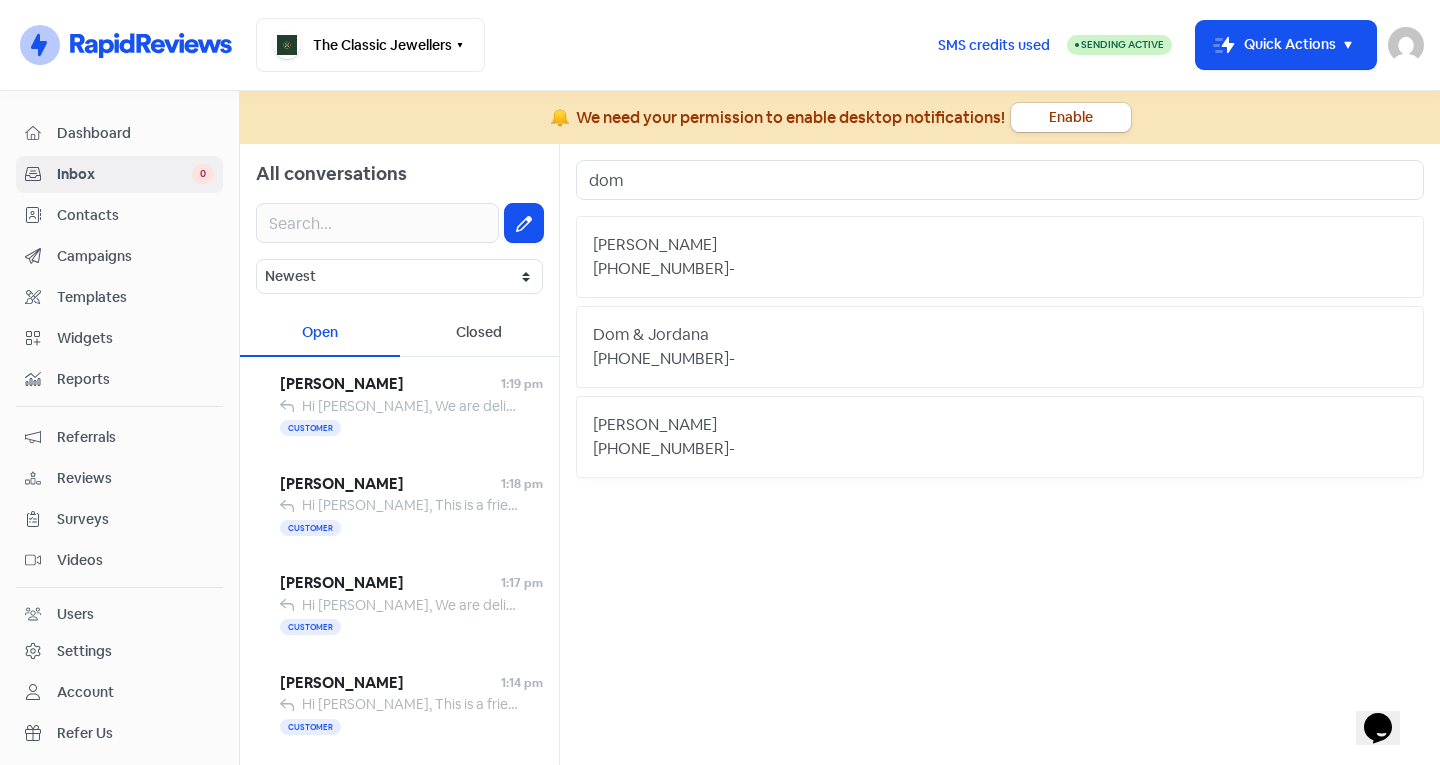 click on "Dom & Jordana" at bounding box center (1000, 335) 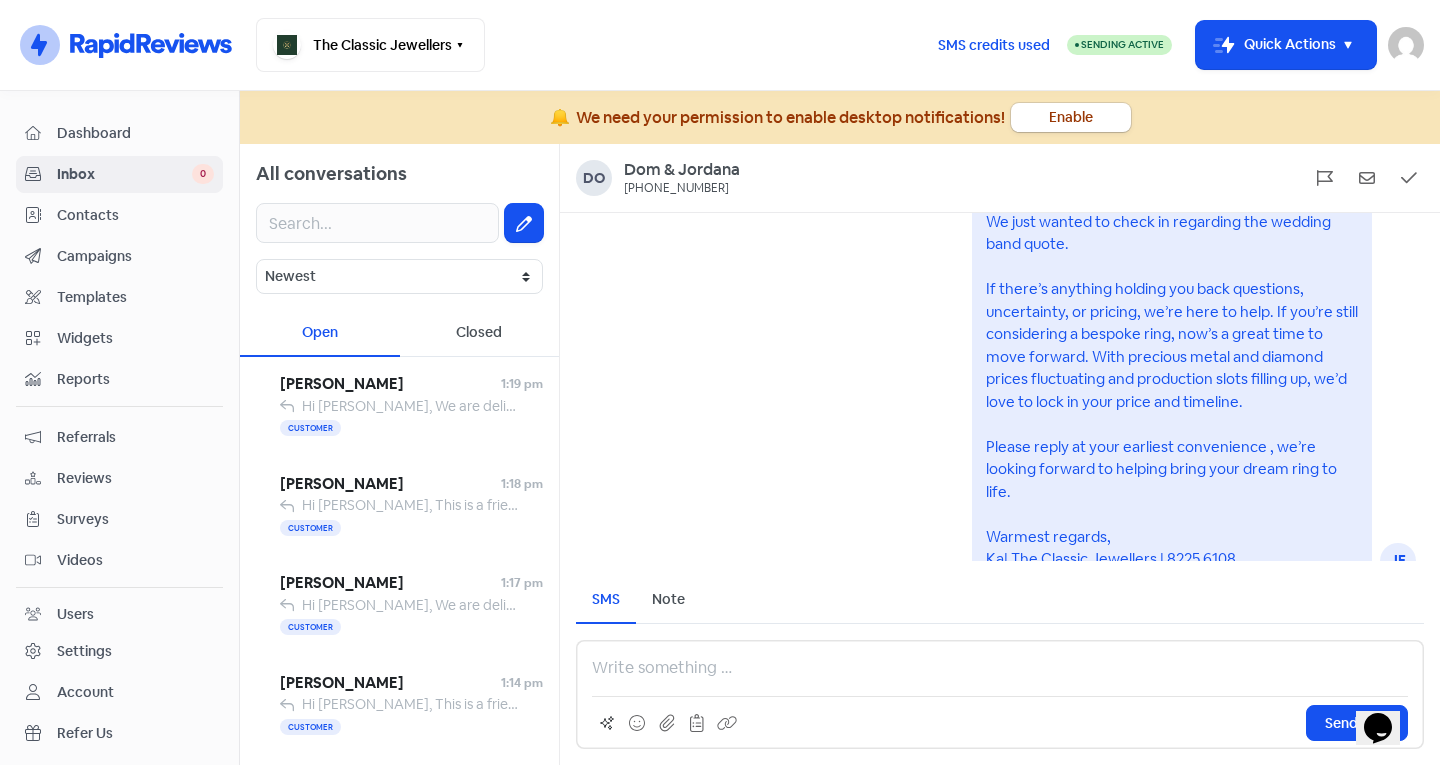scroll, scrollTop: 0, scrollLeft: 0, axis: both 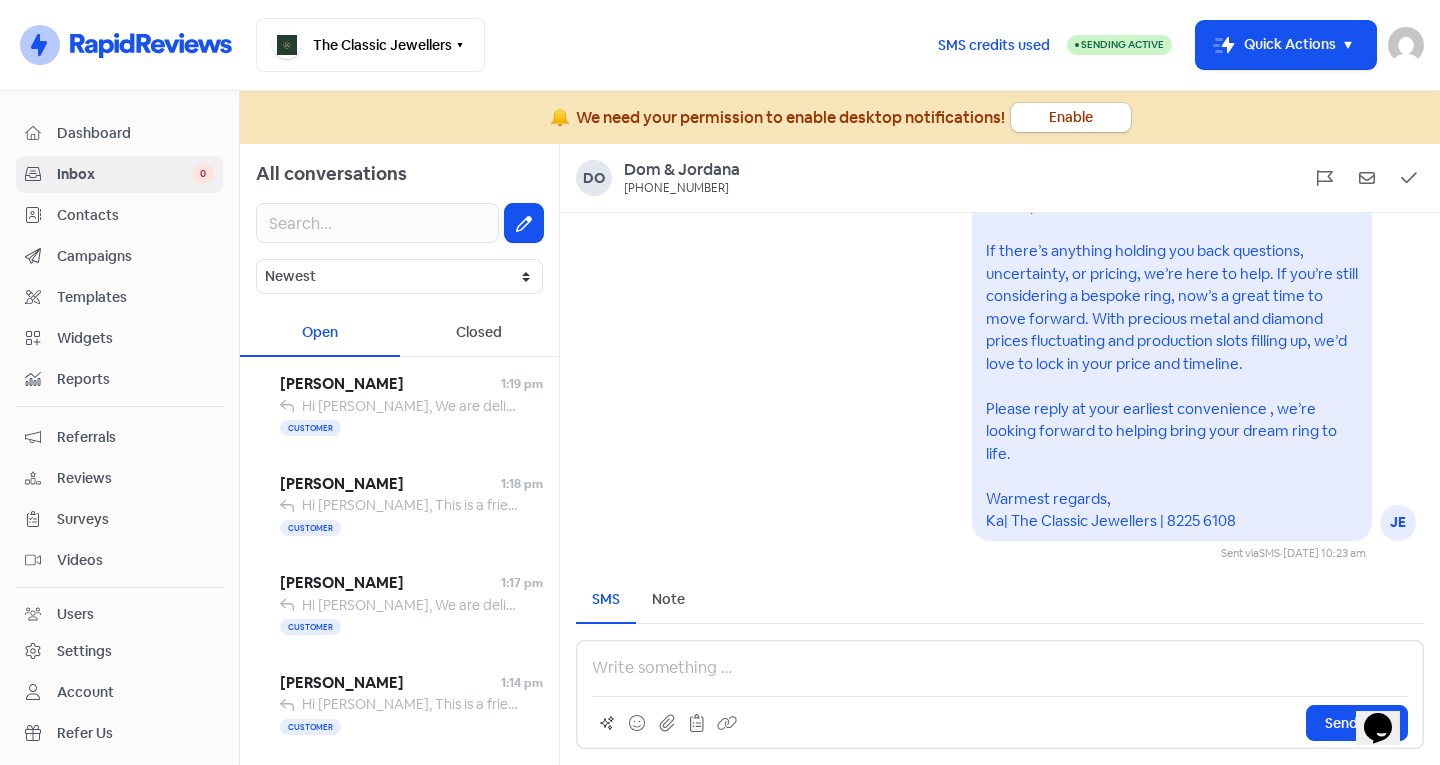 click at bounding box center [1000, 668] 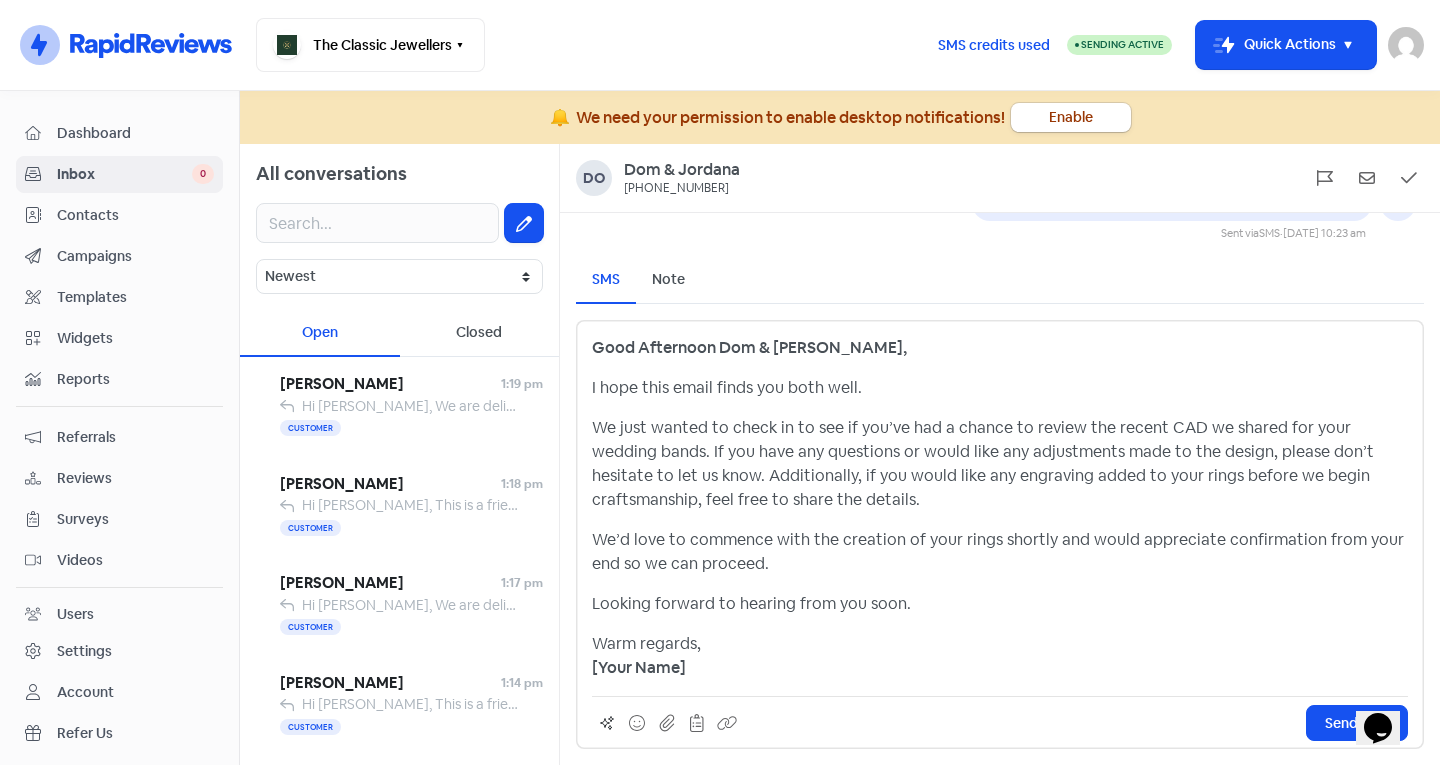 scroll, scrollTop: -319, scrollLeft: 0, axis: vertical 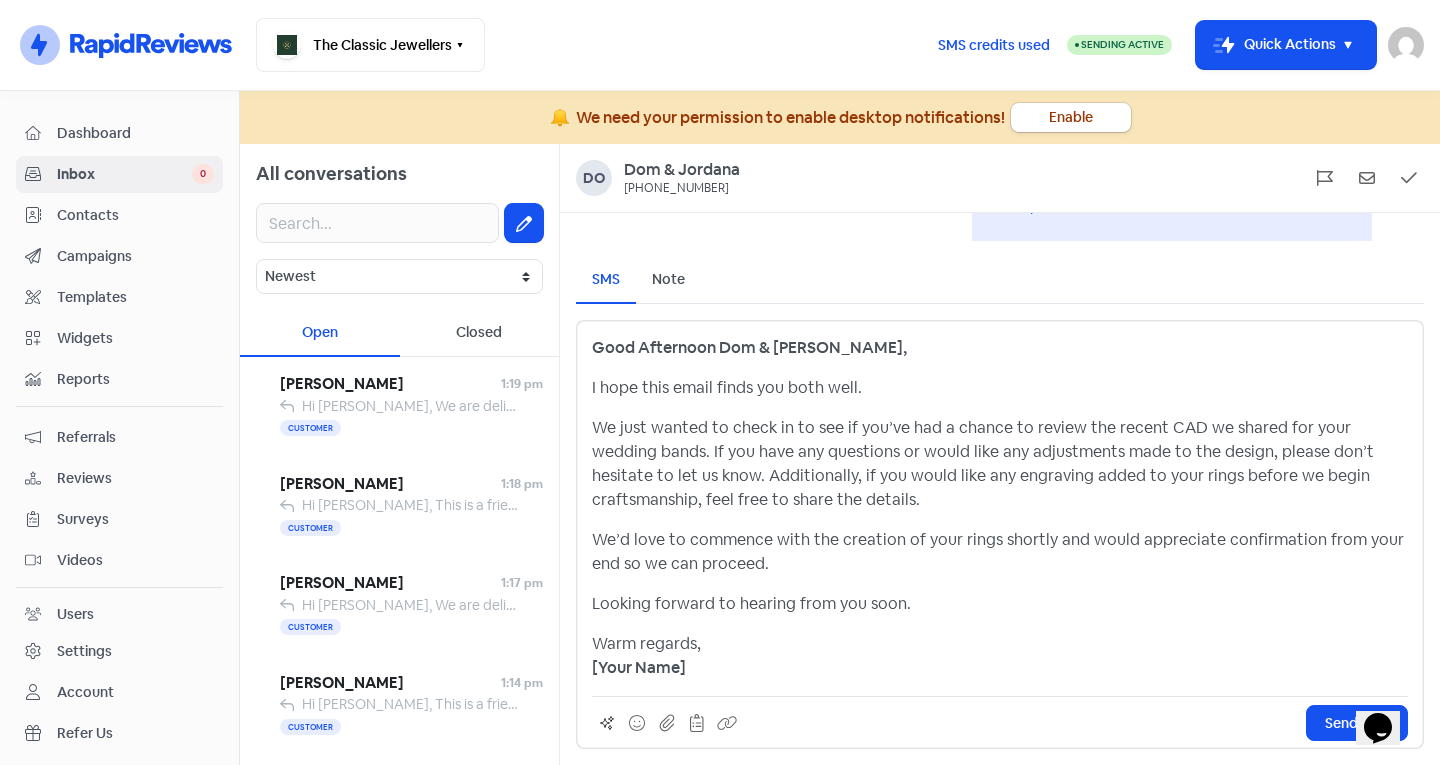 click on "I hope this email finds you both well." at bounding box center [1000, 388] 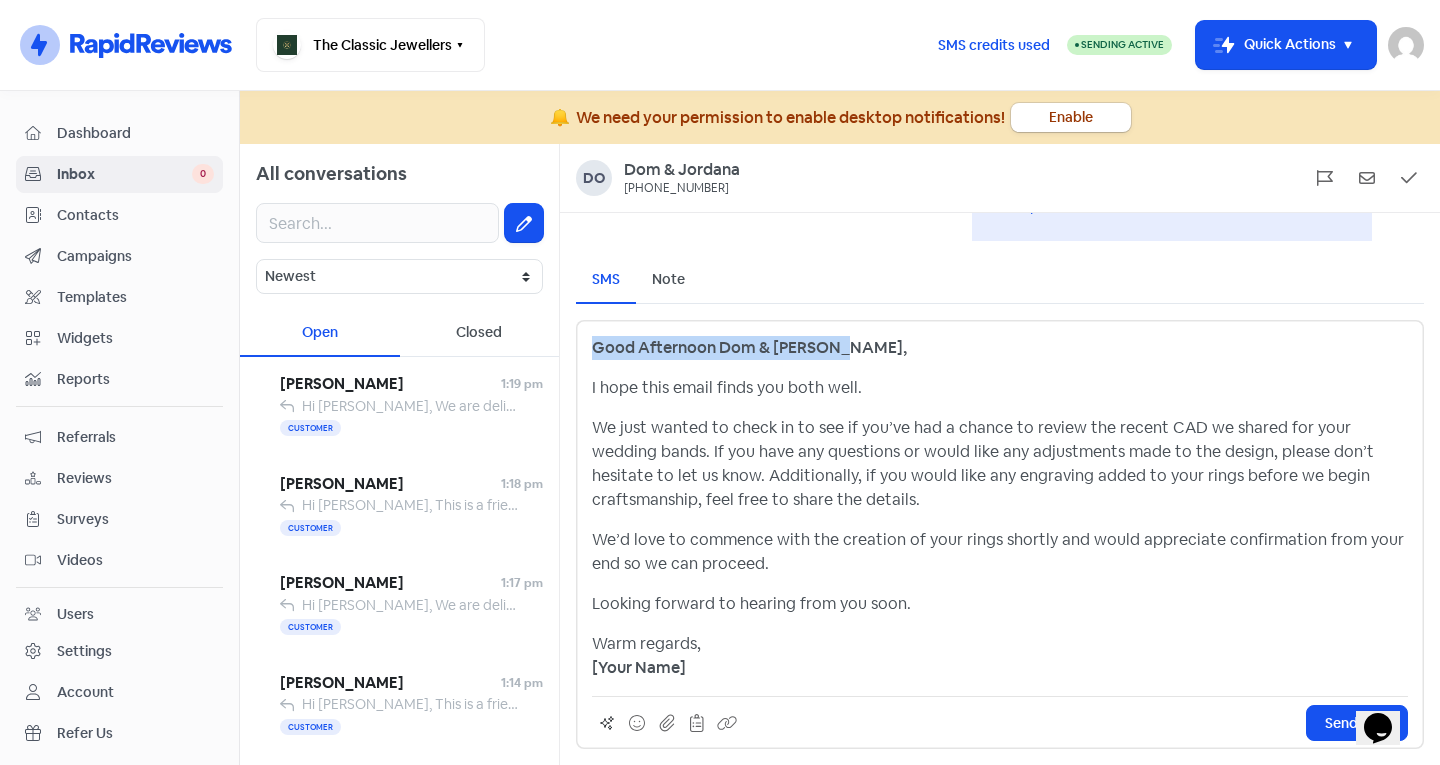 drag, startPoint x: 852, startPoint y: 354, endPoint x: 587, endPoint y: 358, distance: 265.03018 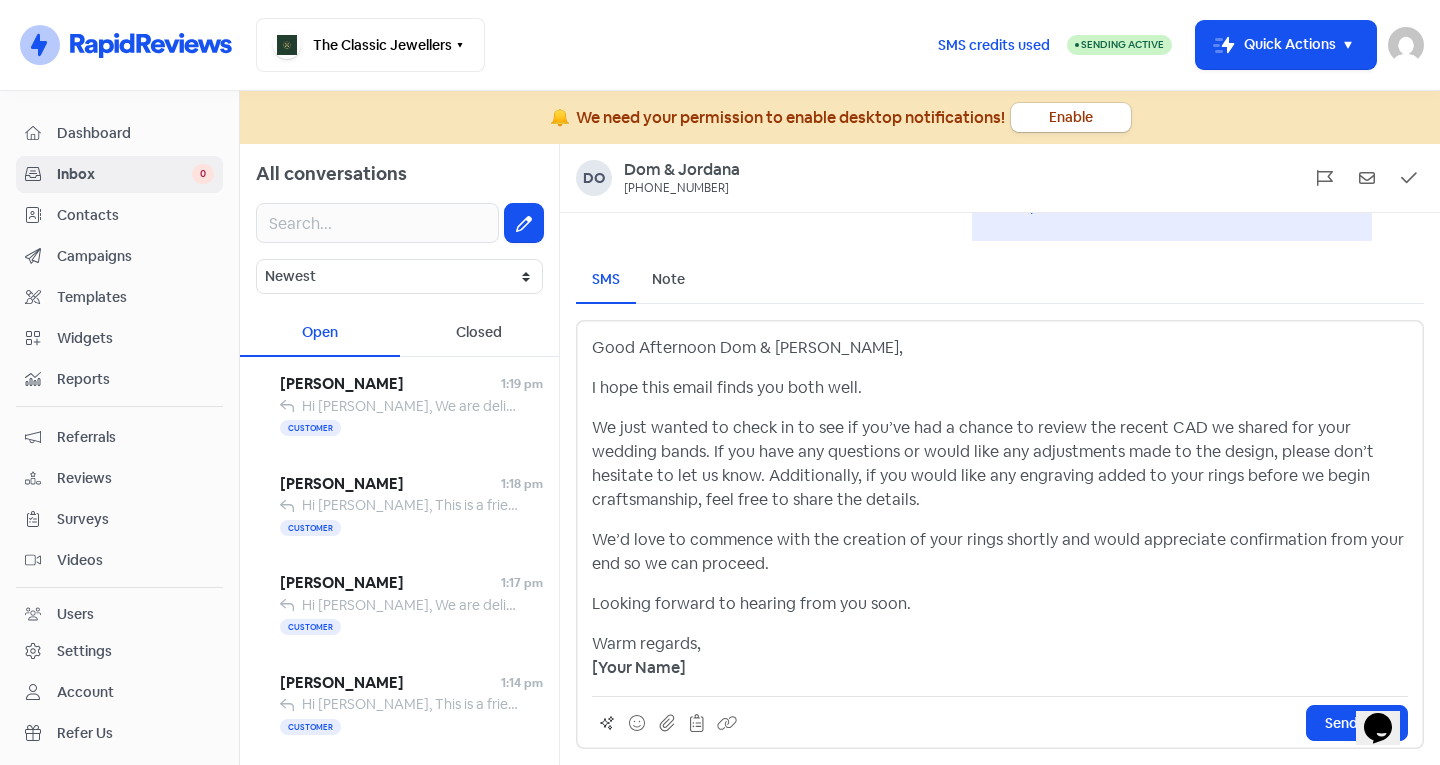 click on "We just wanted to check in to see if you’ve had a chance to review the recent CAD we shared for your wedding bands. If you have any questions or would like any adjustments made to the design, please don’t hesitate to let us know. Additionally, if you would like any engraving added to your rings before we begin craftsmanship, feel free to share the details." at bounding box center [1000, 464] 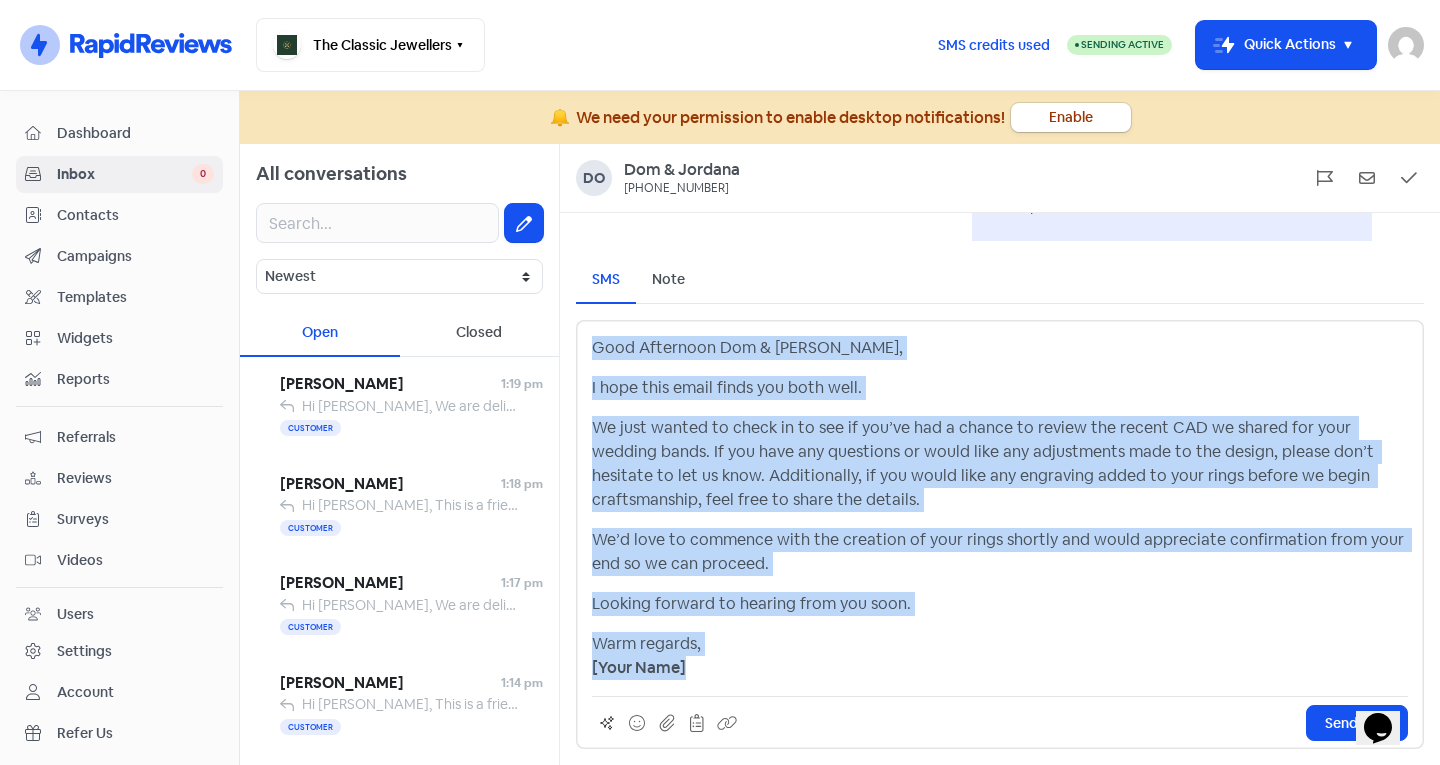 copy on "Good Afternoon Dom & [PERSON_NAME], I hope this email finds you both well. We just wanted to check in to see if you’ve had a chance to review the recent CAD we shared for your wedding bands. If you have any questions or would like any adjustments made to the design, please don’t hesitate to let us know. Additionally, if you would like any engraving added to your rings before we begin craftsmanship, feel free to share the details. We’d love to commence with the creation of your rings shortly and would appreciate confirmation from your end so we can proceed. Looking forward to hearing from you soon. Warm regards, [Your Name]" 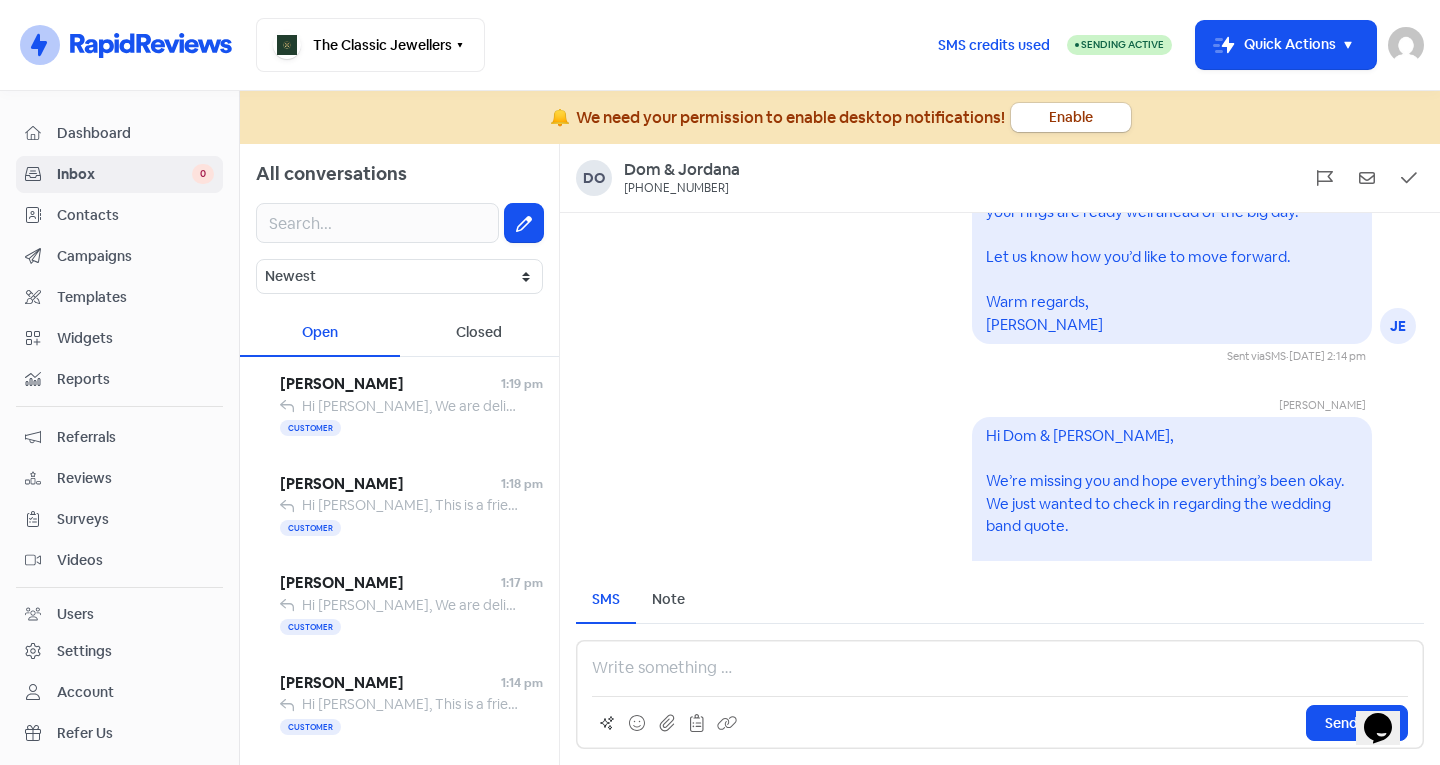scroll, scrollTop: 0, scrollLeft: 0, axis: both 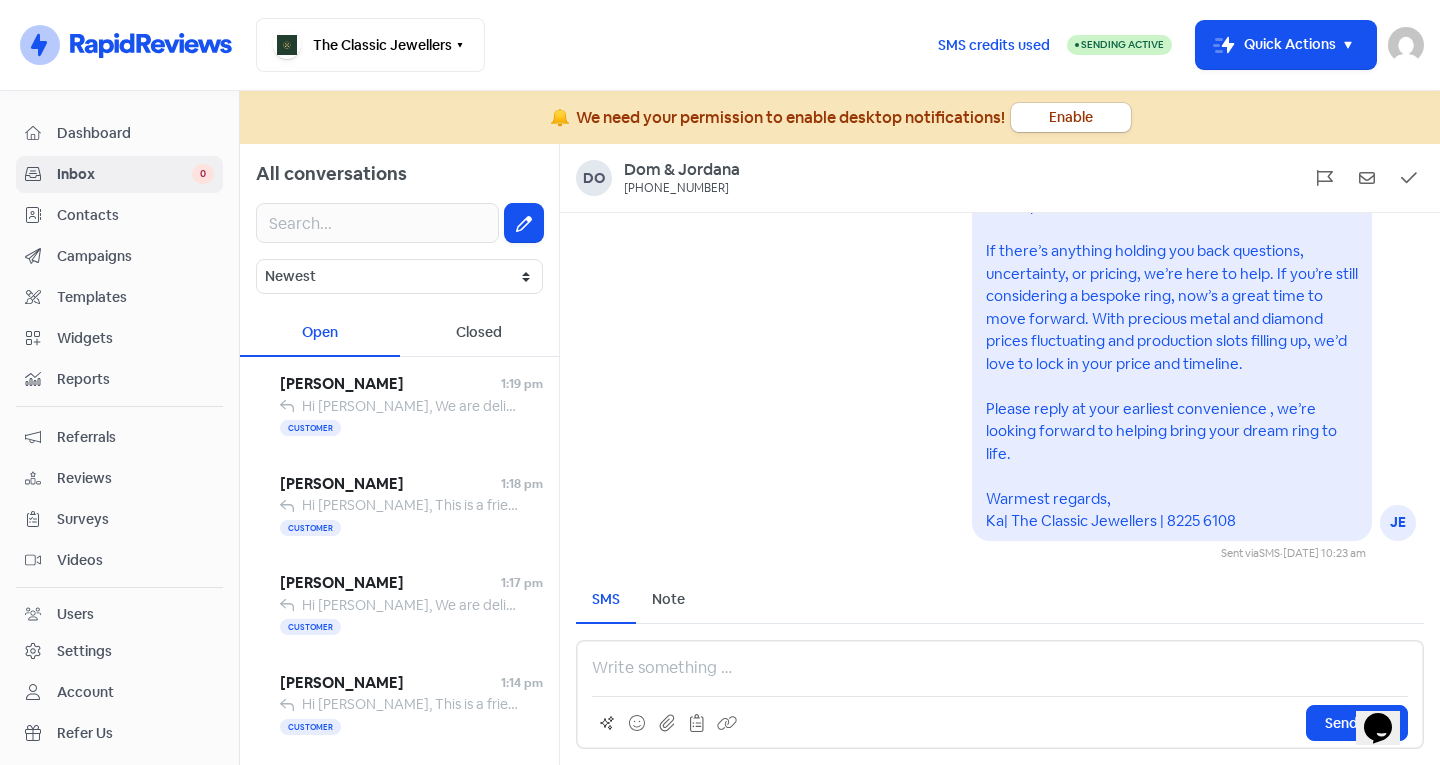 click on "Send SMS" at bounding box center (1000, 694) 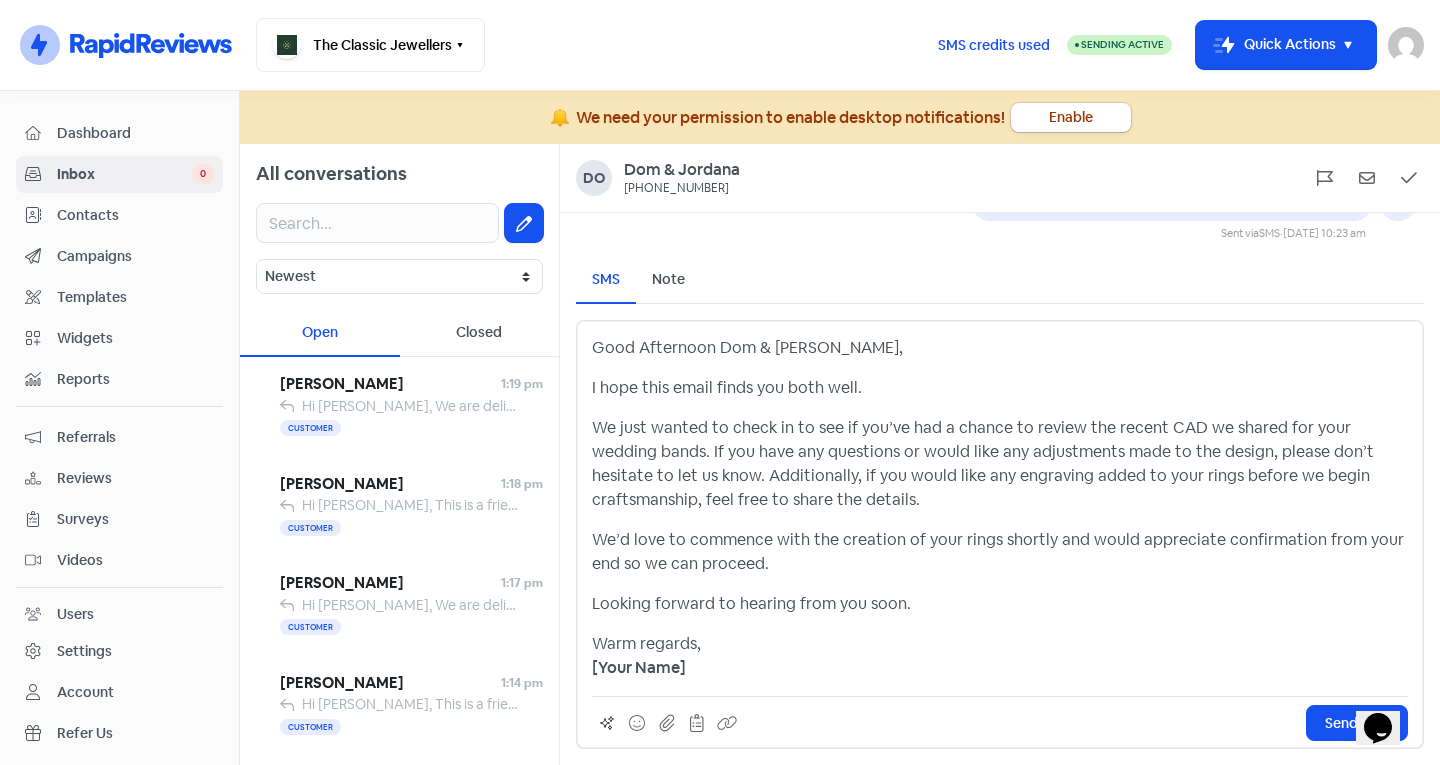 scroll, scrollTop: -319, scrollLeft: 0, axis: vertical 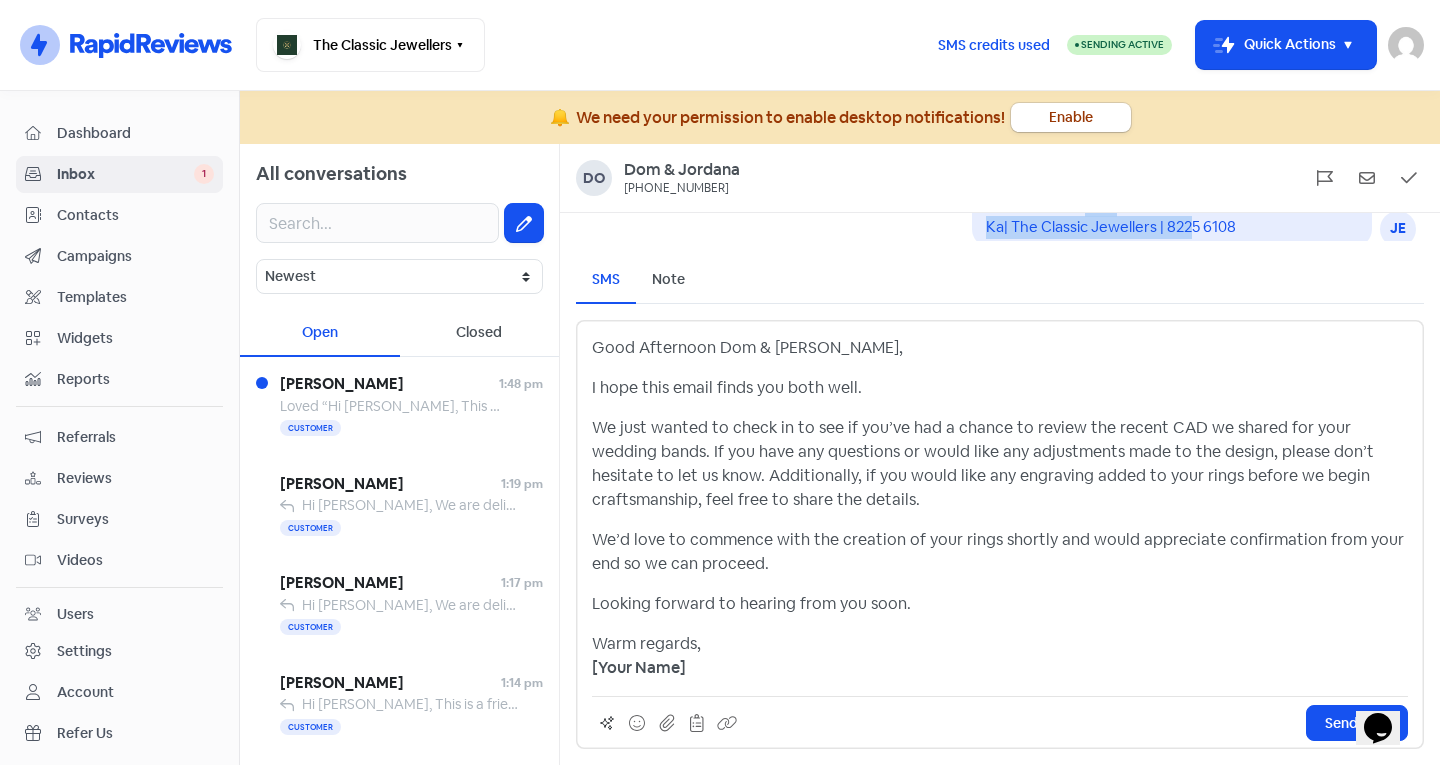 copy on "Ka| The Classic Jewellers | 8225 6108" 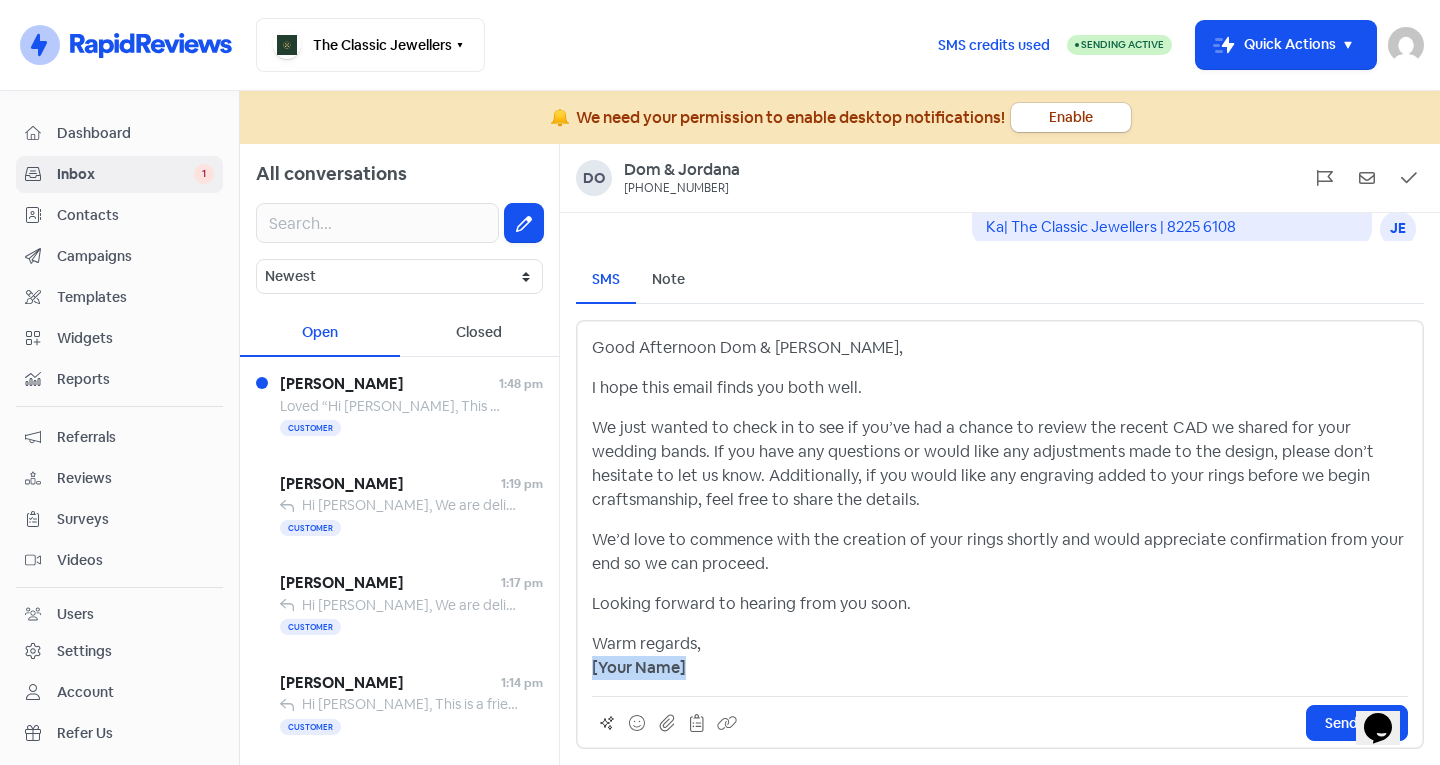 drag, startPoint x: 695, startPoint y: 669, endPoint x: 581, endPoint y: 664, distance: 114.1096 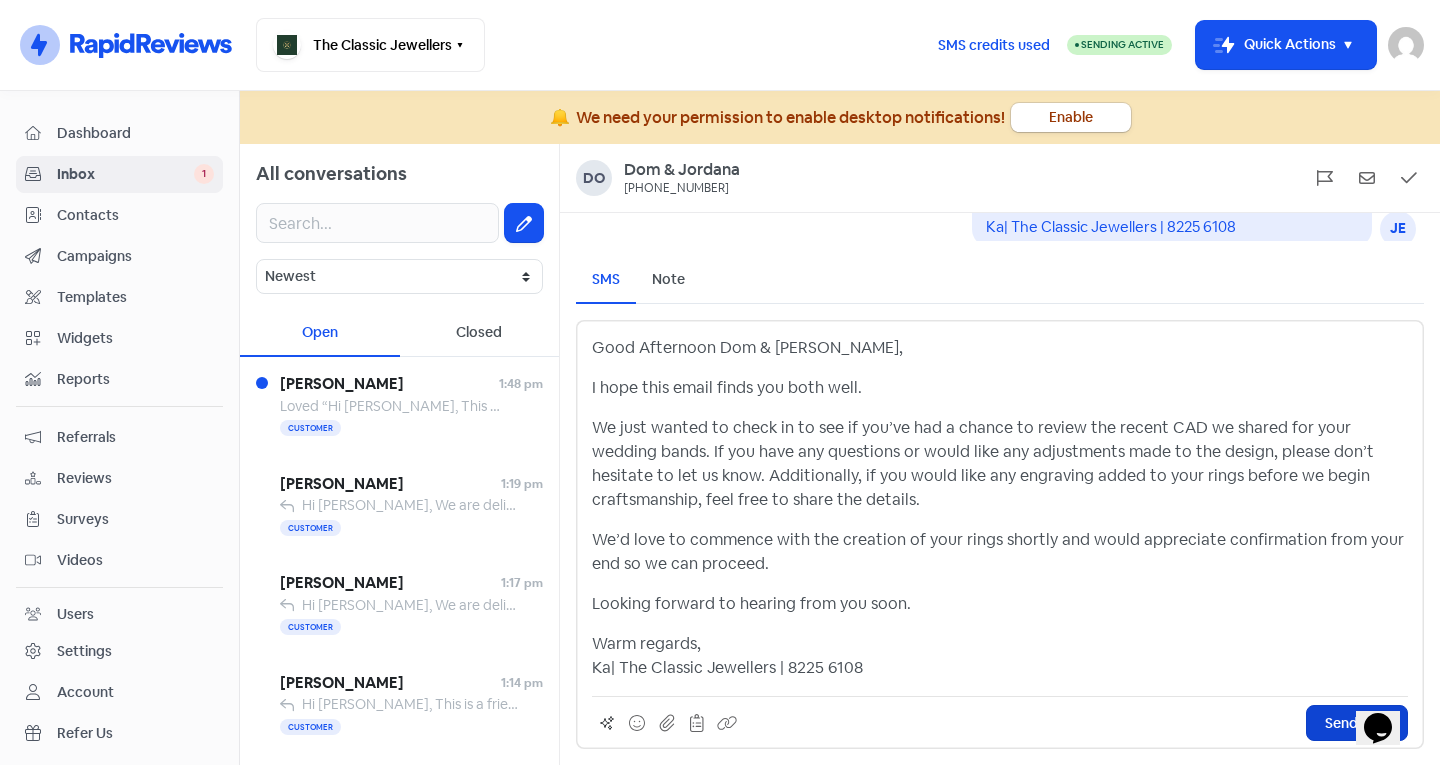 click on "Send SMS" at bounding box center [1357, 723] 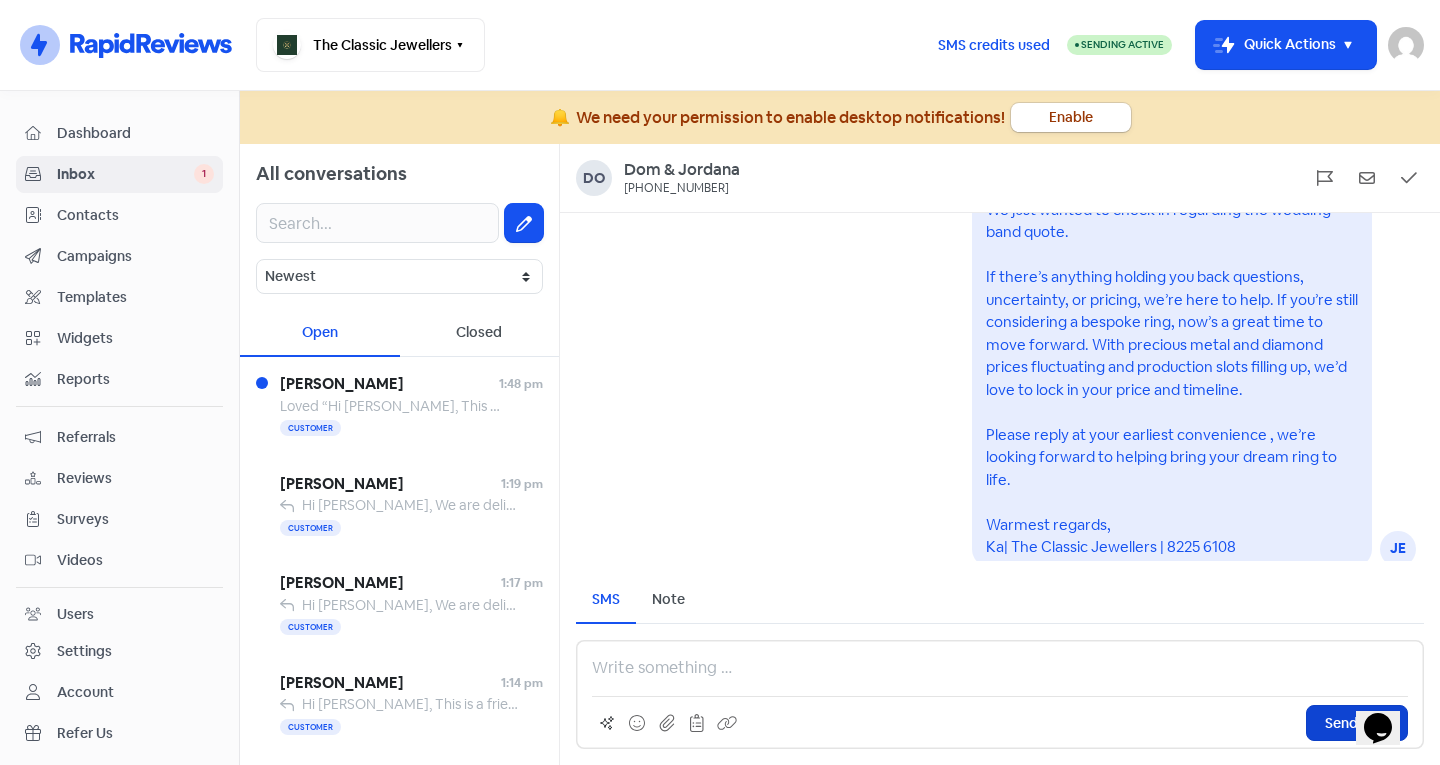 scroll, scrollTop: 0, scrollLeft: 0, axis: both 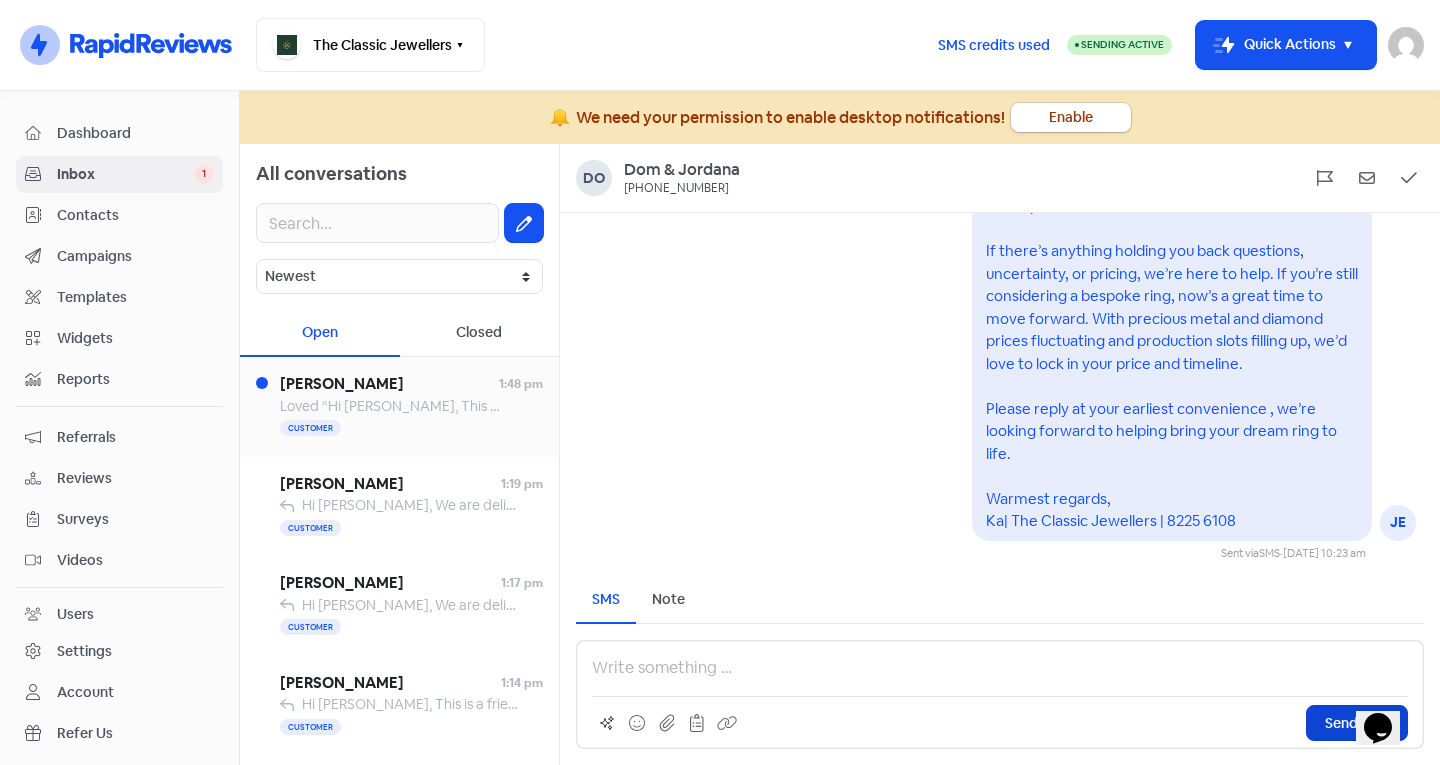click on "Customer" at bounding box center (411, 429) 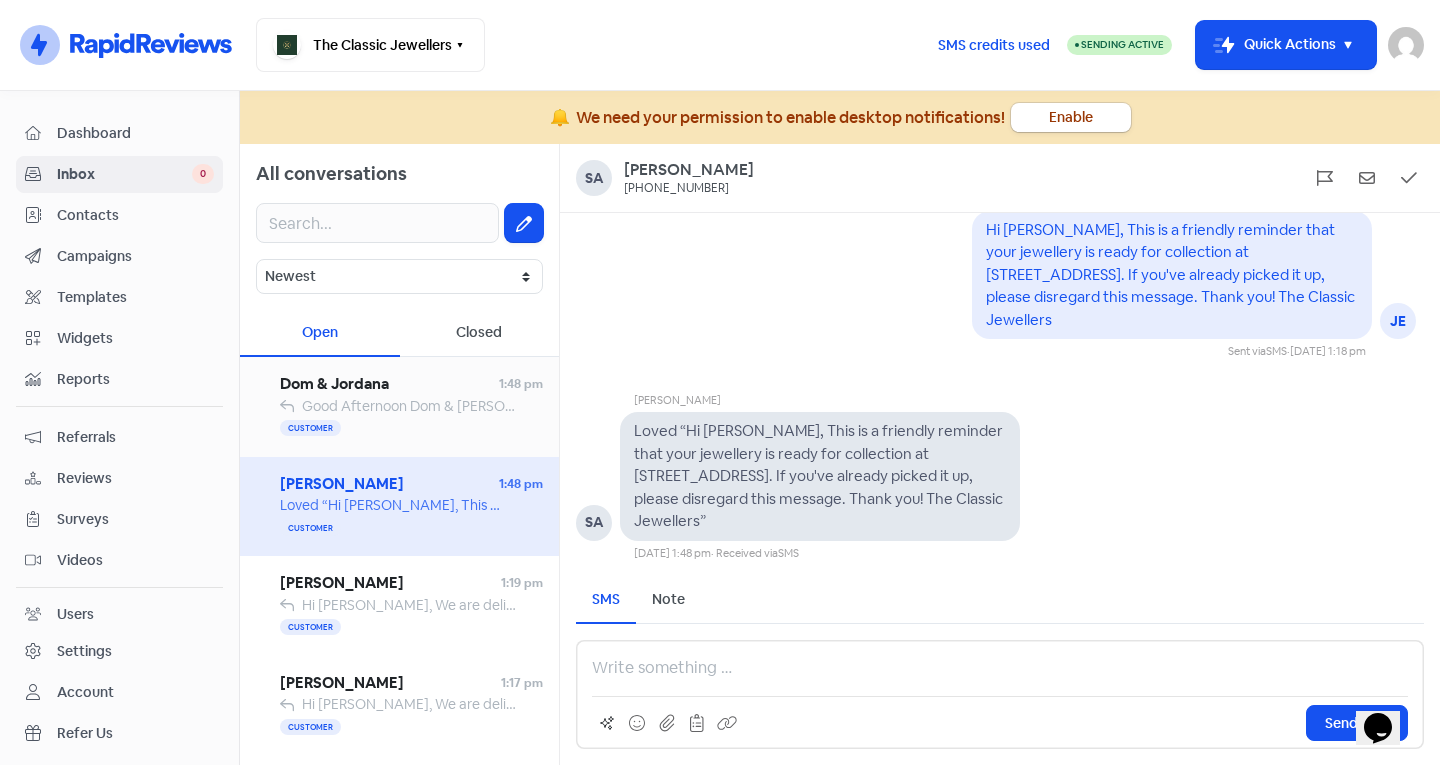 click on "Customer" at bounding box center (411, 429) 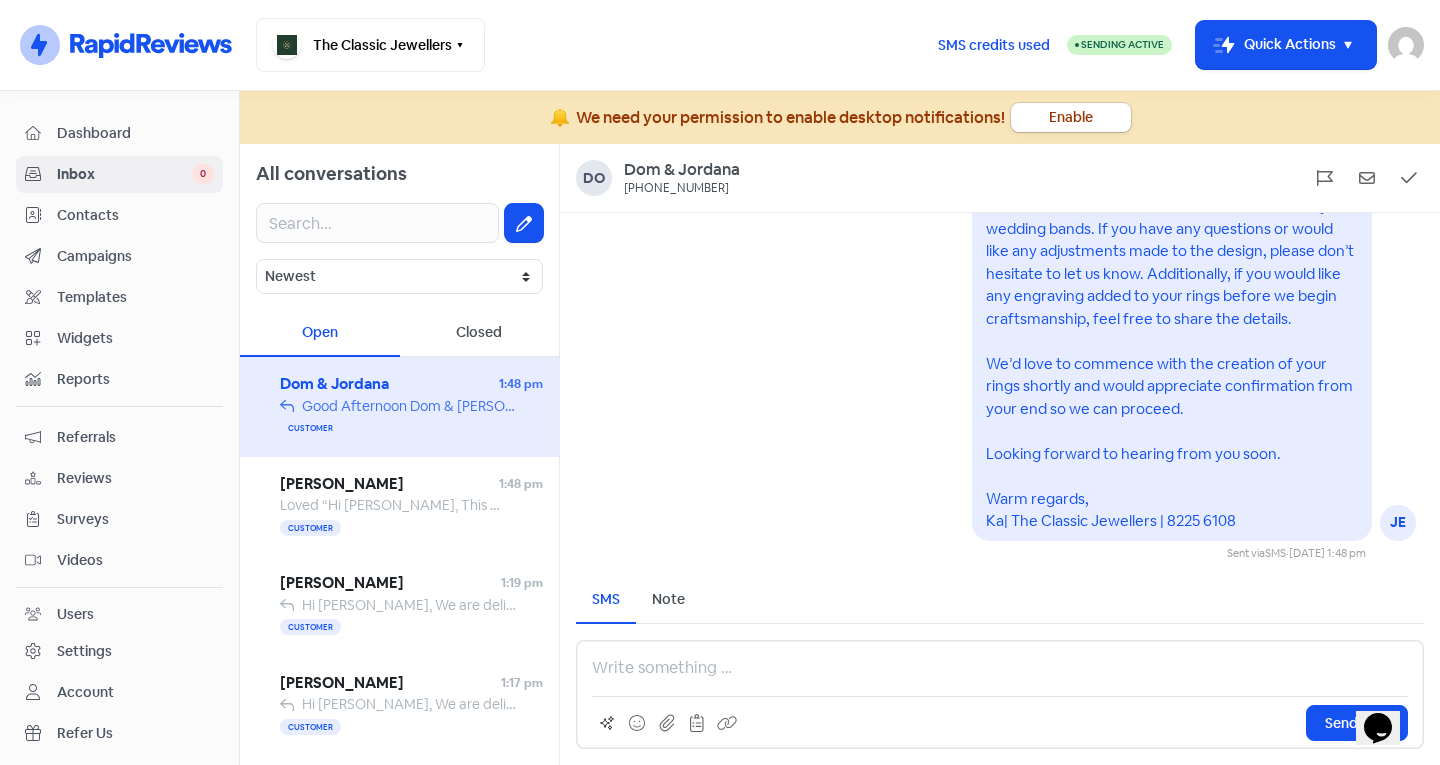 click on "Settings" at bounding box center [84, 651] 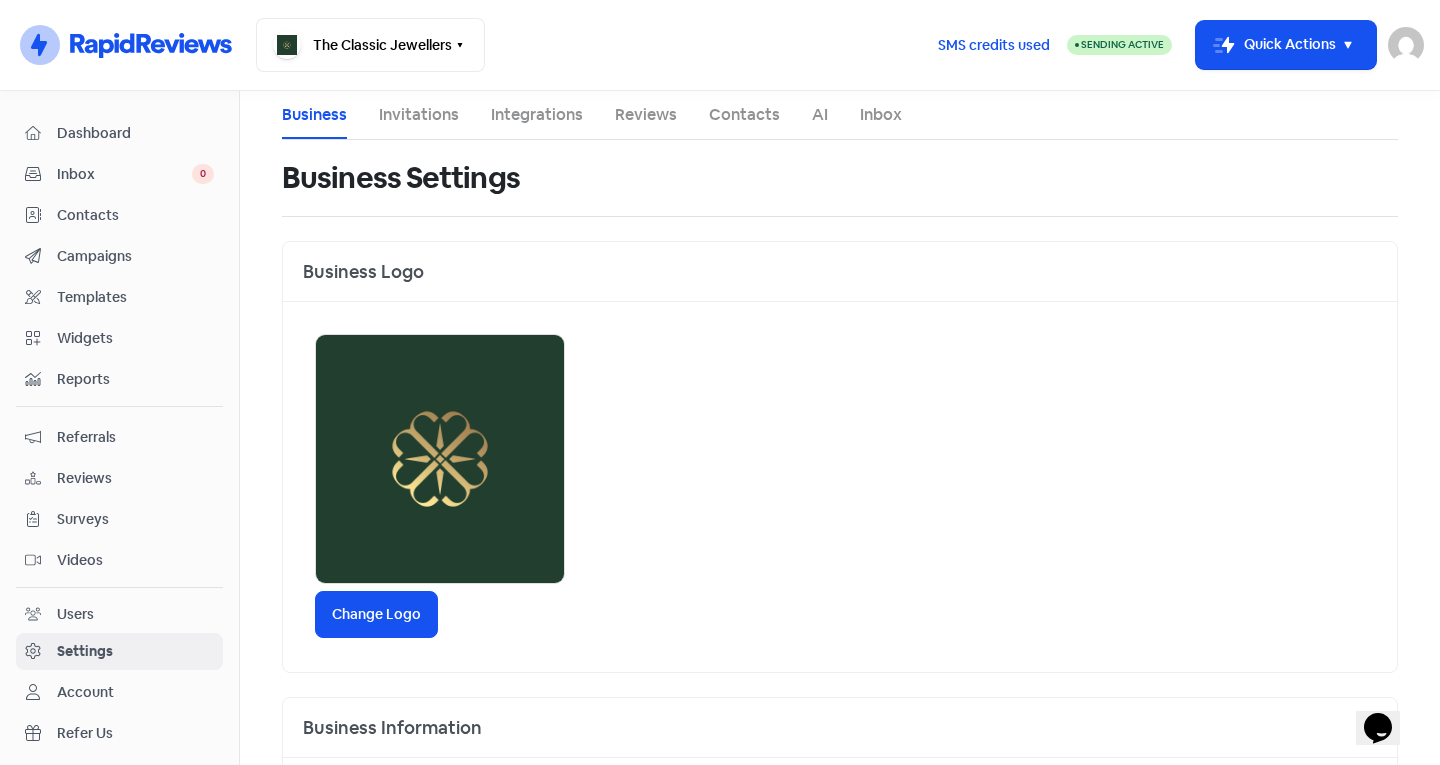 scroll, scrollTop: 76, scrollLeft: 0, axis: vertical 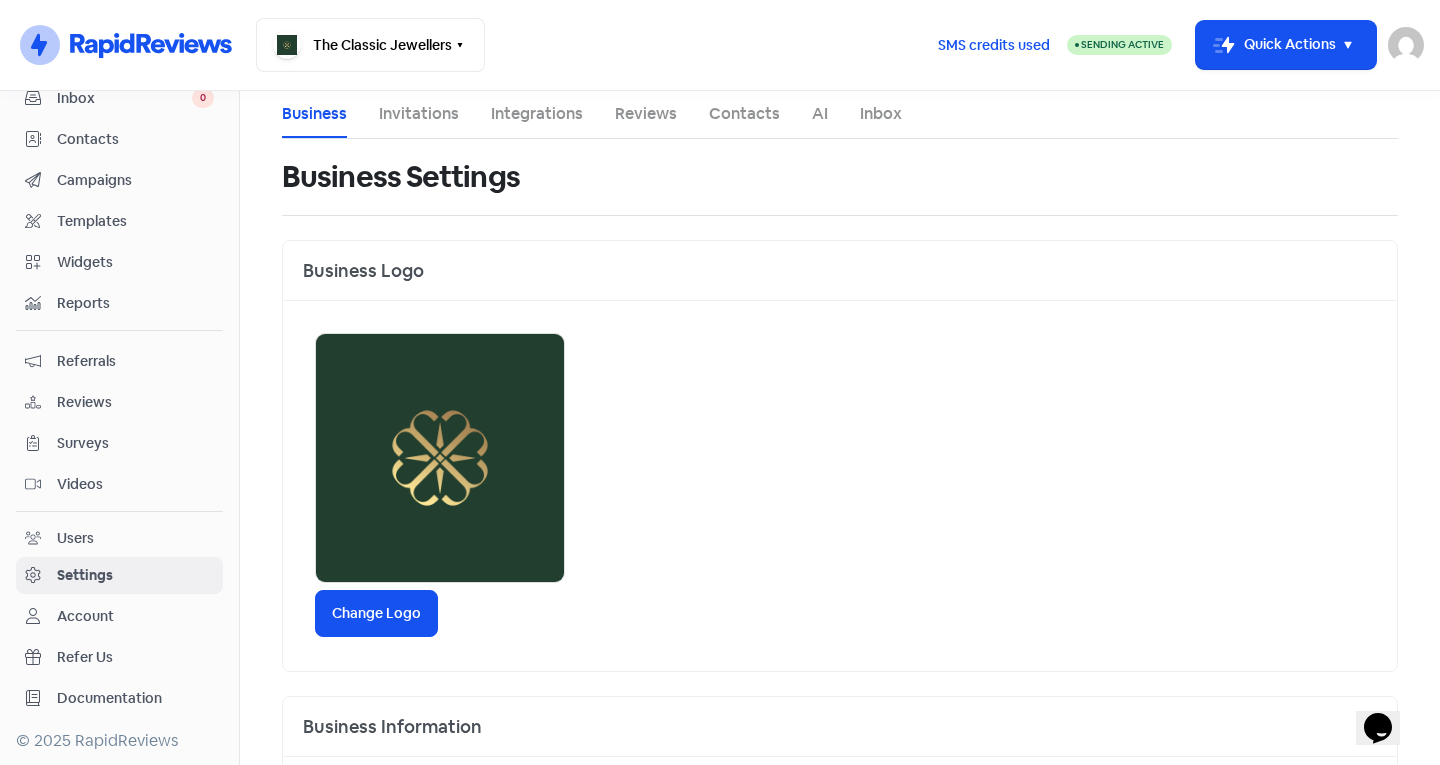 click on "Reviews" at bounding box center (646, 114) 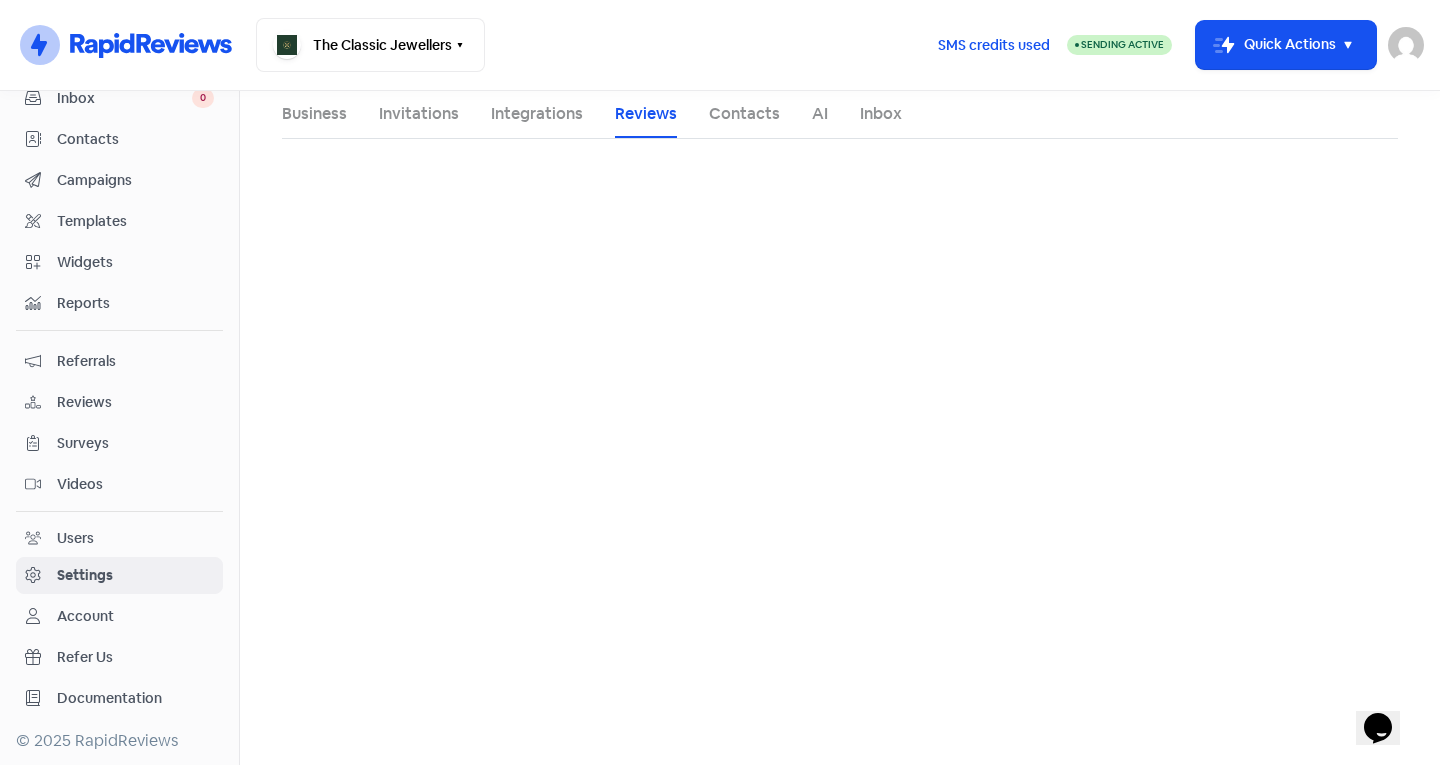 scroll, scrollTop: 0, scrollLeft: 0, axis: both 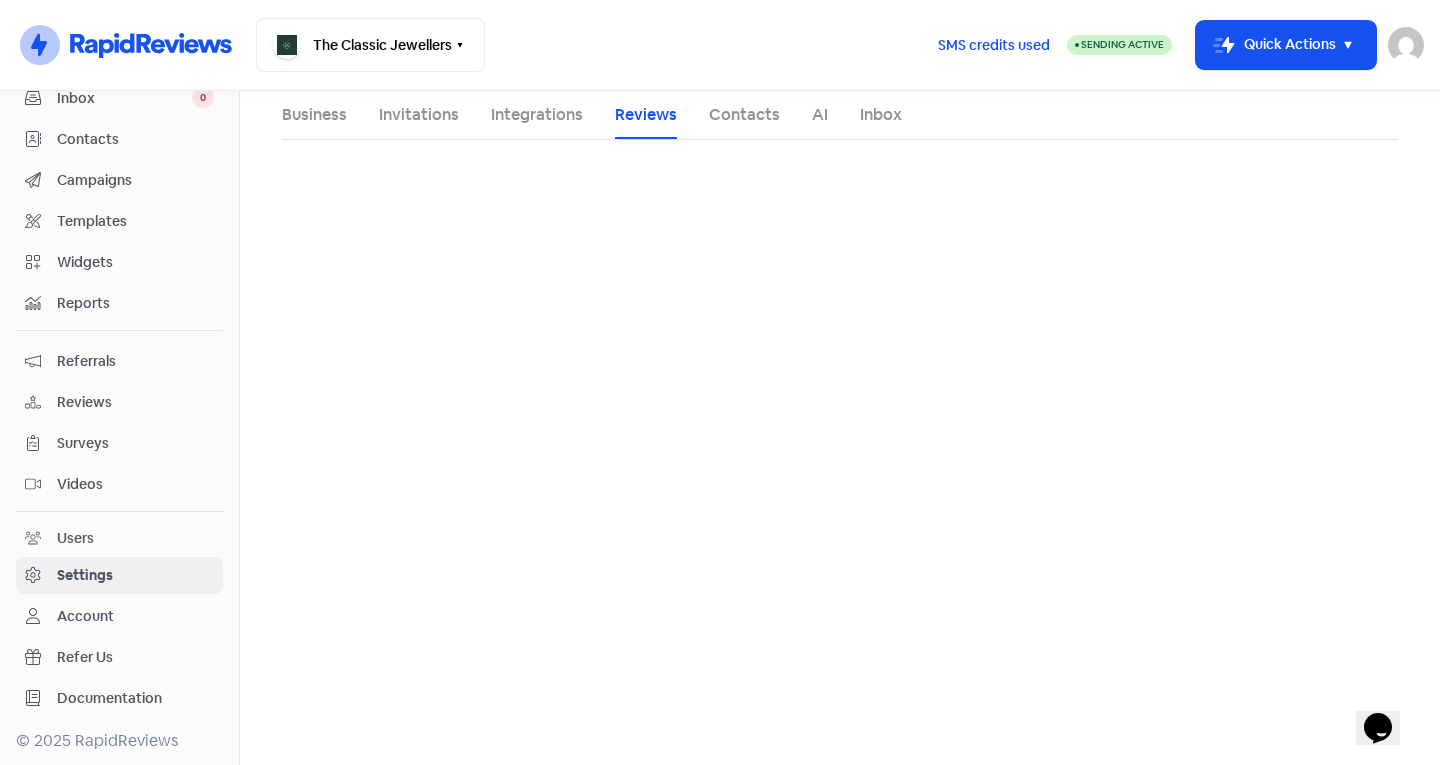 click on "Integrations" at bounding box center (537, 115) 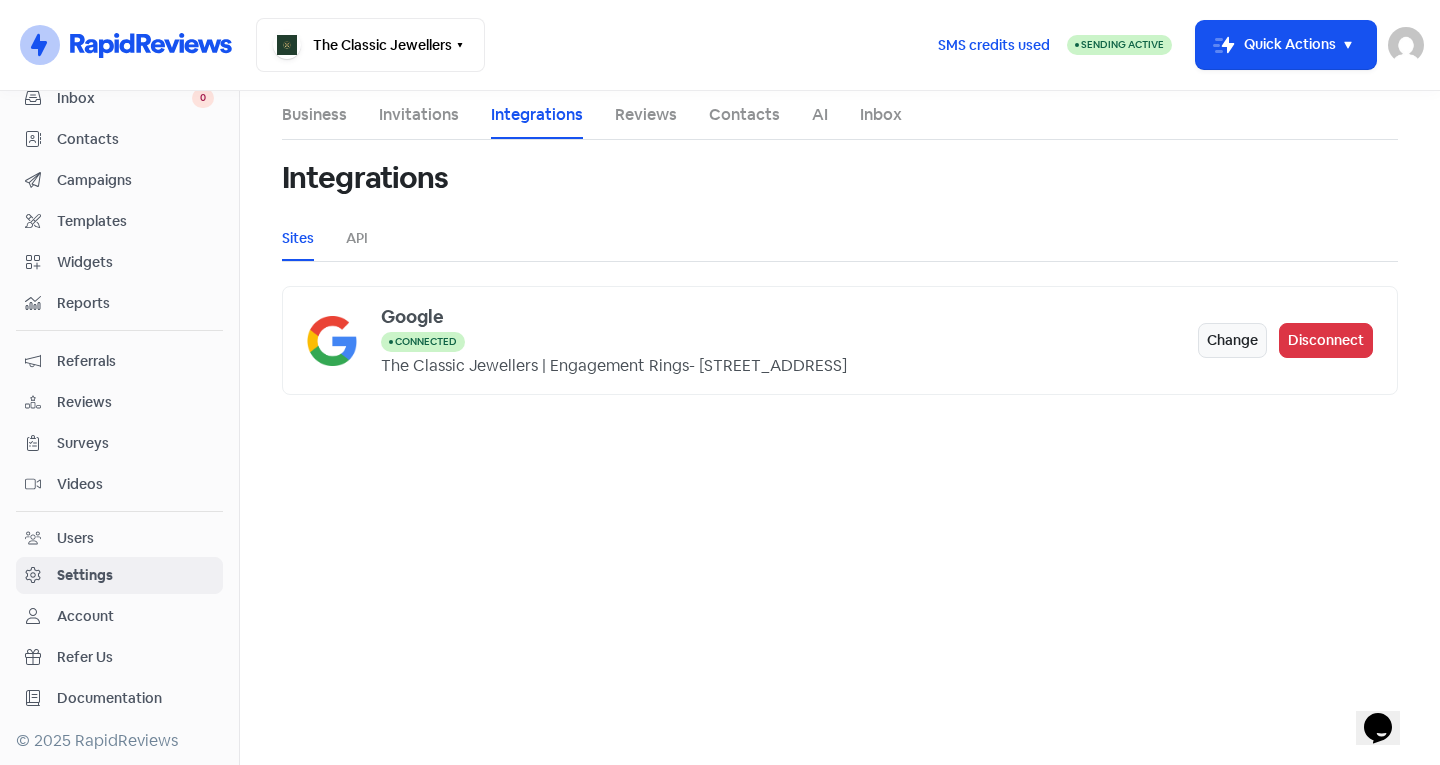 click on "Reviews" at bounding box center (646, 115) 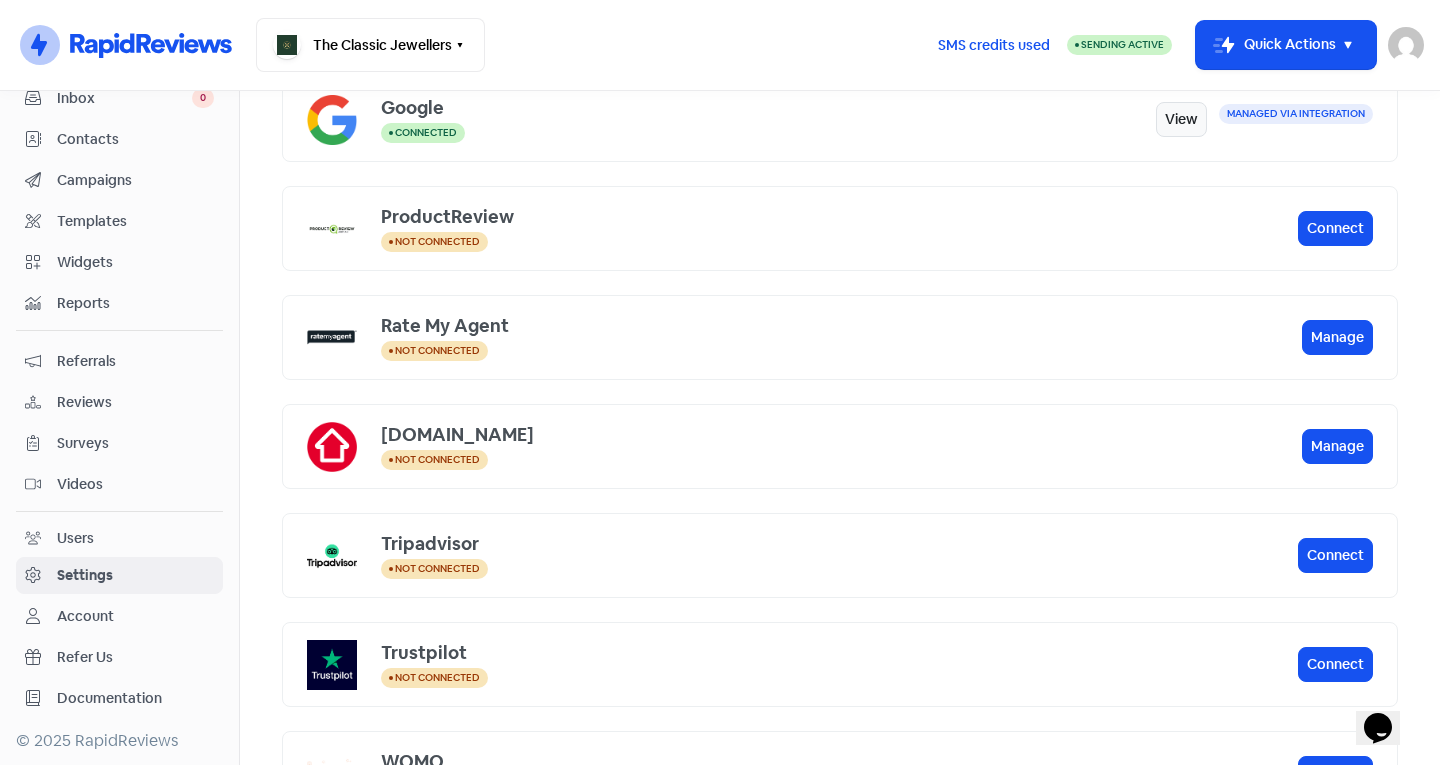 scroll, scrollTop: 0, scrollLeft: 0, axis: both 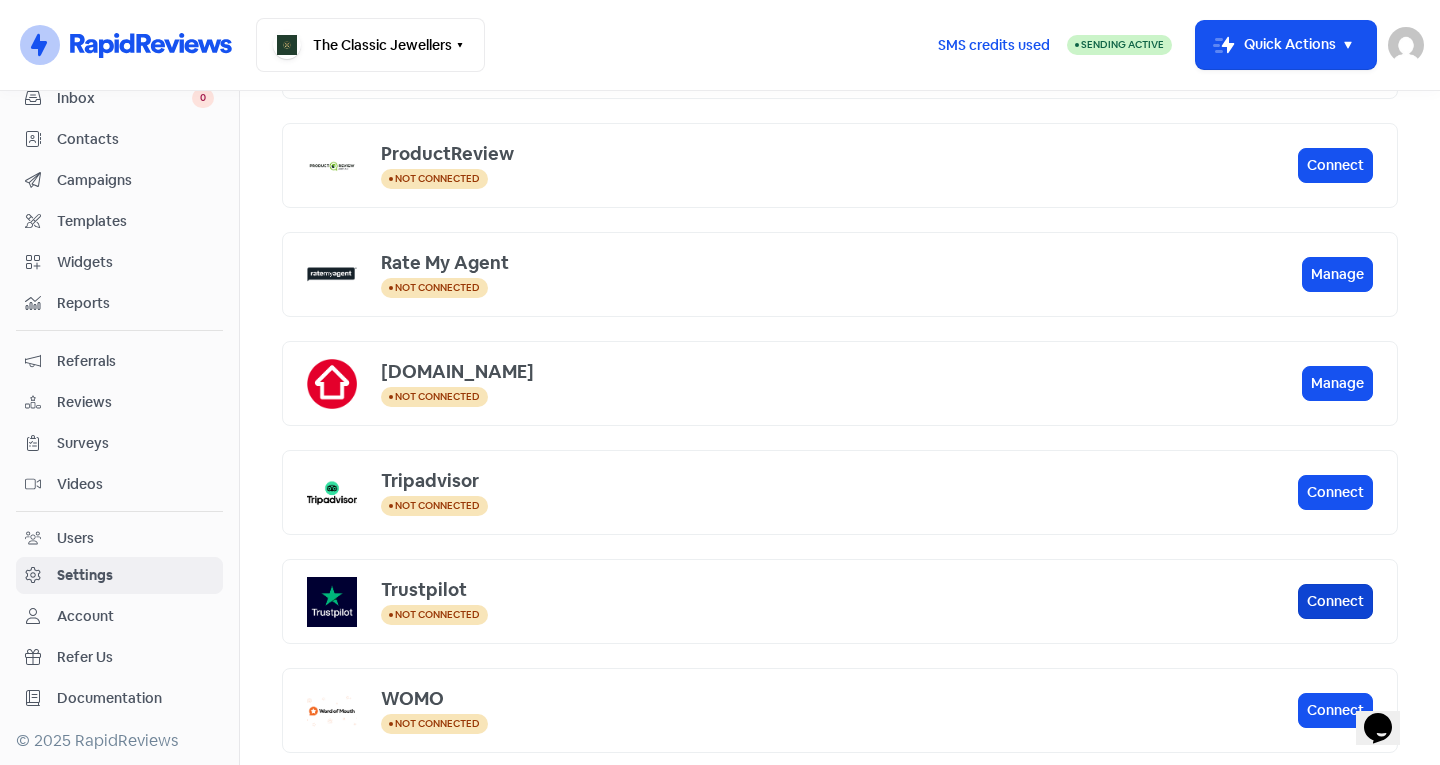 click on "Connect" at bounding box center [1335, 601] 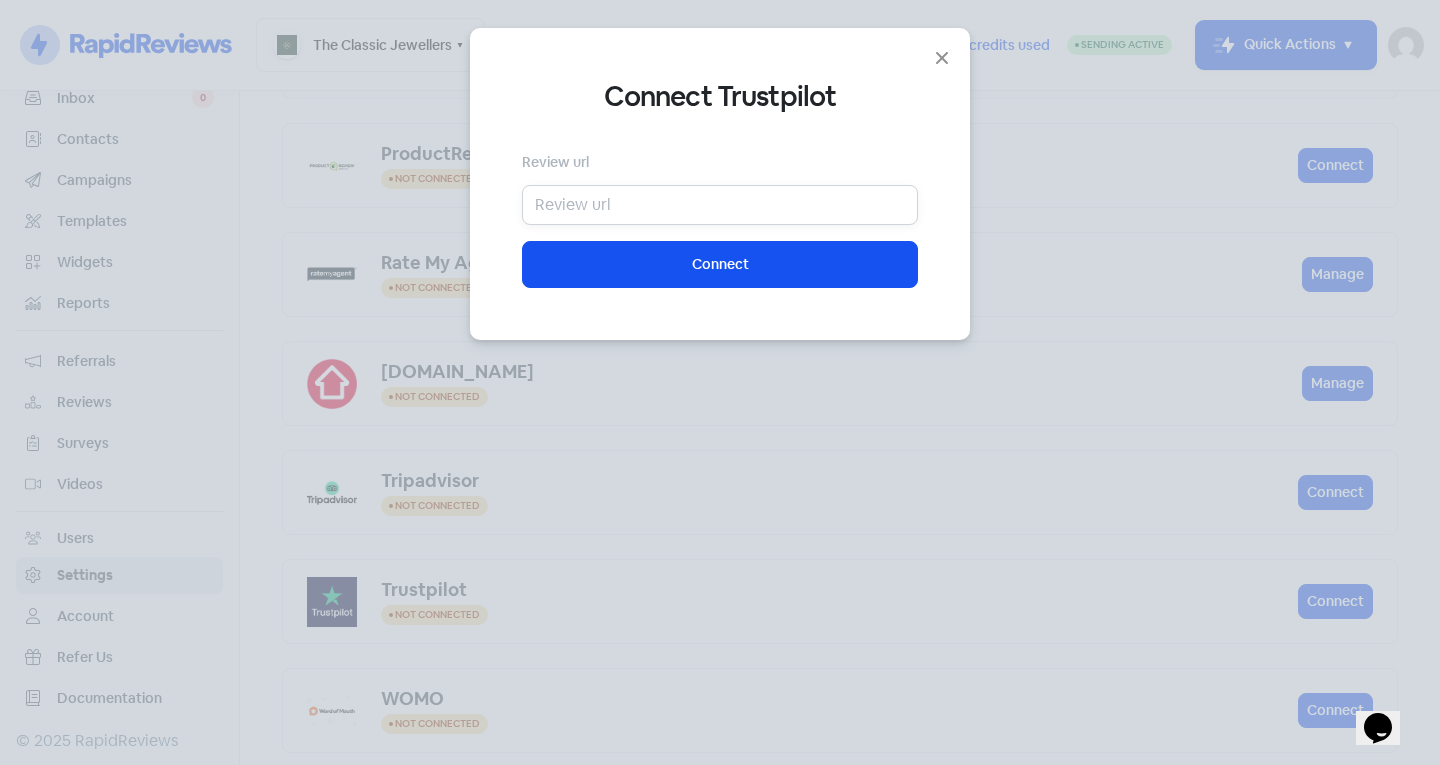 click at bounding box center (720, 205) 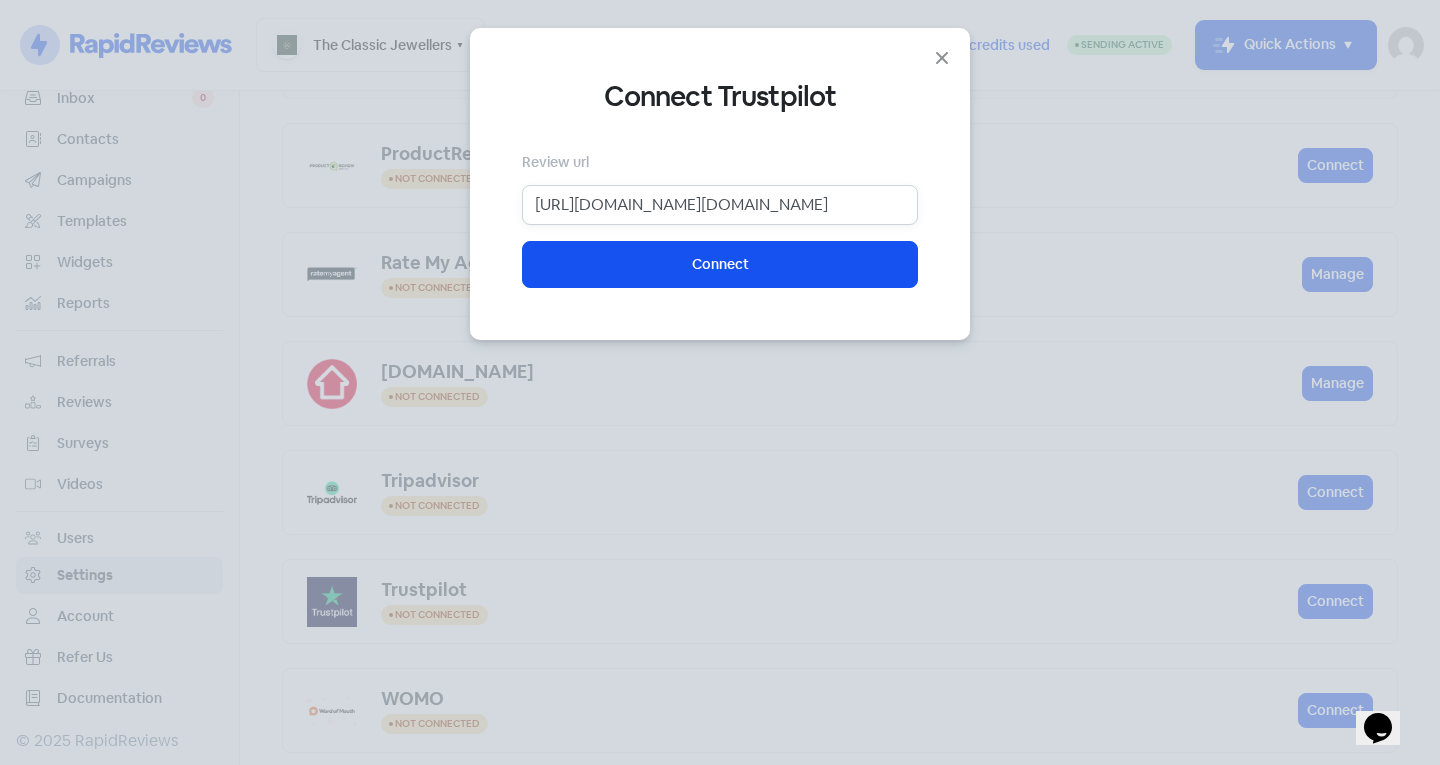 scroll, scrollTop: 0, scrollLeft: 45, axis: horizontal 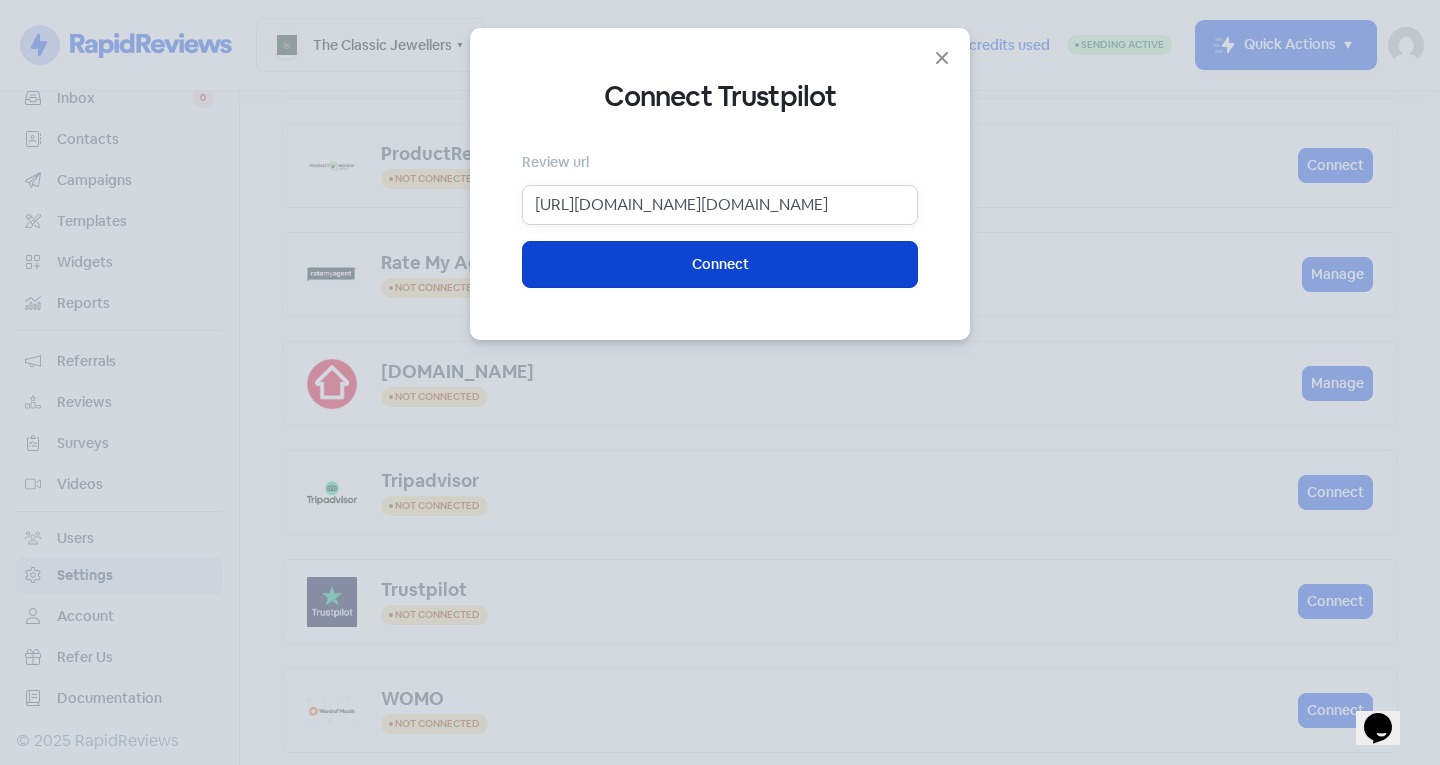 type on "[URL][DOMAIN_NAME][DOMAIN_NAME]" 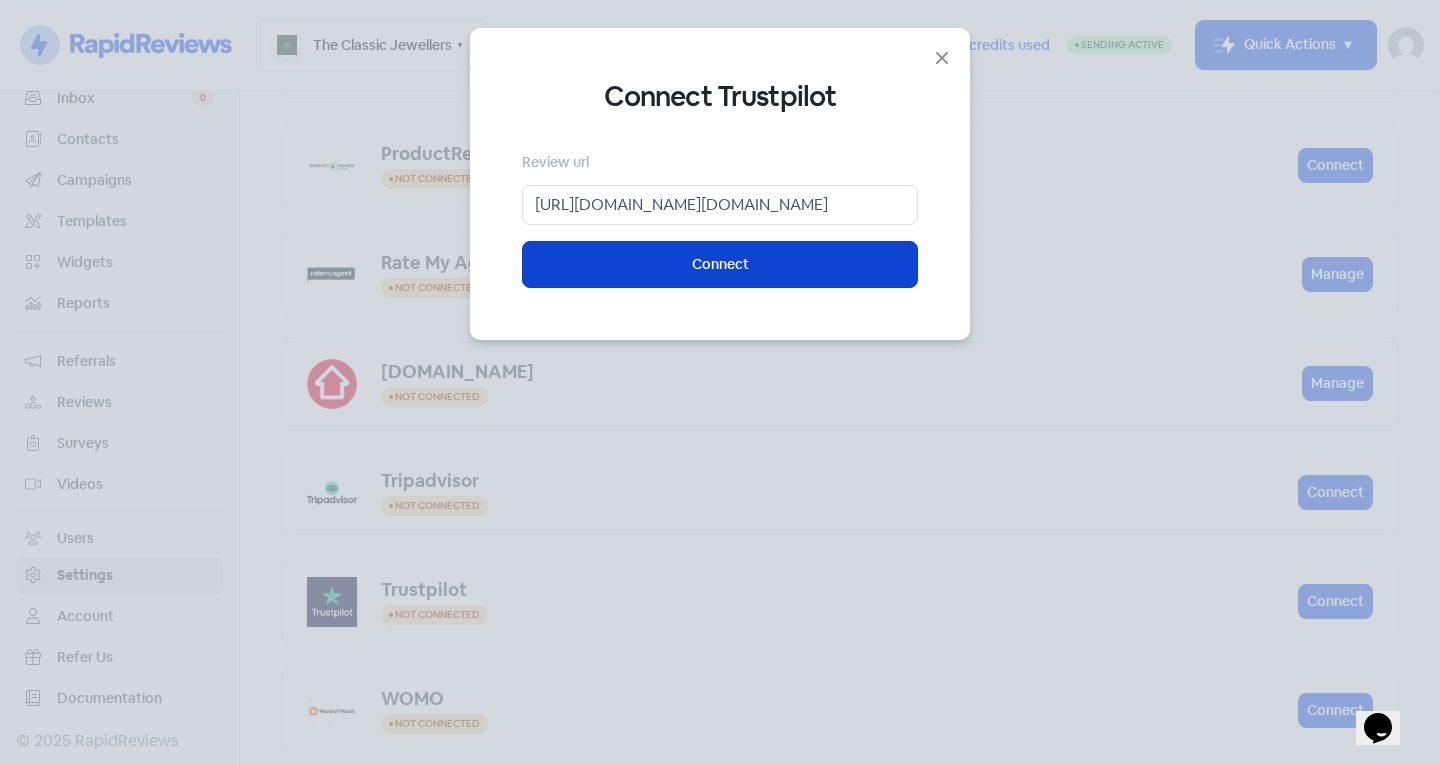 scroll, scrollTop: 0, scrollLeft: 0, axis: both 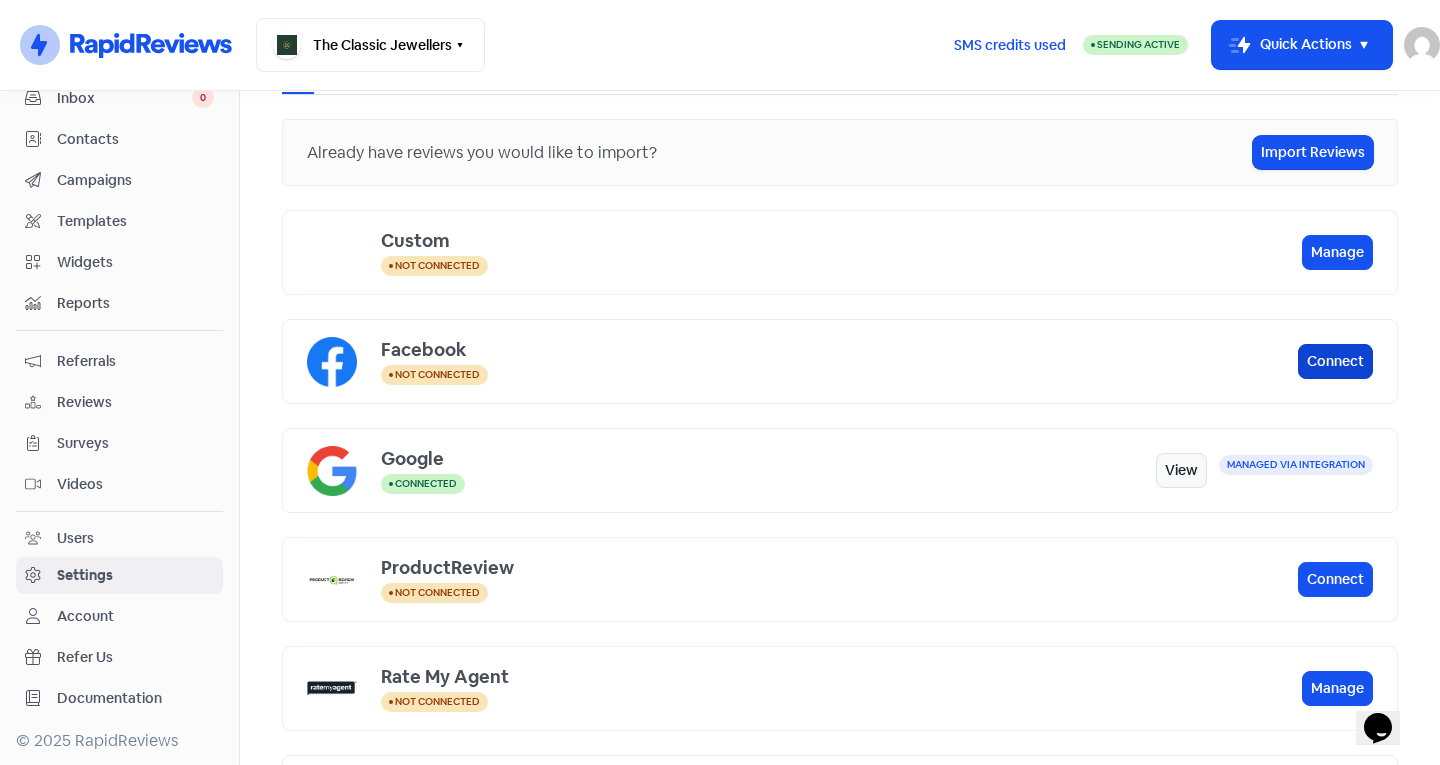 click on "Connect" at bounding box center [1335, 361] 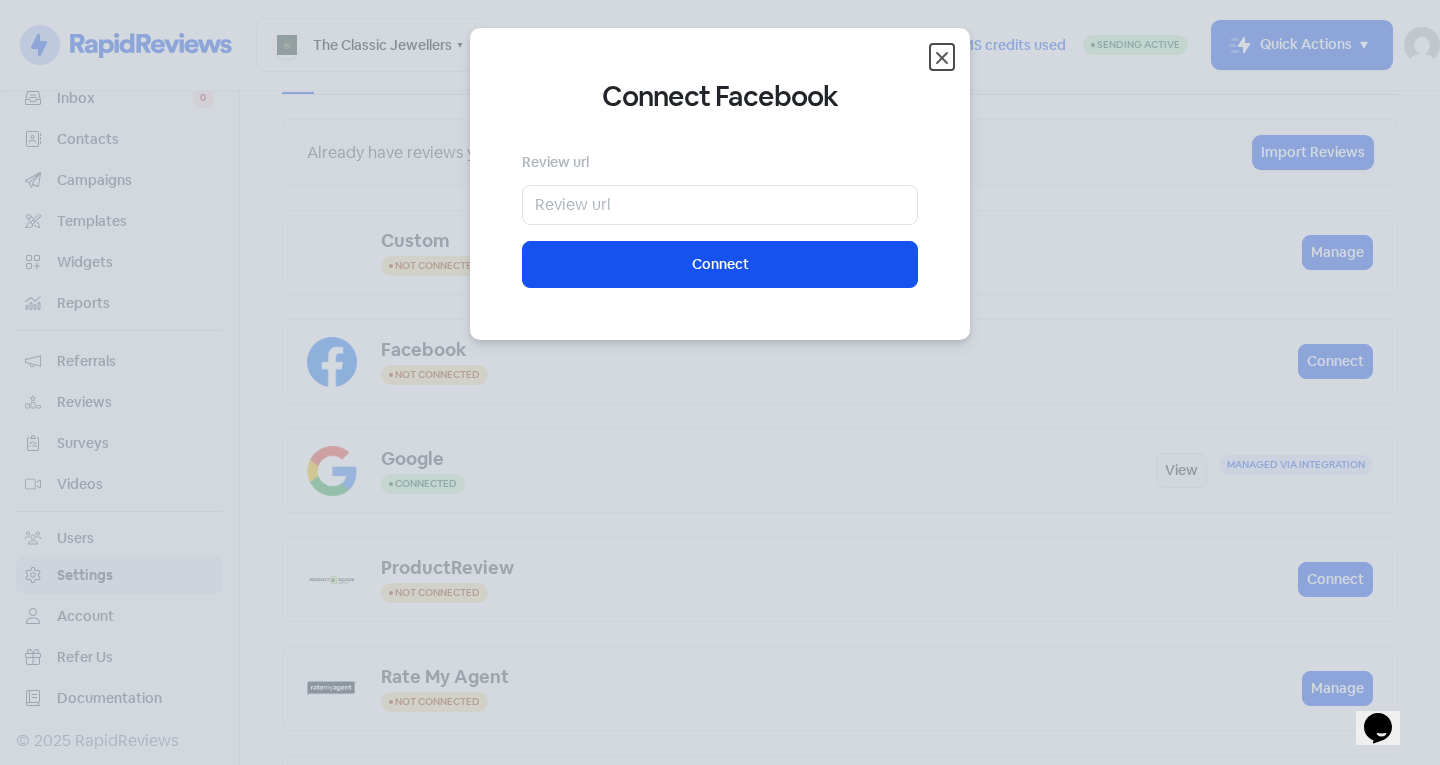 click 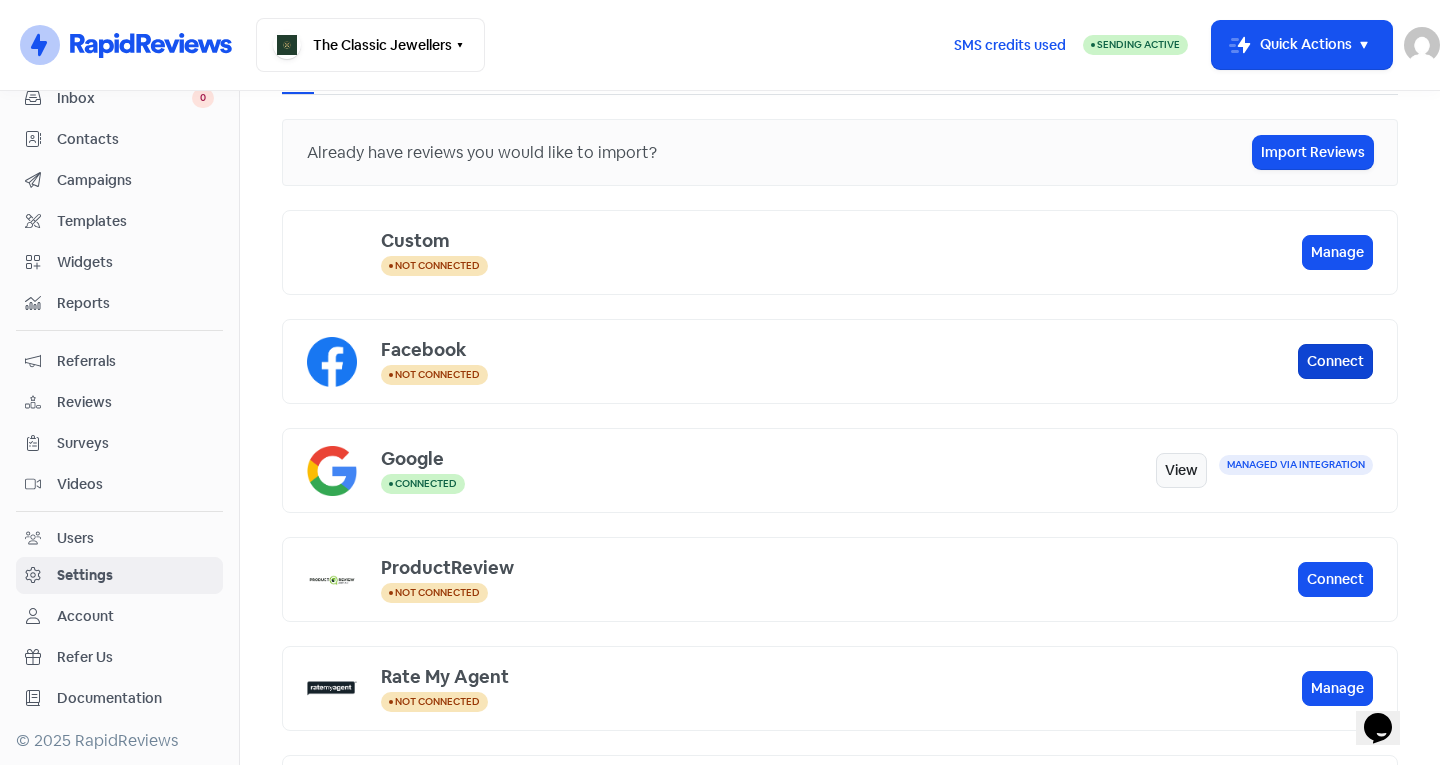 click on "Connect" at bounding box center [1335, 361] 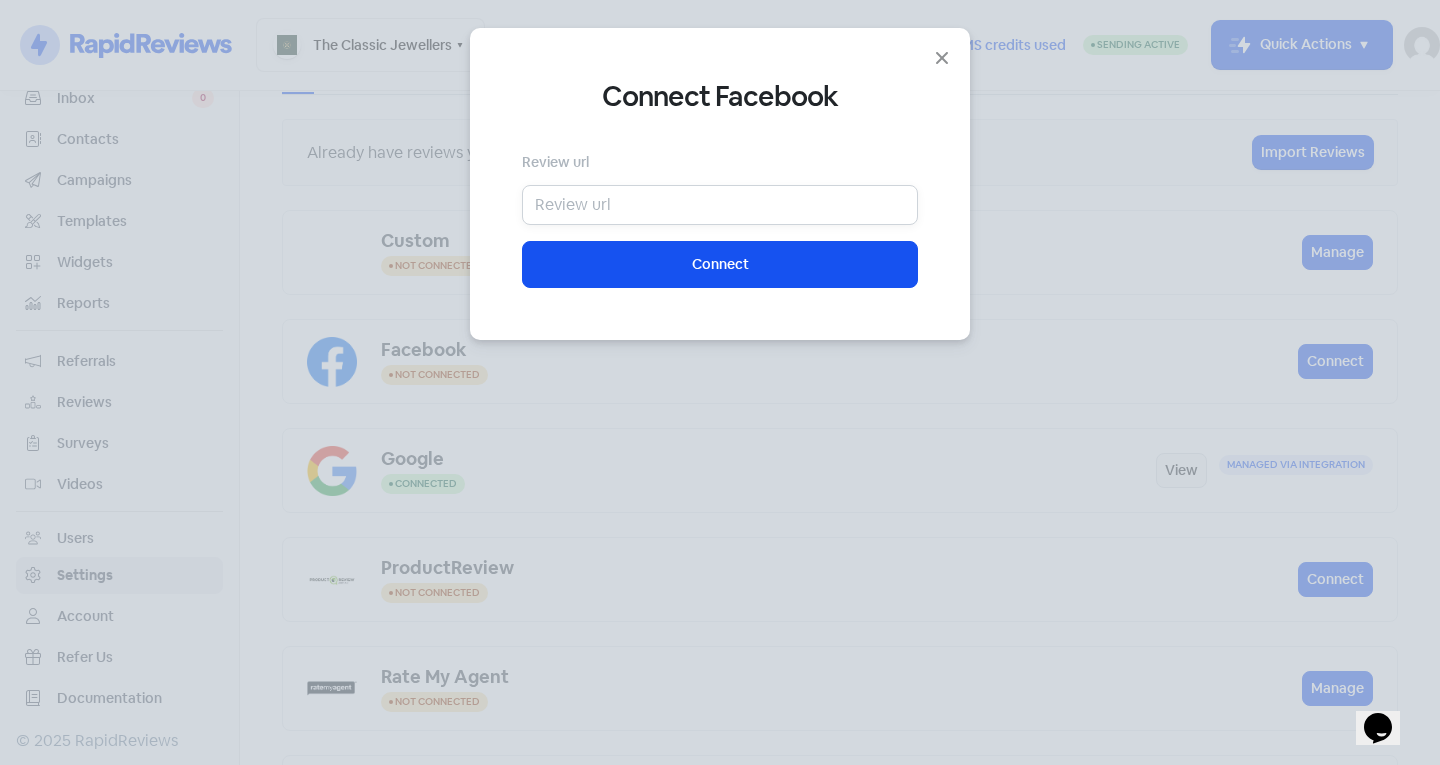 click at bounding box center [720, 205] 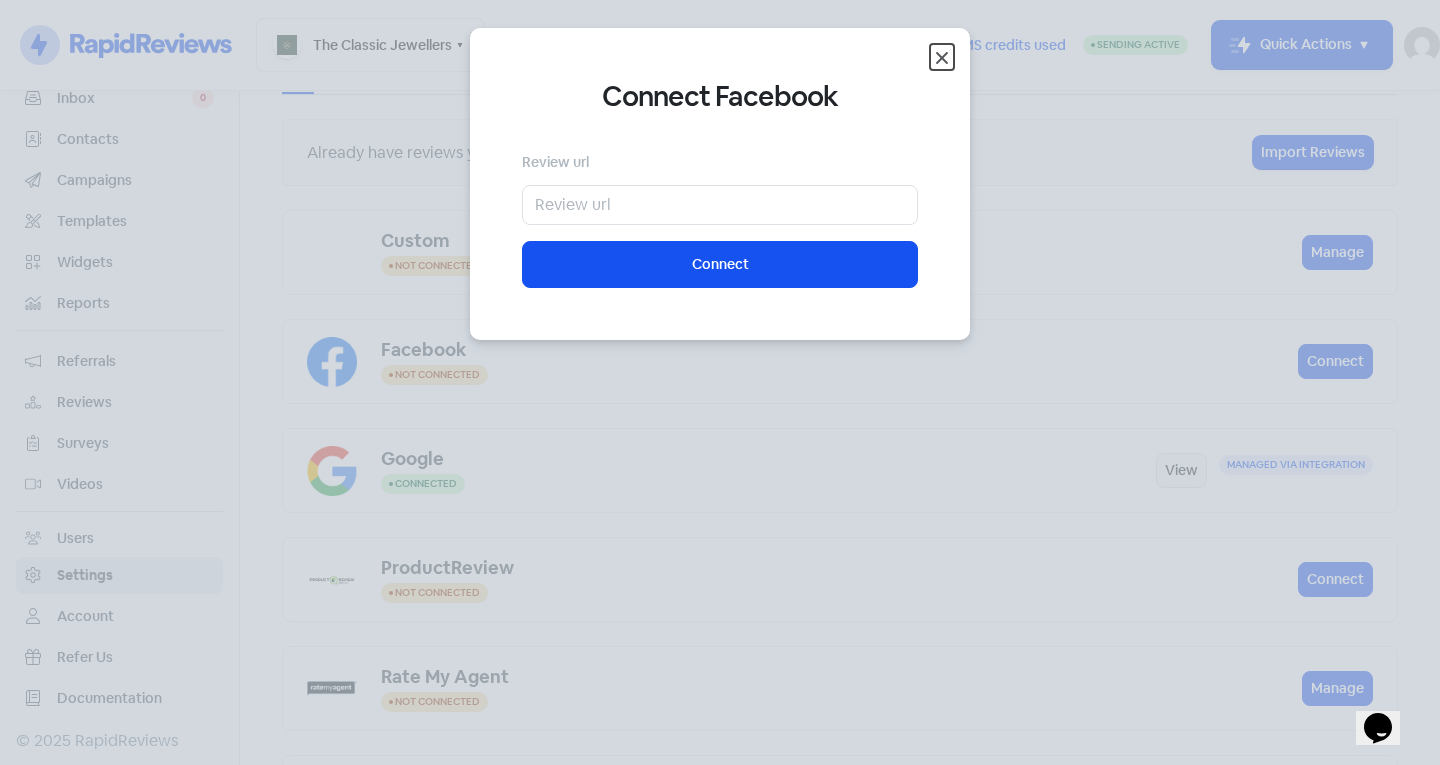 click 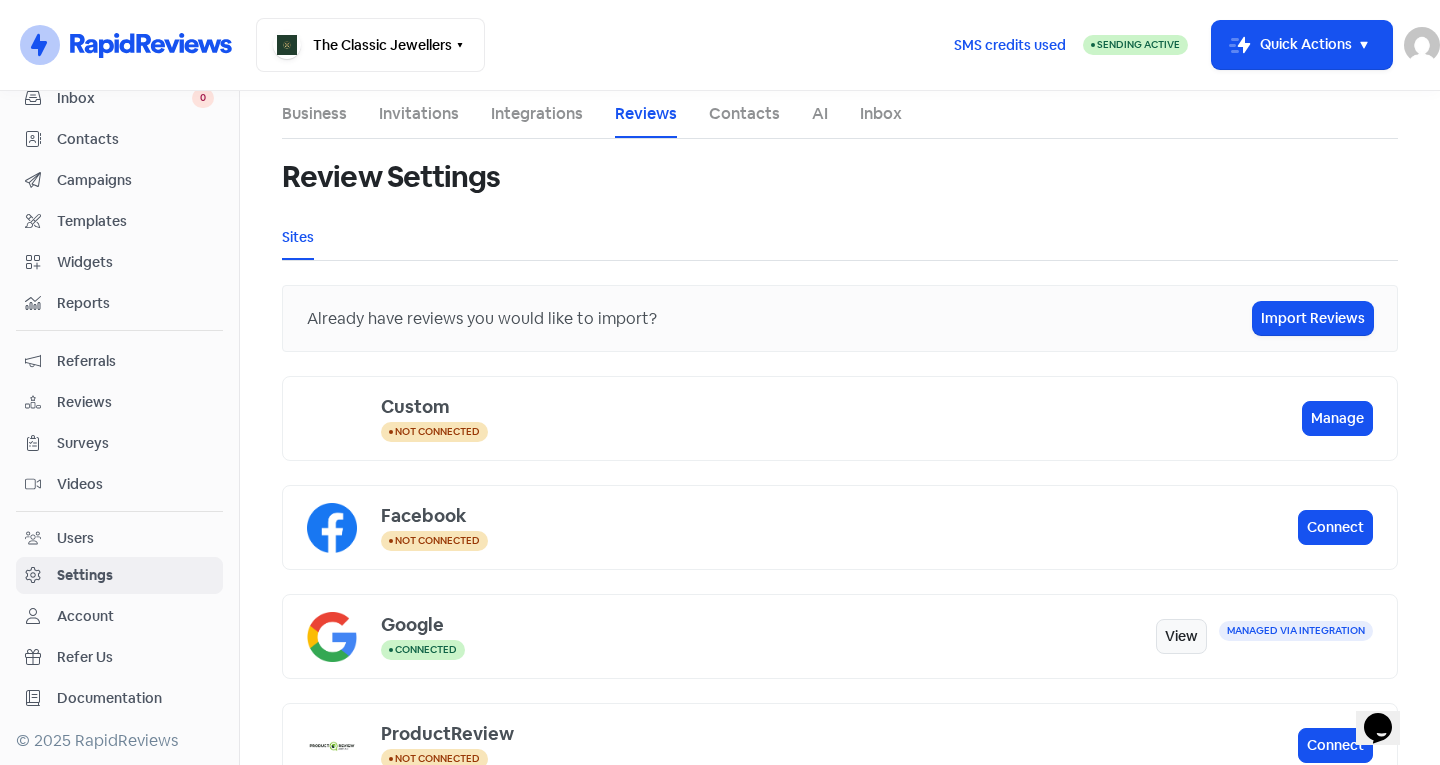 scroll, scrollTop: 0, scrollLeft: 0, axis: both 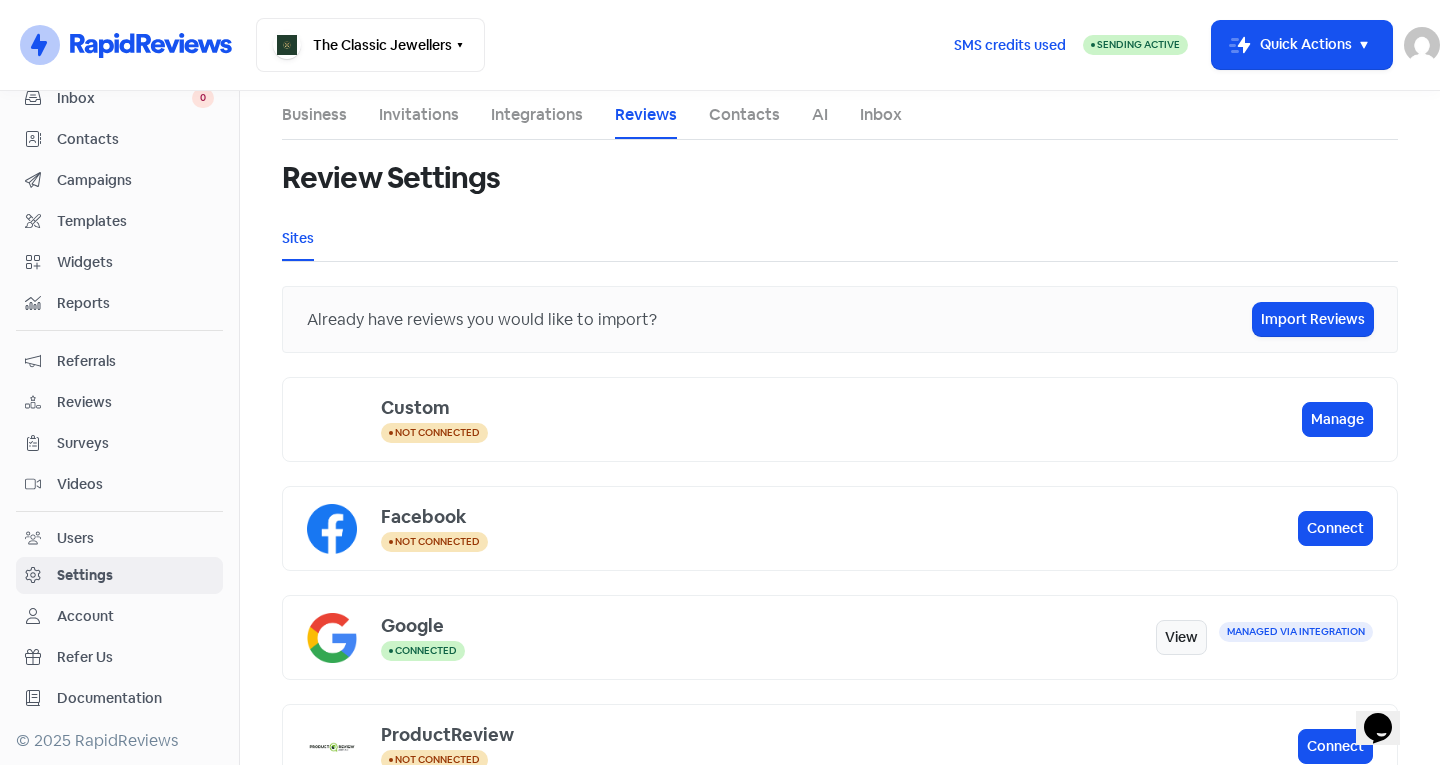 click on "Integrations" at bounding box center [537, 115] 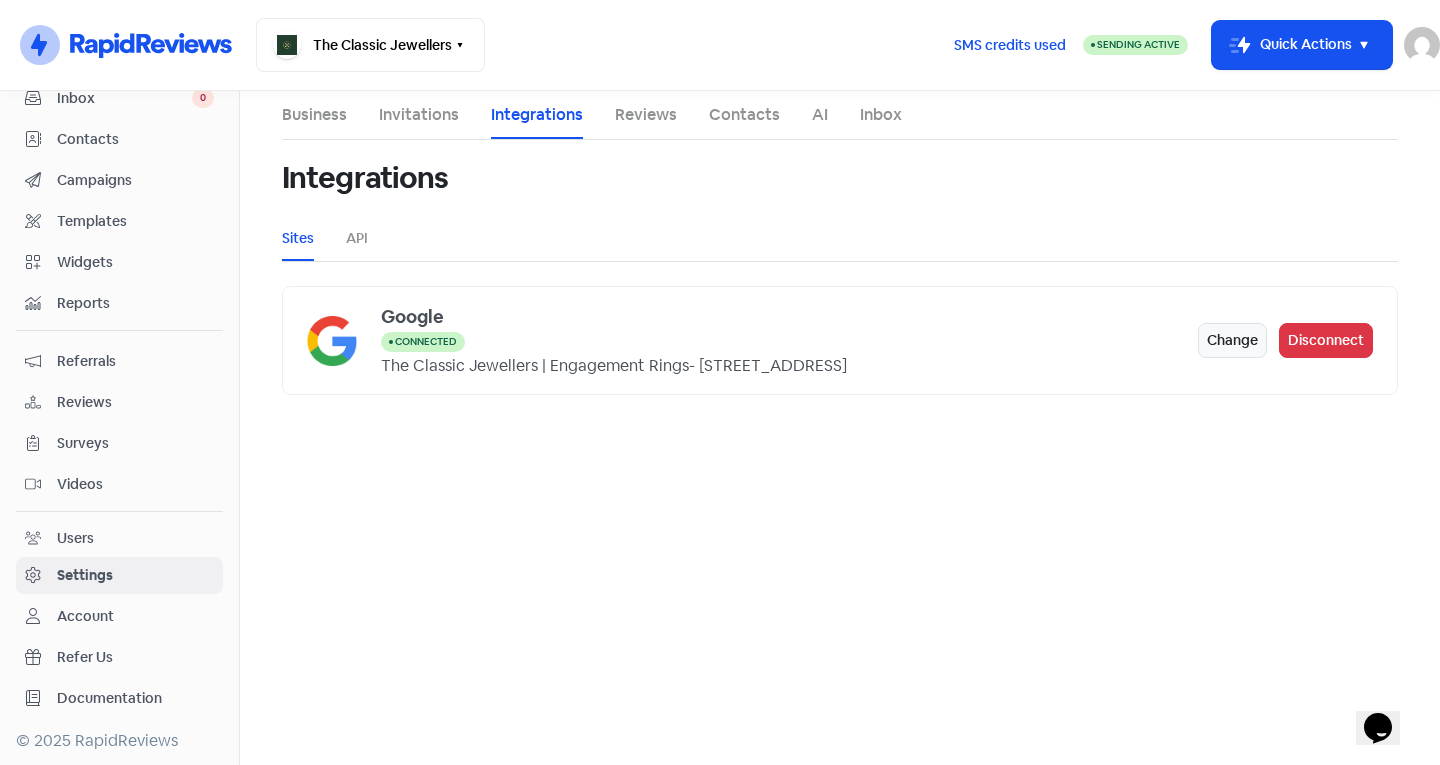 click on "Invitations" at bounding box center [419, 115] 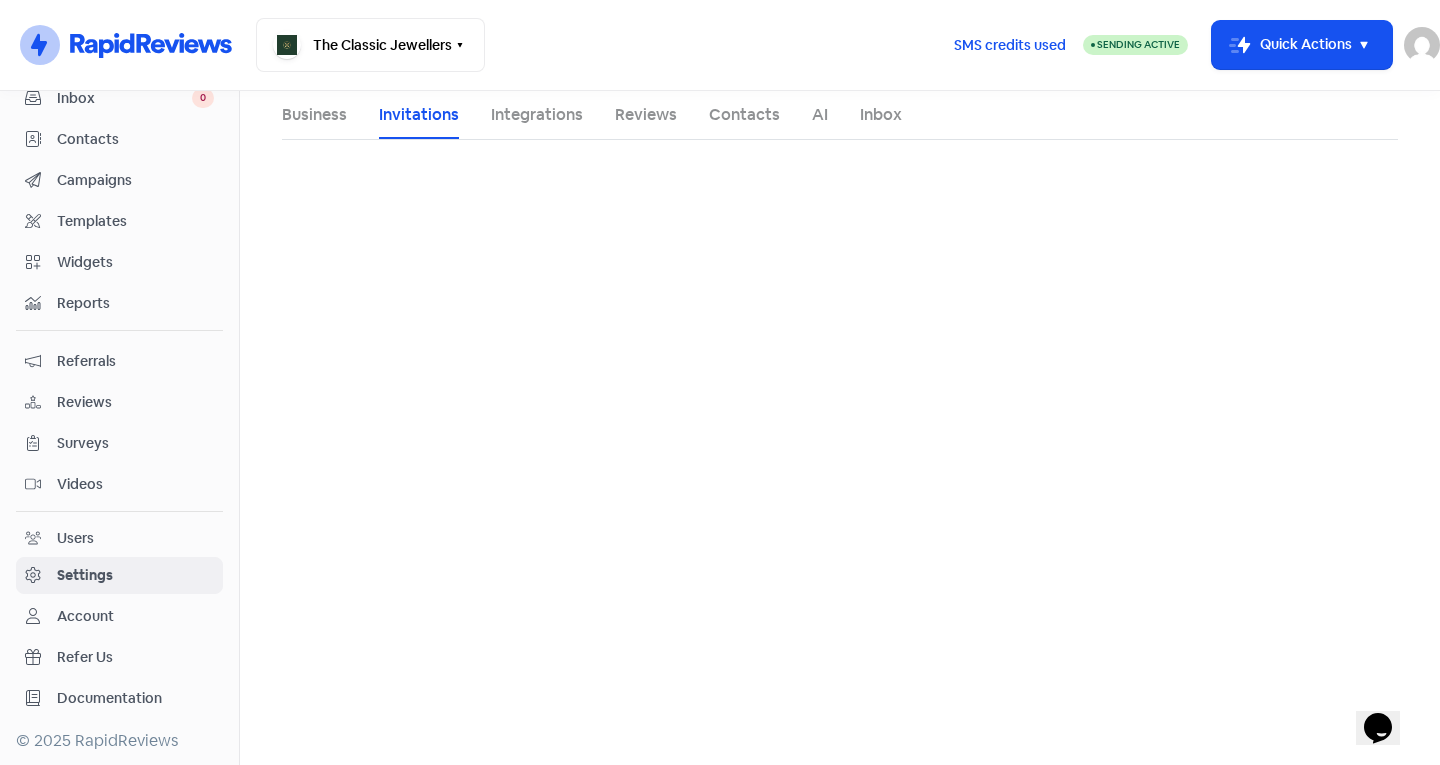 select on "[GEOGRAPHIC_DATA]/[GEOGRAPHIC_DATA]" 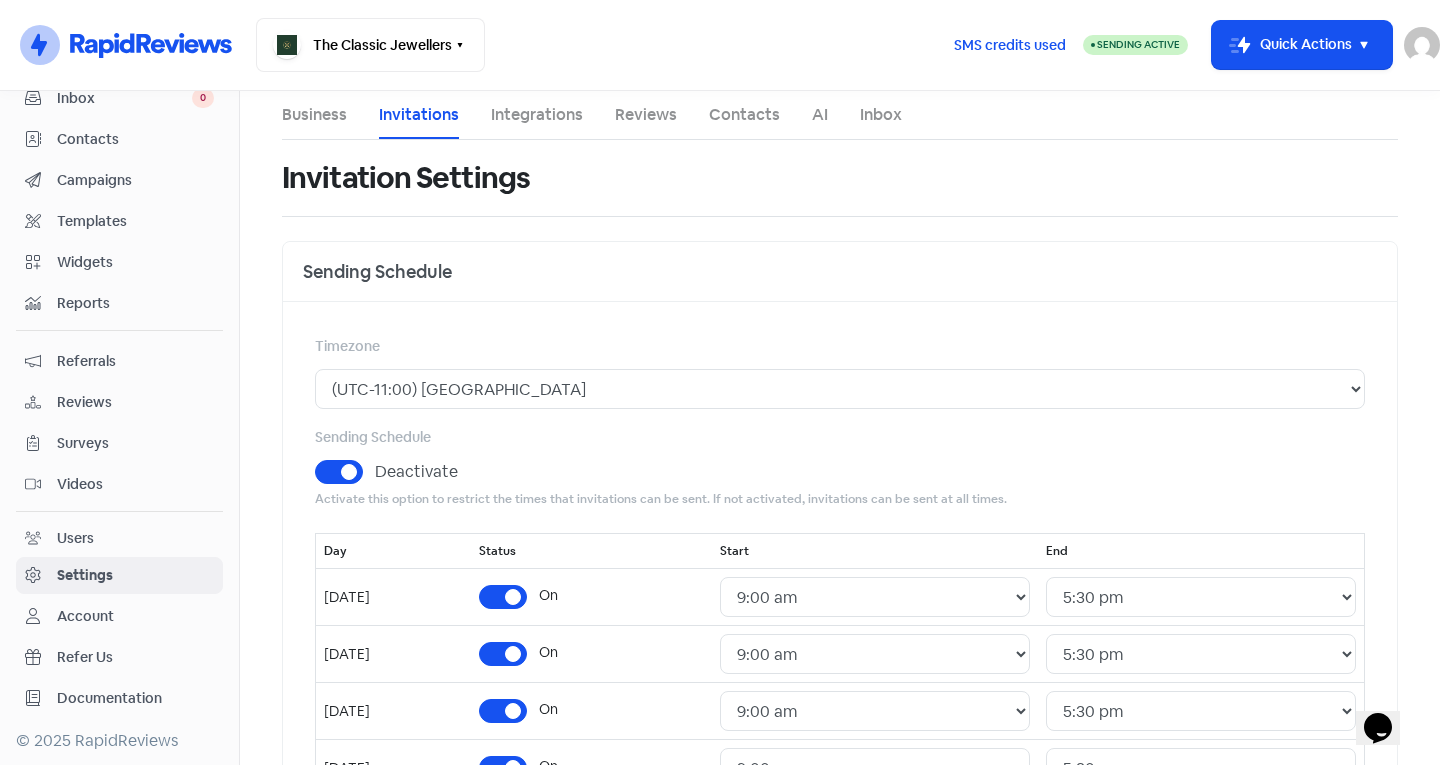 click on "Business" at bounding box center (314, 115) 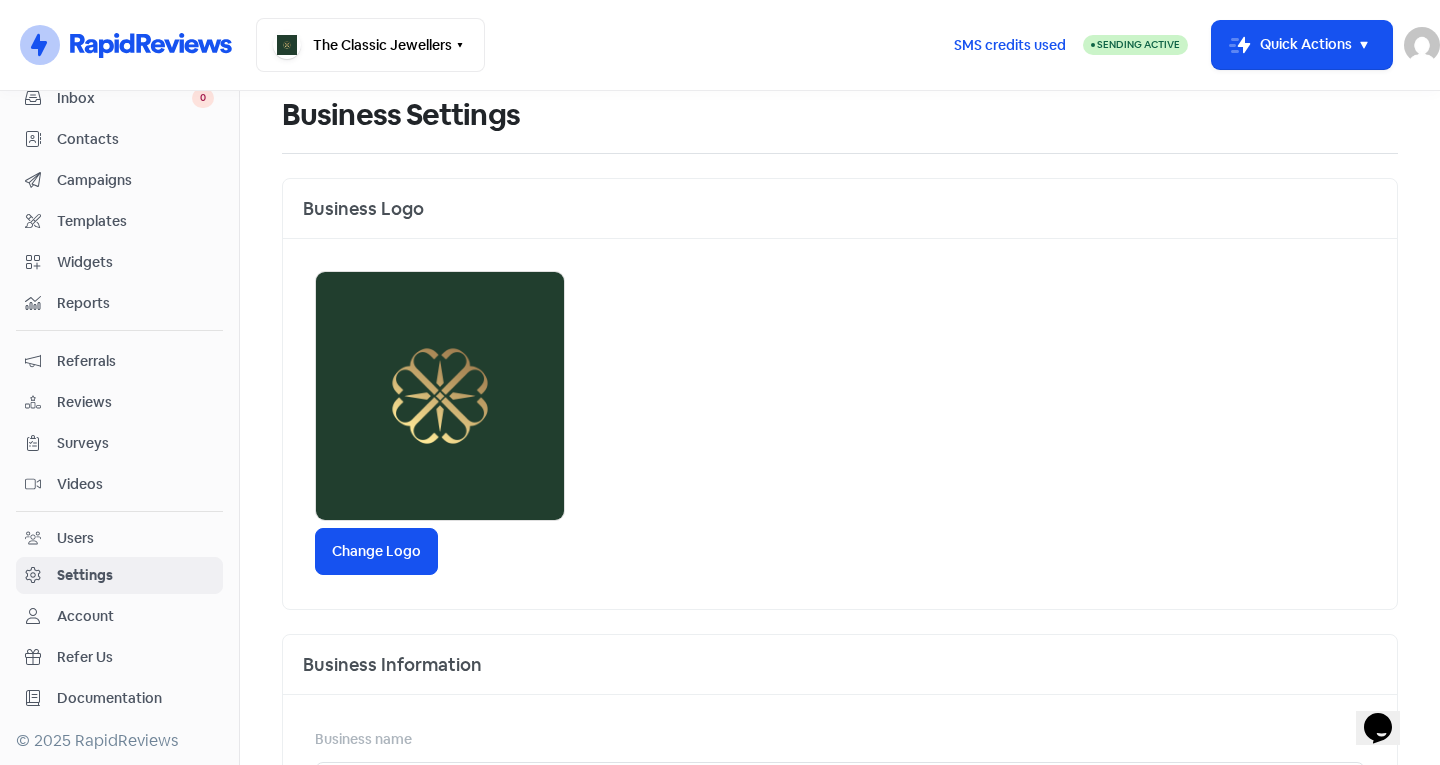 scroll, scrollTop: 0, scrollLeft: 0, axis: both 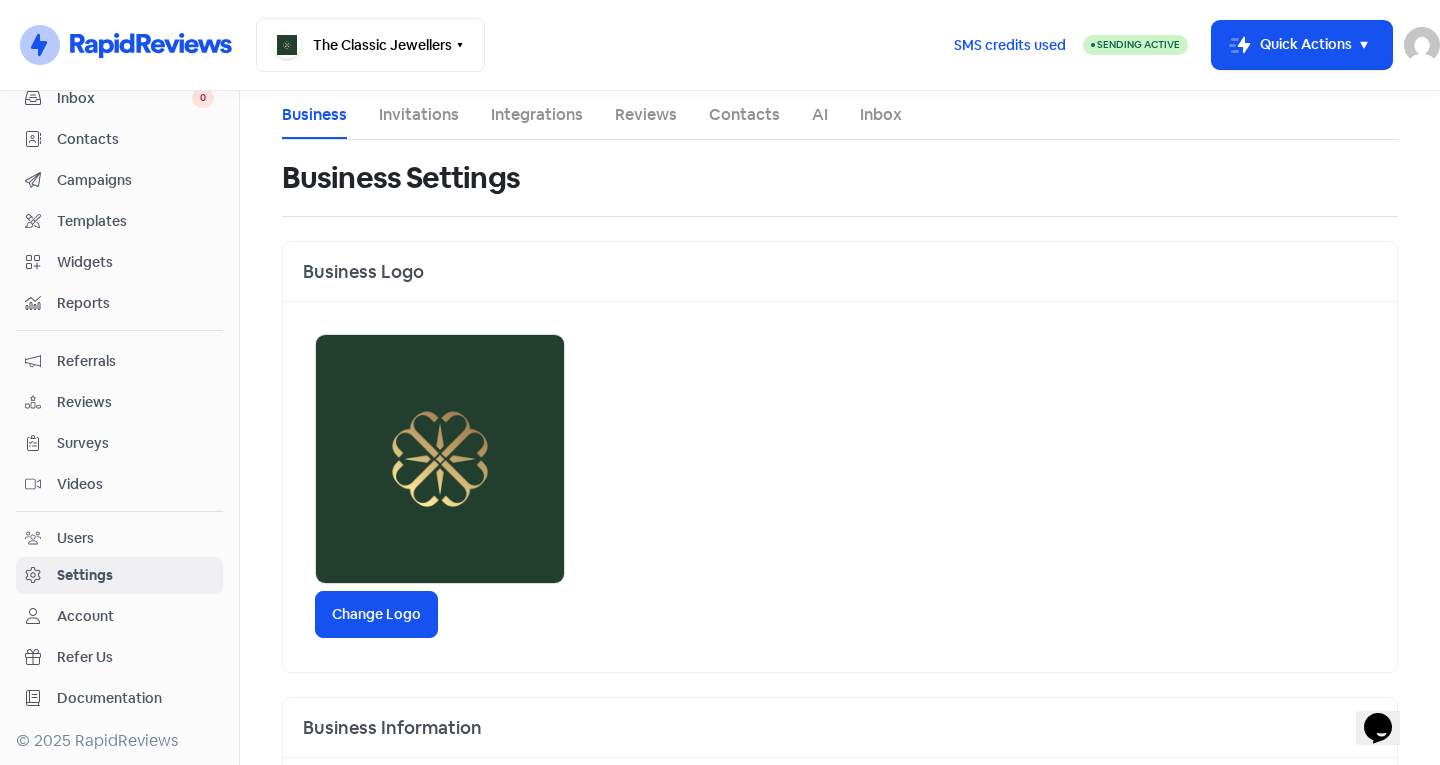 click on "Integrations" at bounding box center [537, 115] 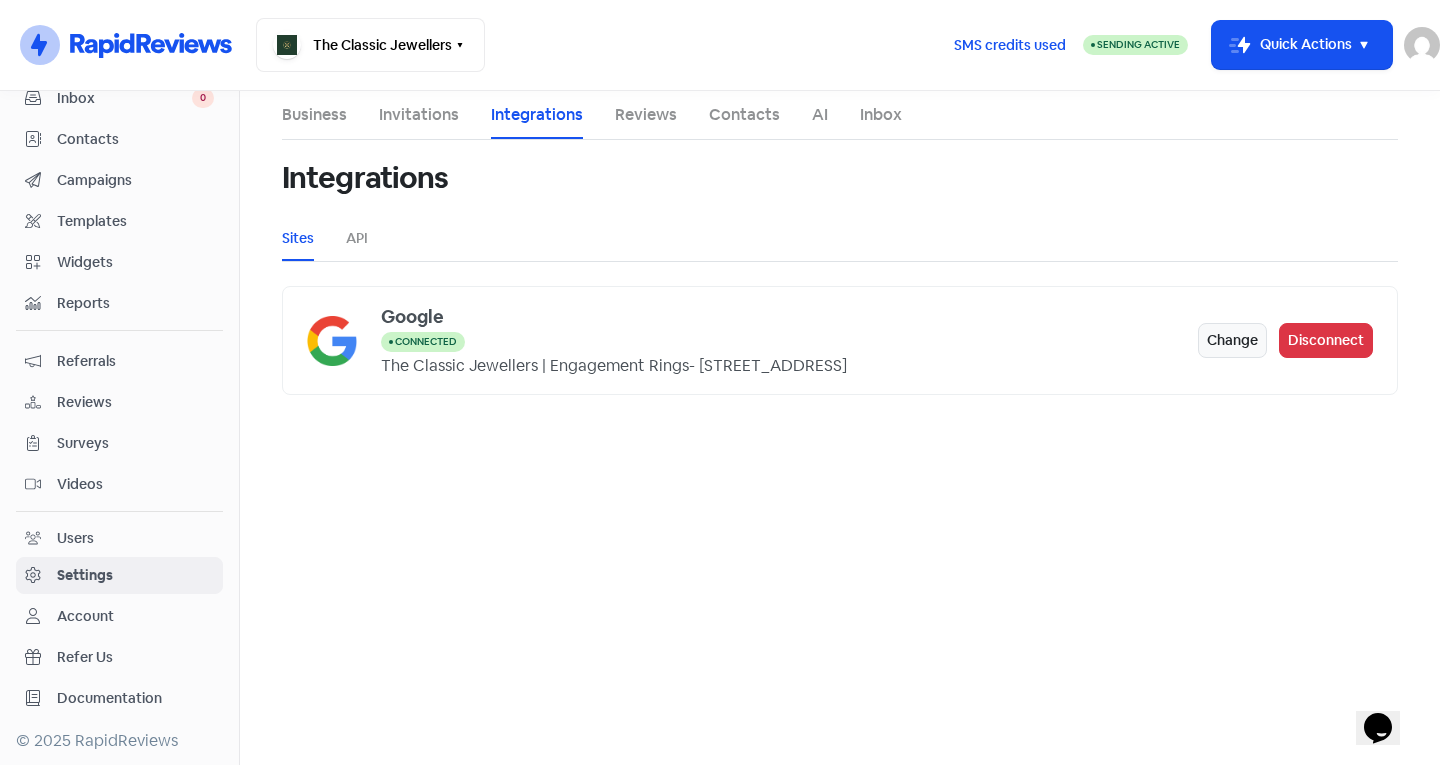click on "Reviews" at bounding box center [646, 115] 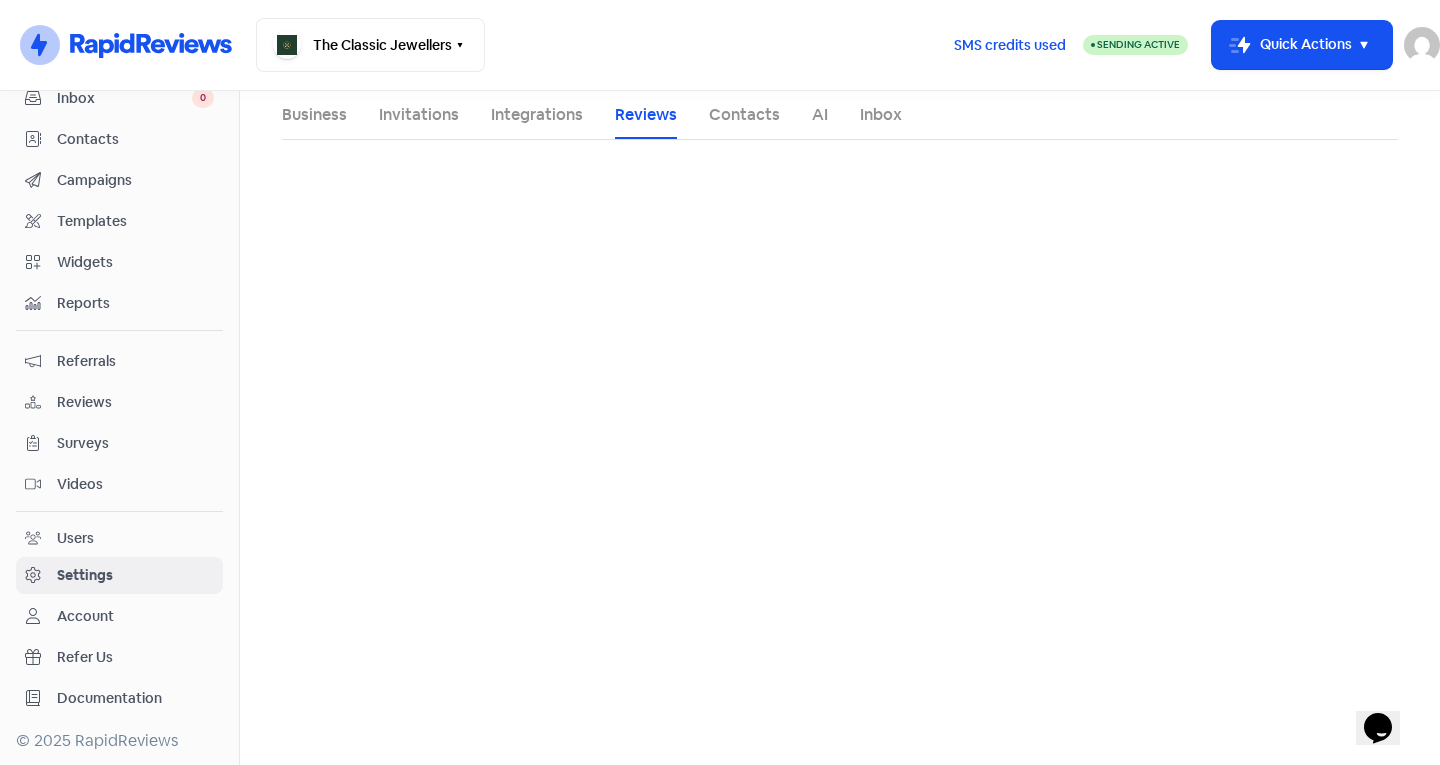 click on "Contacts" at bounding box center (744, 115) 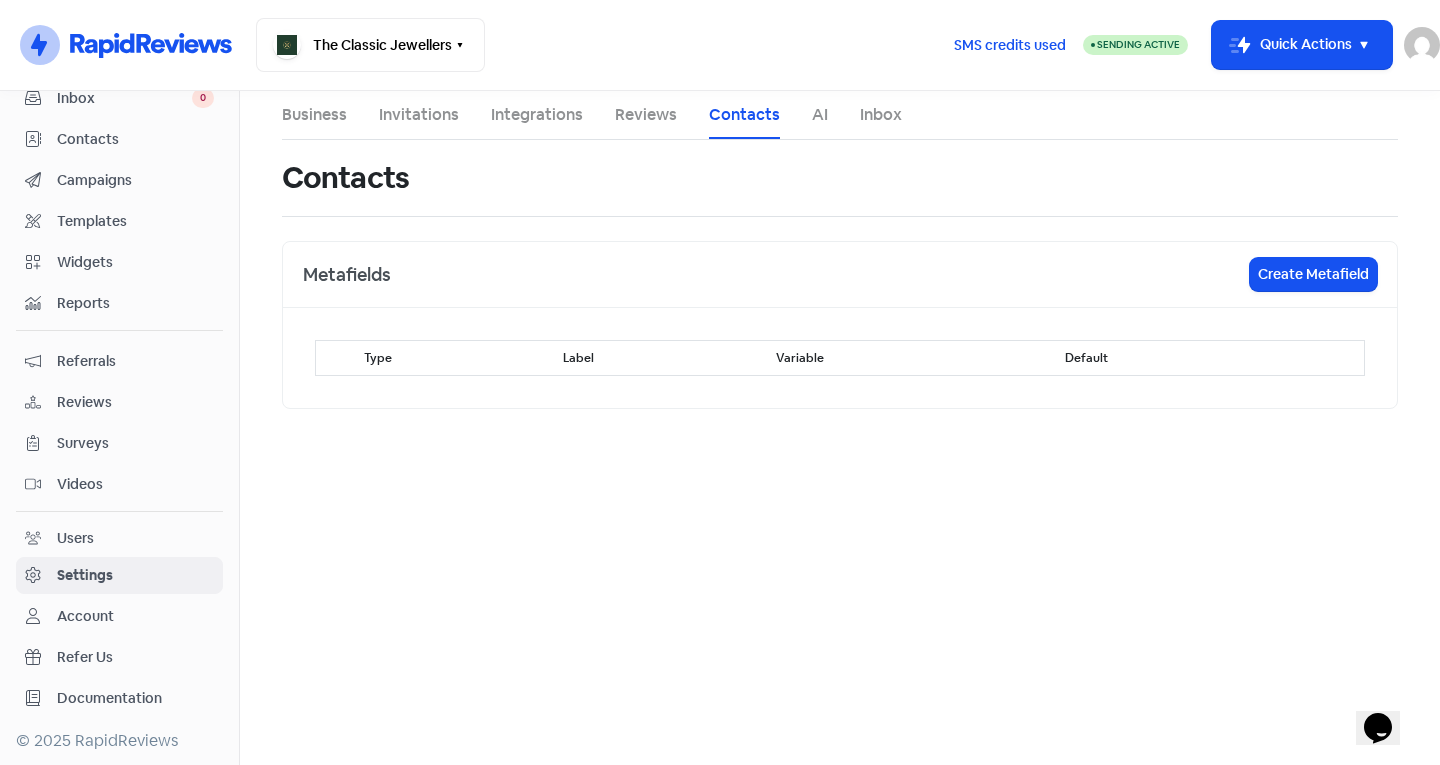 click on "Business Invitations Integrations Reviews Contacts AI Inbox" at bounding box center (840, 115) 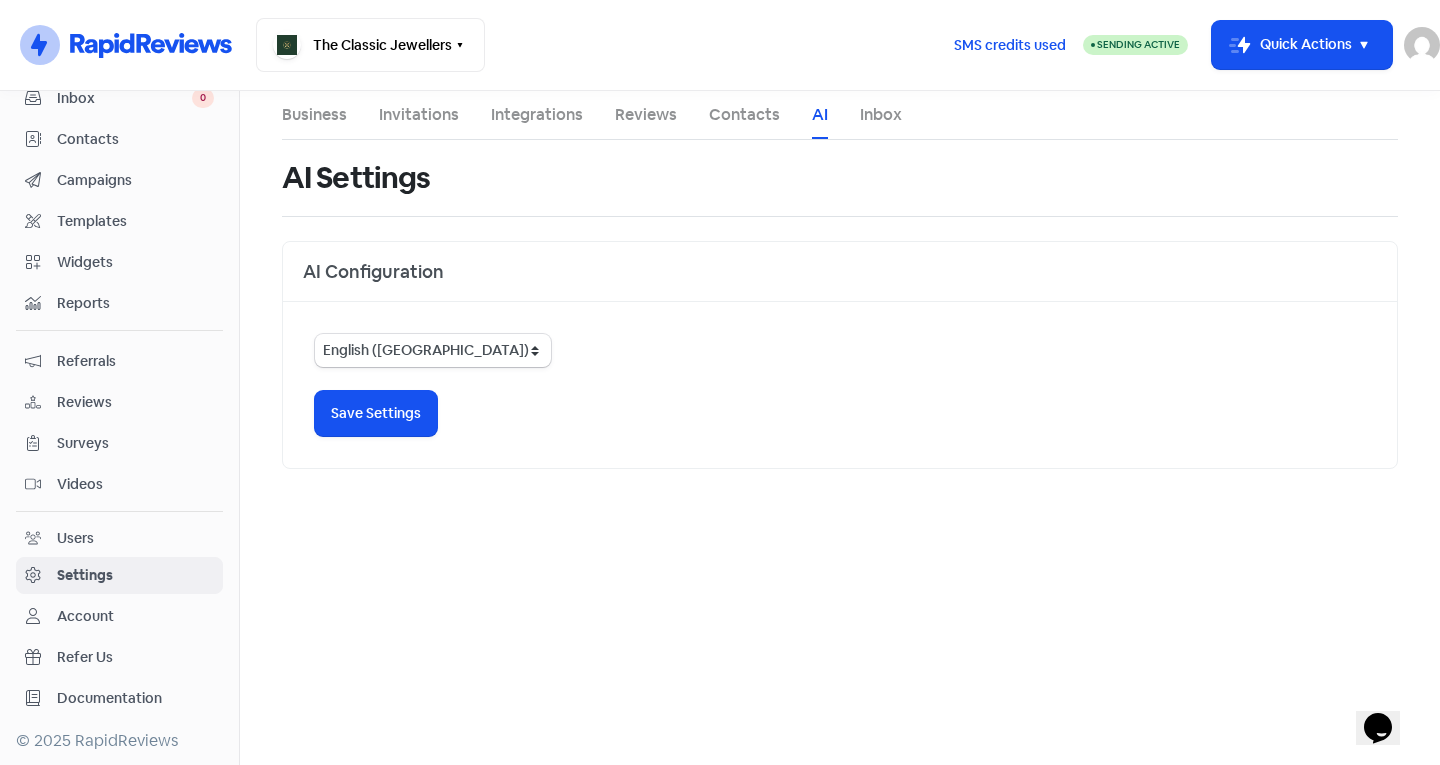 click on "Inbox" at bounding box center [881, 115] 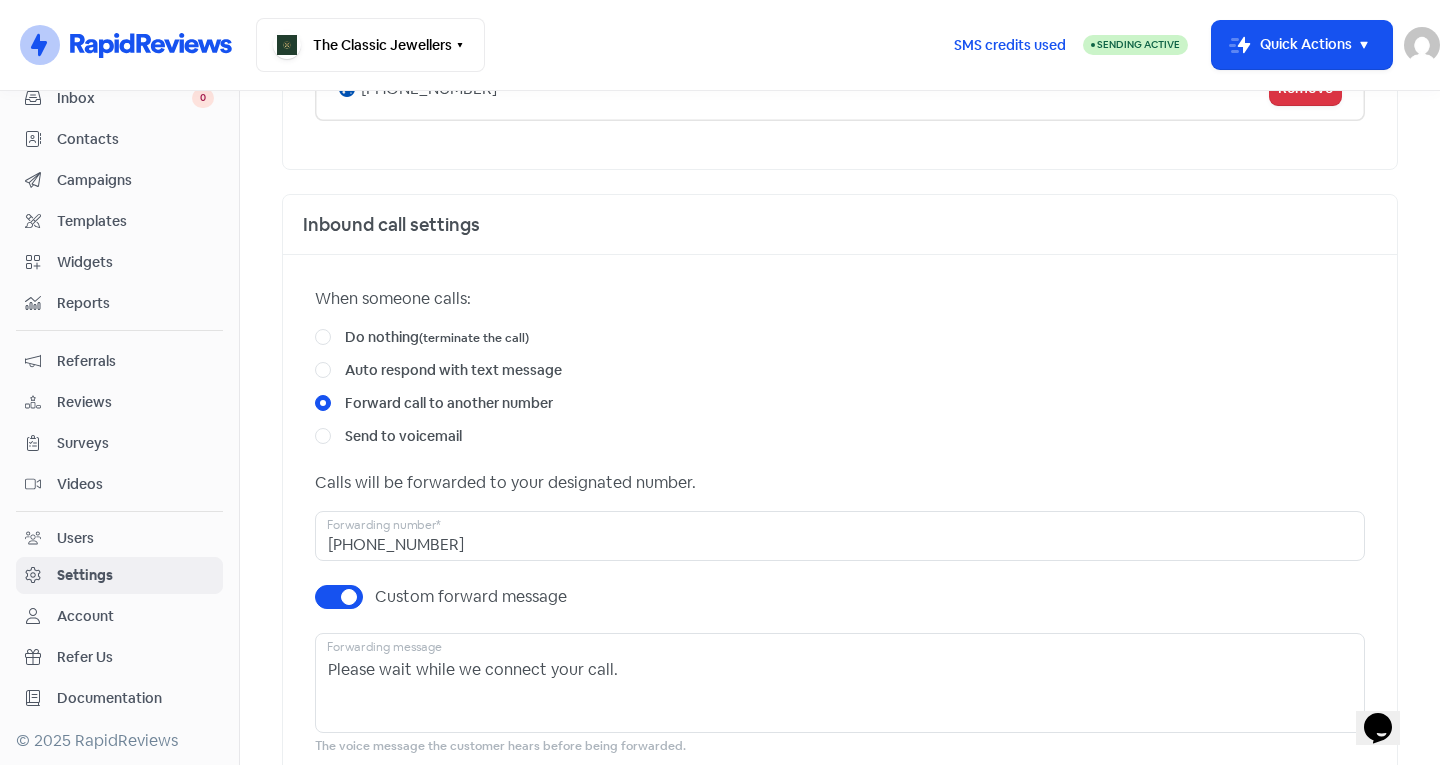 scroll, scrollTop: 0, scrollLeft: 0, axis: both 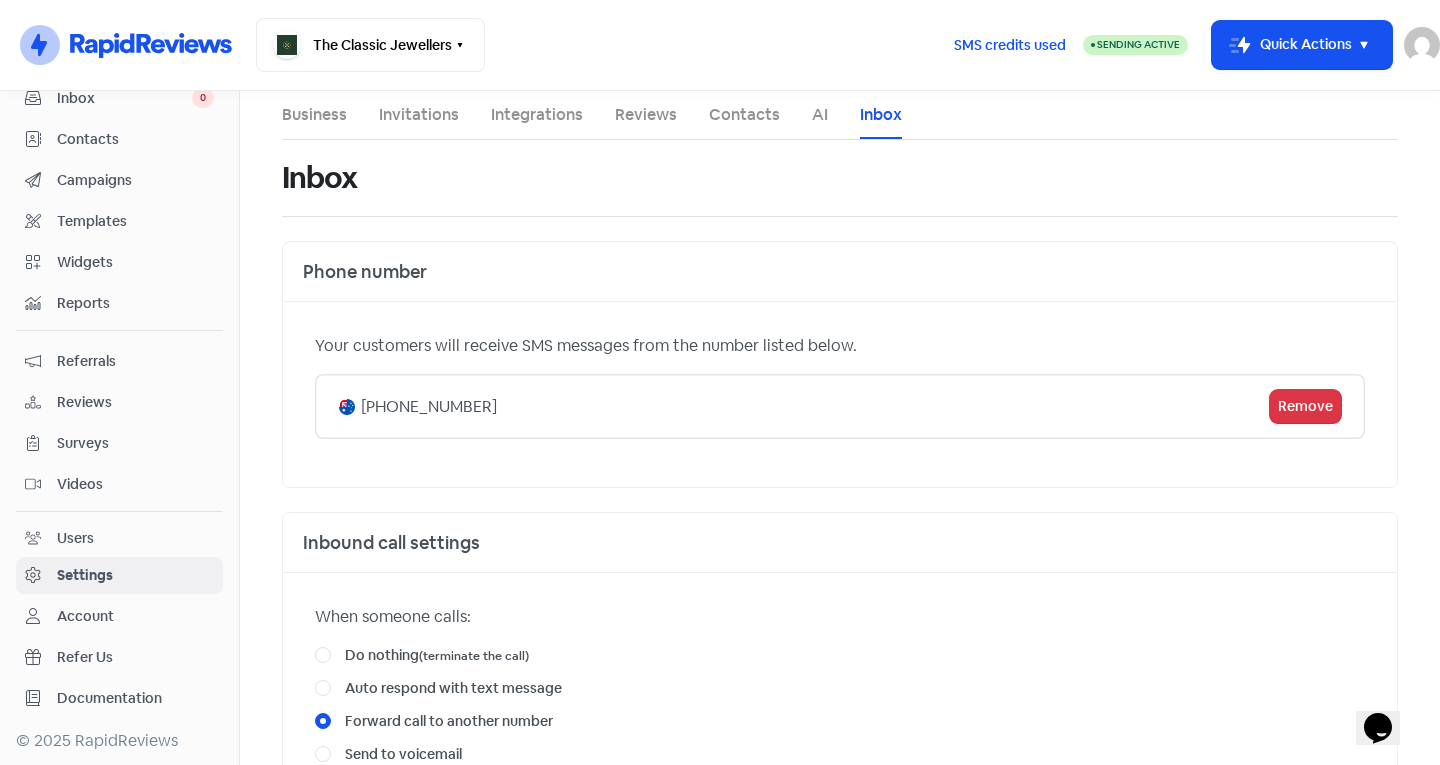 click on "Users" at bounding box center [119, 538] 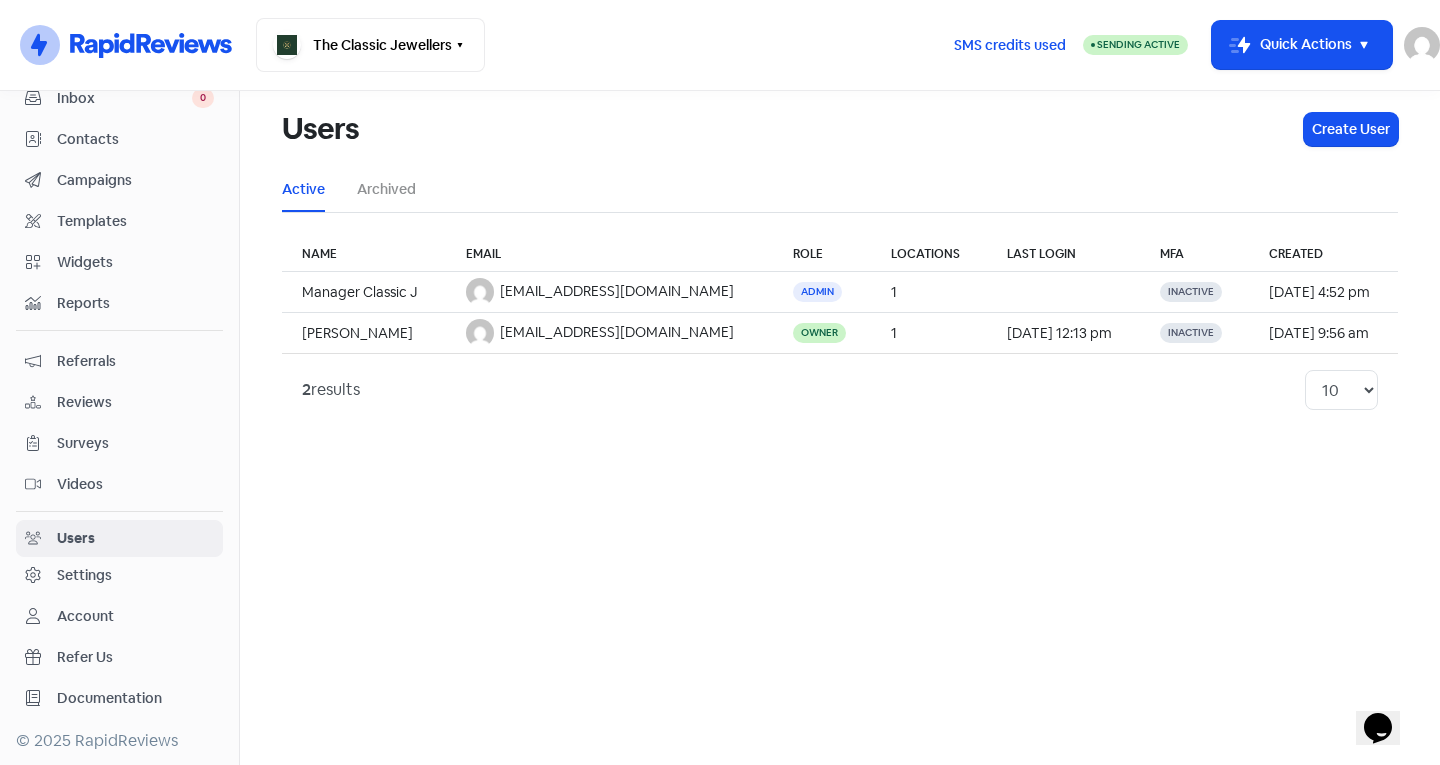 click on "Videos" at bounding box center (119, 484) 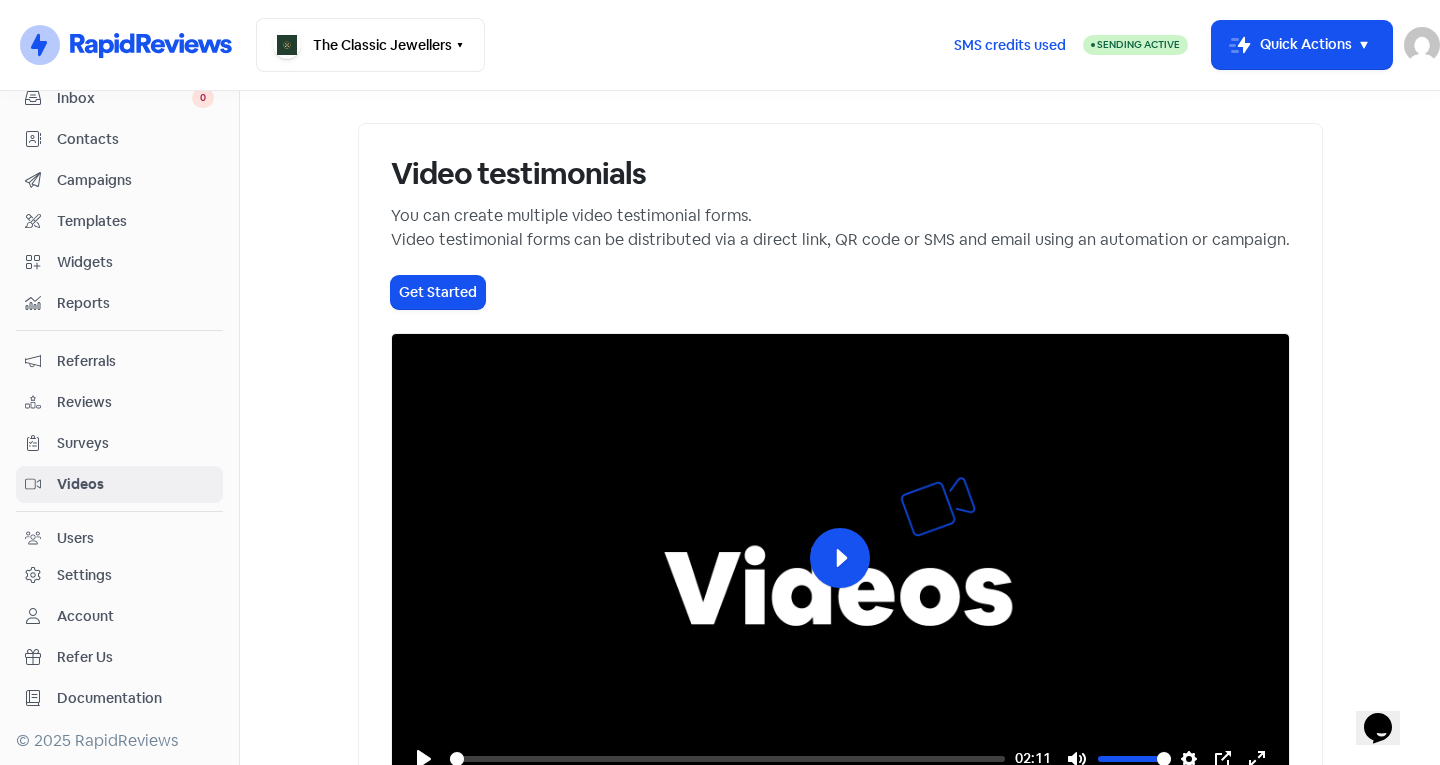 click on "Surveys" at bounding box center [135, 443] 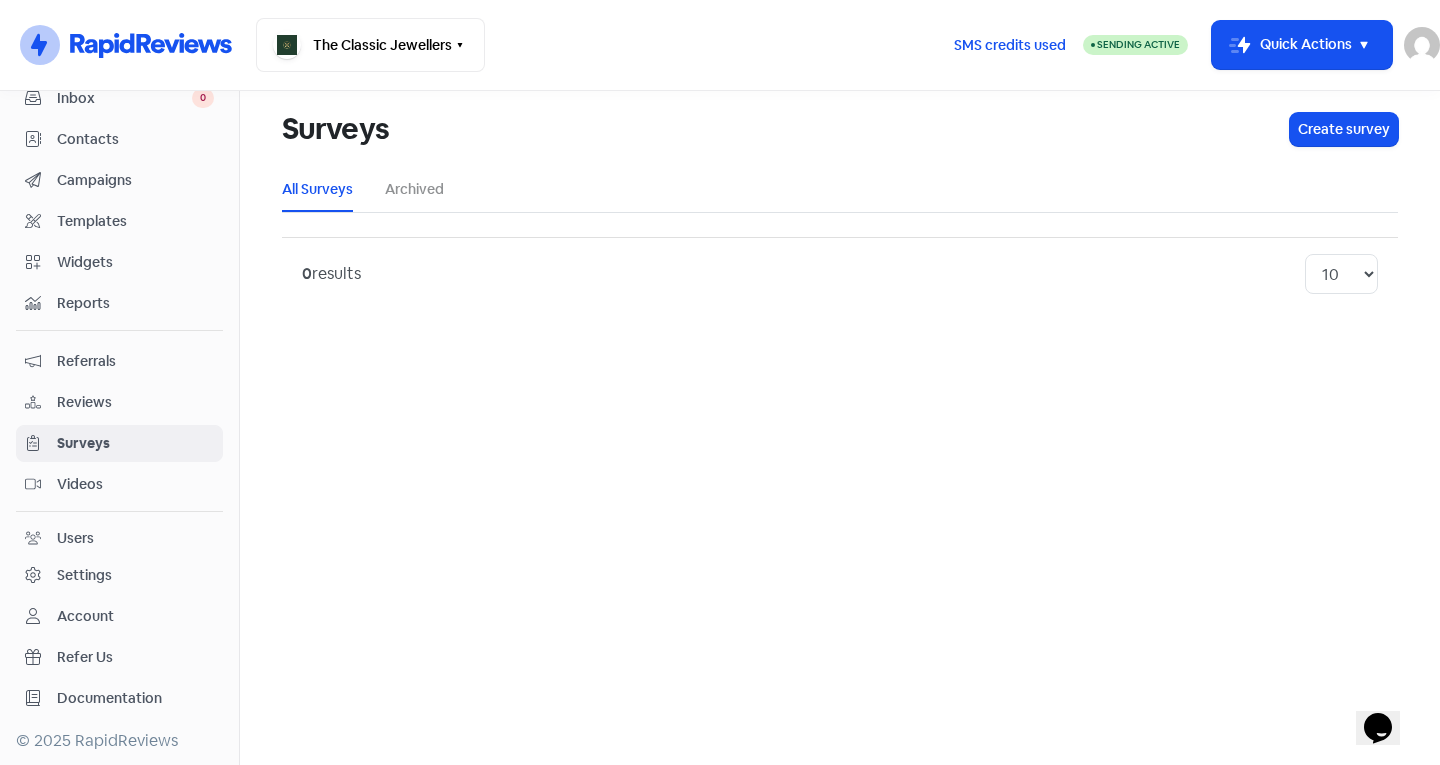 click on "Reviews" at bounding box center (135, 402) 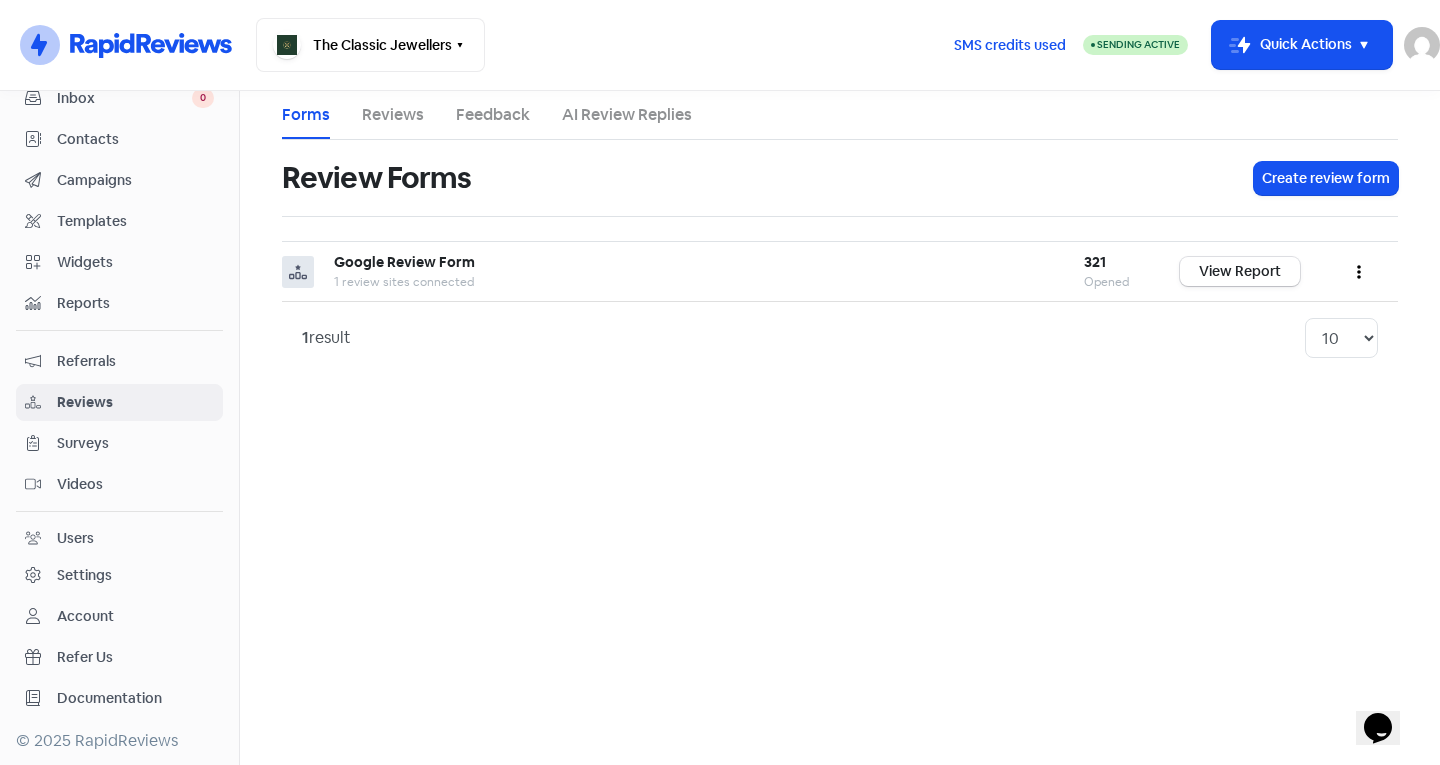 click on "Settings" at bounding box center (84, 575) 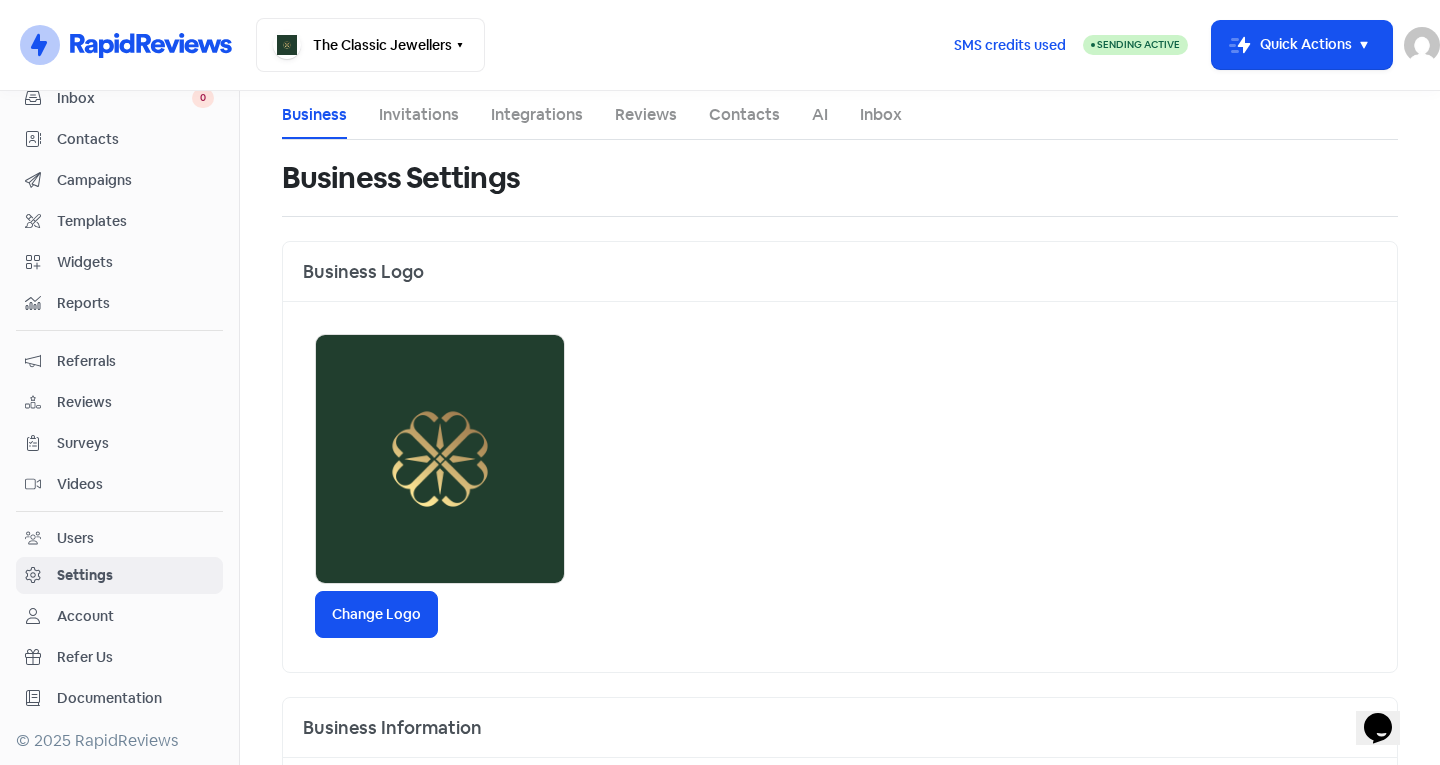 click on "Integrations" at bounding box center [537, 115] 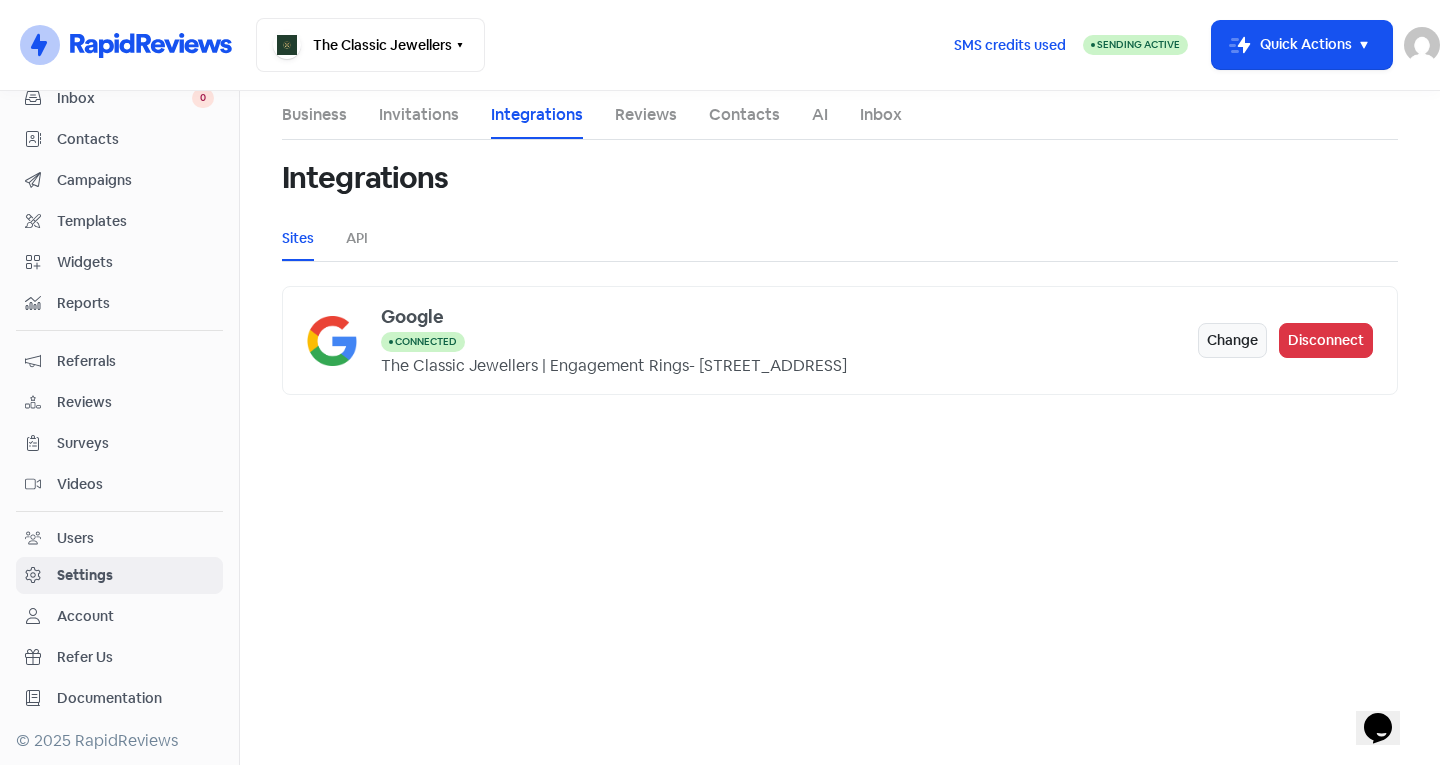 click on "Reviews" at bounding box center (646, 115) 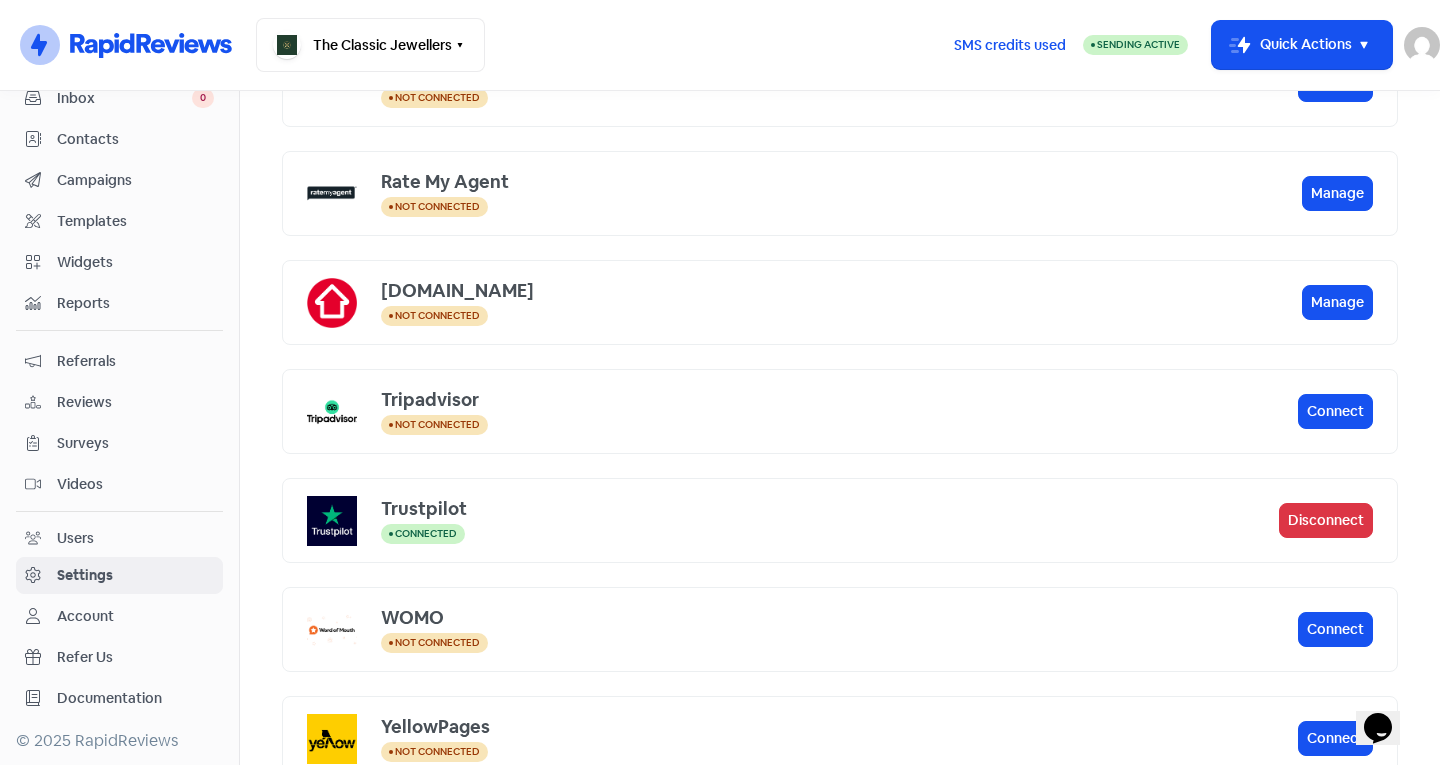 scroll, scrollTop: 670, scrollLeft: 0, axis: vertical 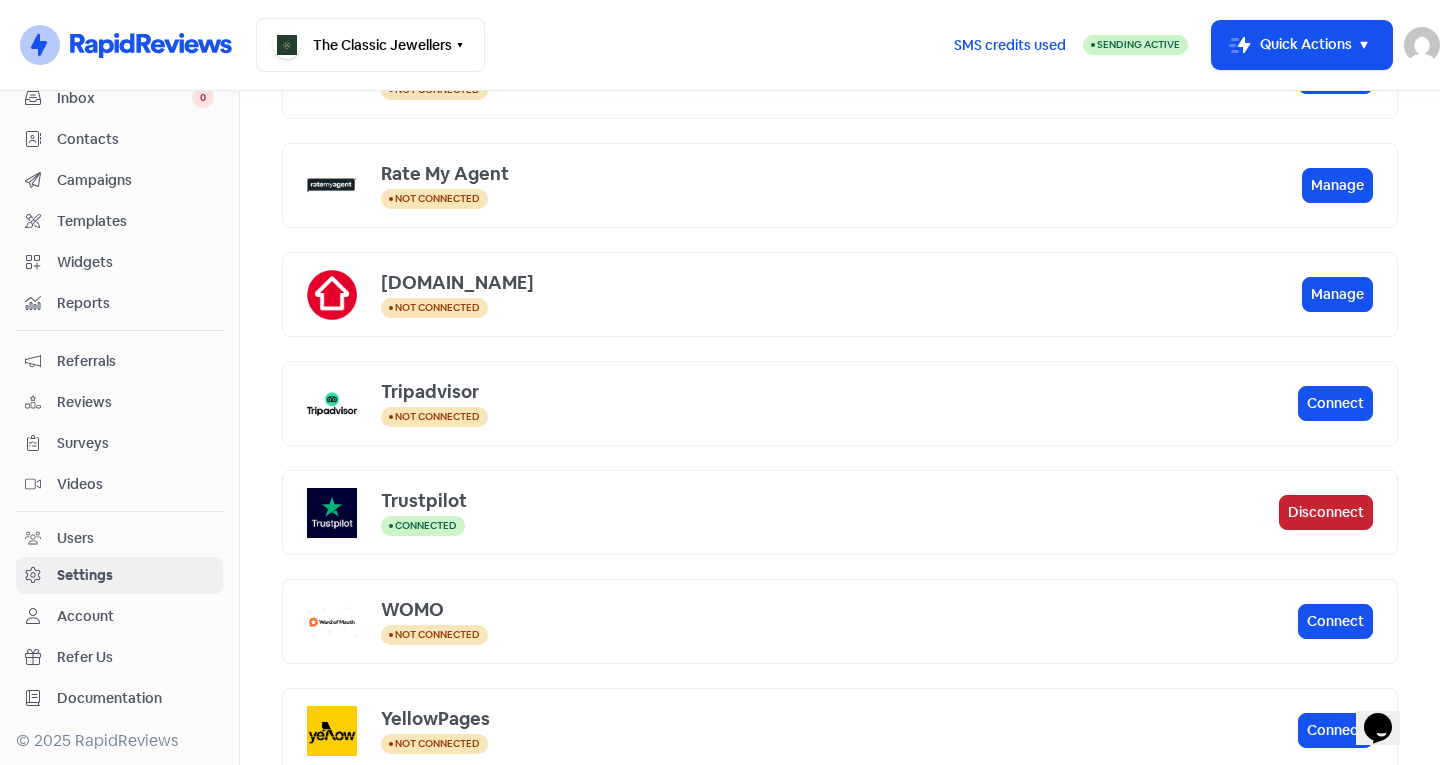 click on "Disconnect" at bounding box center (1326, 512) 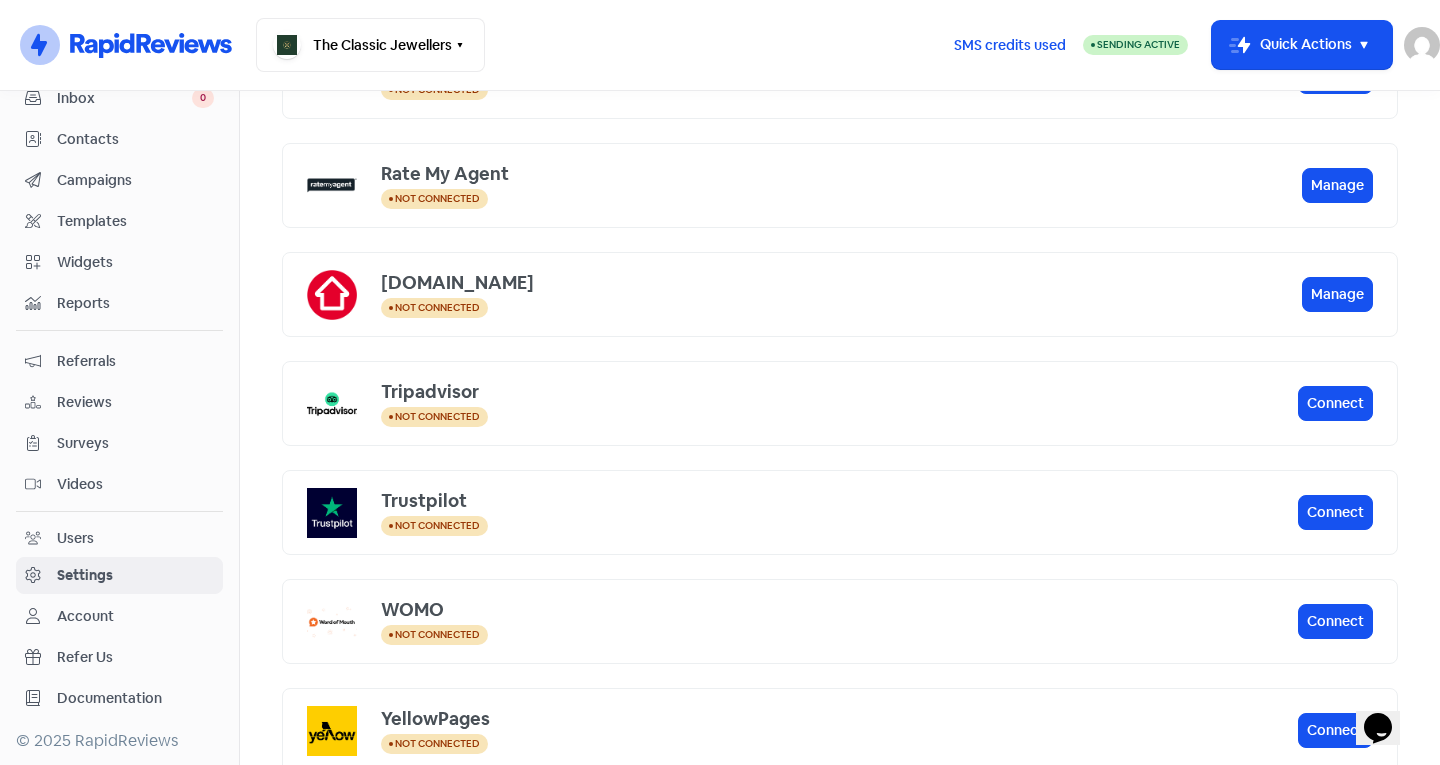 scroll, scrollTop: 0, scrollLeft: 0, axis: both 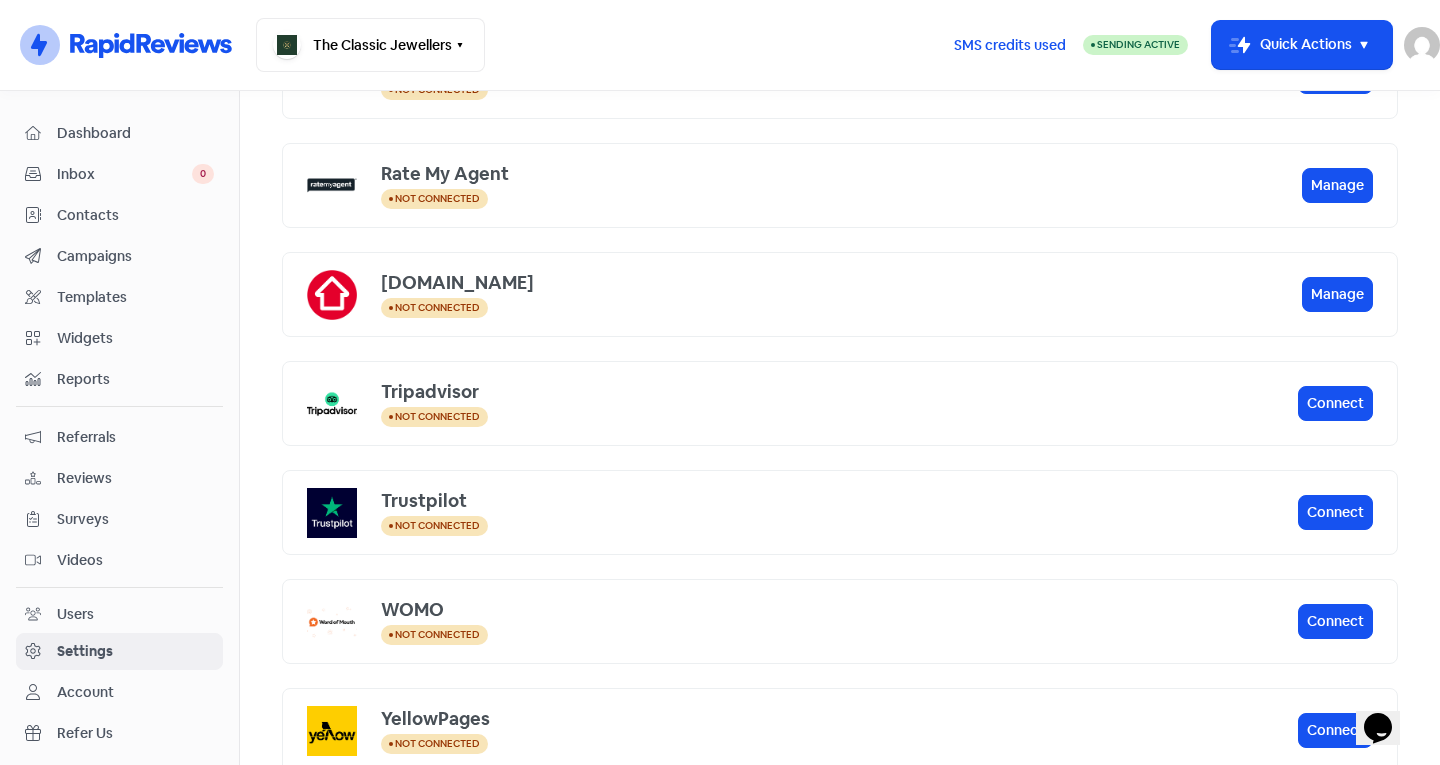 click on "Dashboard" at bounding box center (119, 133) 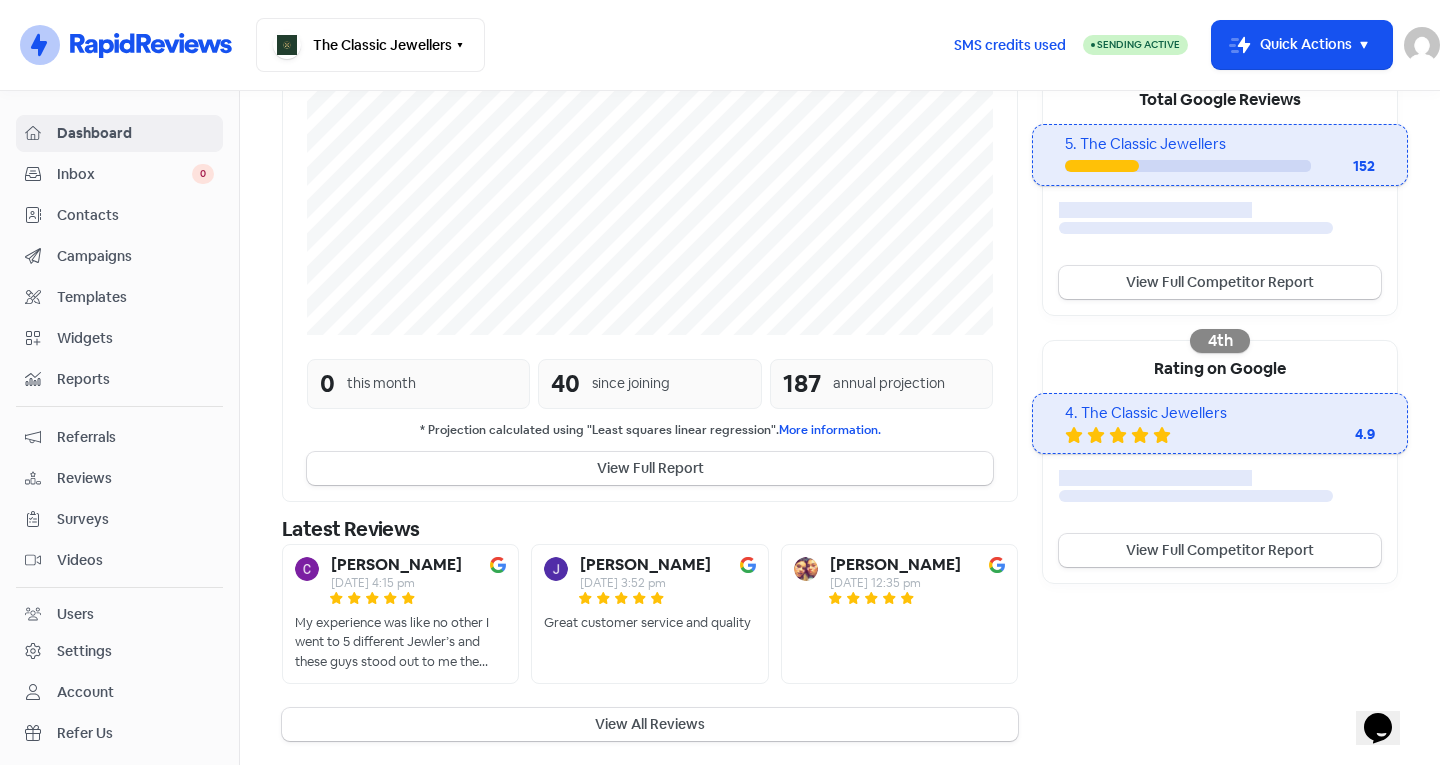 scroll, scrollTop: 417, scrollLeft: 0, axis: vertical 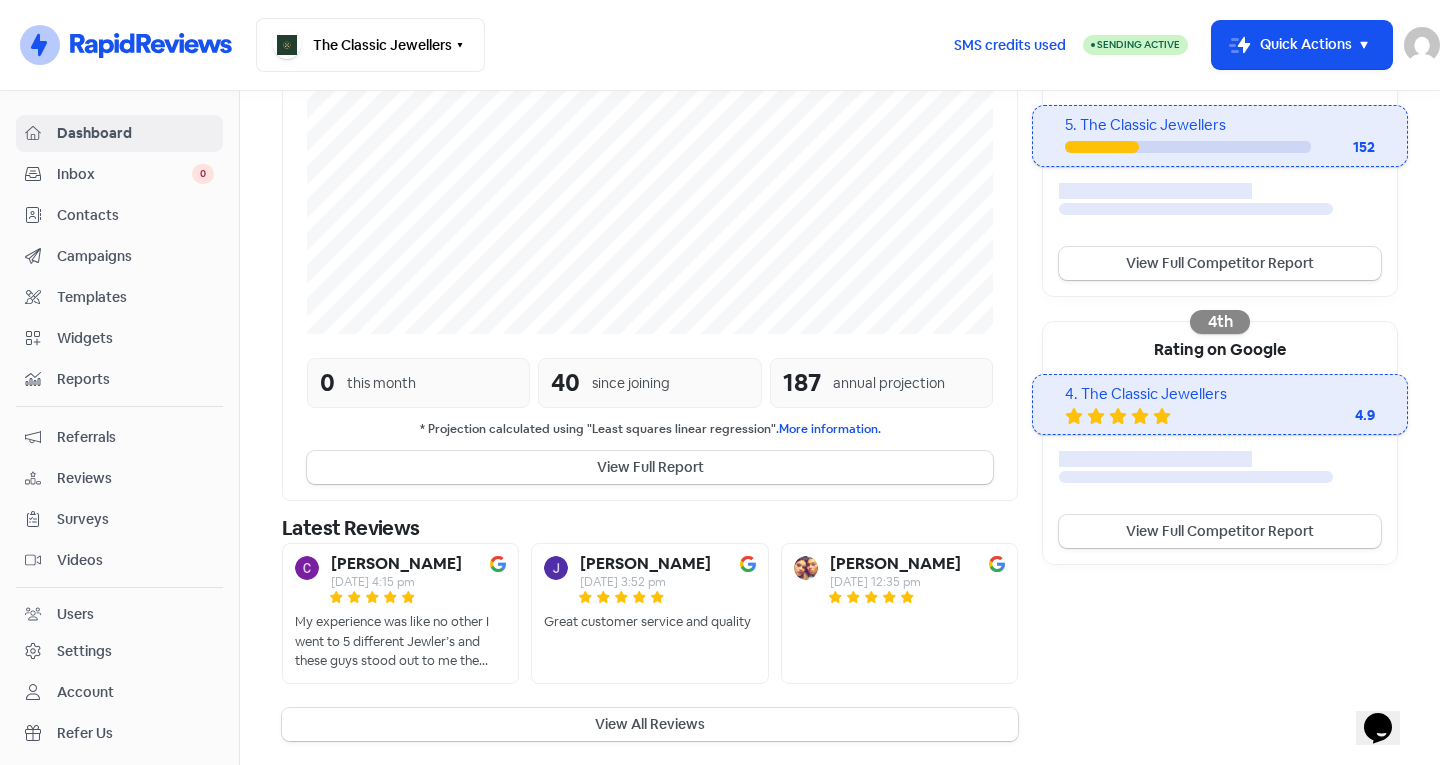 click on "View All Reviews" at bounding box center [650, 724] 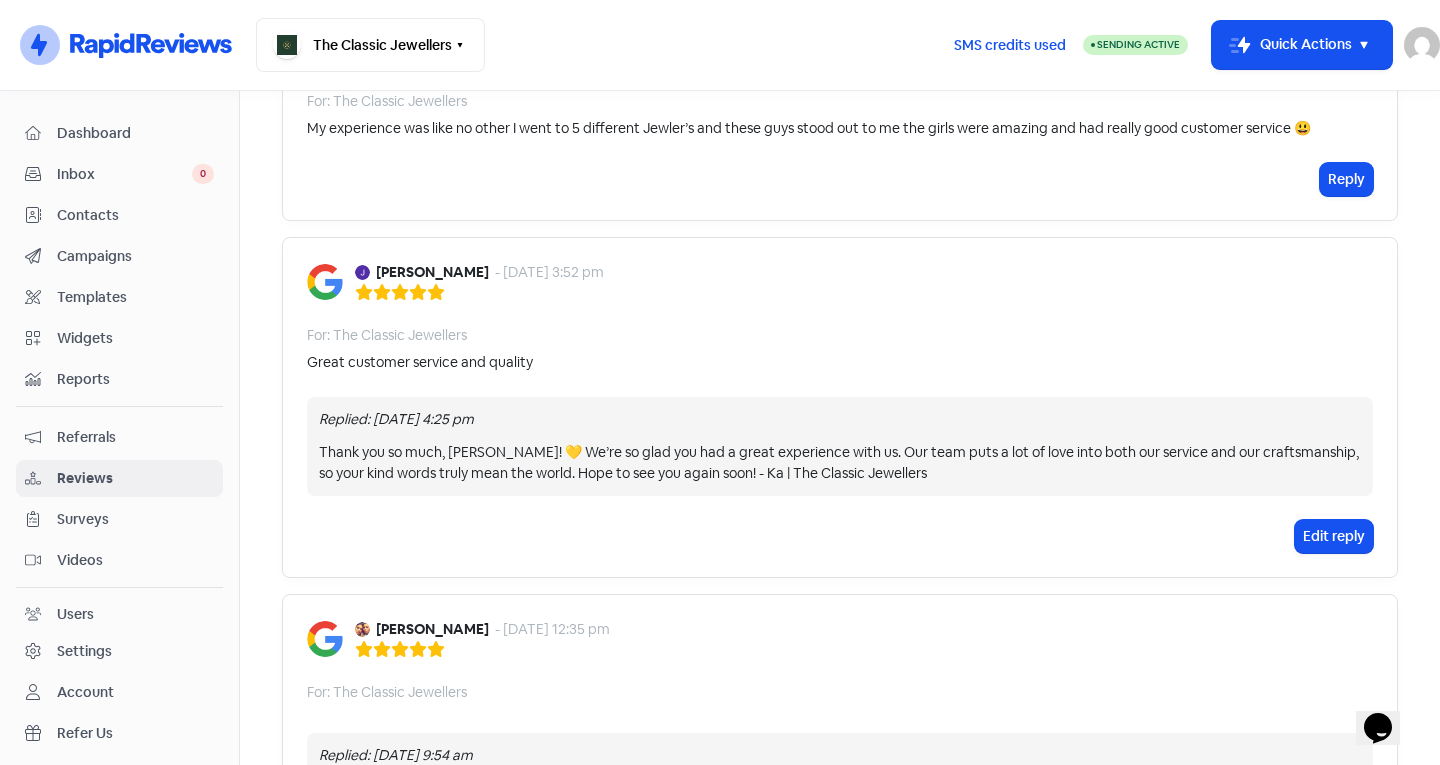 scroll, scrollTop: 0, scrollLeft: 0, axis: both 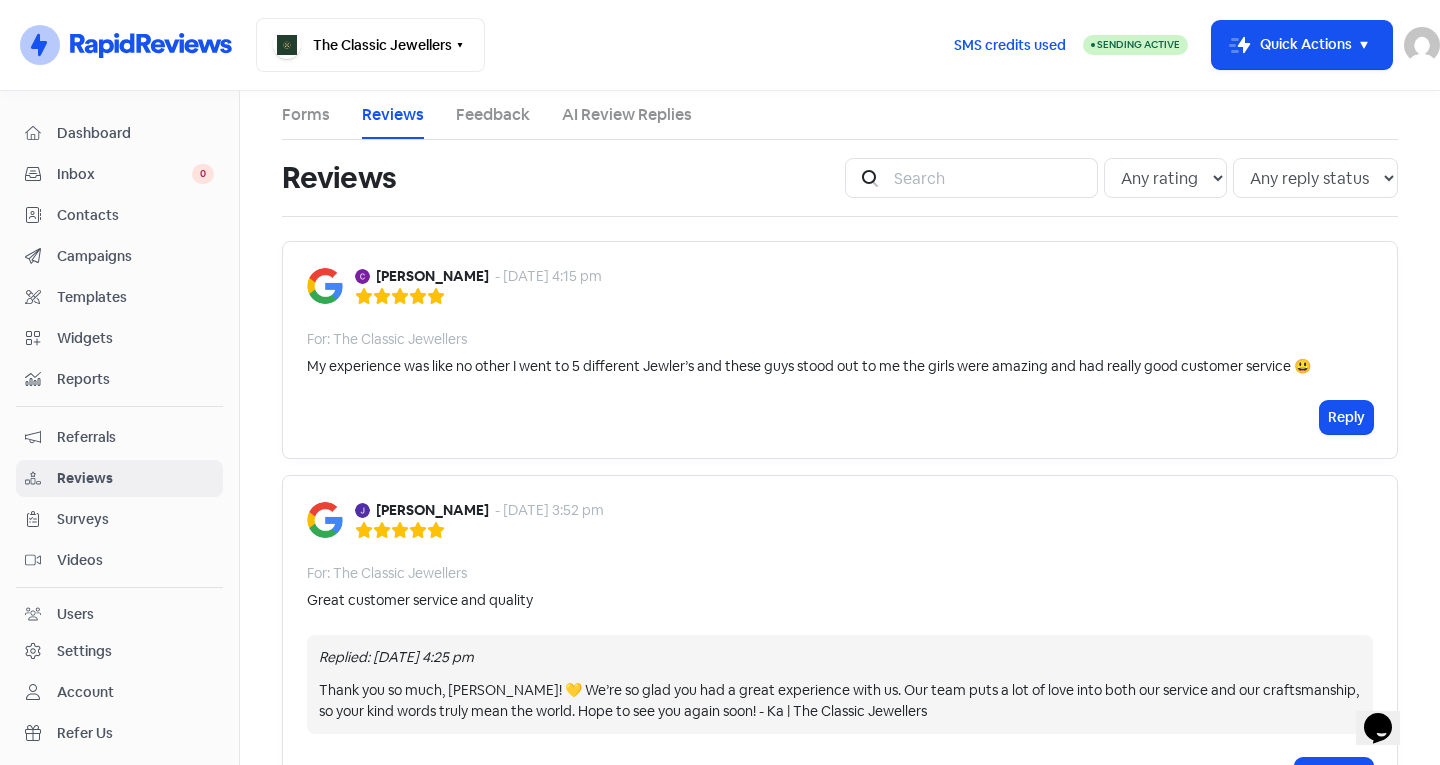 click on "Feedback" at bounding box center [493, 115] 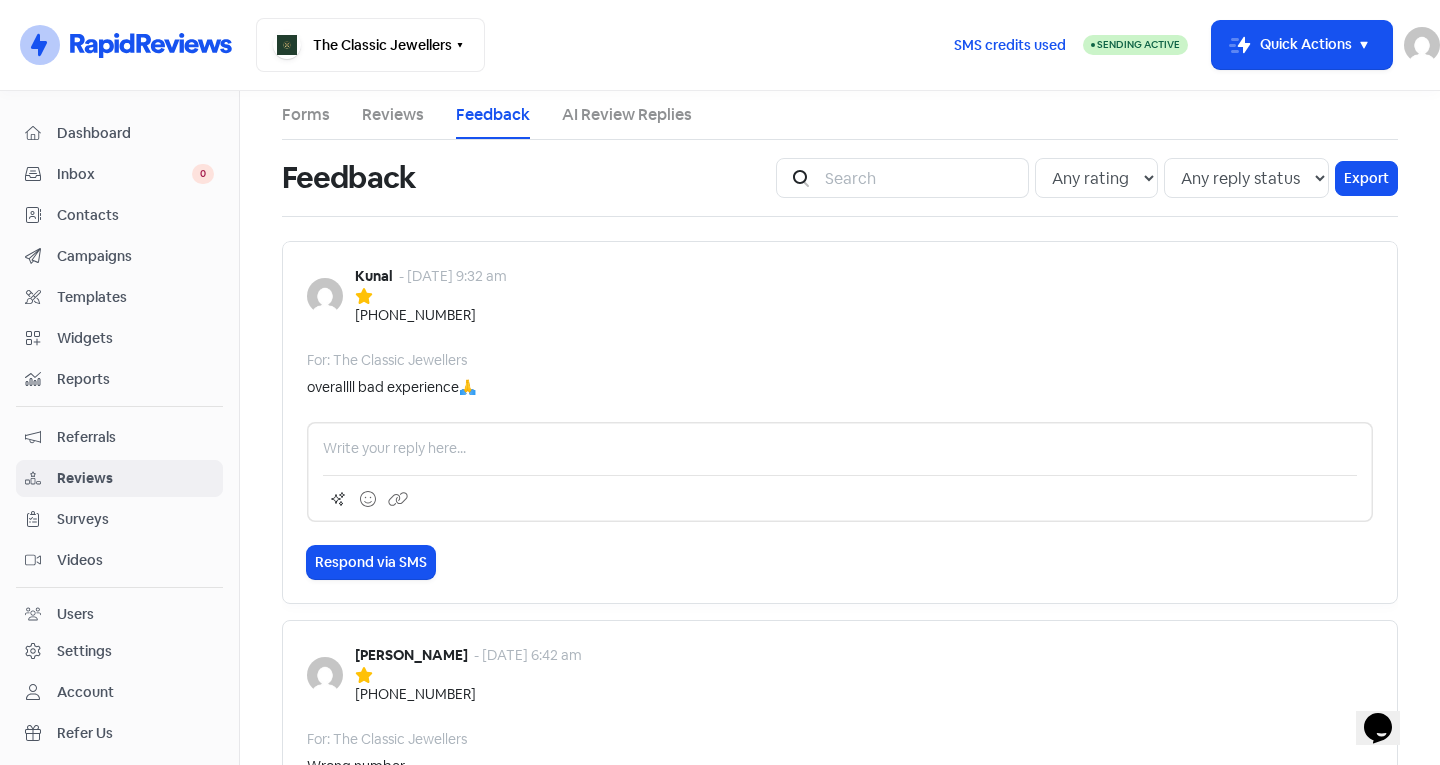 click on "AI Review Replies" at bounding box center (627, 115) 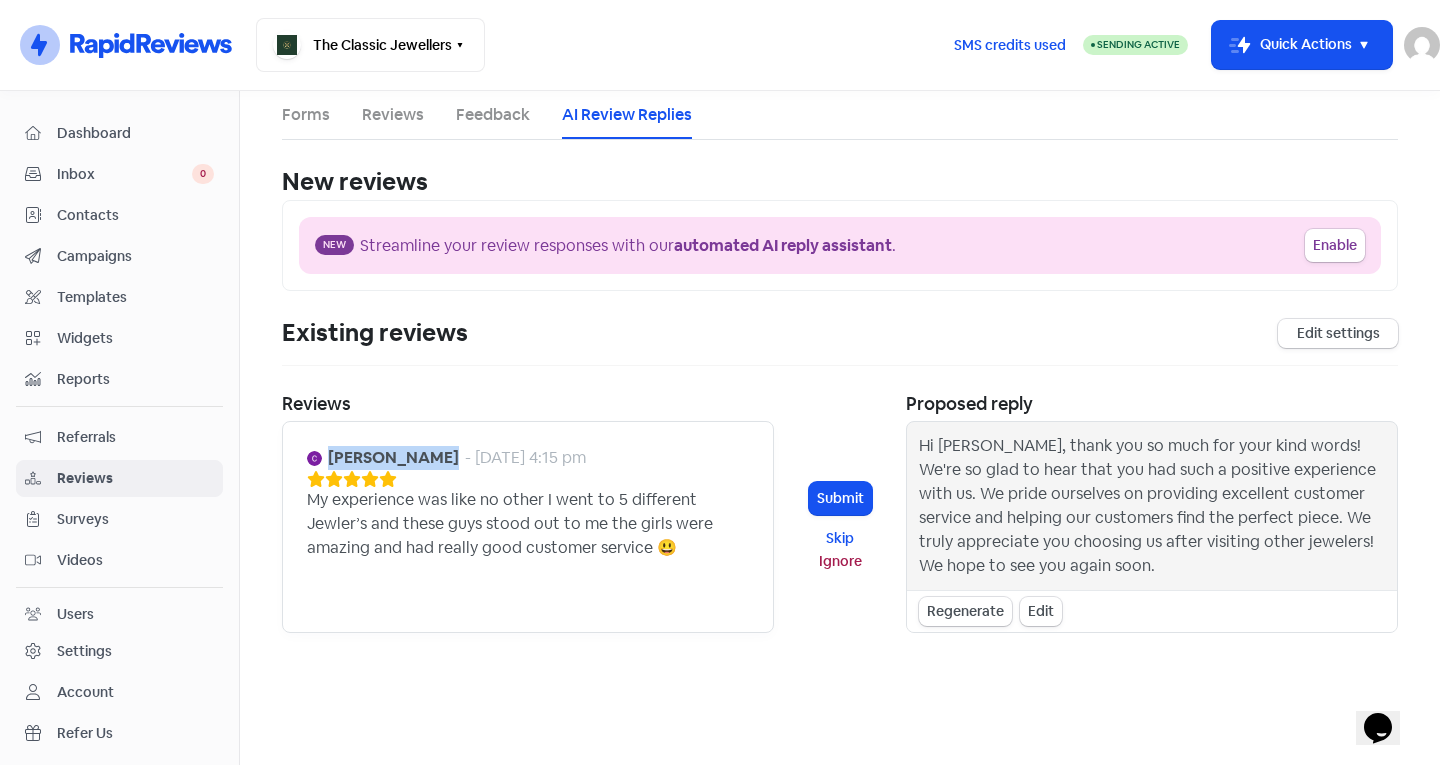 drag, startPoint x: 324, startPoint y: 455, endPoint x: 423, endPoint y: 466, distance: 99.60924 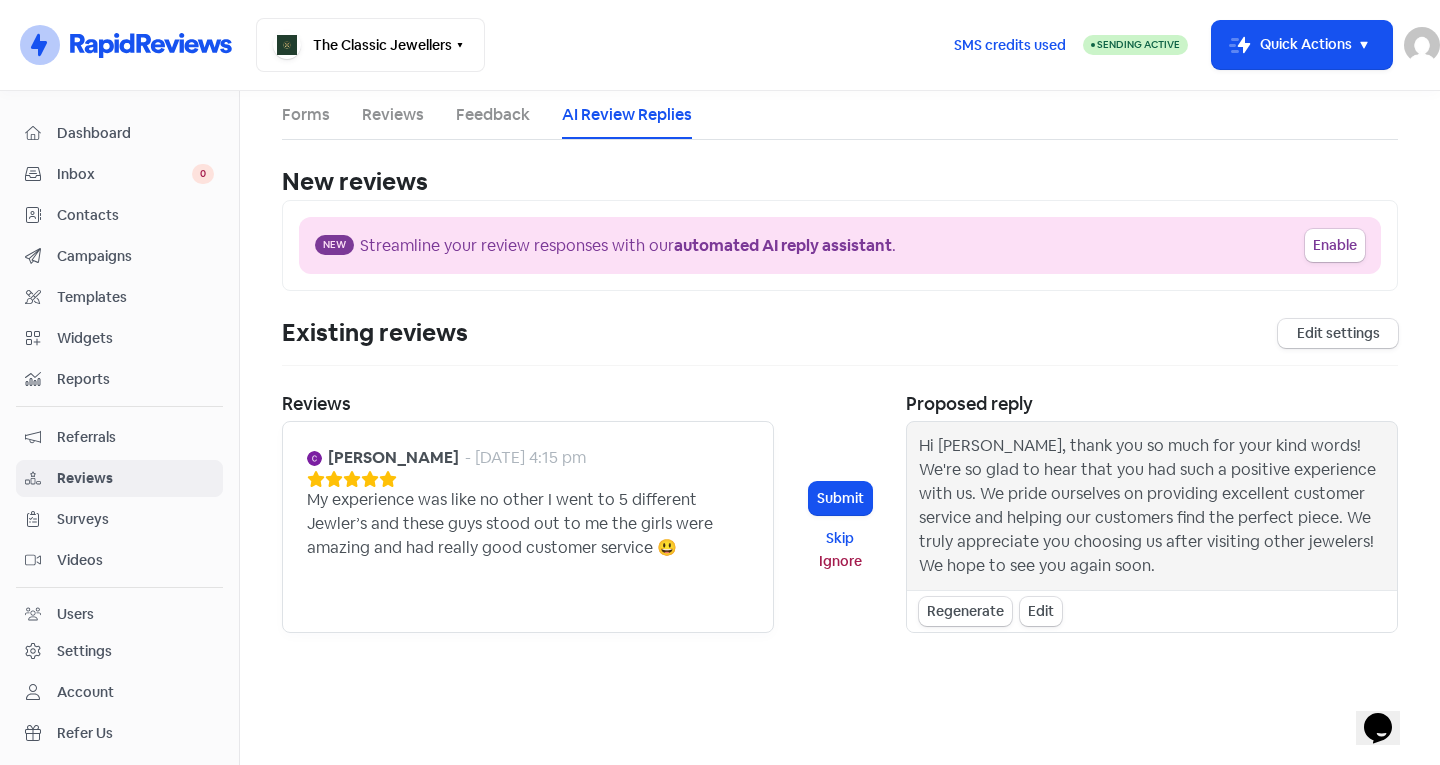 click at bounding box center (840, 405) 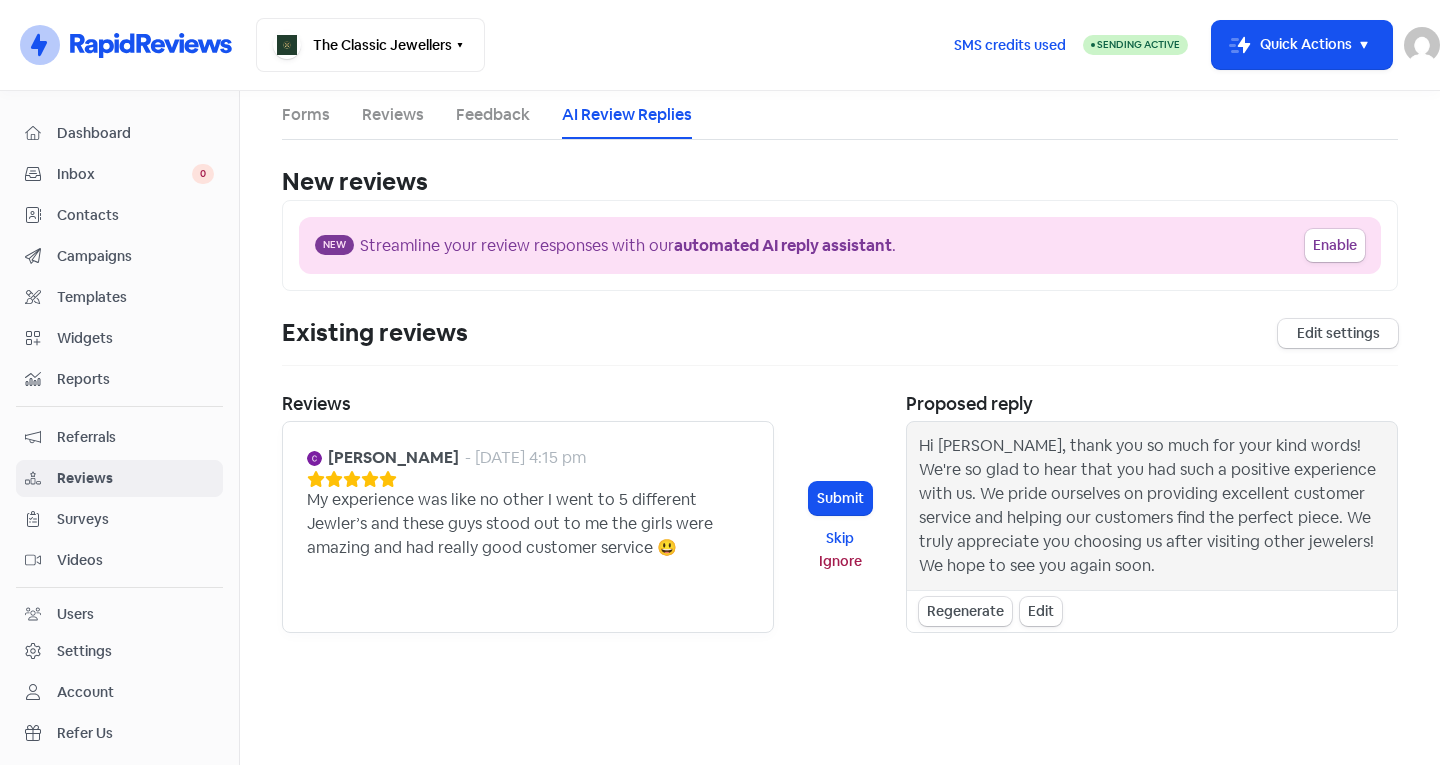 scroll, scrollTop: 0, scrollLeft: 0, axis: both 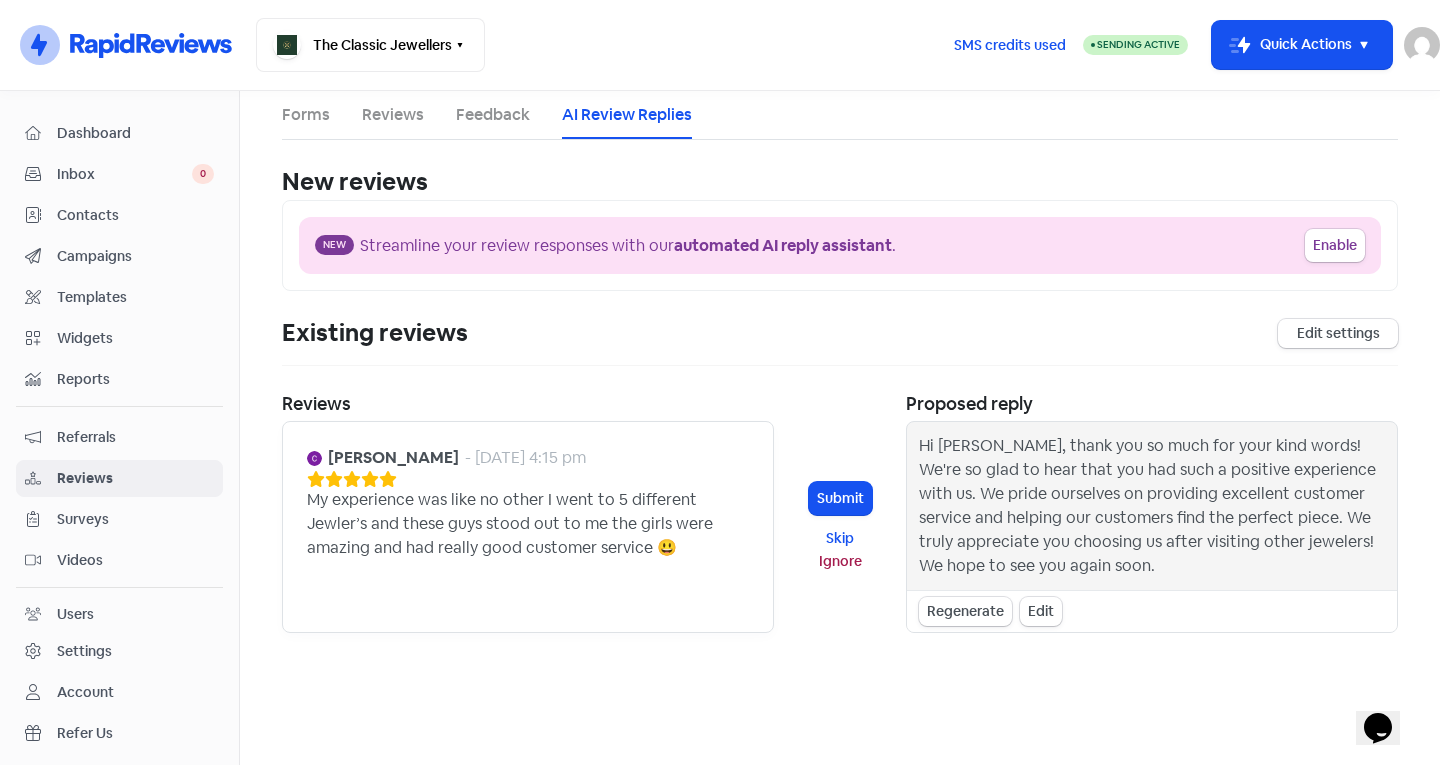click on "Regenerate Edit" at bounding box center [1152, 611] 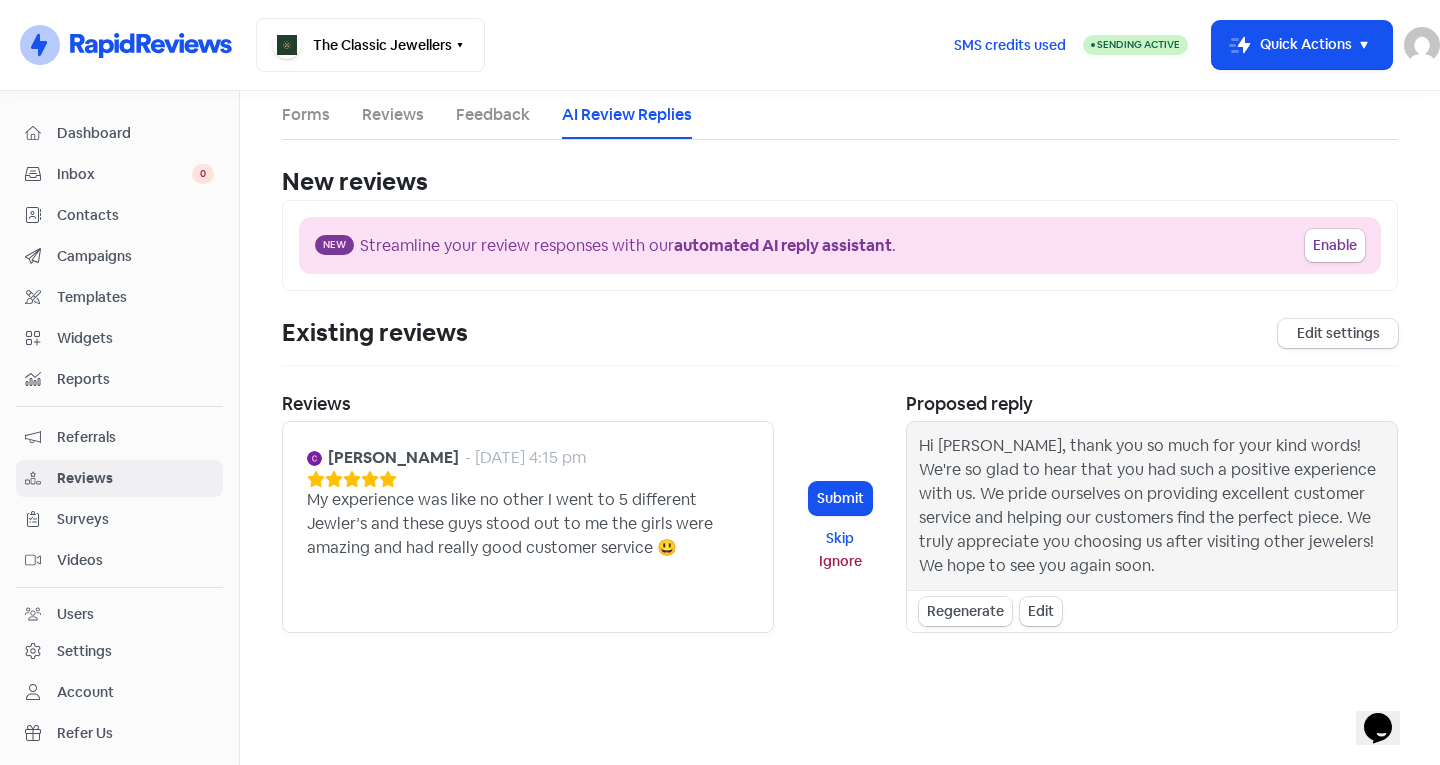 click on "Regenerate" at bounding box center (965, 611) 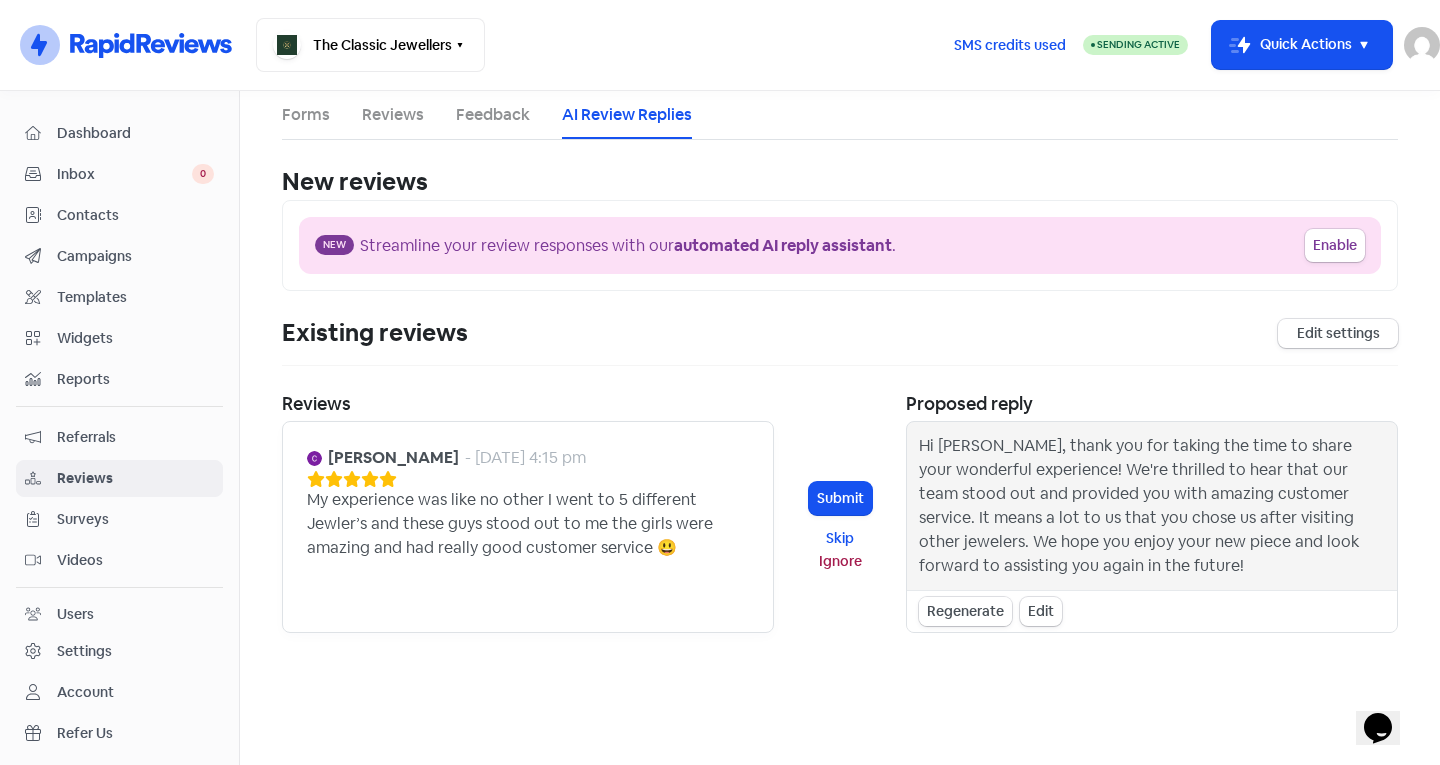 click on "Regenerate" at bounding box center (965, 611) 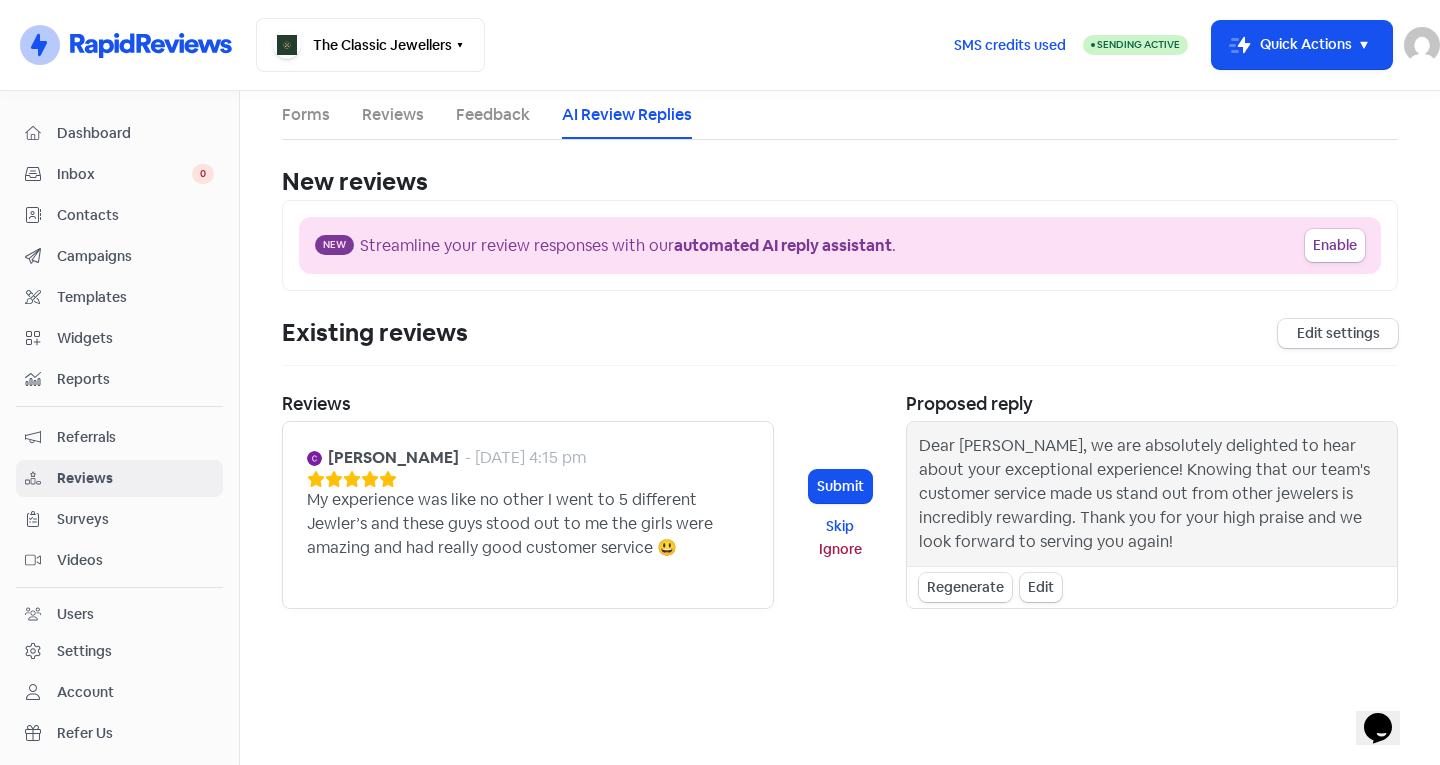 click on "Regenerate" at bounding box center [965, 587] 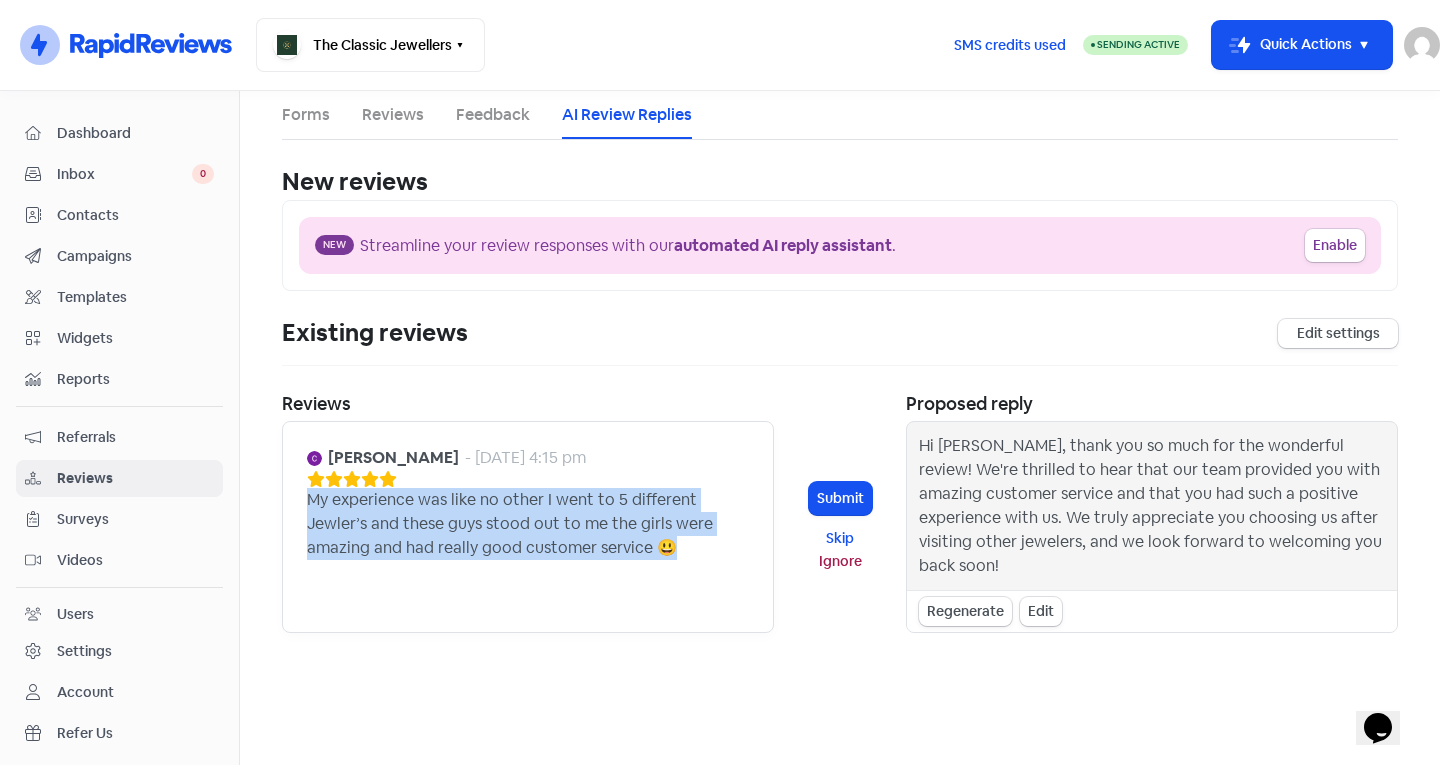 drag, startPoint x: 701, startPoint y: 544, endPoint x: 296, endPoint y: 501, distance: 407.2763 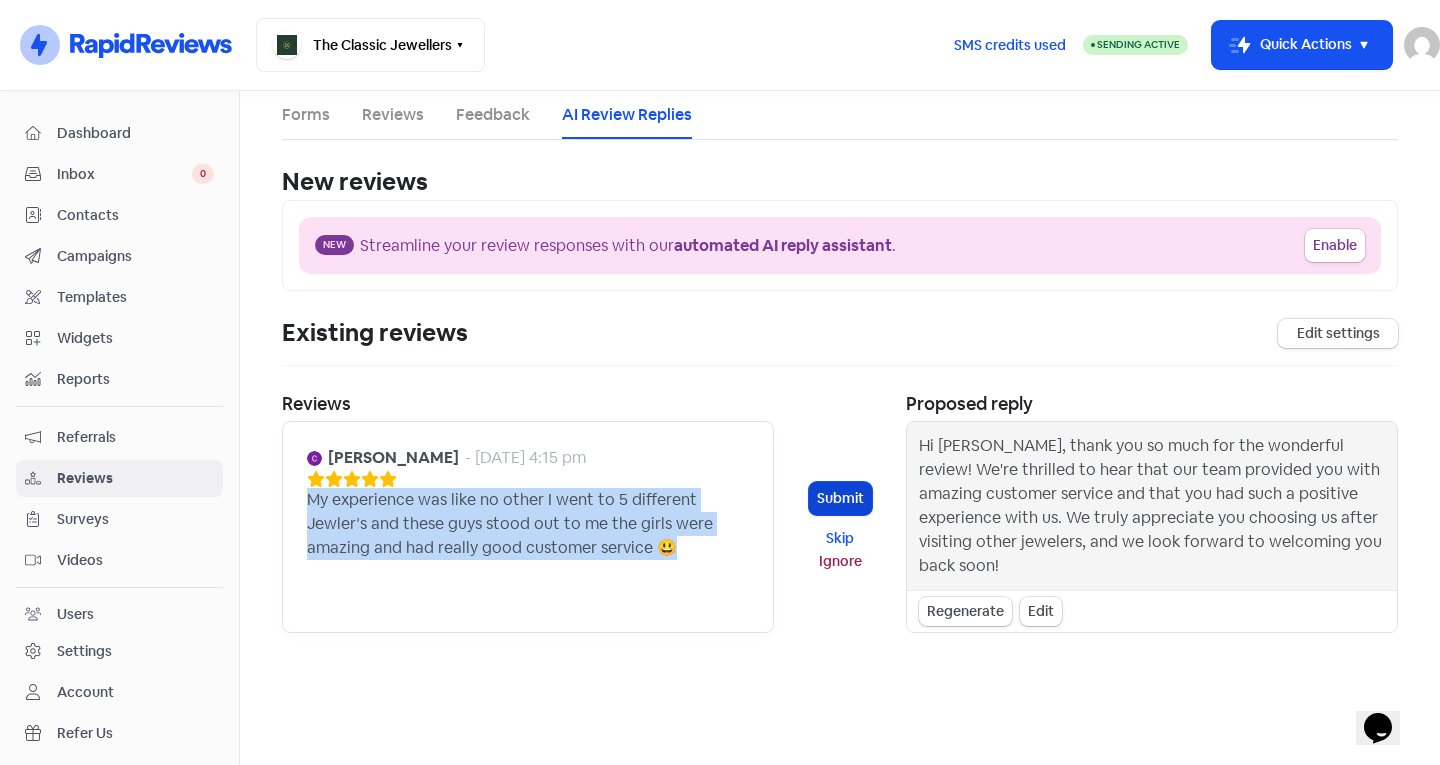 click on "Submit" at bounding box center (840, 498) 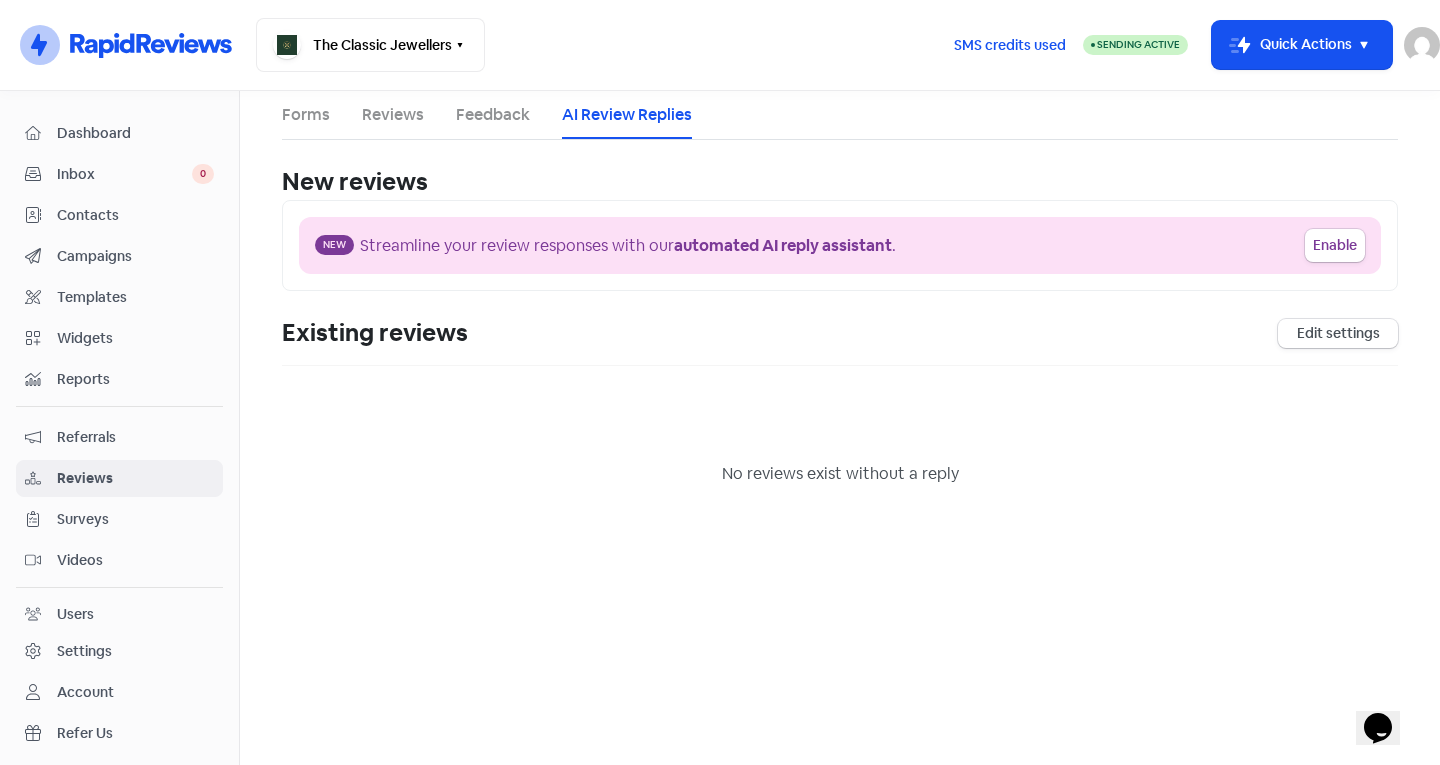 click on "No reviews exist without a reply" at bounding box center (840, 438) 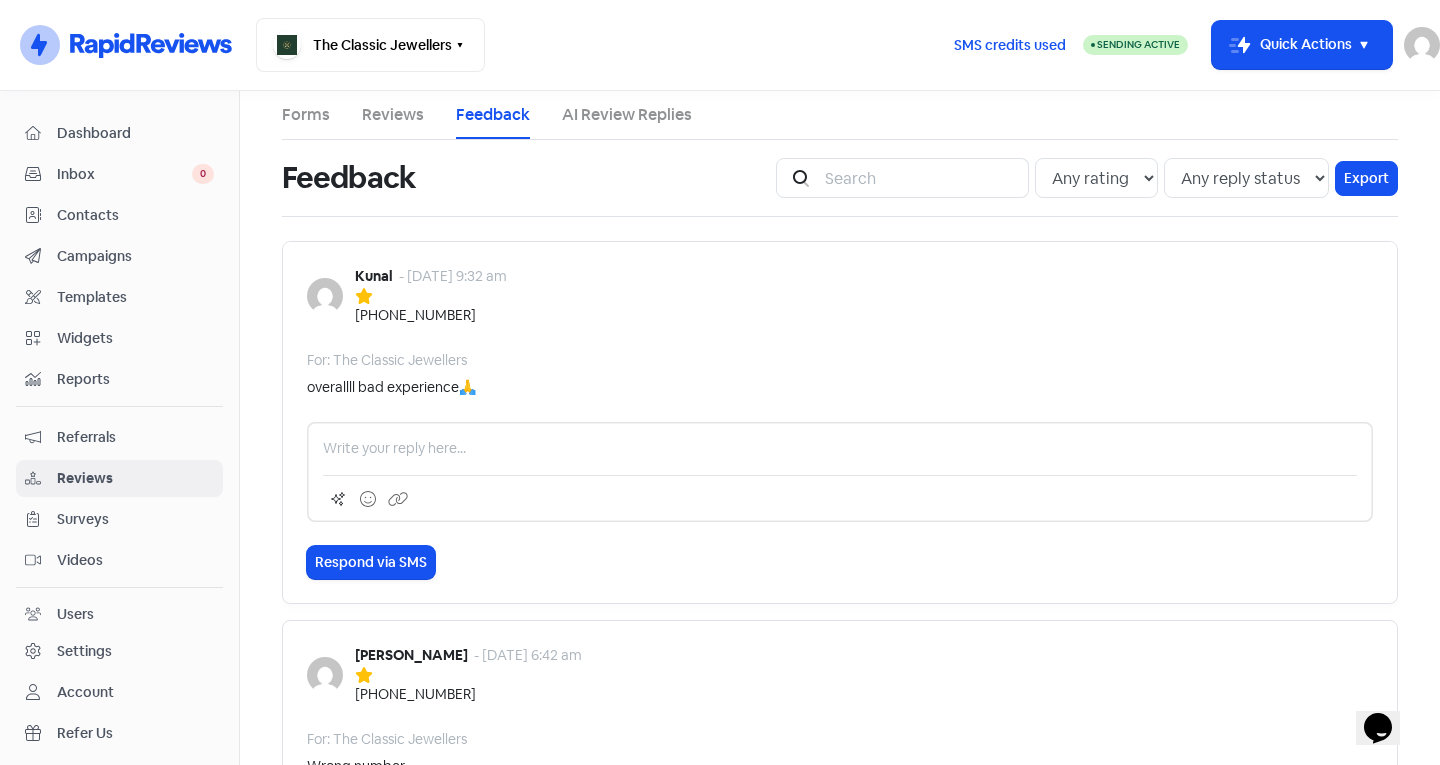click on "Reviews" at bounding box center [393, 115] 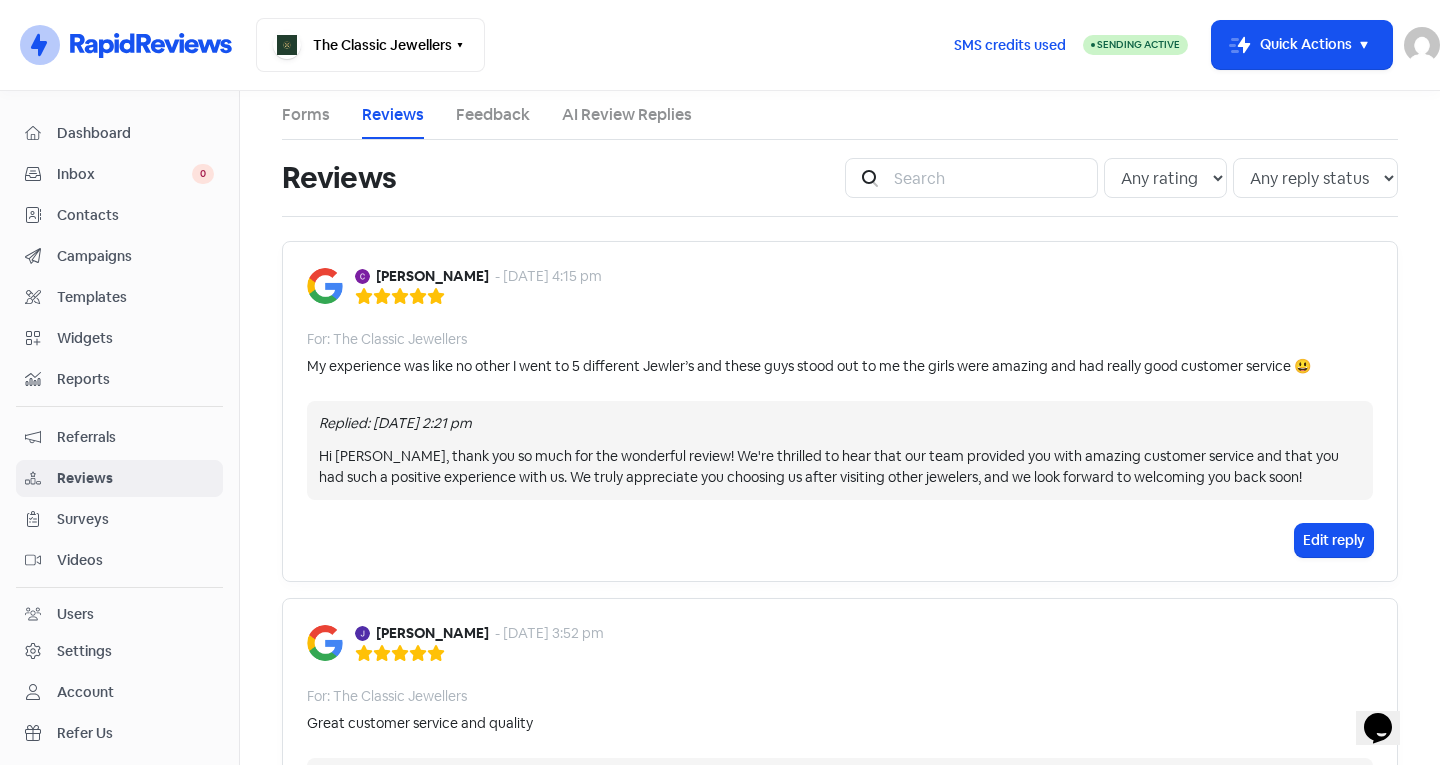 click on "Feedback" at bounding box center (493, 115) 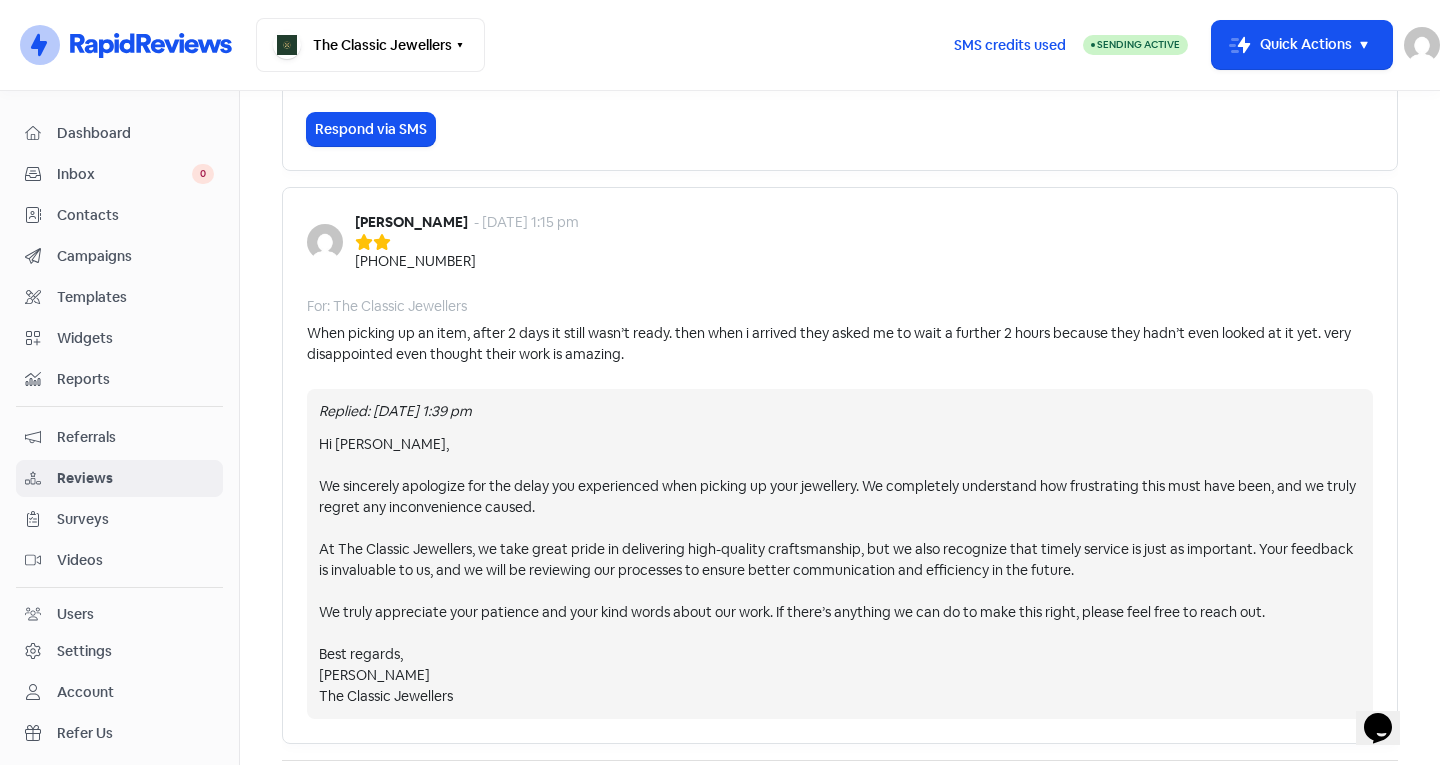 scroll, scrollTop: 814, scrollLeft: 0, axis: vertical 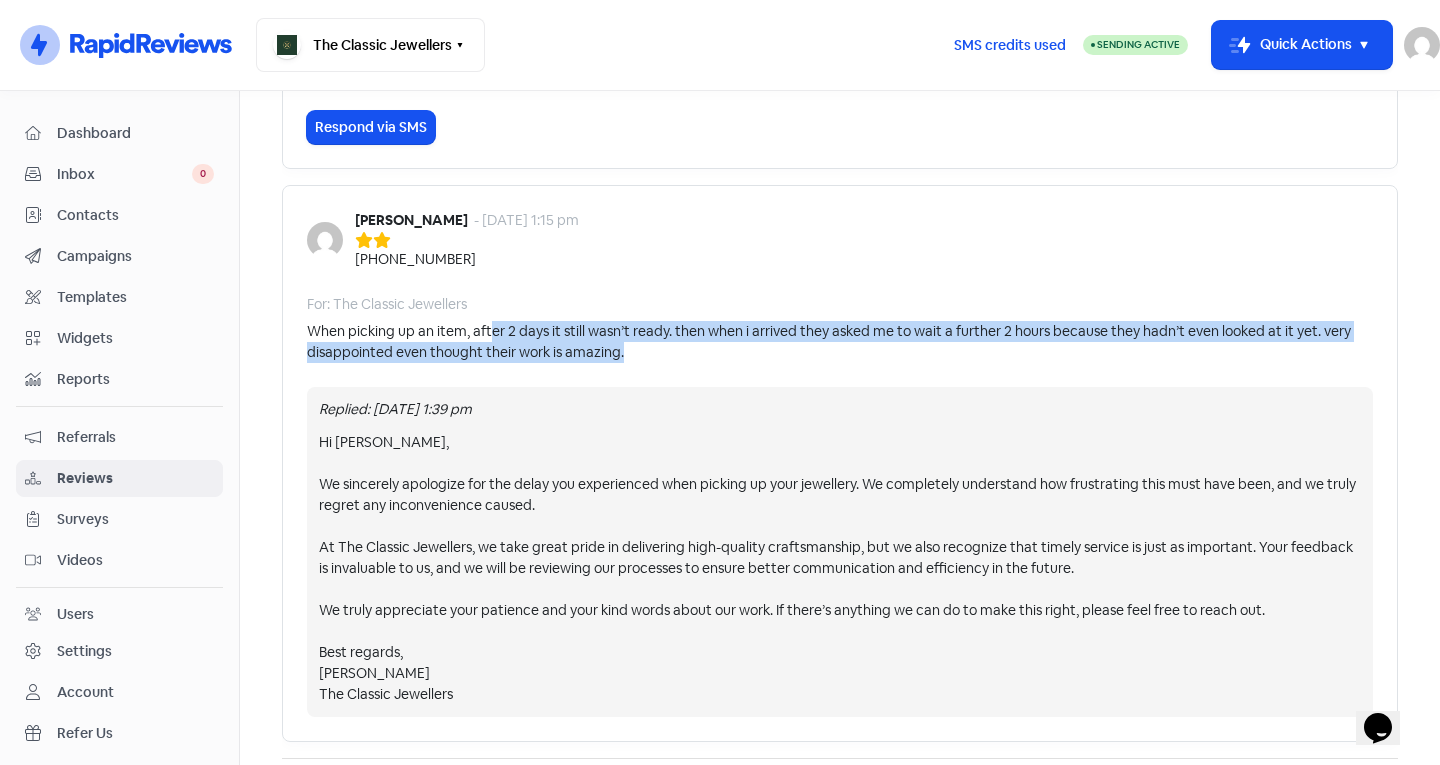 drag, startPoint x: 486, startPoint y: 333, endPoint x: 727, endPoint y: 355, distance: 242.00206 